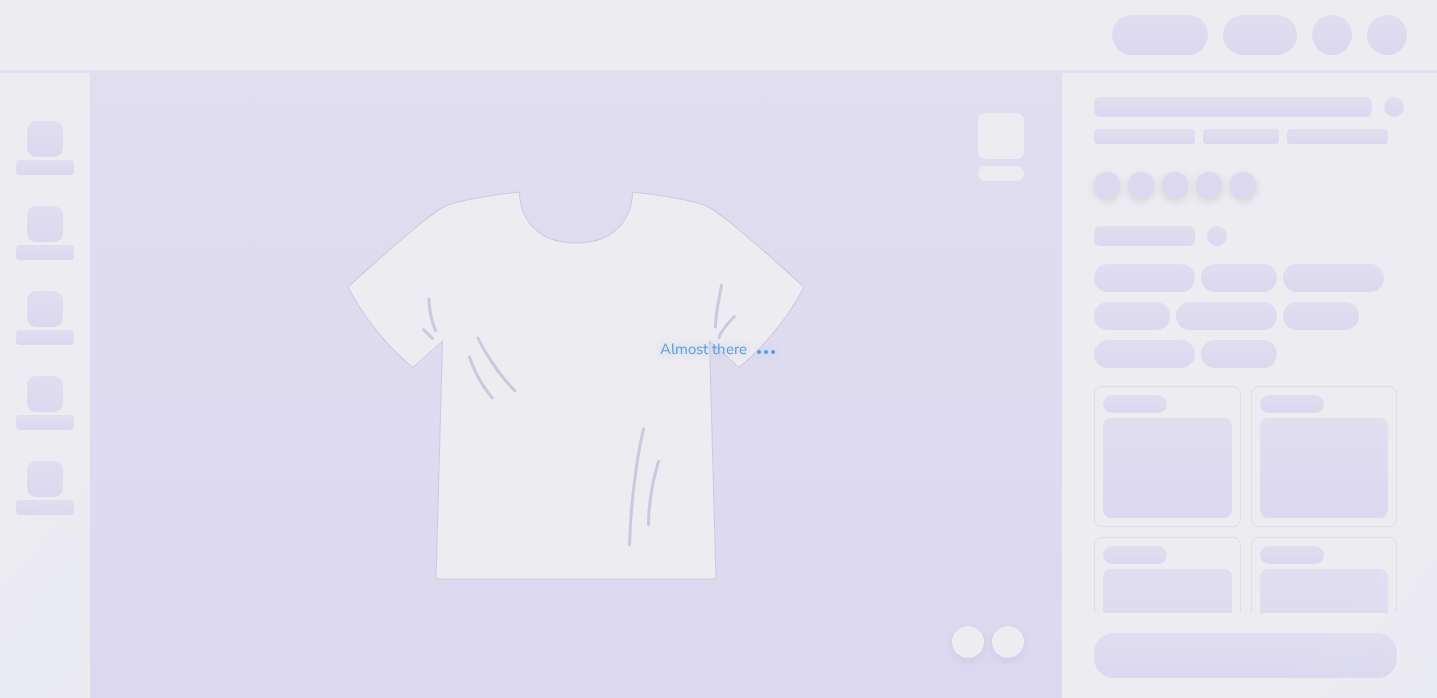 scroll, scrollTop: 0, scrollLeft: 0, axis: both 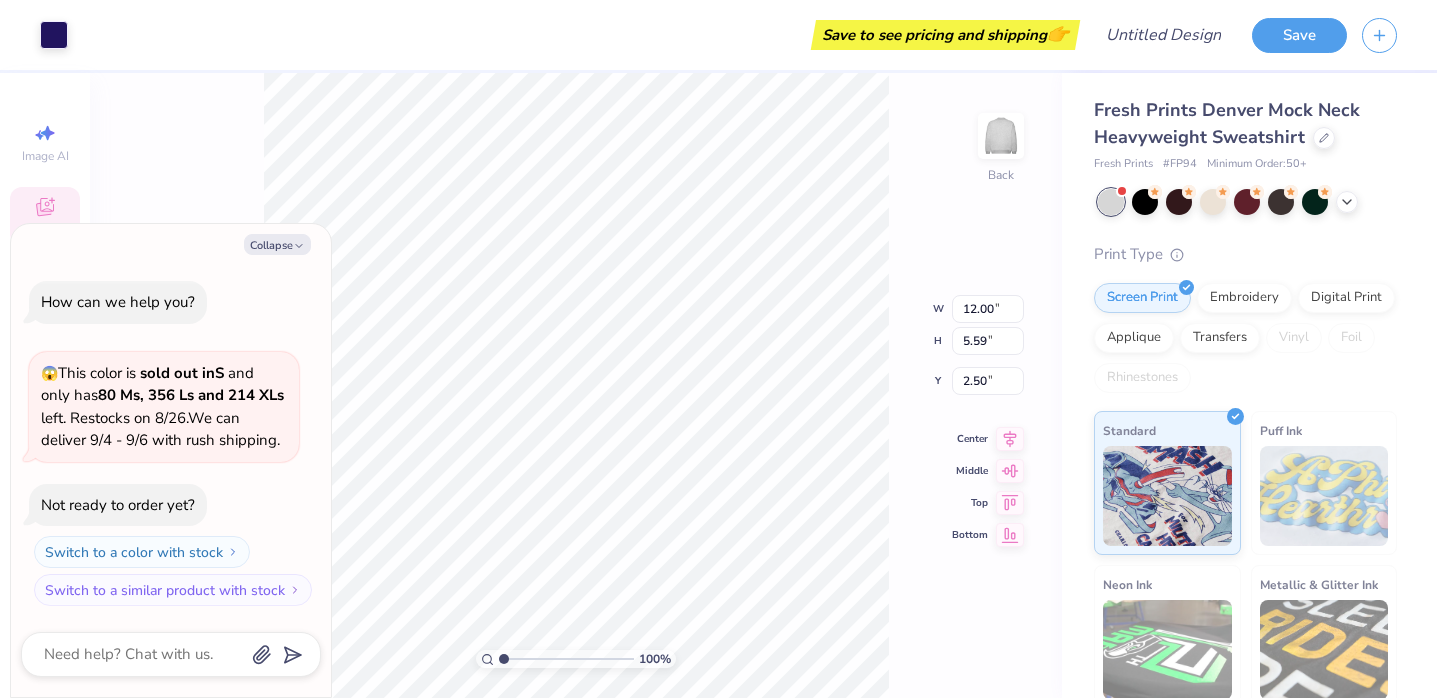 type on "x" 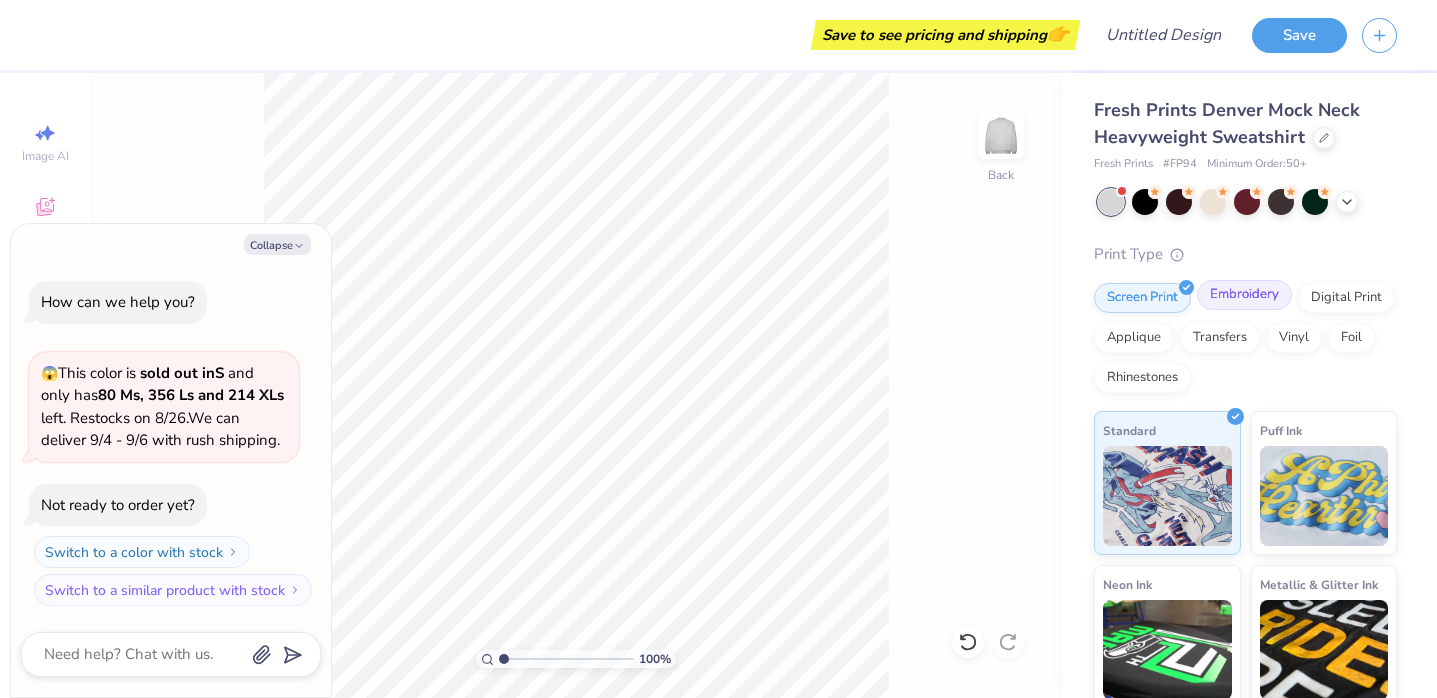click on "Embroidery" at bounding box center [1244, 295] 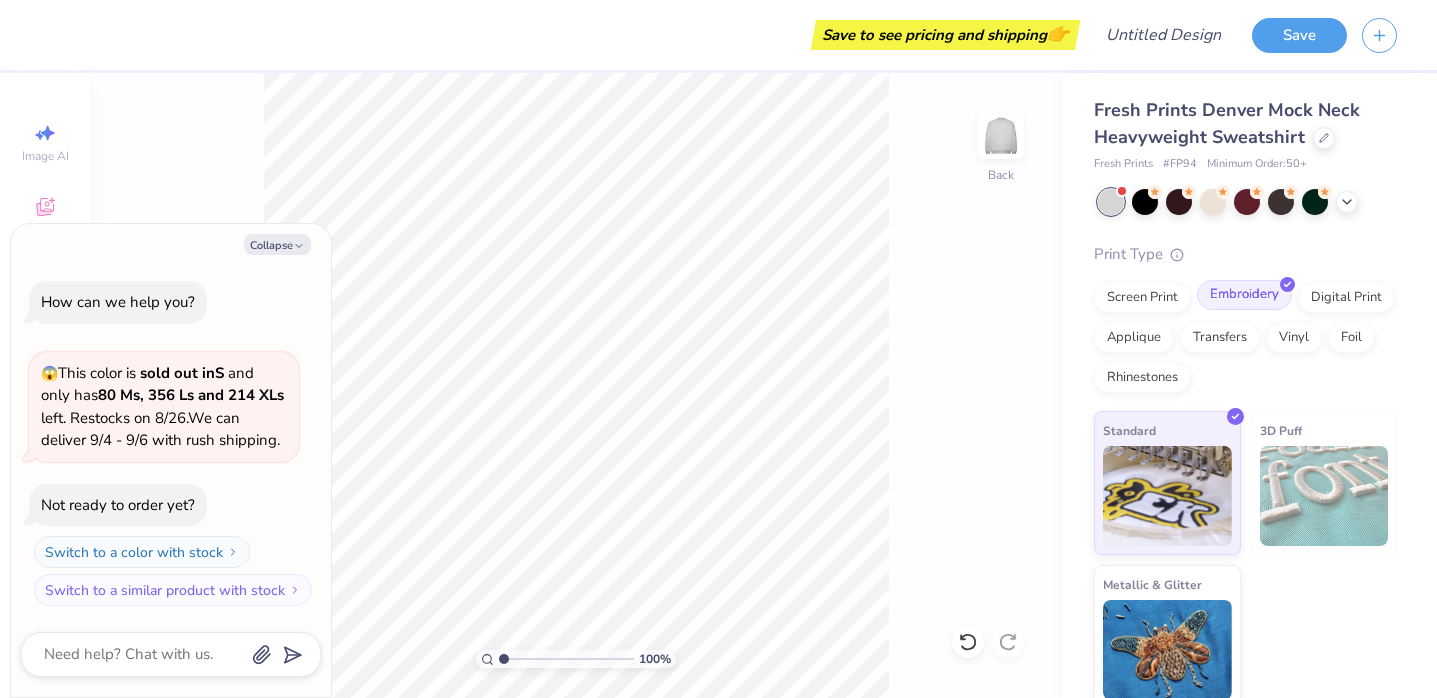 scroll, scrollTop: 11, scrollLeft: 0, axis: vertical 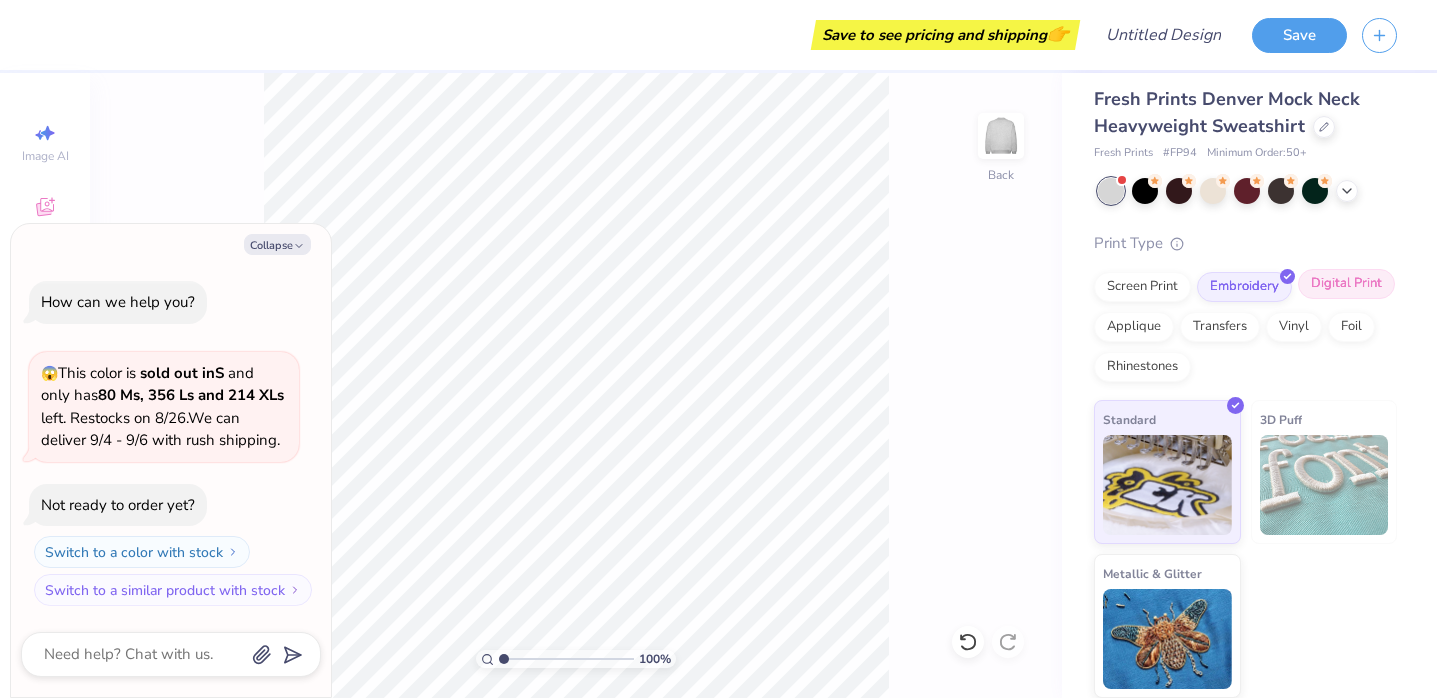 click on "Digital Print" at bounding box center [1346, 284] 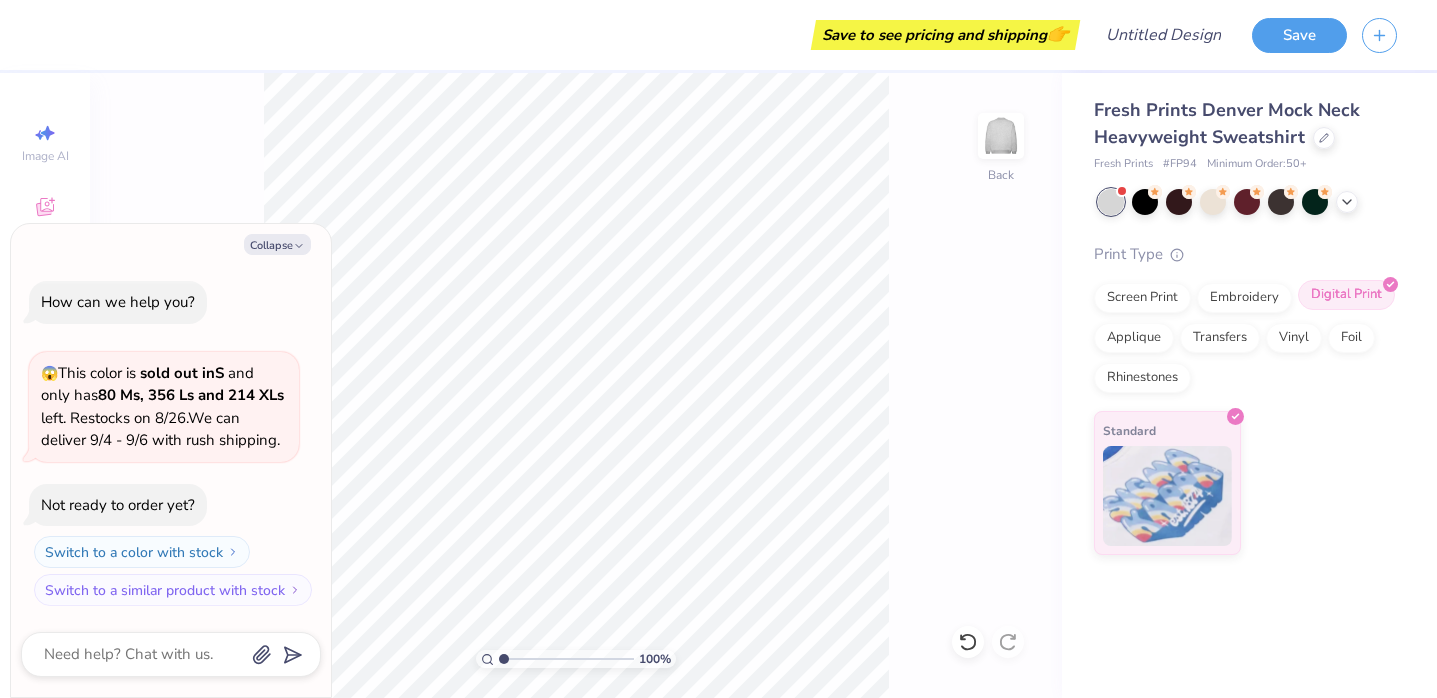 scroll, scrollTop: 0, scrollLeft: 0, axis: both 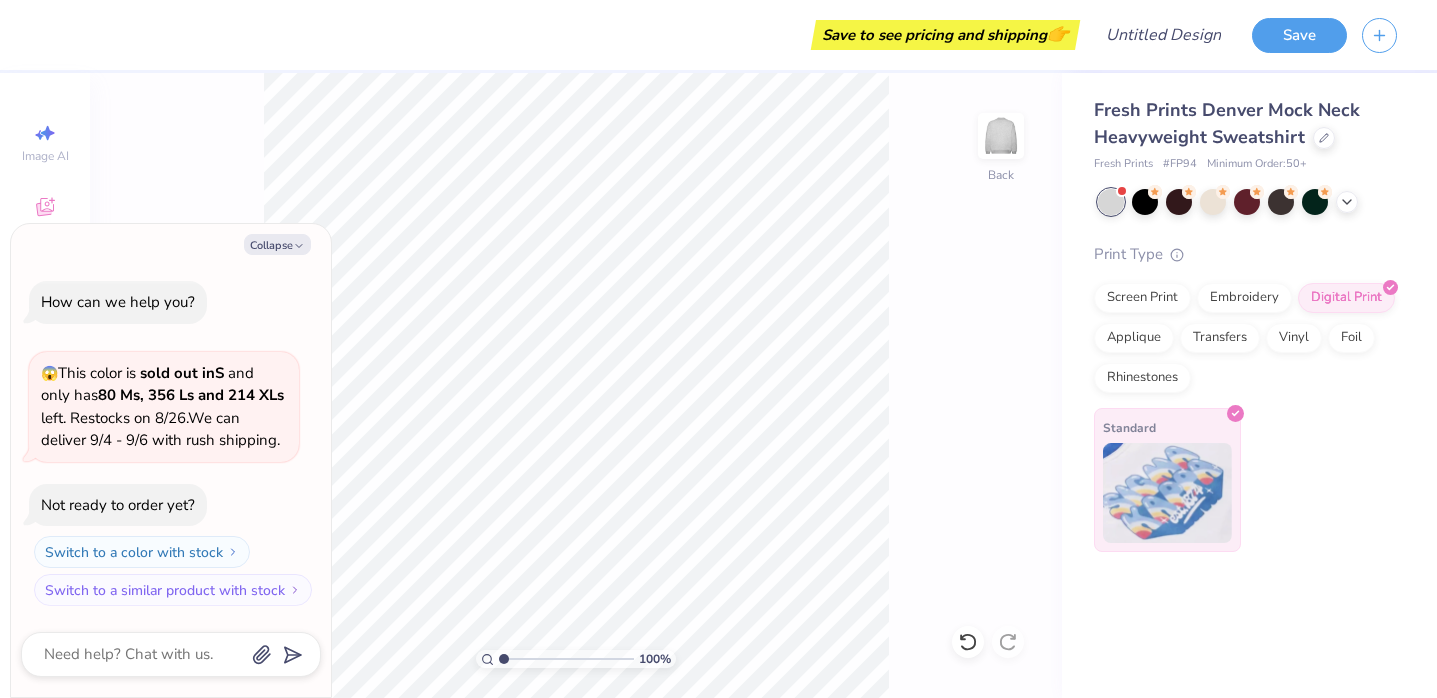 click at bounding box center [1167, 493] 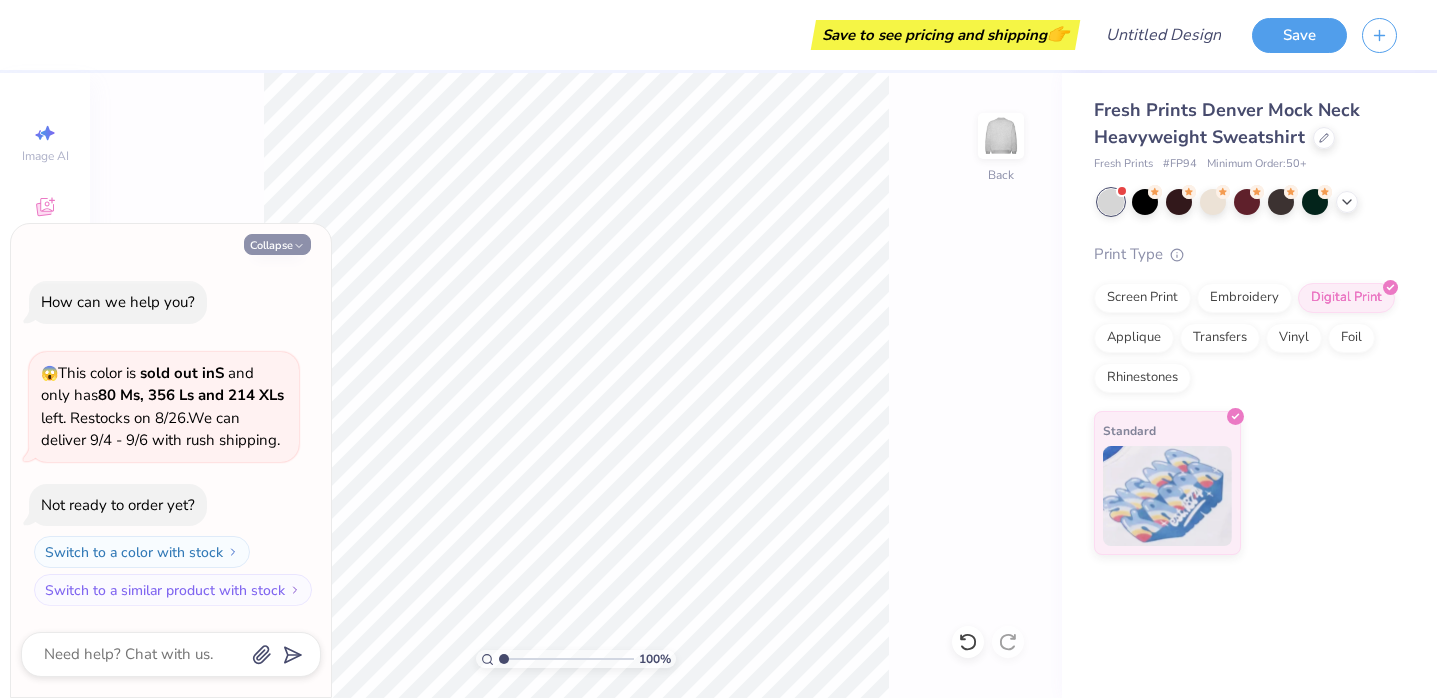 click on "Collapse" at bounding box center [277, 244] 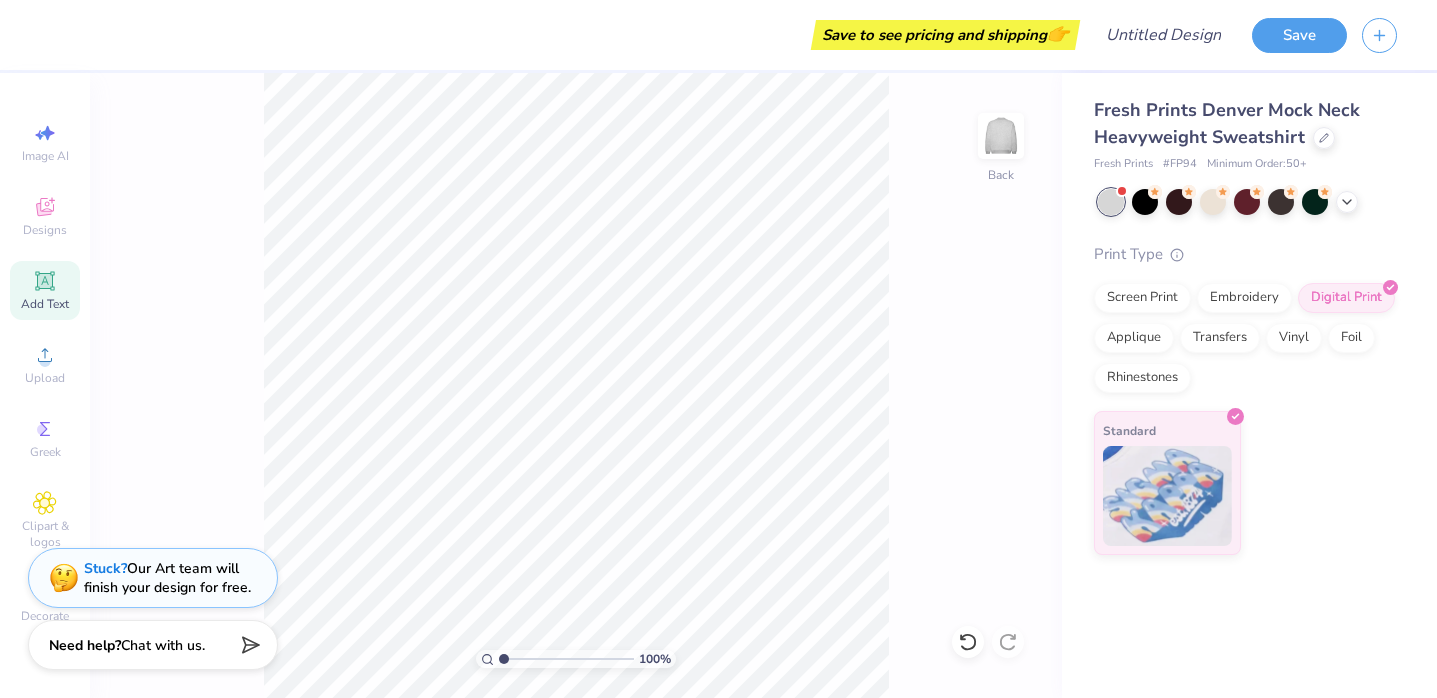 click 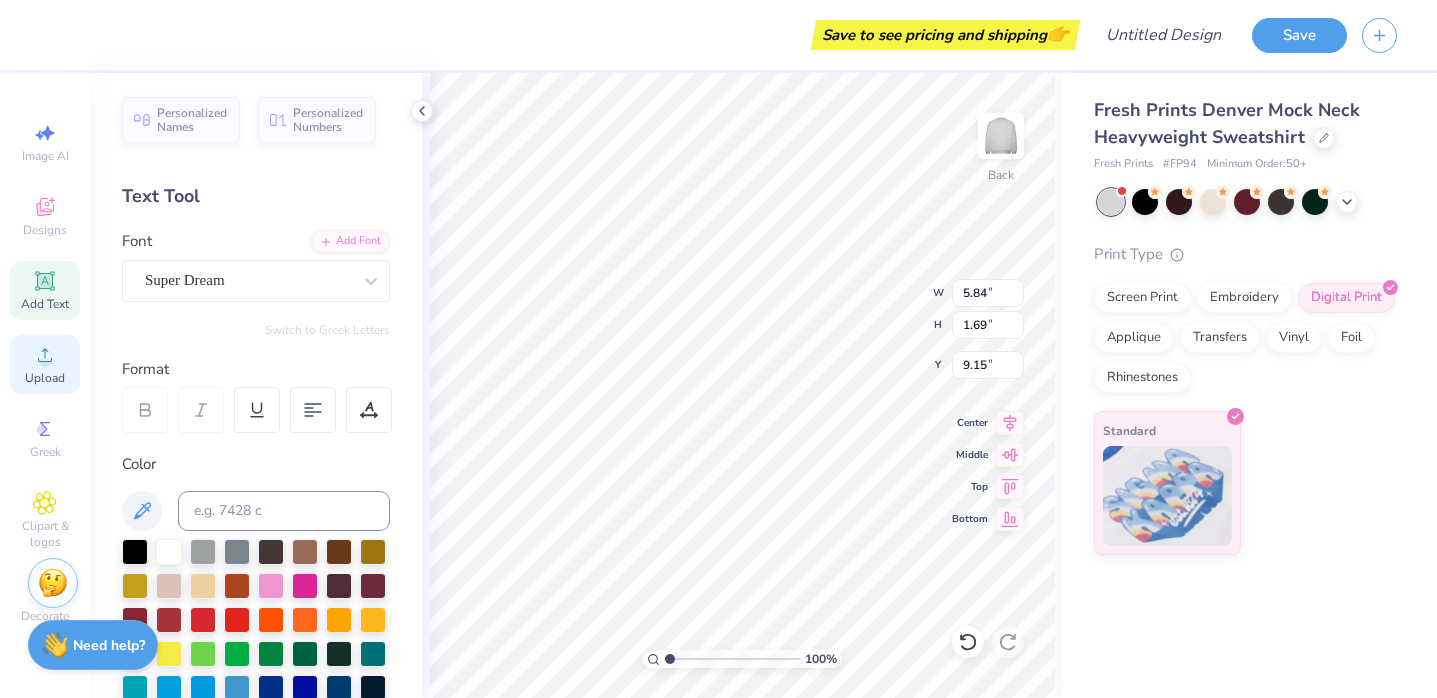click 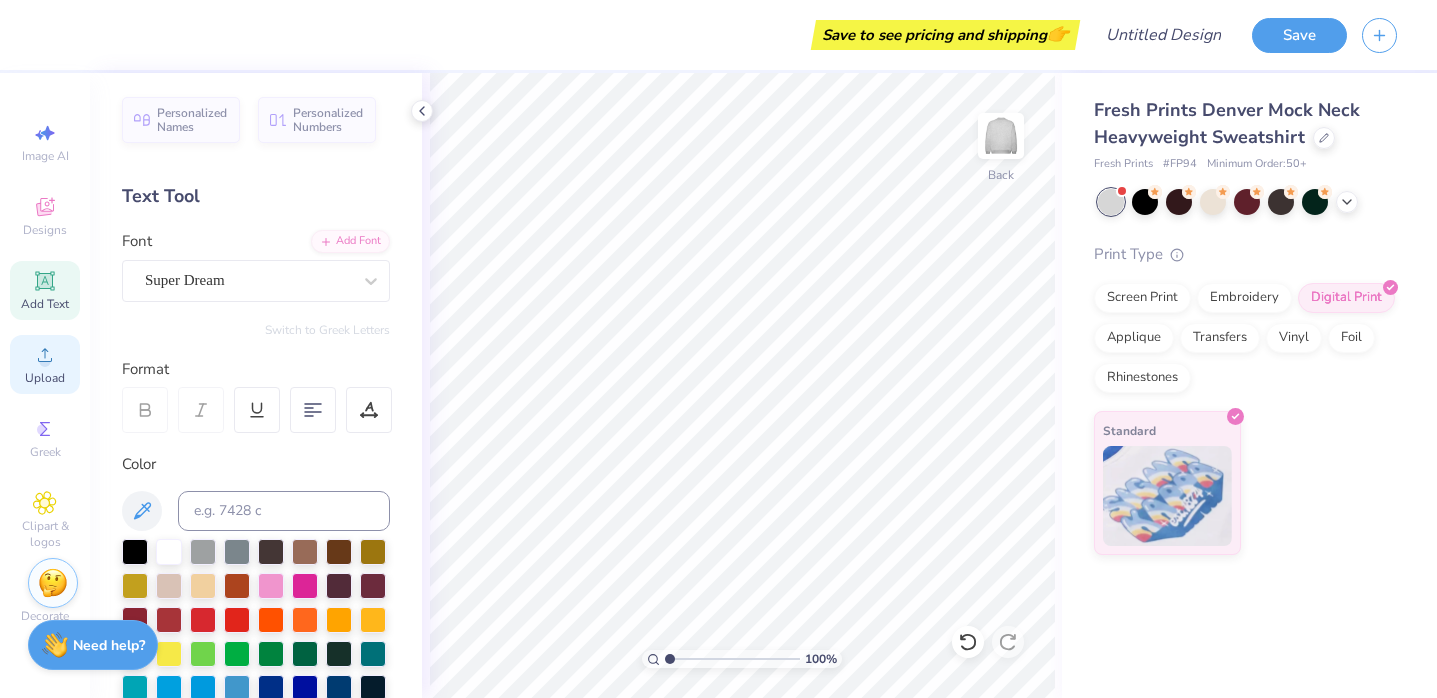 click on "Upload" at bounding box center (45, 378) 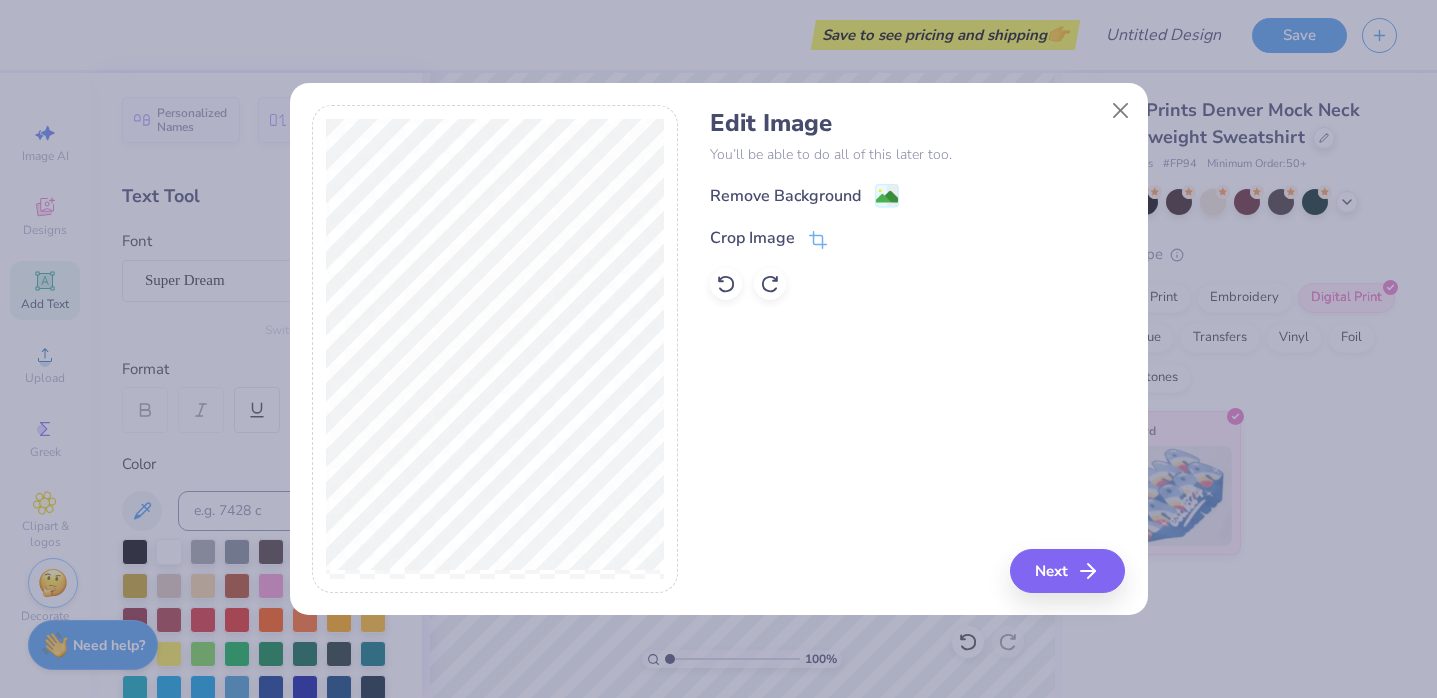 click 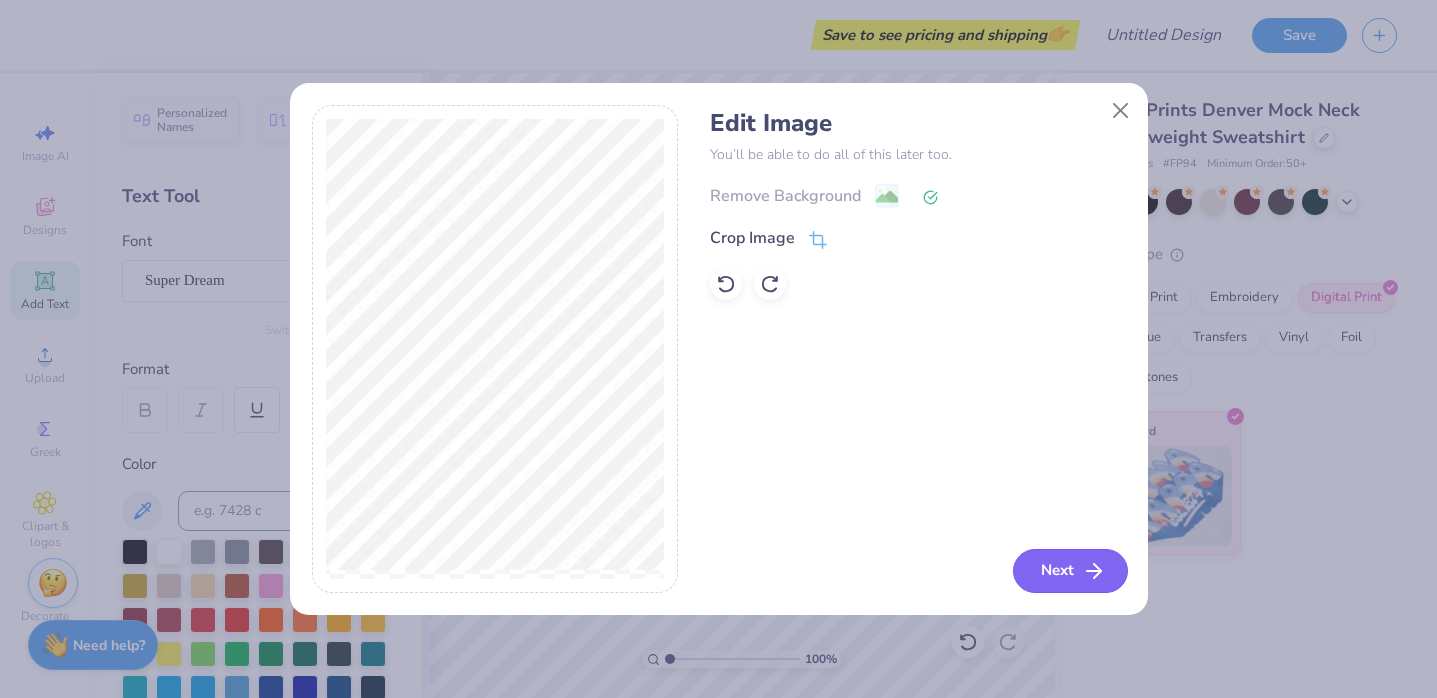 click on "Next" at bounding box center (1070, 571) 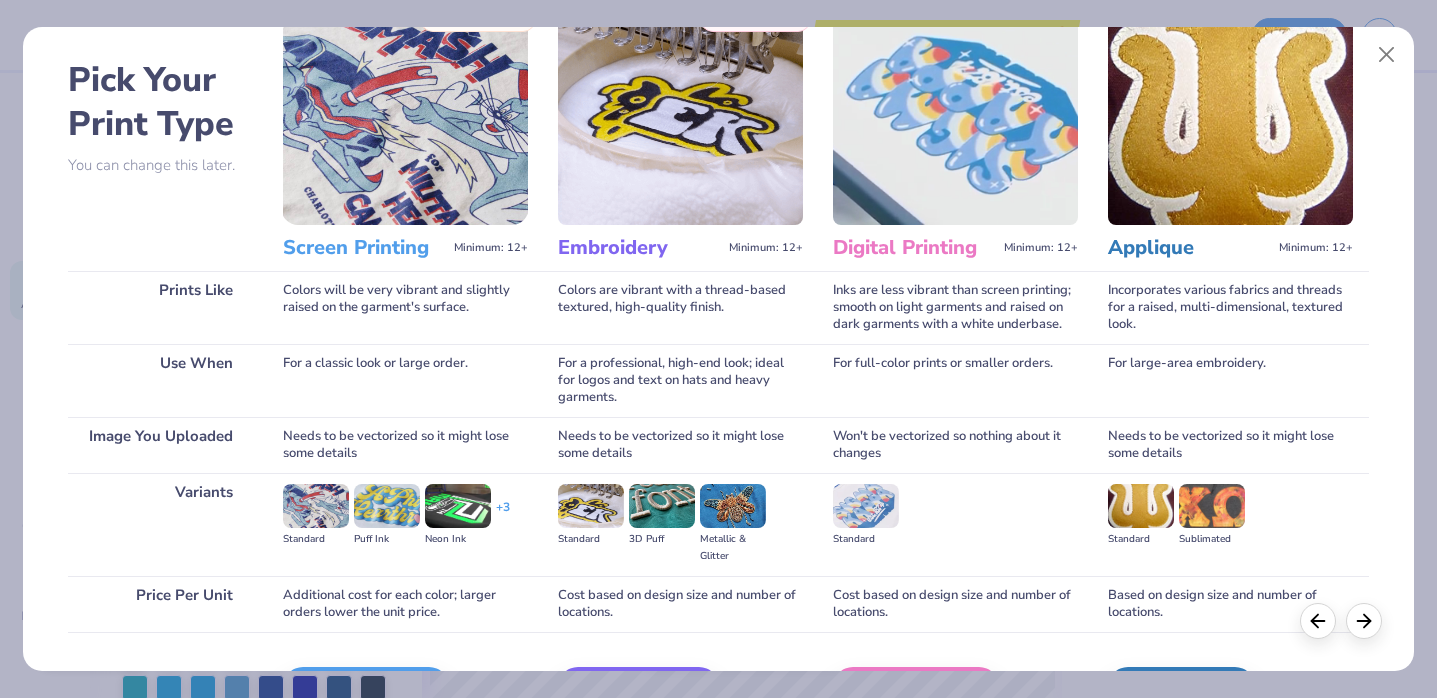 scroll, scrollTop: 199, scrollLeft: 0, axis: vertical 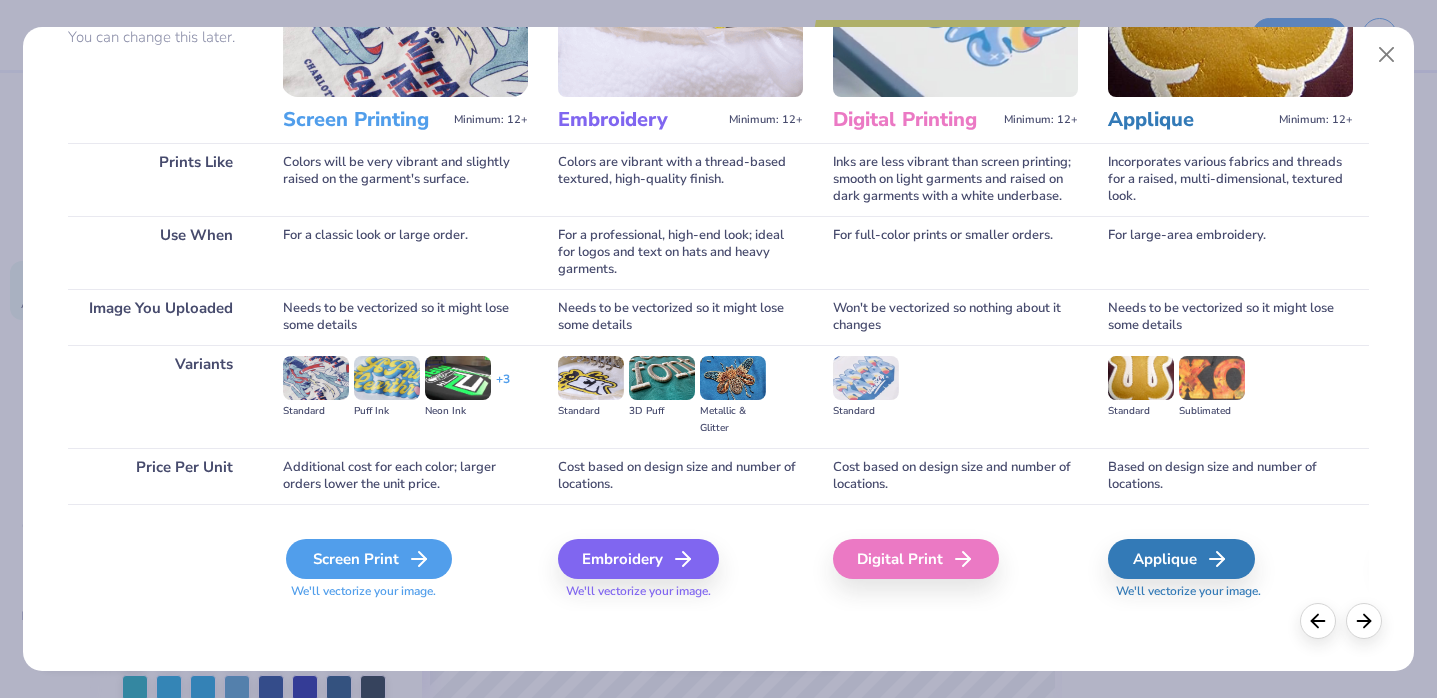 click on "Screen Print" at bounding box center (369, 559) 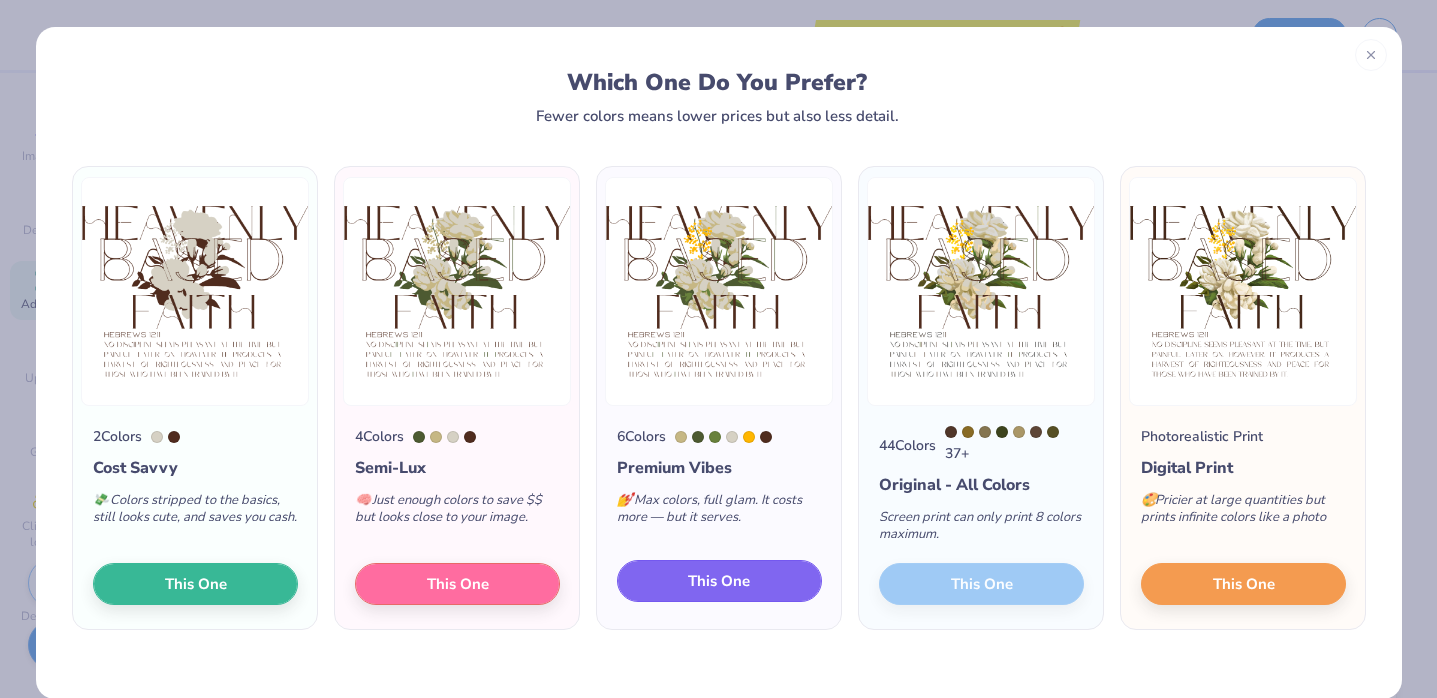 click on "This One" at bounding box center [719, 581] 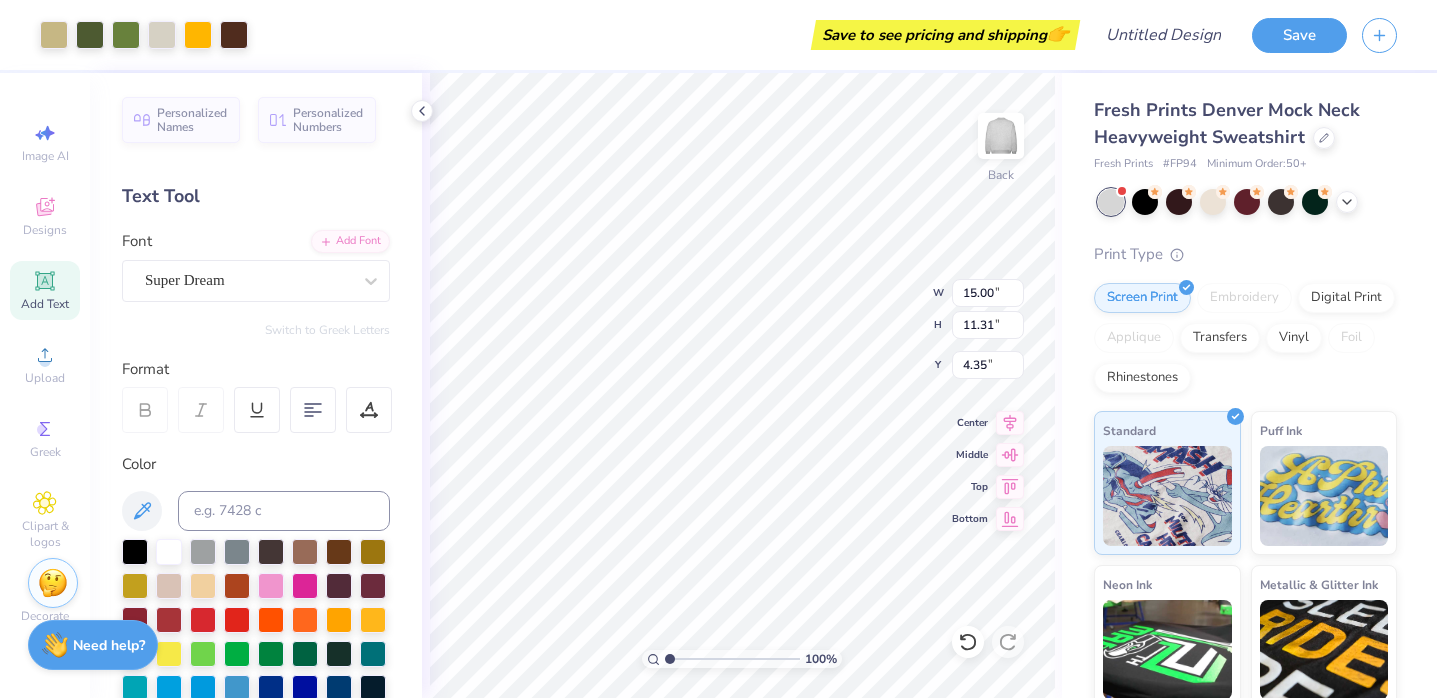 type on "1.11" 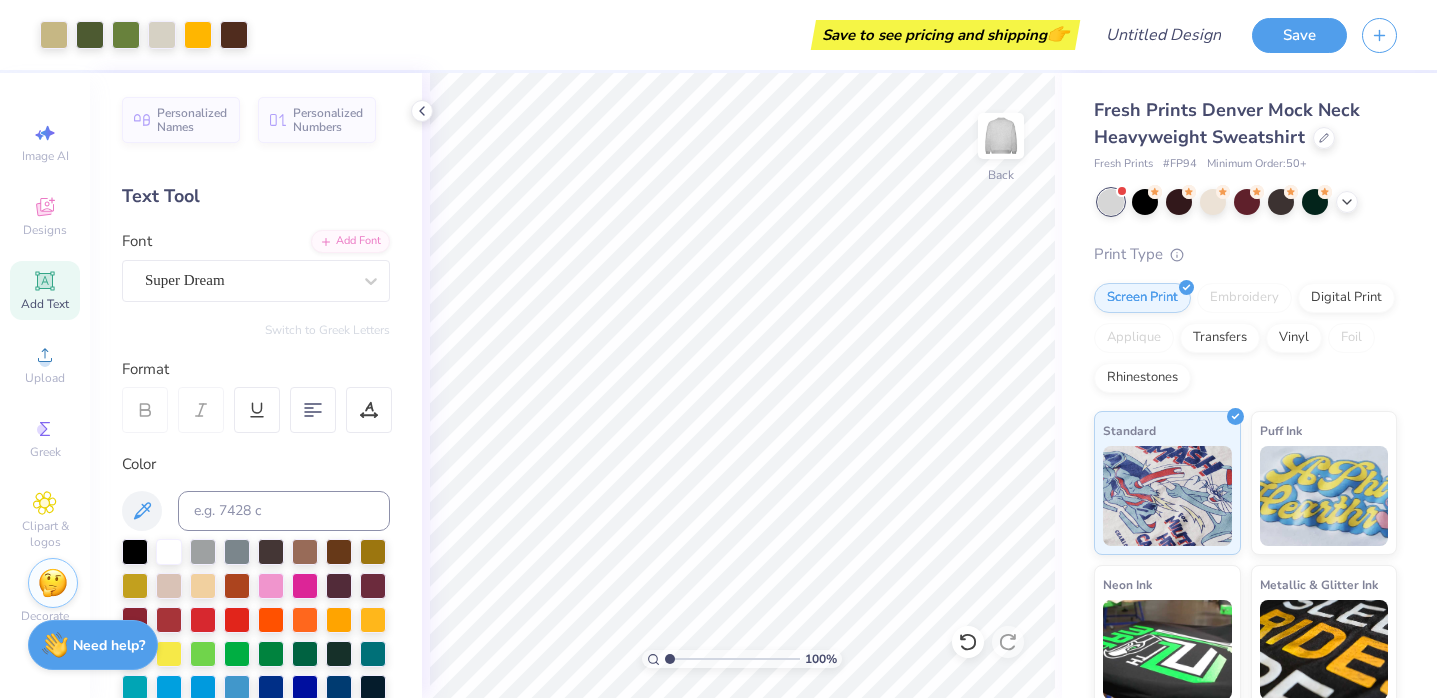 scroll, scrollTop: 165, scrollLeft: 0, axis: vertical 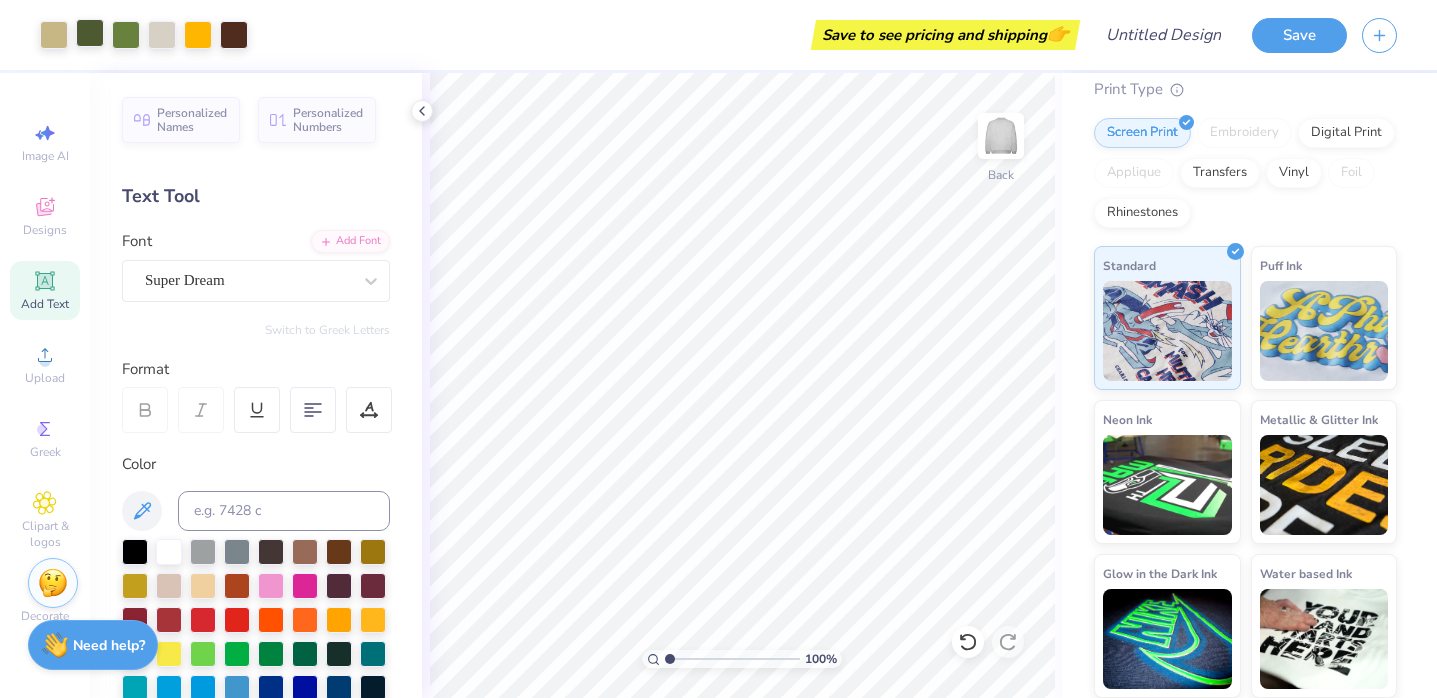 click at bounding box center [90, 33] 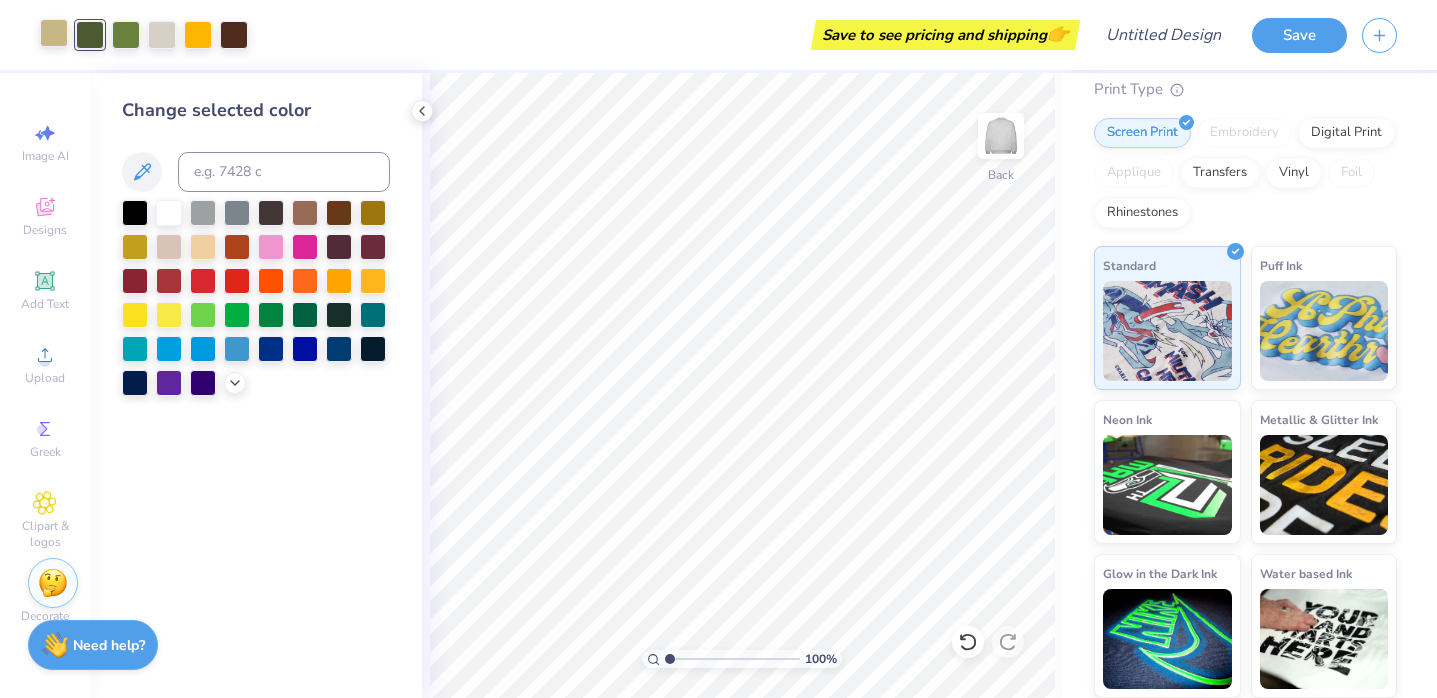 click at bounding box center [54, 33] 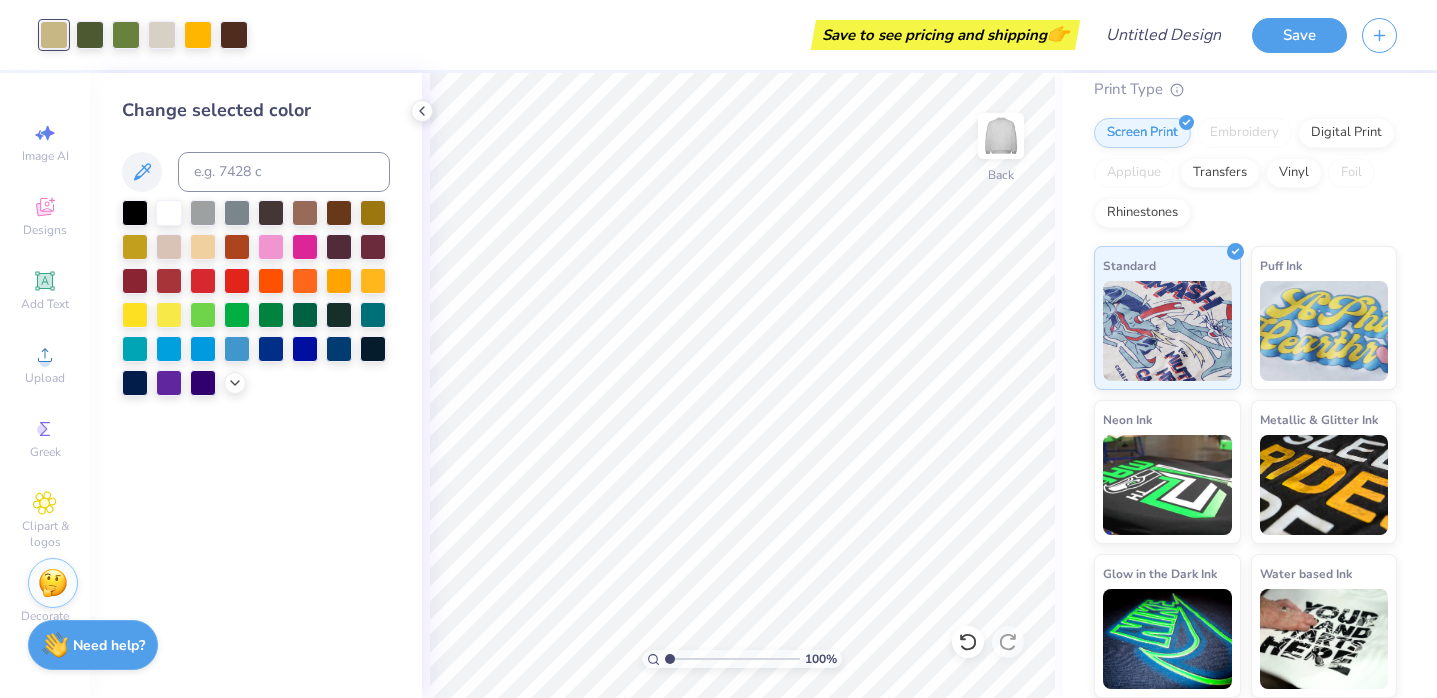 click on "Save to see pricing and shipping  👉" at bounding box center (945, 35) 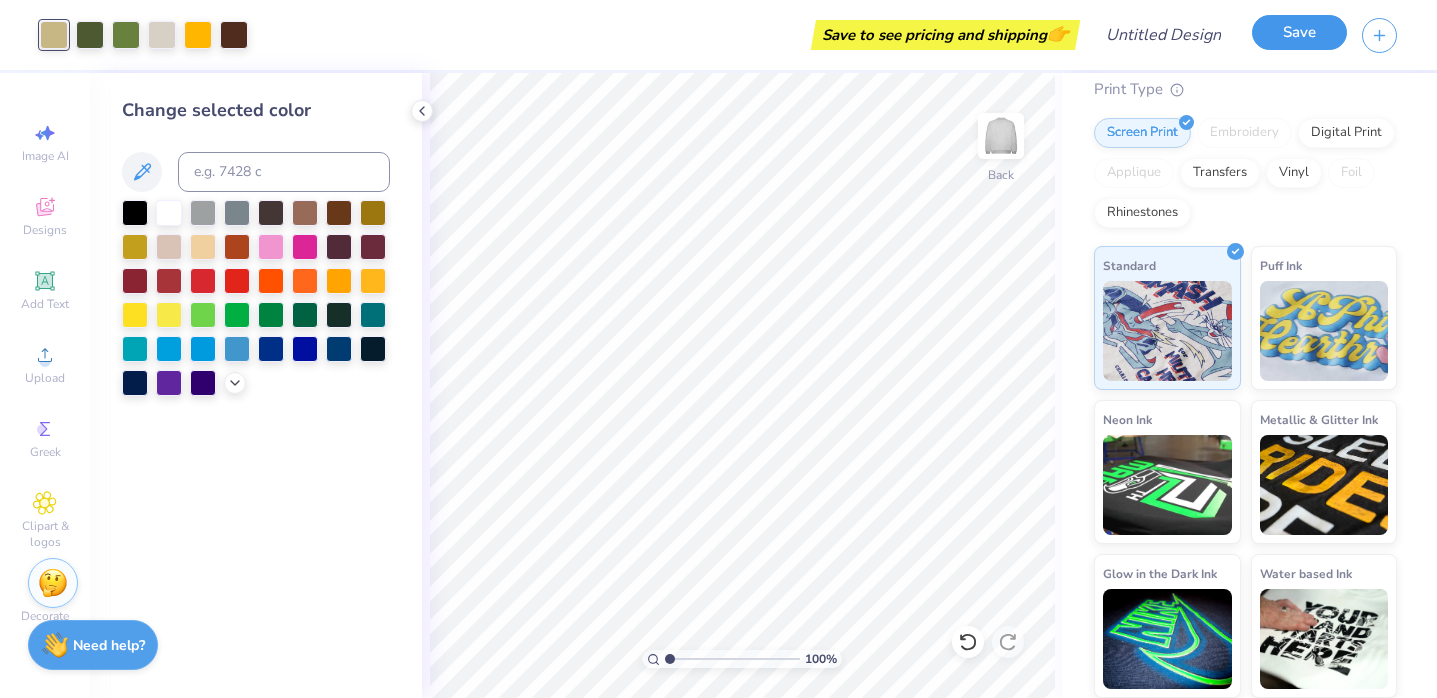 click on "Save" at bounding box center [1299, 32] 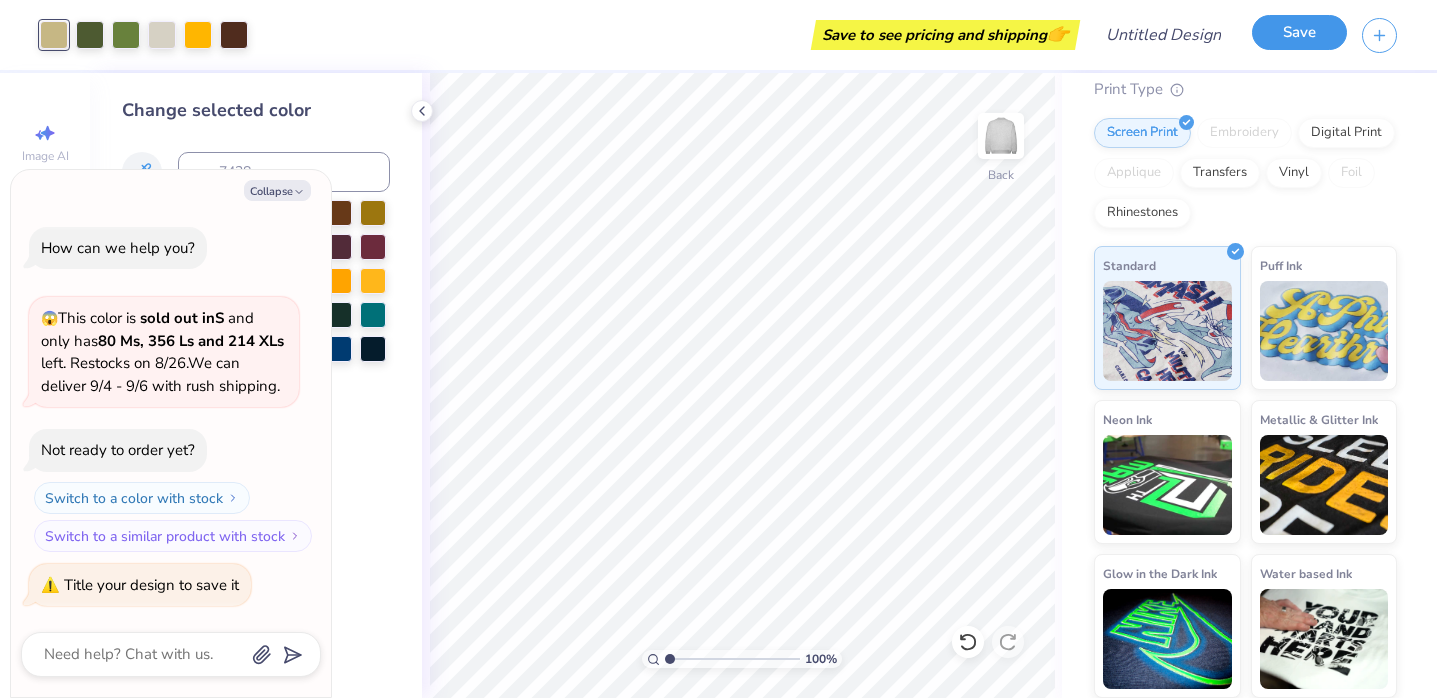 click on "Save" at bounding box center [1299, 32] 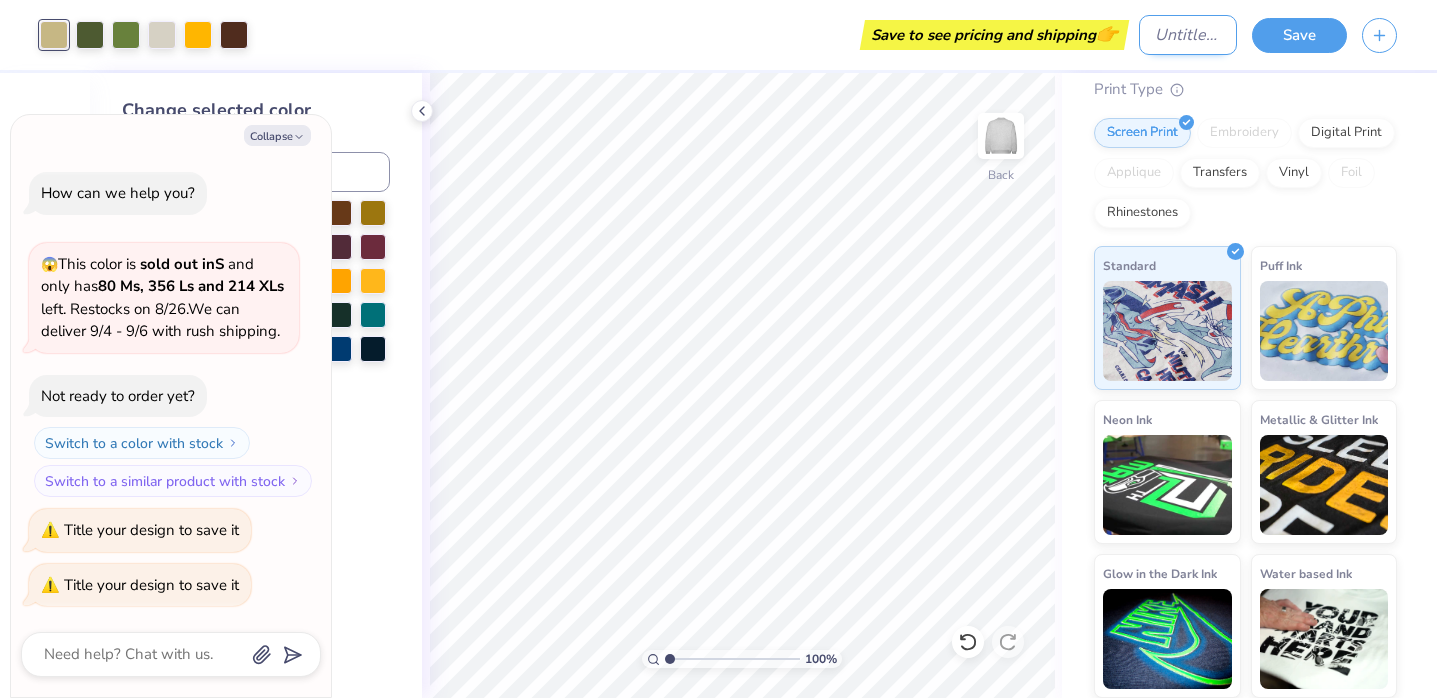 type on "x" 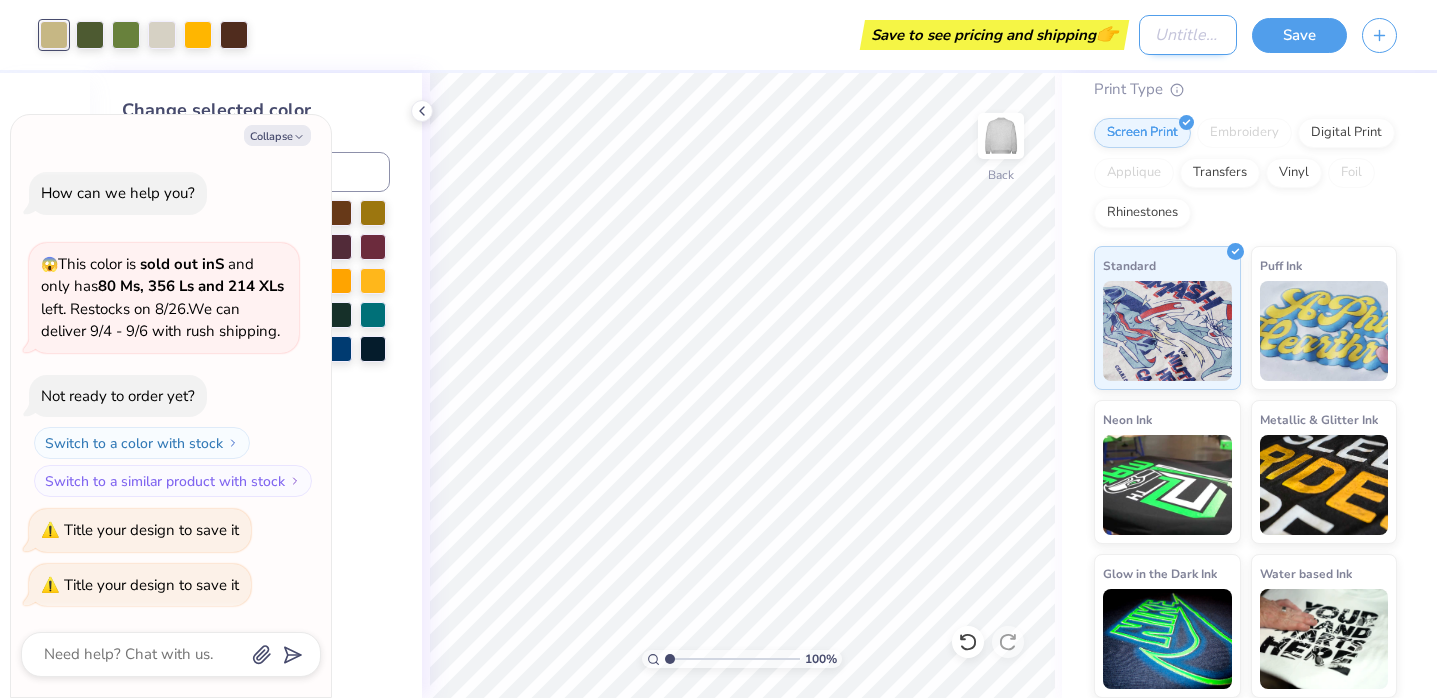 click on "Design Title" at bounding box center (1188, 35) 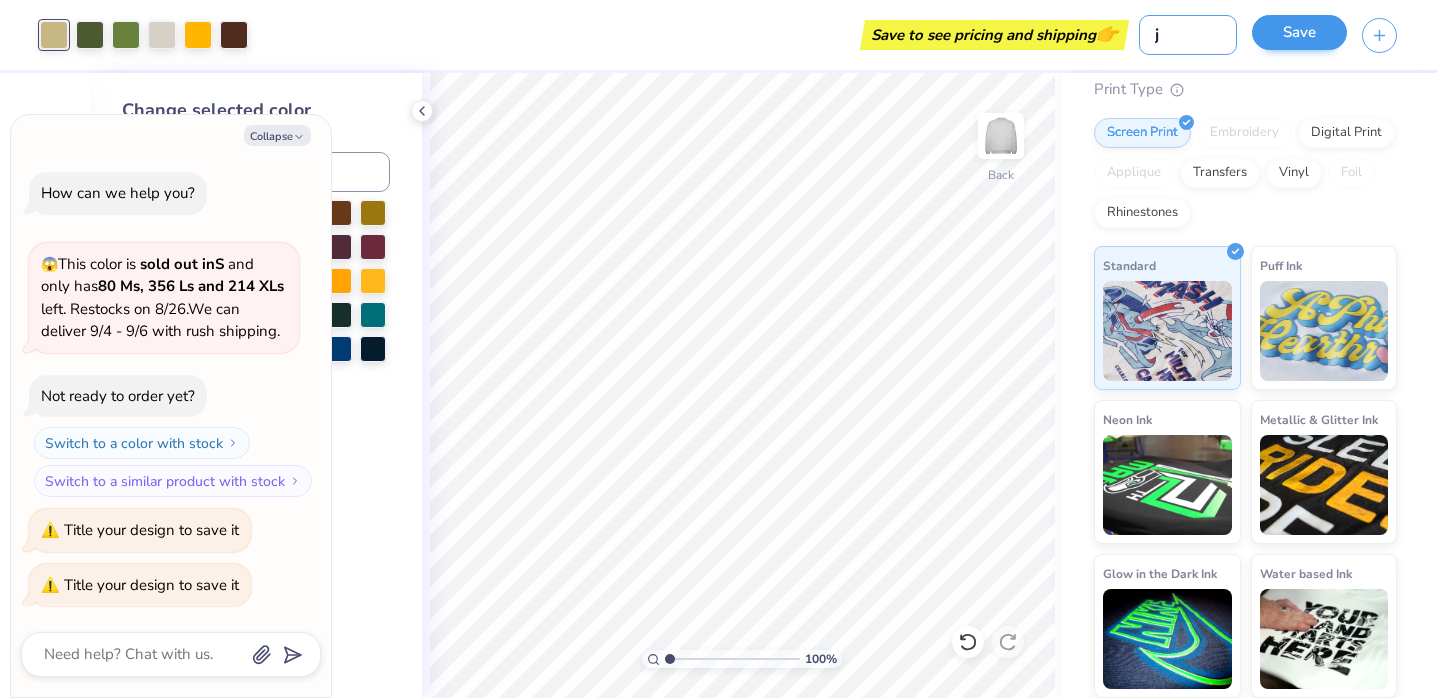 type on "j" 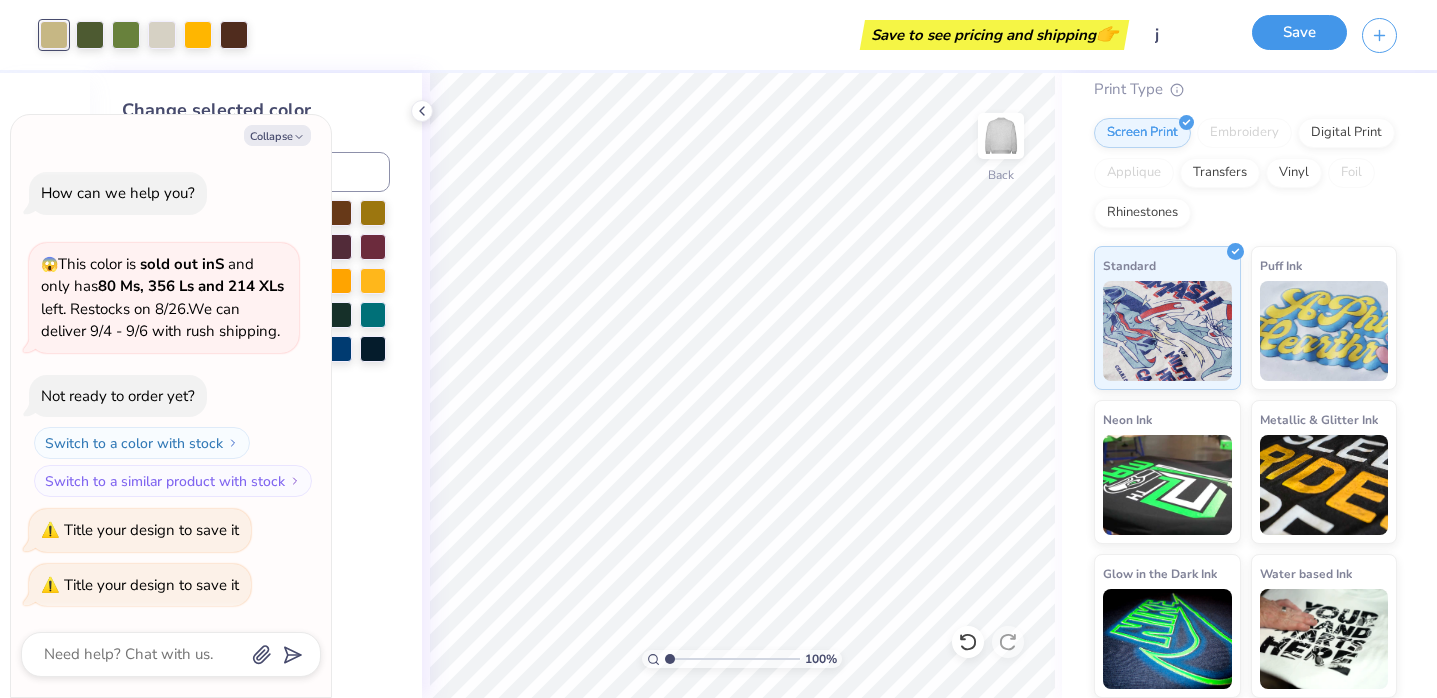 click on "Save" at bounding box center [1299, 32] 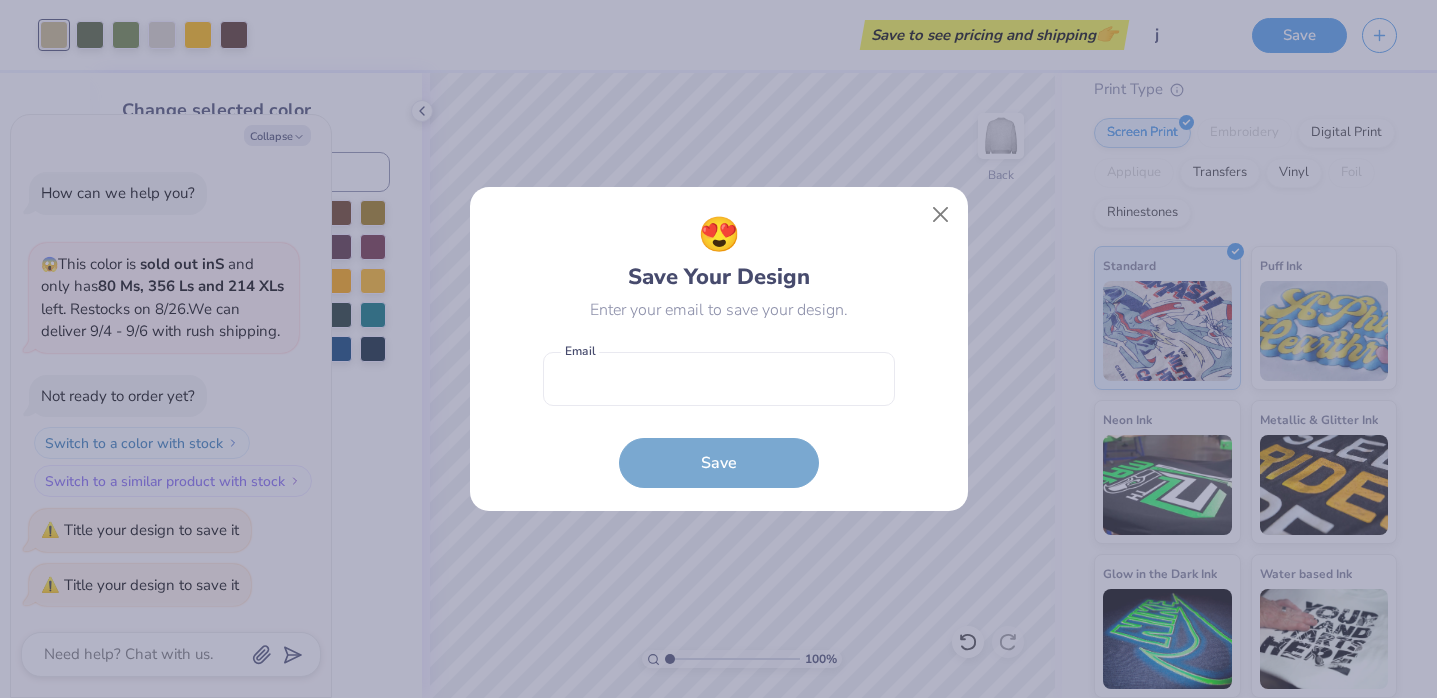 click on "Email is a required field Email Save" at bounding box center (719, 415) 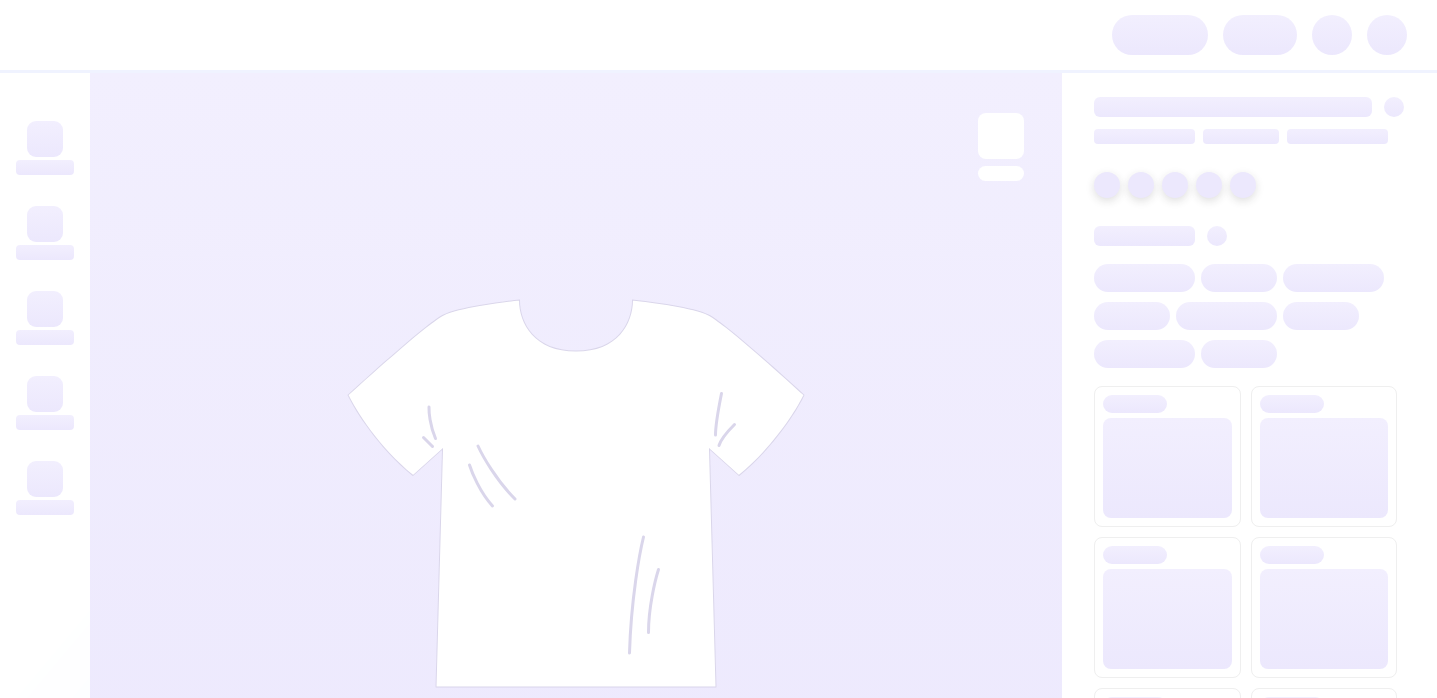 scroll, scrollTop: 0, scrollLeft: 0, axis: both 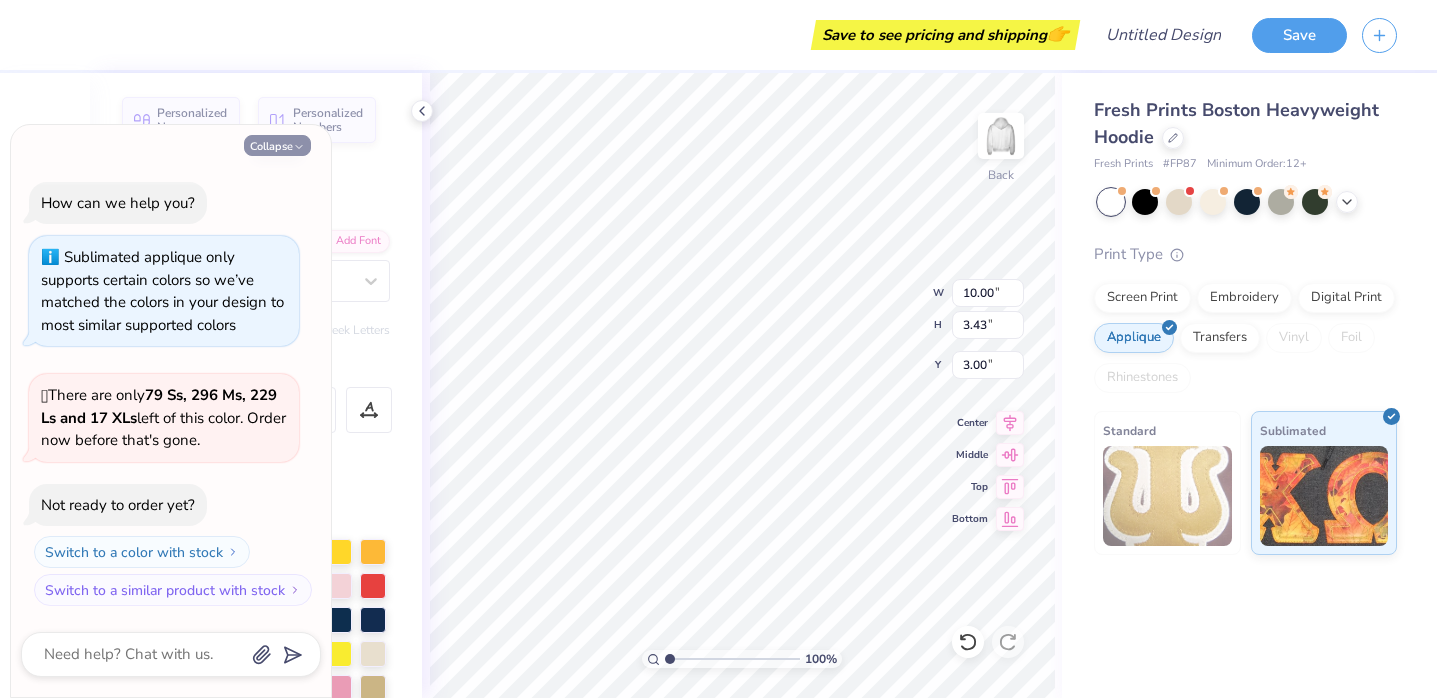 click on "Collapse" at bounding box center (277, 145) 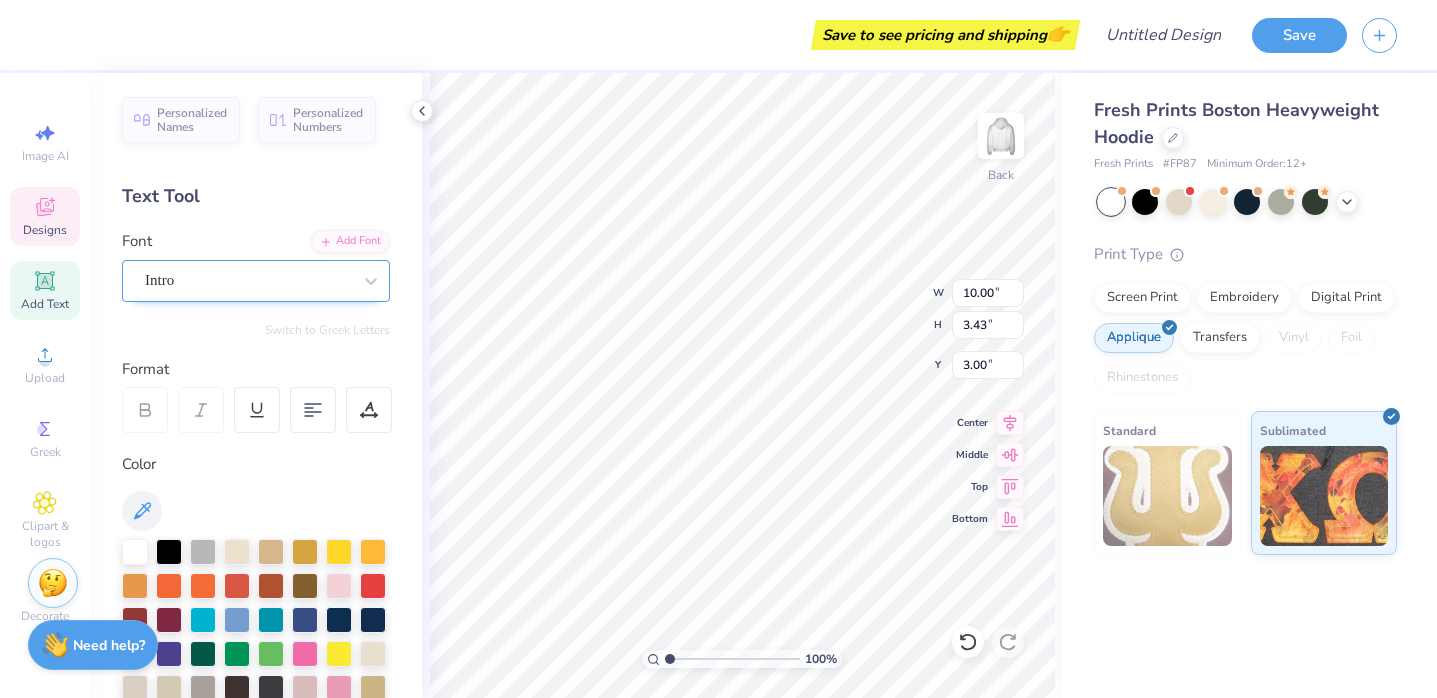 click on "Intro" at bounding box center [248, 280] 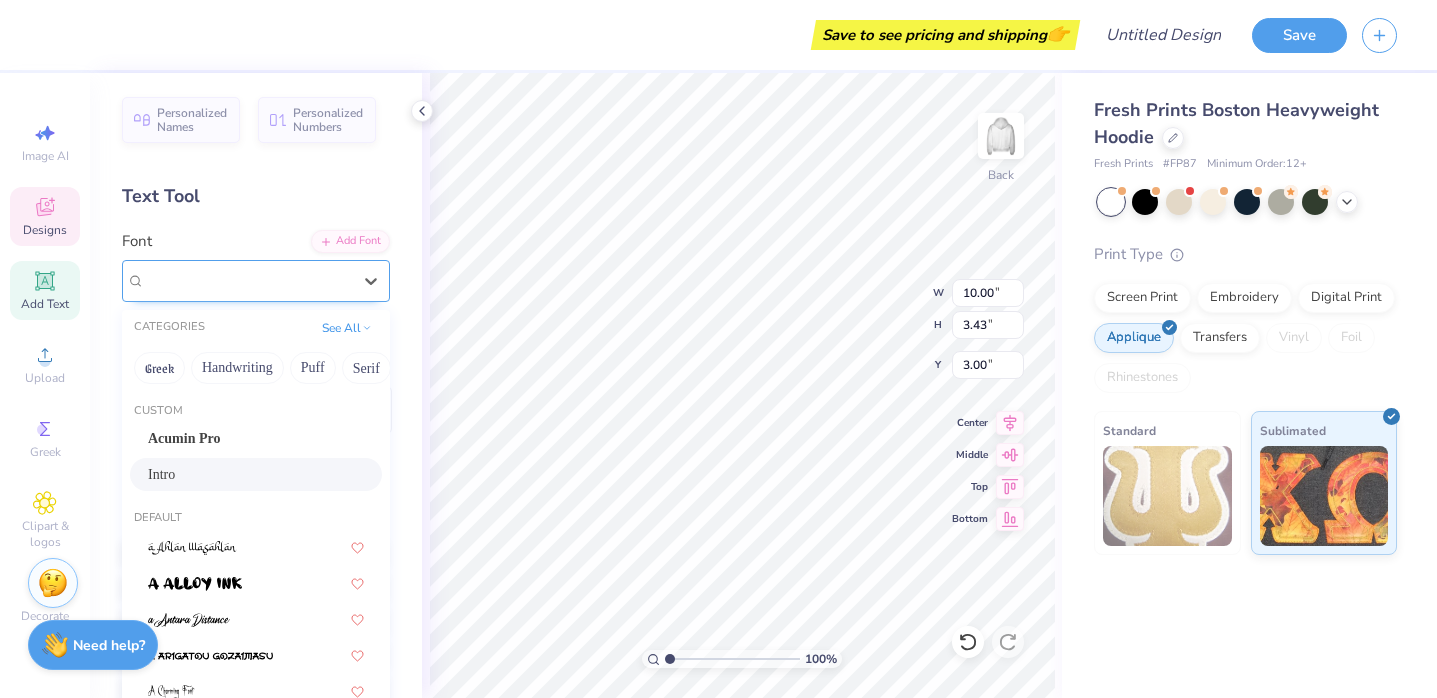 click on "Intro" at bounding box center [248, 280] 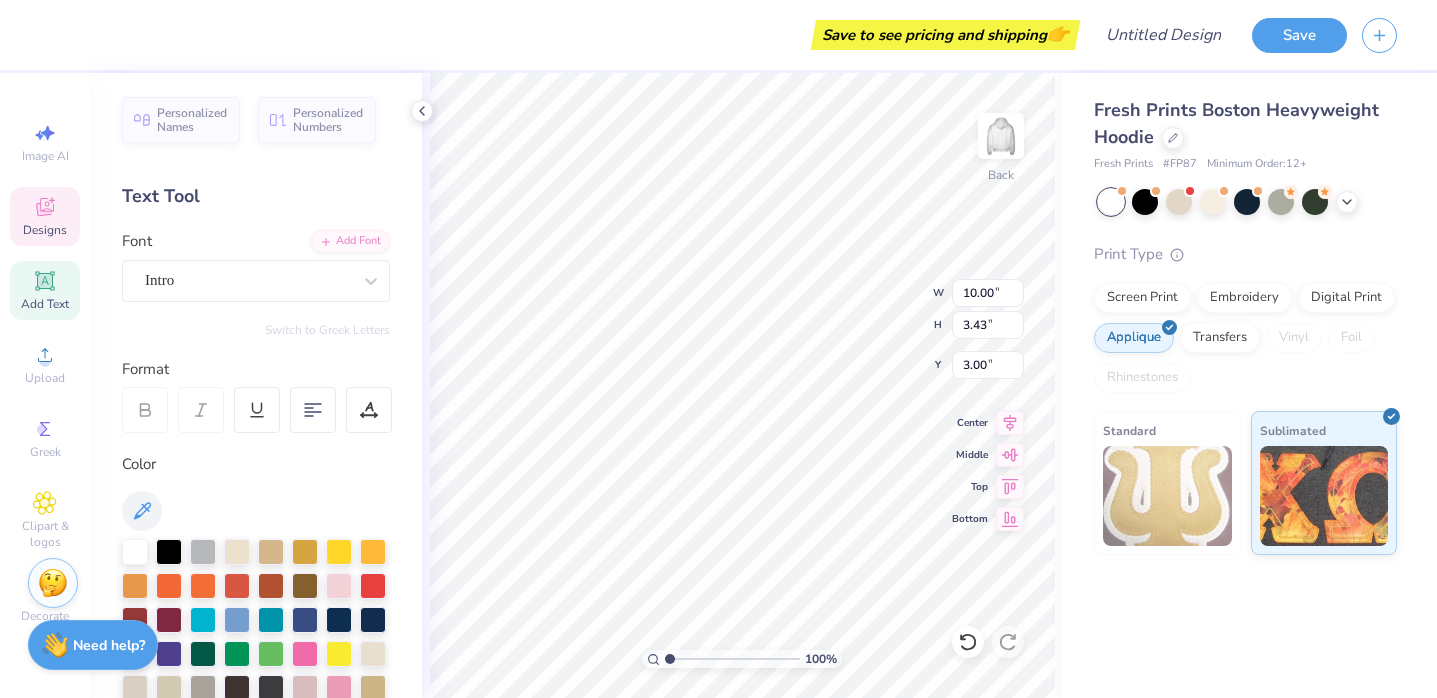click on "Personalized Names Personalized Numbers Text Tool Add Font Font Intro Switch to Greek Letters Format Color Styles Text Shape" at bounding box center (256, 385) 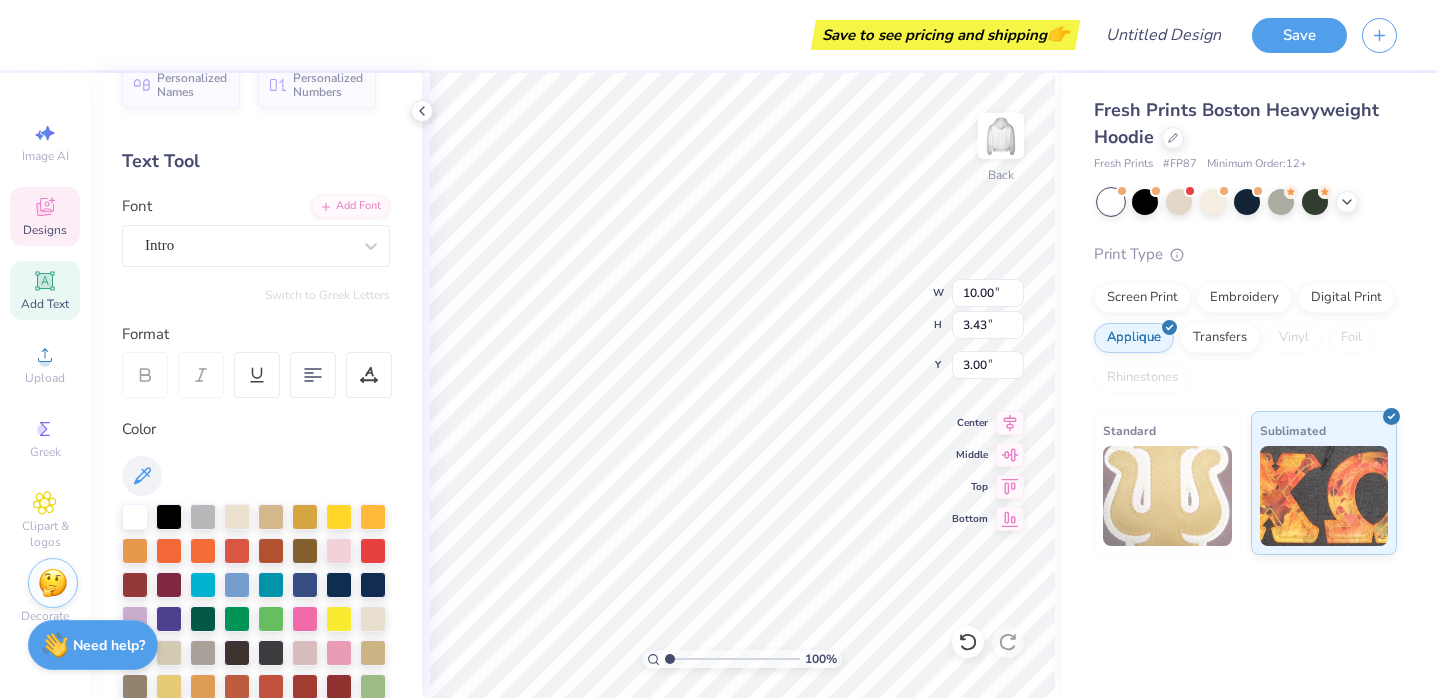 scroll, scrollTop: 0, scrollLeft: 0, axis: both 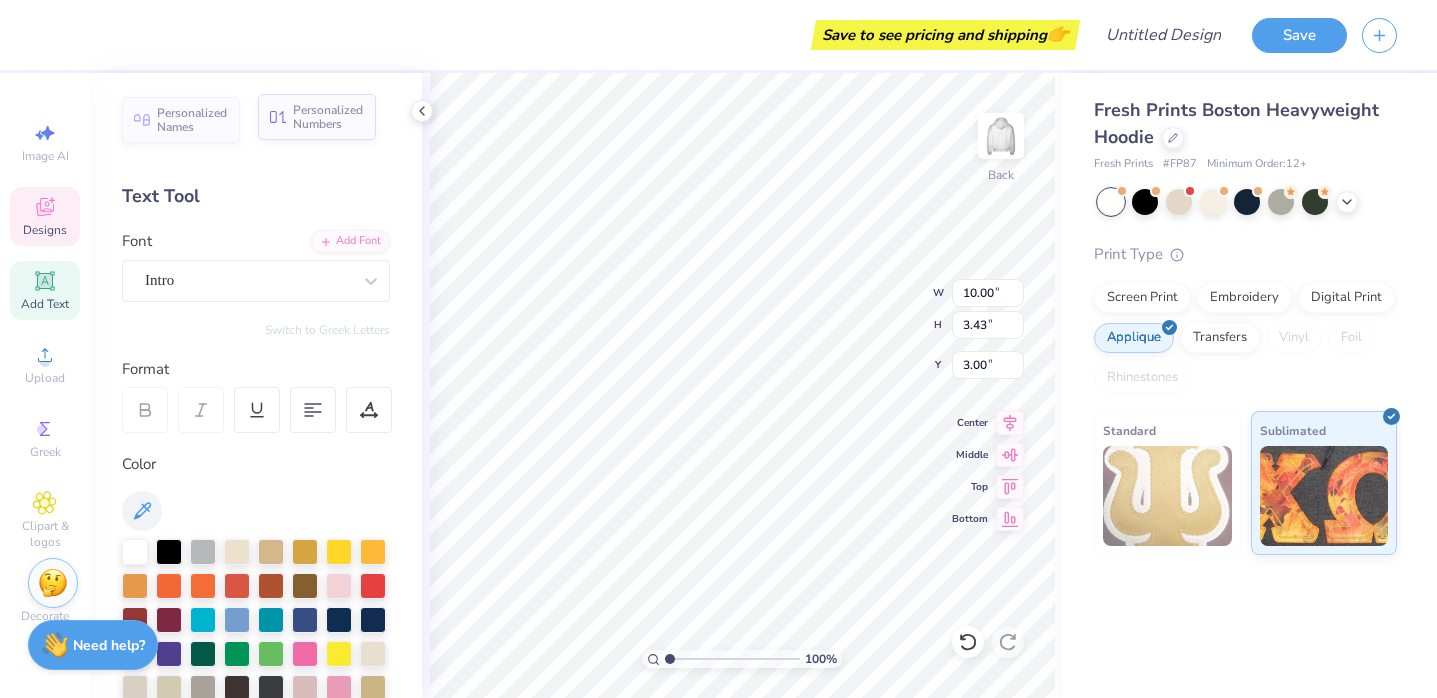click on "Personalized Numbers" at bounding box center (317, 117) 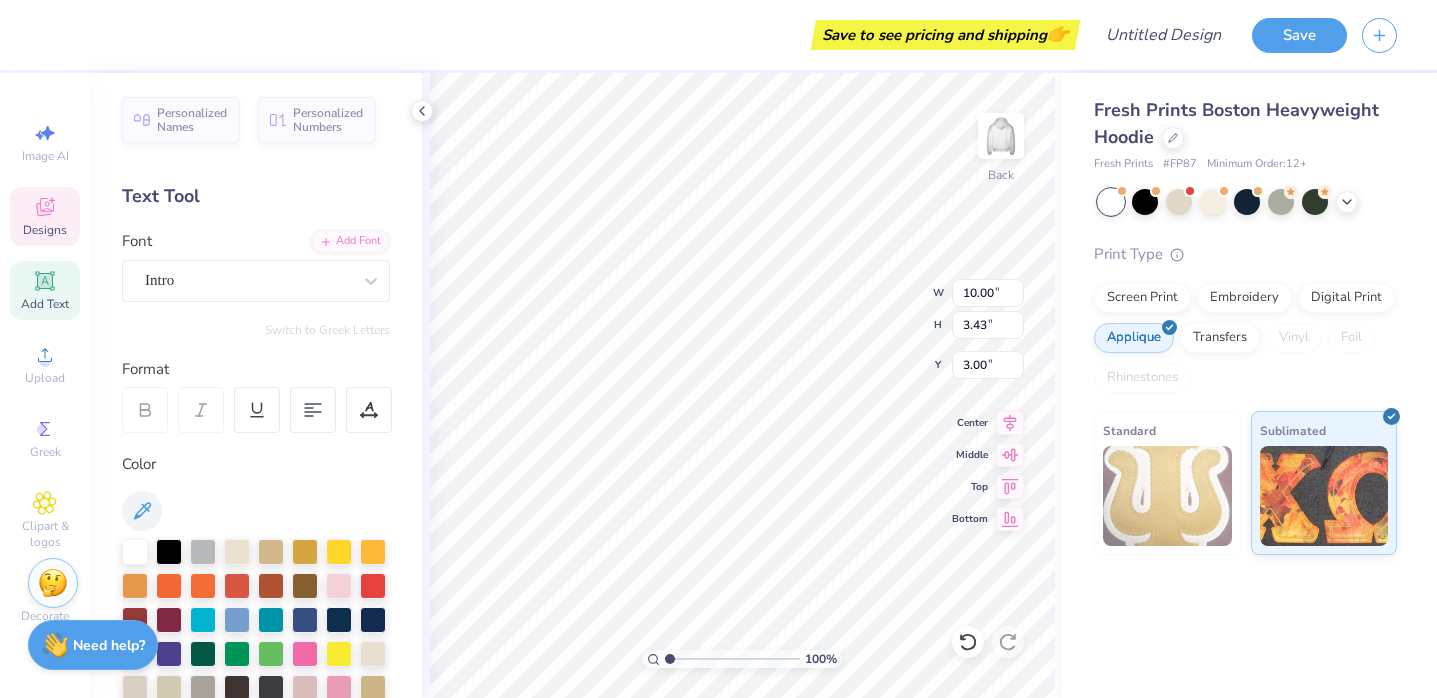 scroll, scrollTop: 0, scrollLeft: 0, axis: both 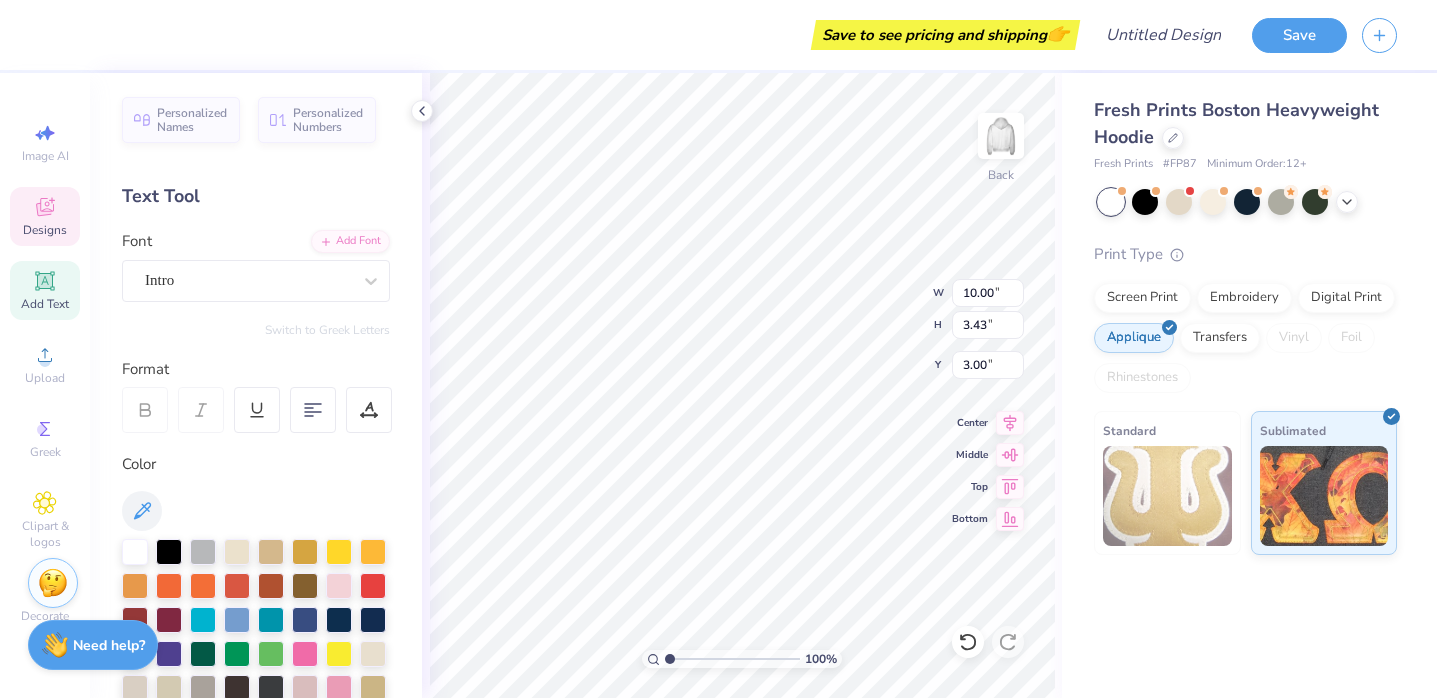 type on "HBF" 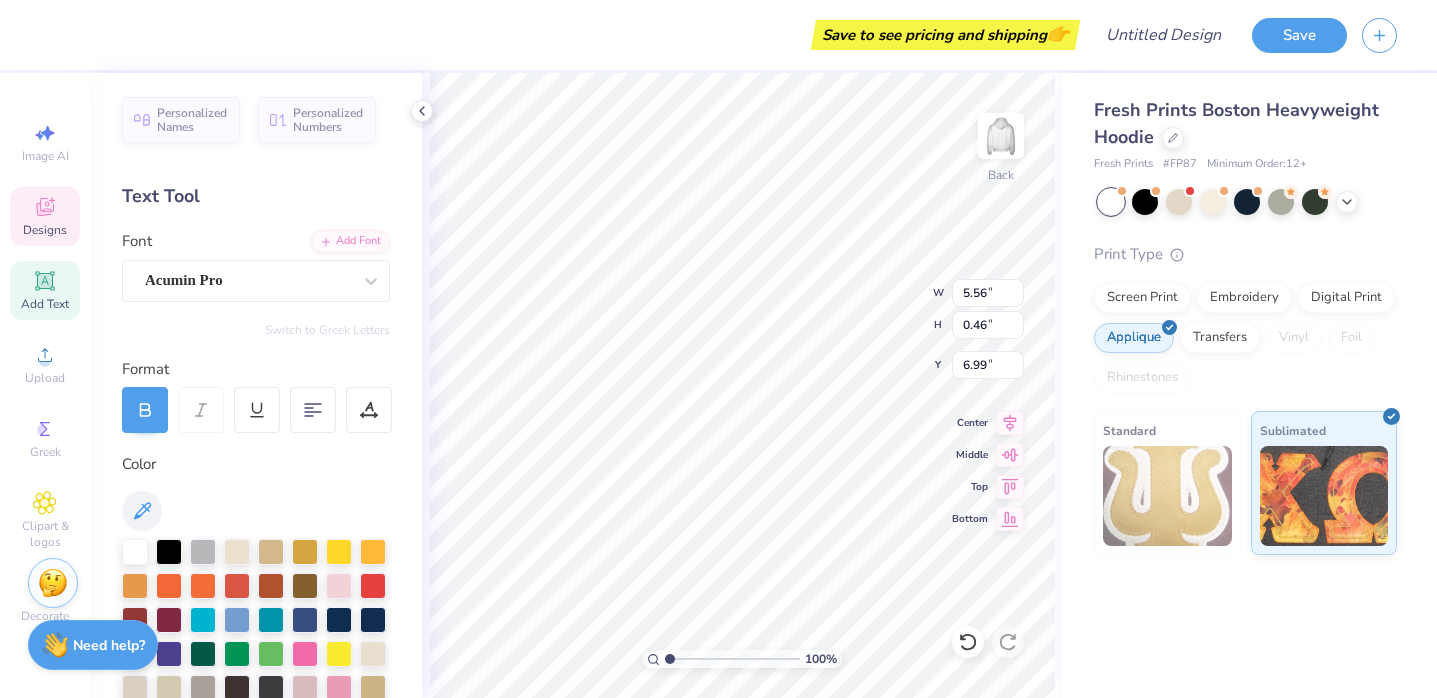 scroll, scrollTop: 0, scrollLeft: 3, axis: horizontal 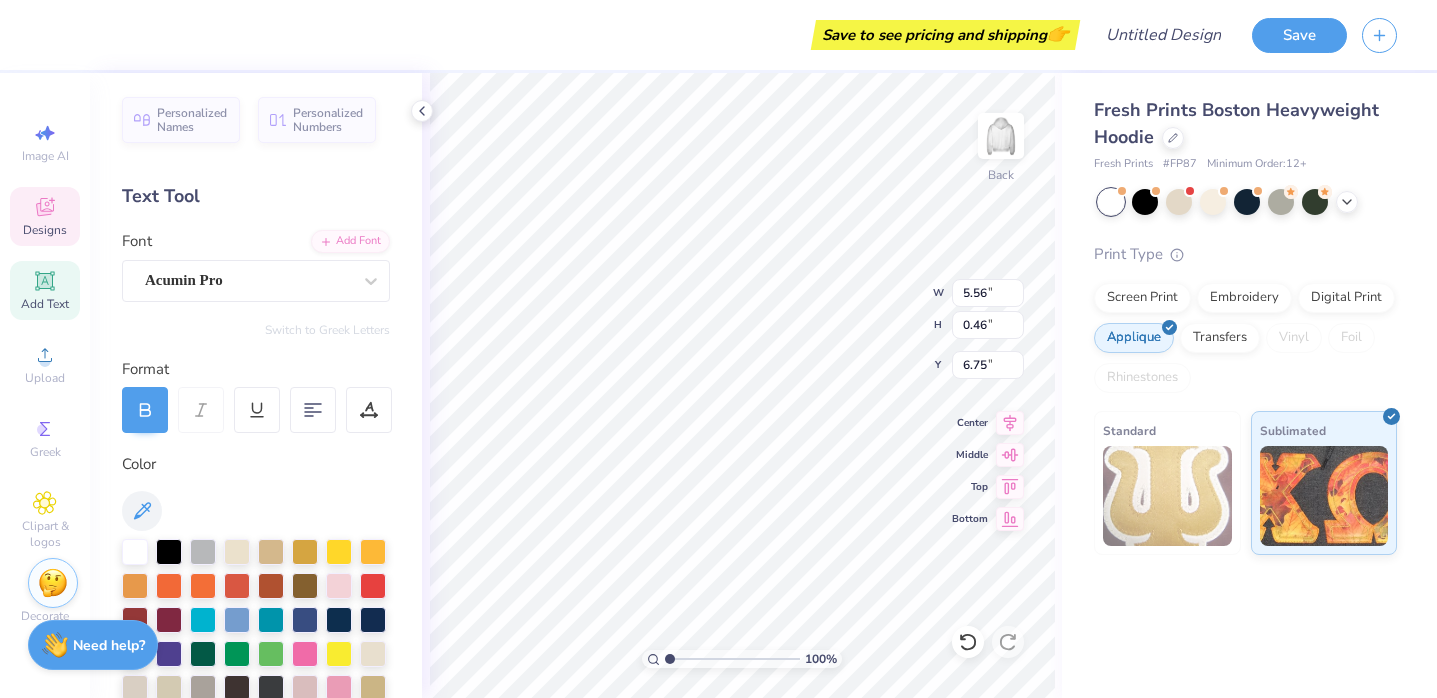 type on "10.85" 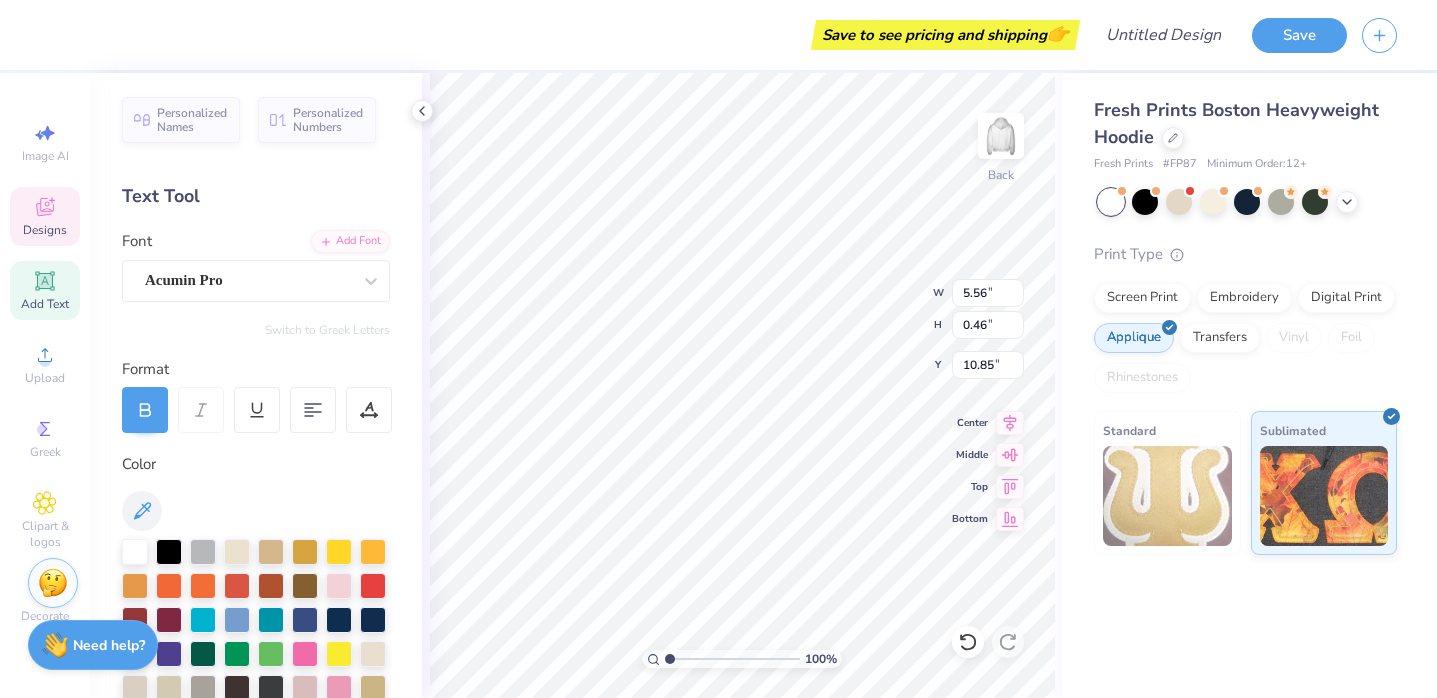 scroll, scrollTop: 0, scrollLeft: 5, axis: horizontal 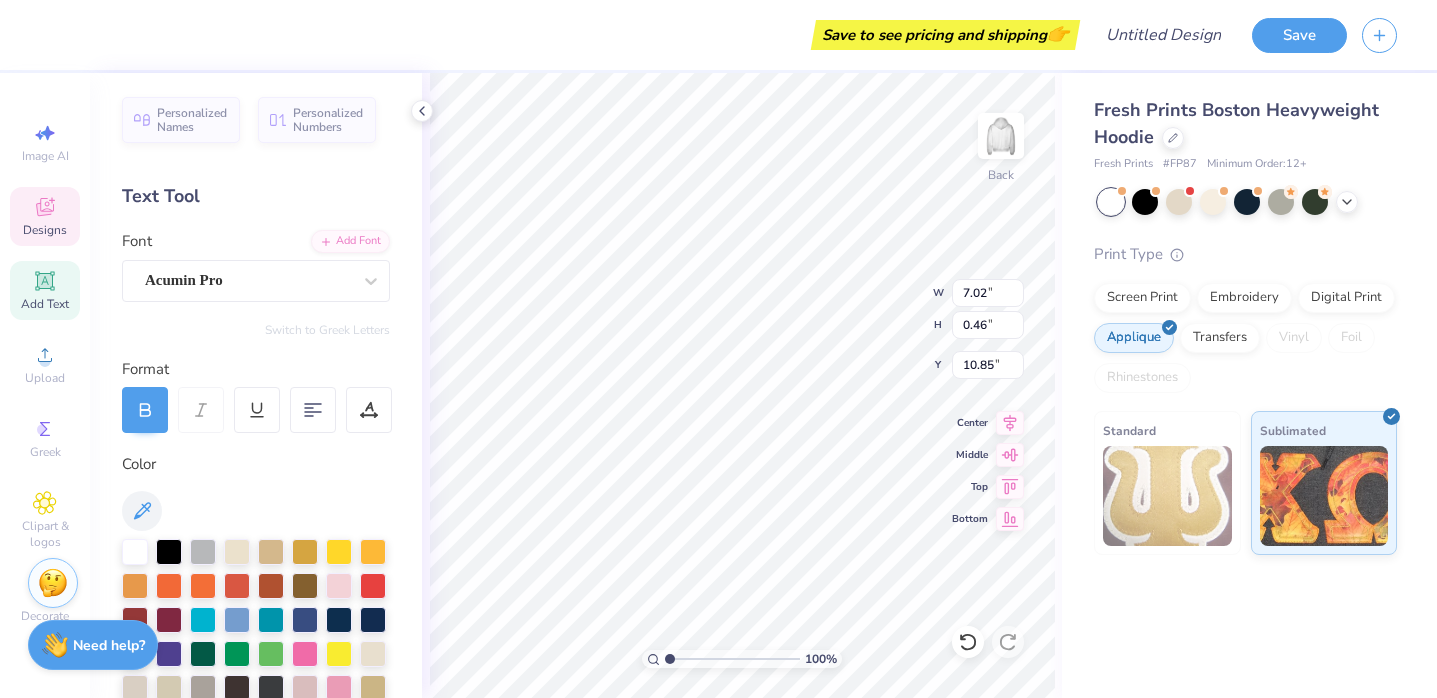 type on "6.75" 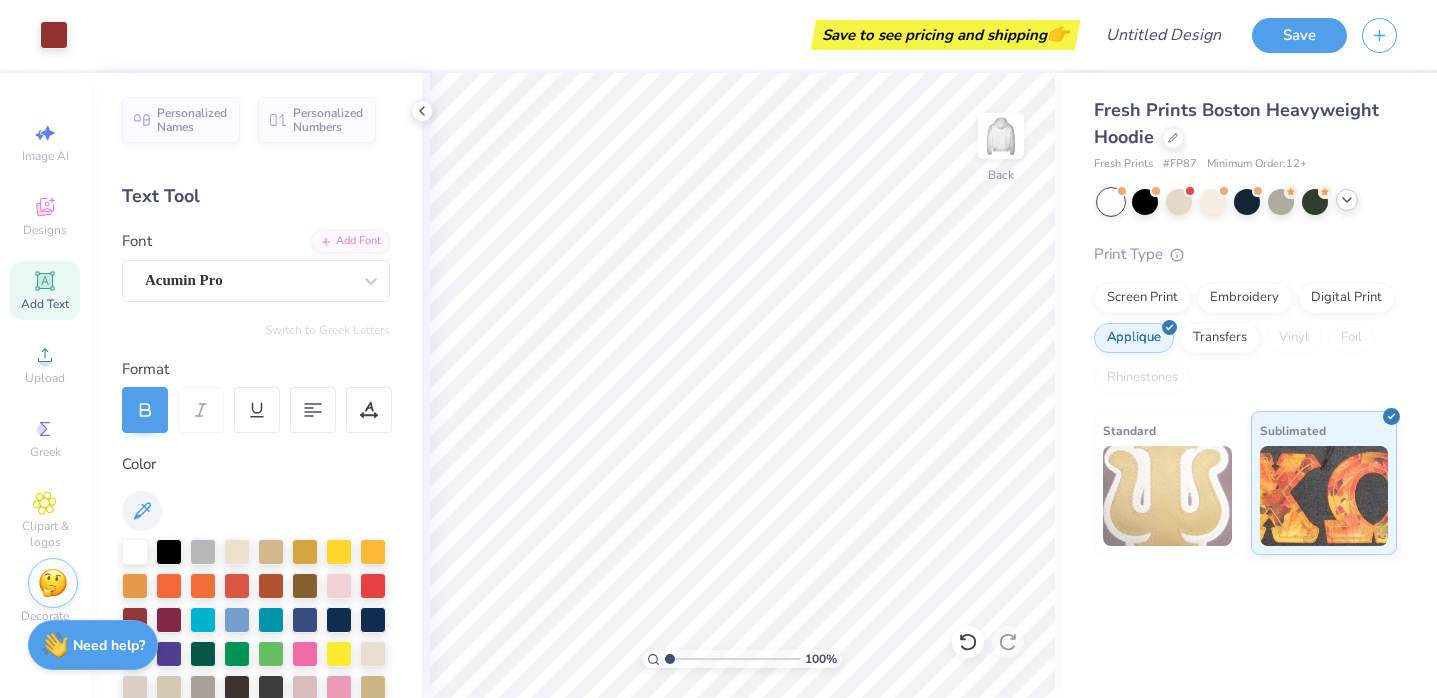click 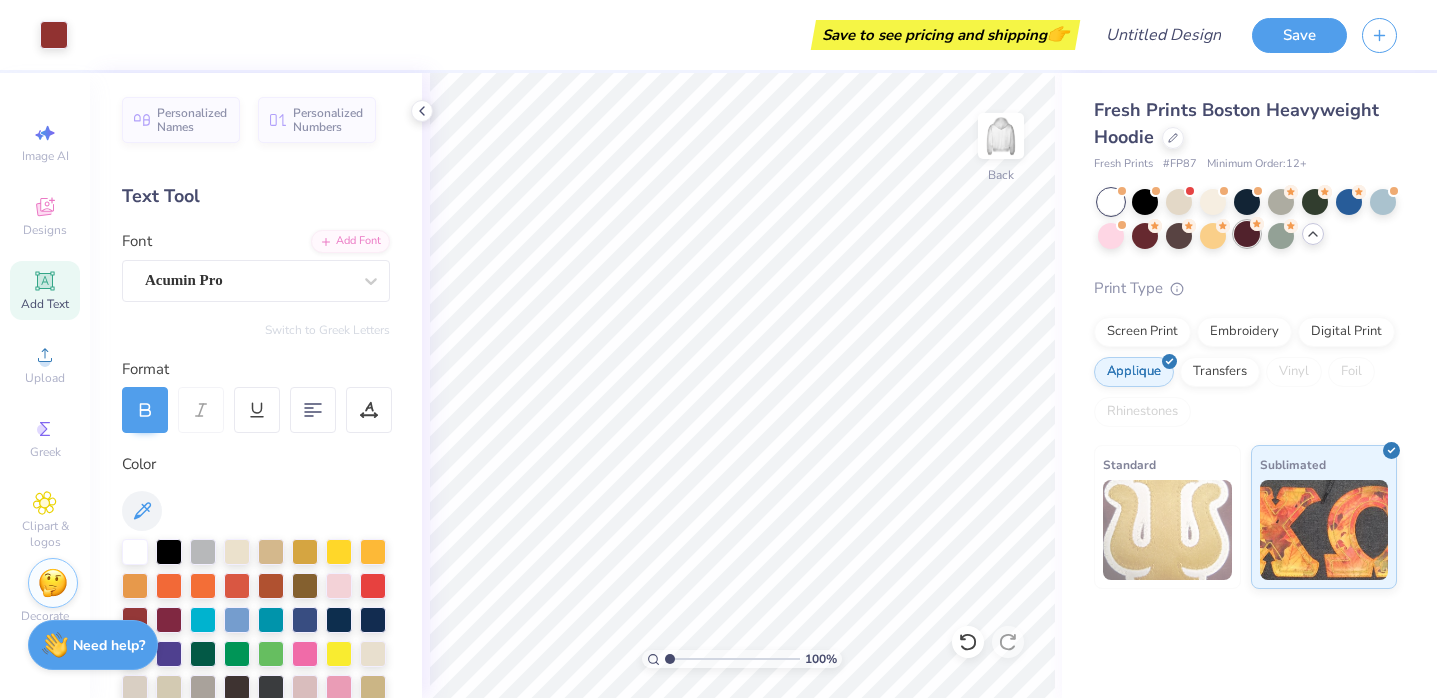click at bounding box center (1247, 234) 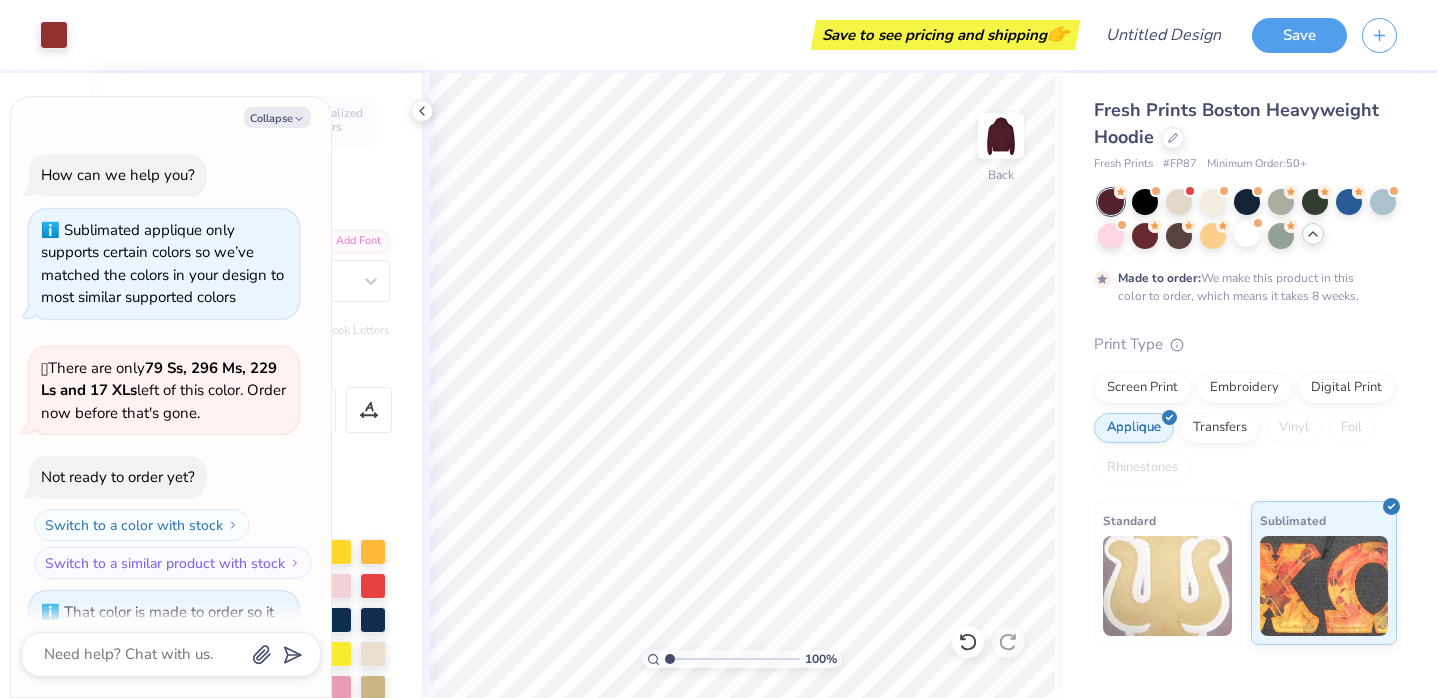 scroll, scrollTop: 138, scrollLeft: 0, axis: vertical 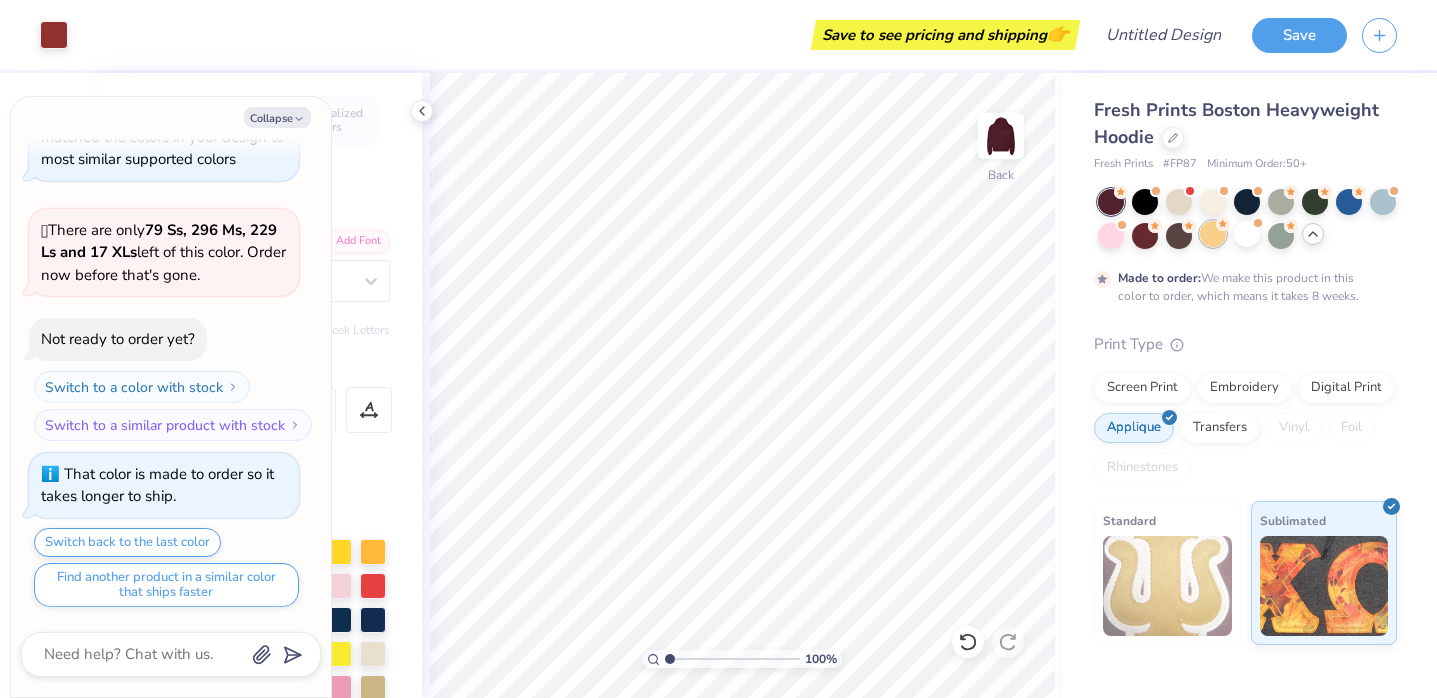 click at bounding box center [1213, 234] 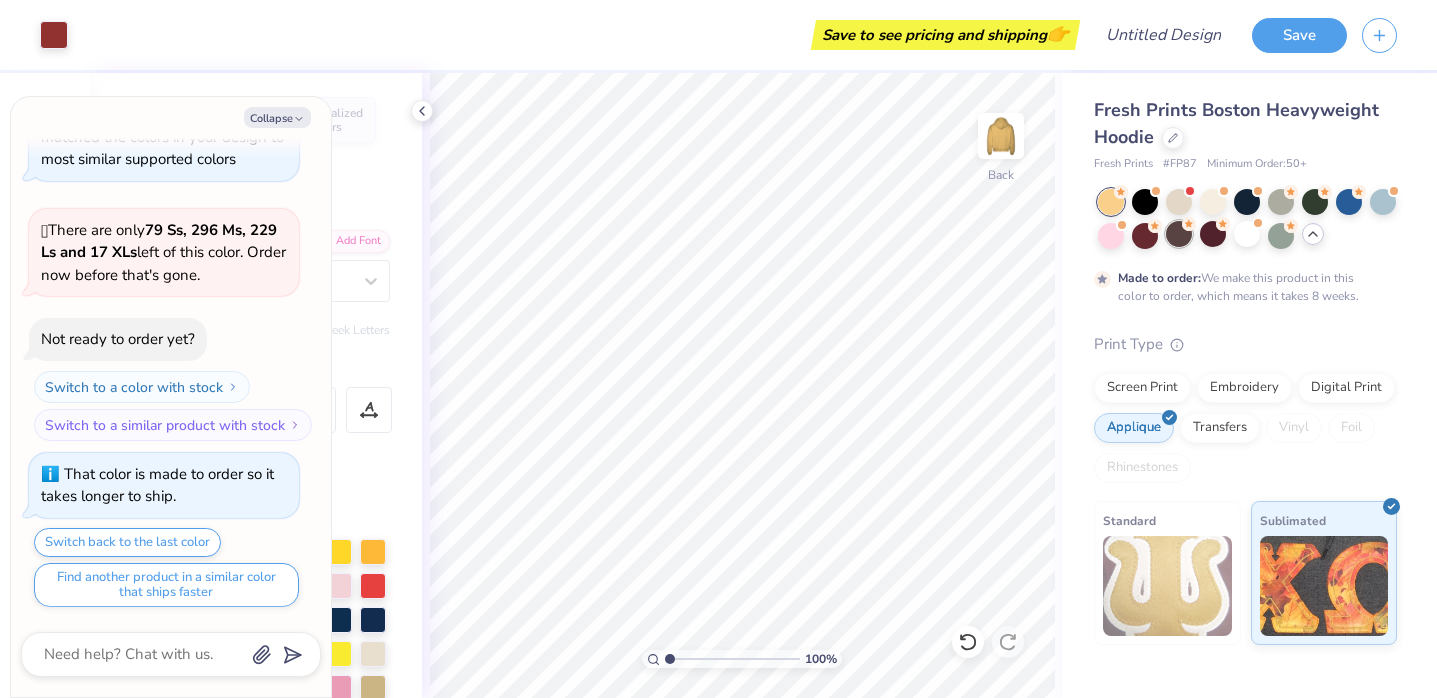 click at bounding box center [1179, 234] 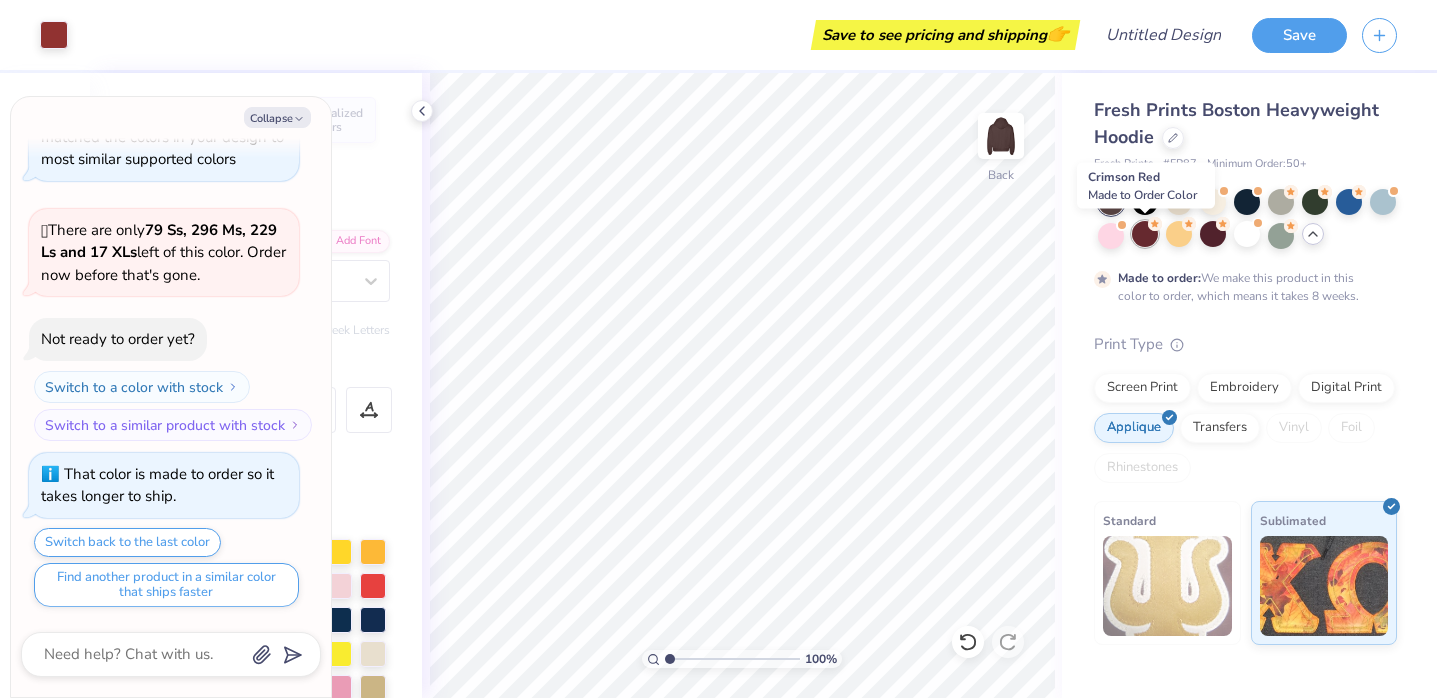 click at bounding box center (1145, 234) 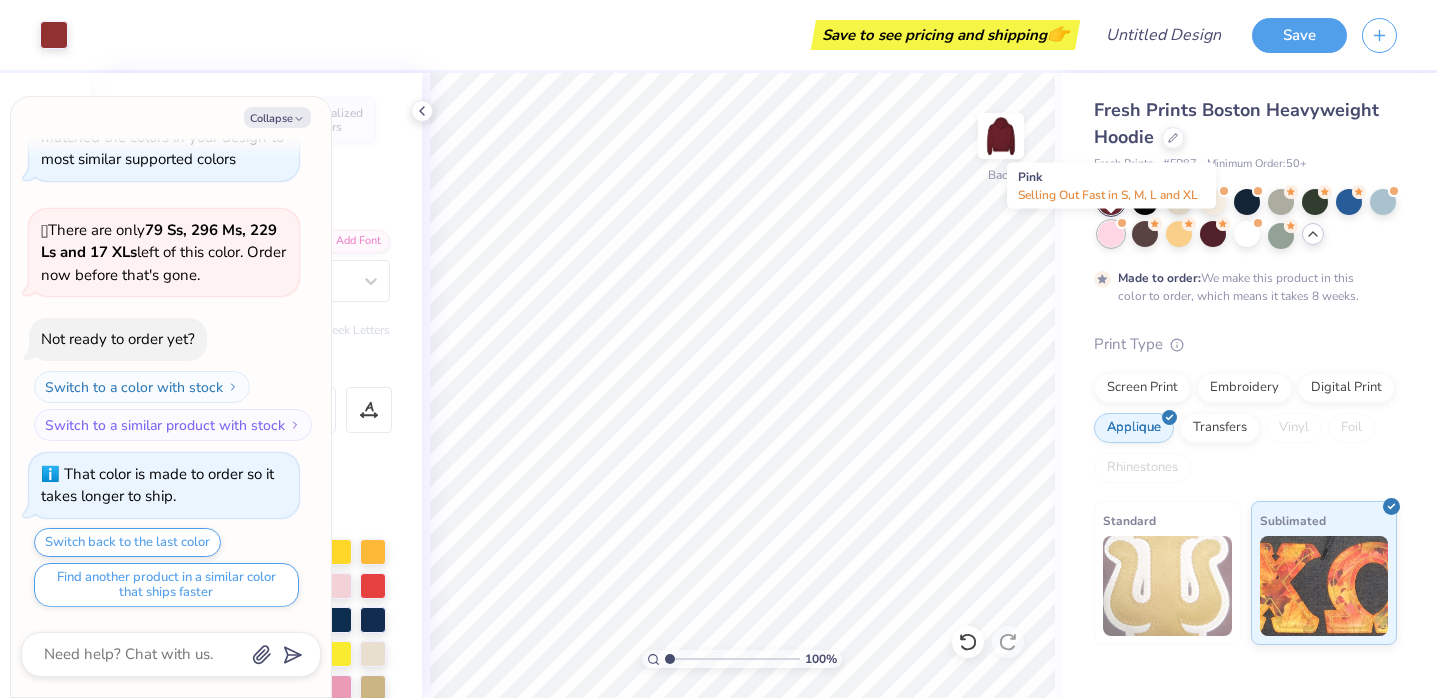click at bounding box center [1111, 234] 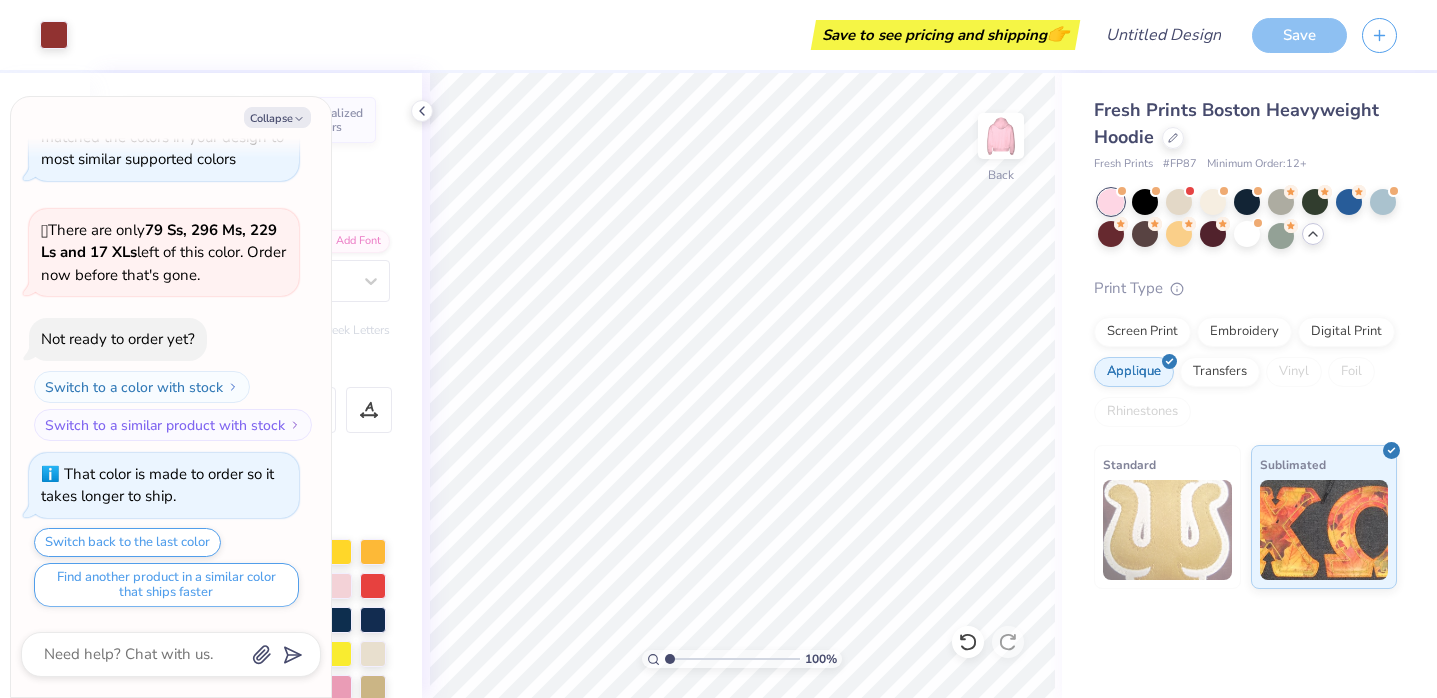 scroll, scrollTop: 498, scrollLeft: 0, axis: vertical 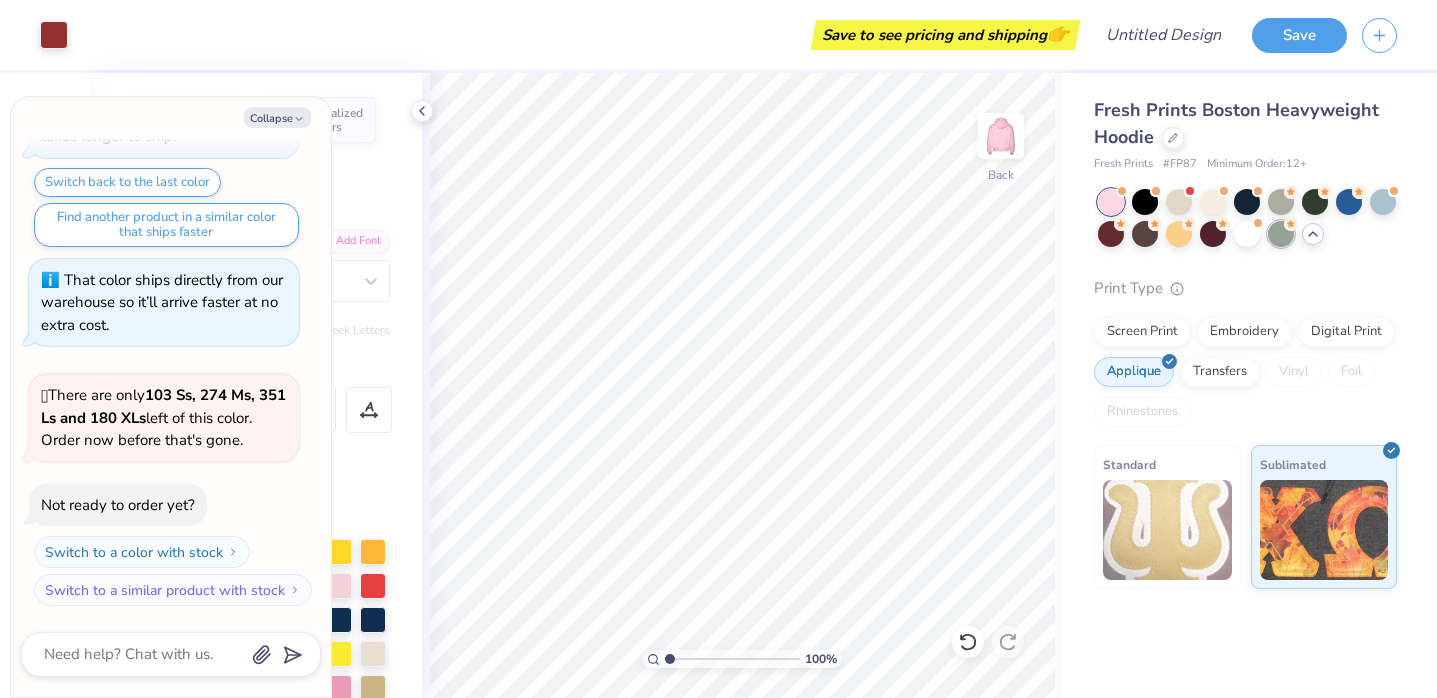 click at bounding box center (1281, 234) 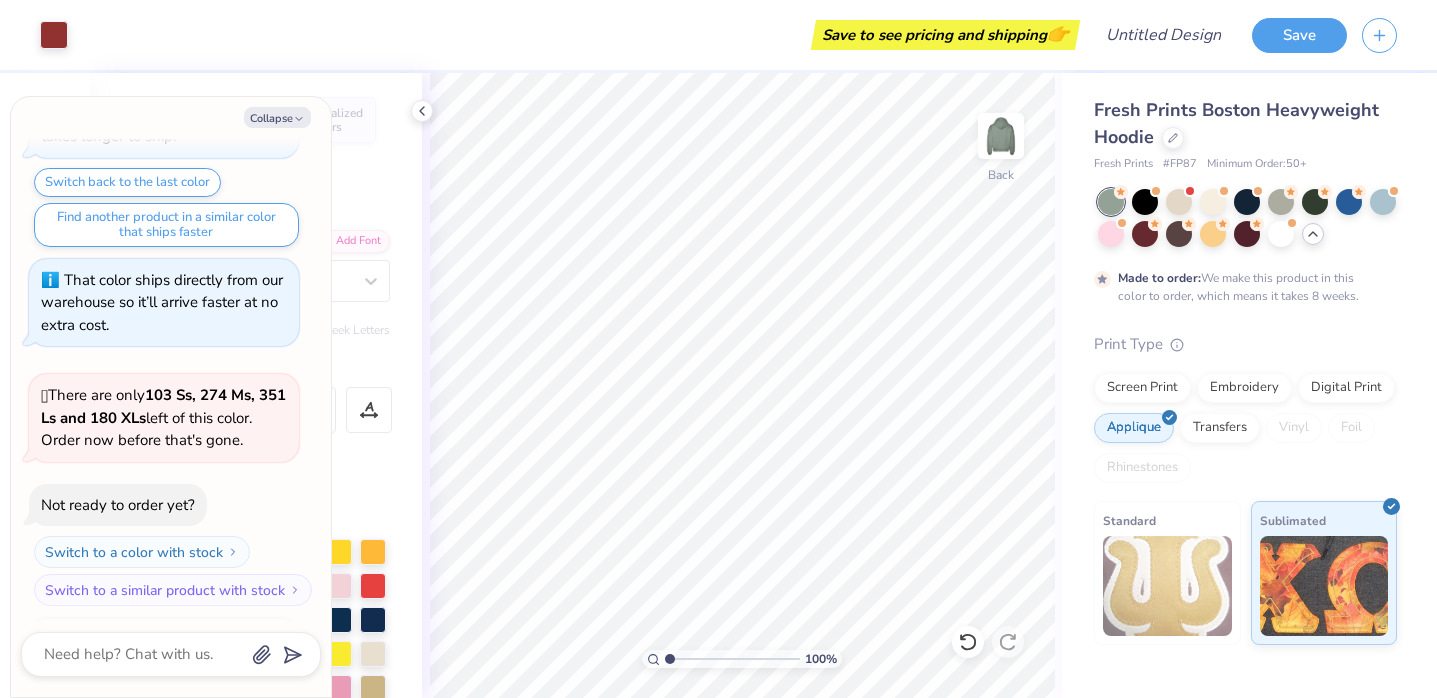 scroll, scrollTop: 664, scrollLeft: 0, axis: vertical 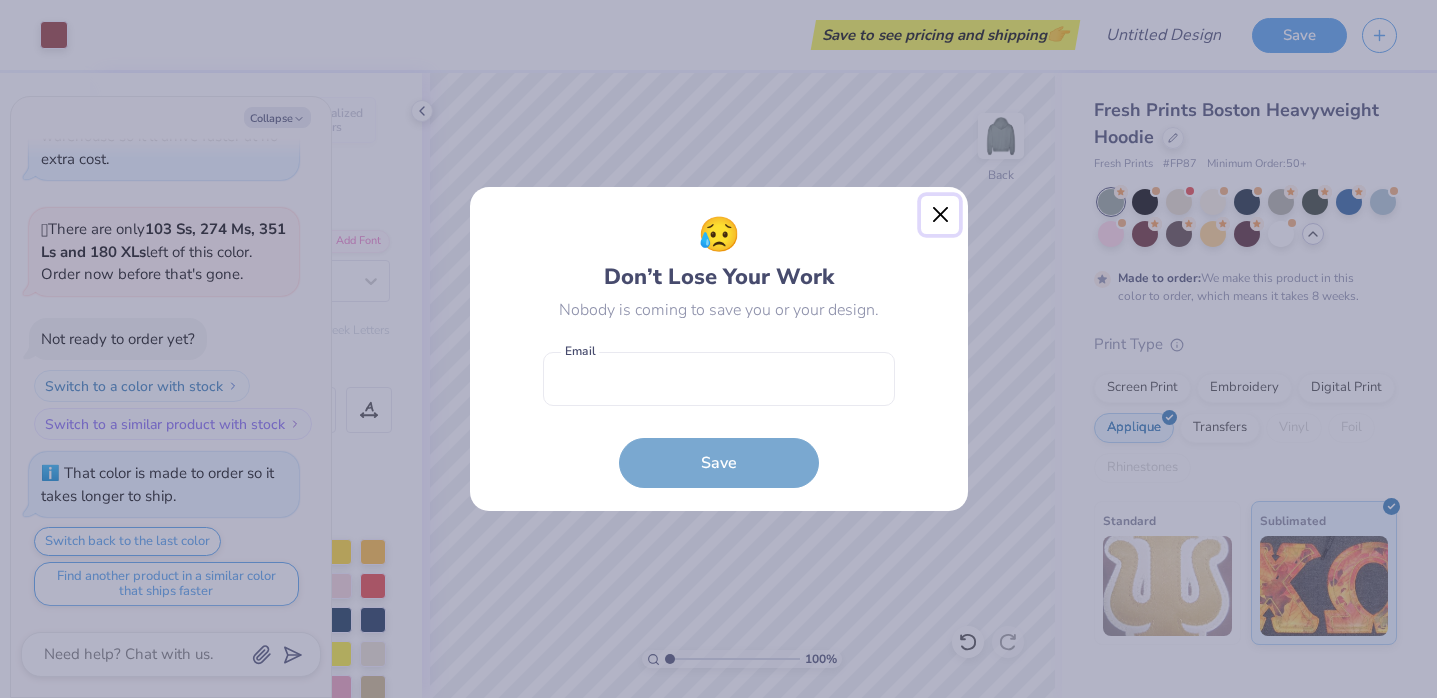 click at bounding box center (940, 215) 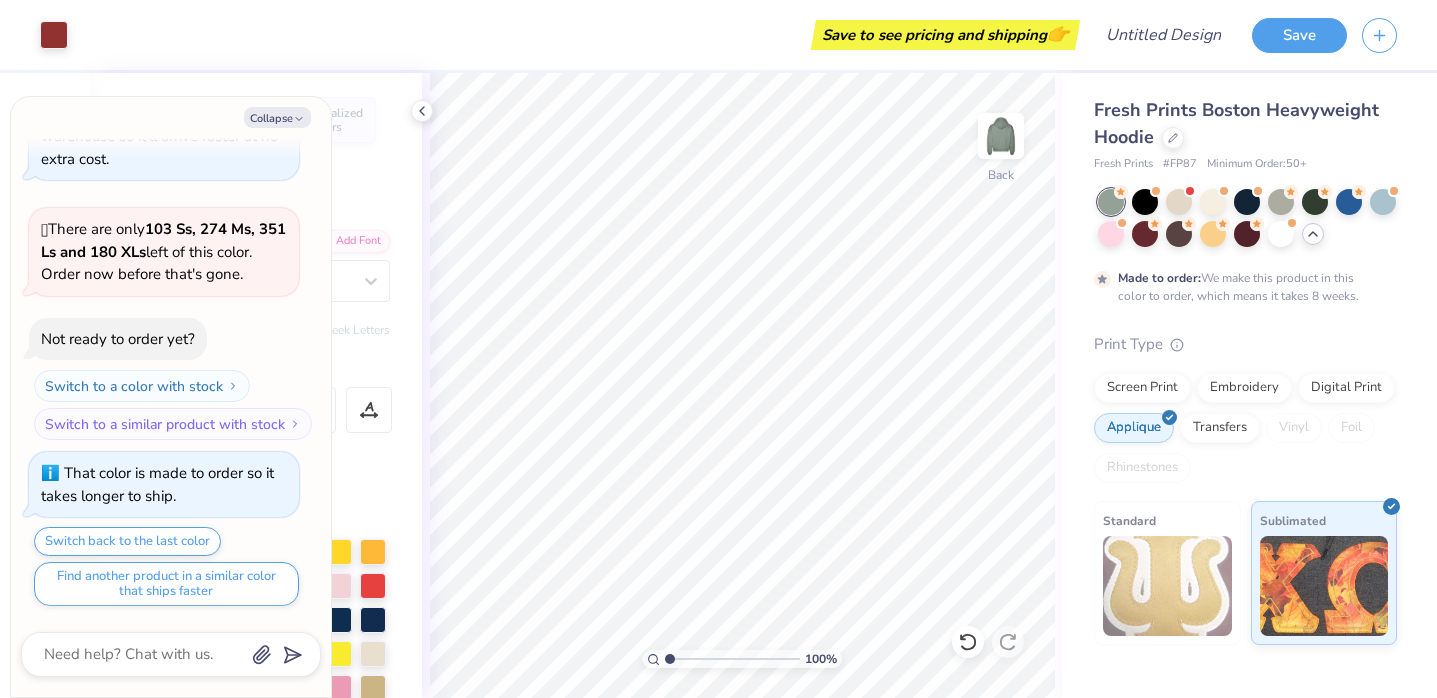 type on "x" 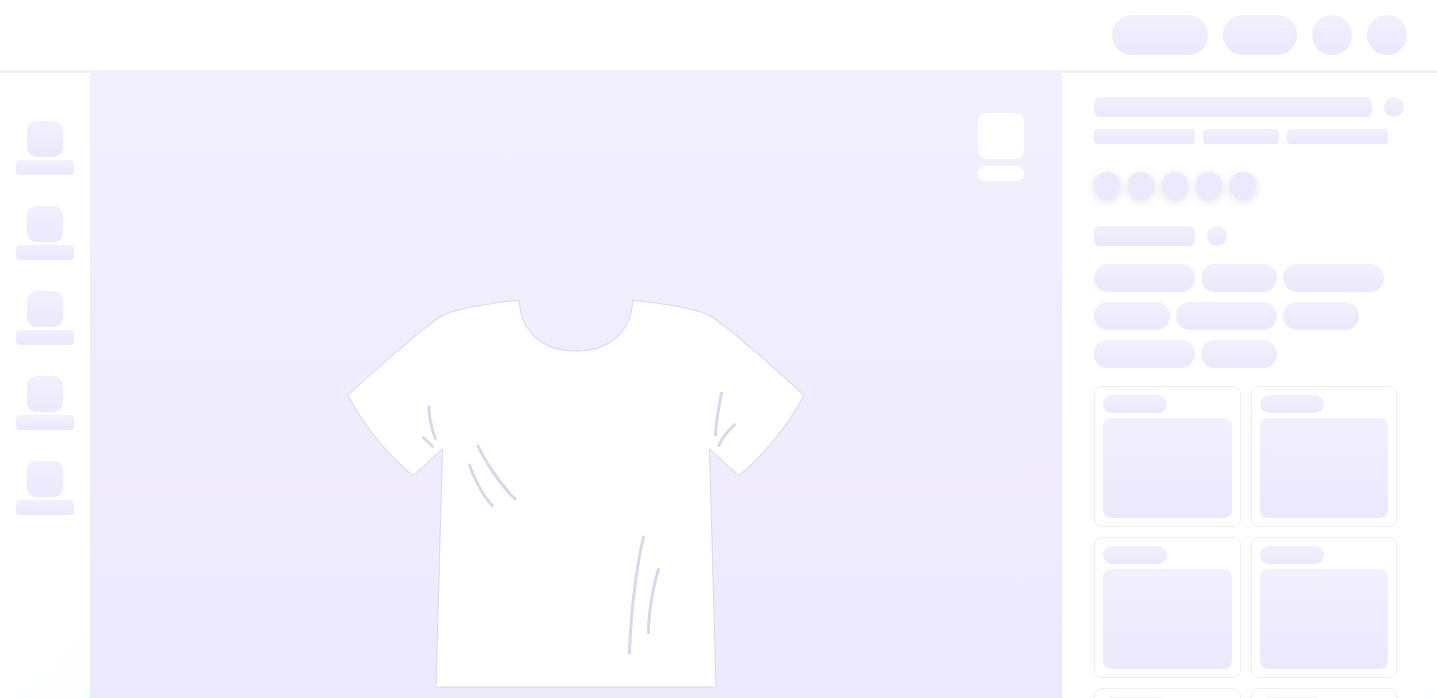 scroll, scrollTop: 0, scrollLeft: 0, axis: both 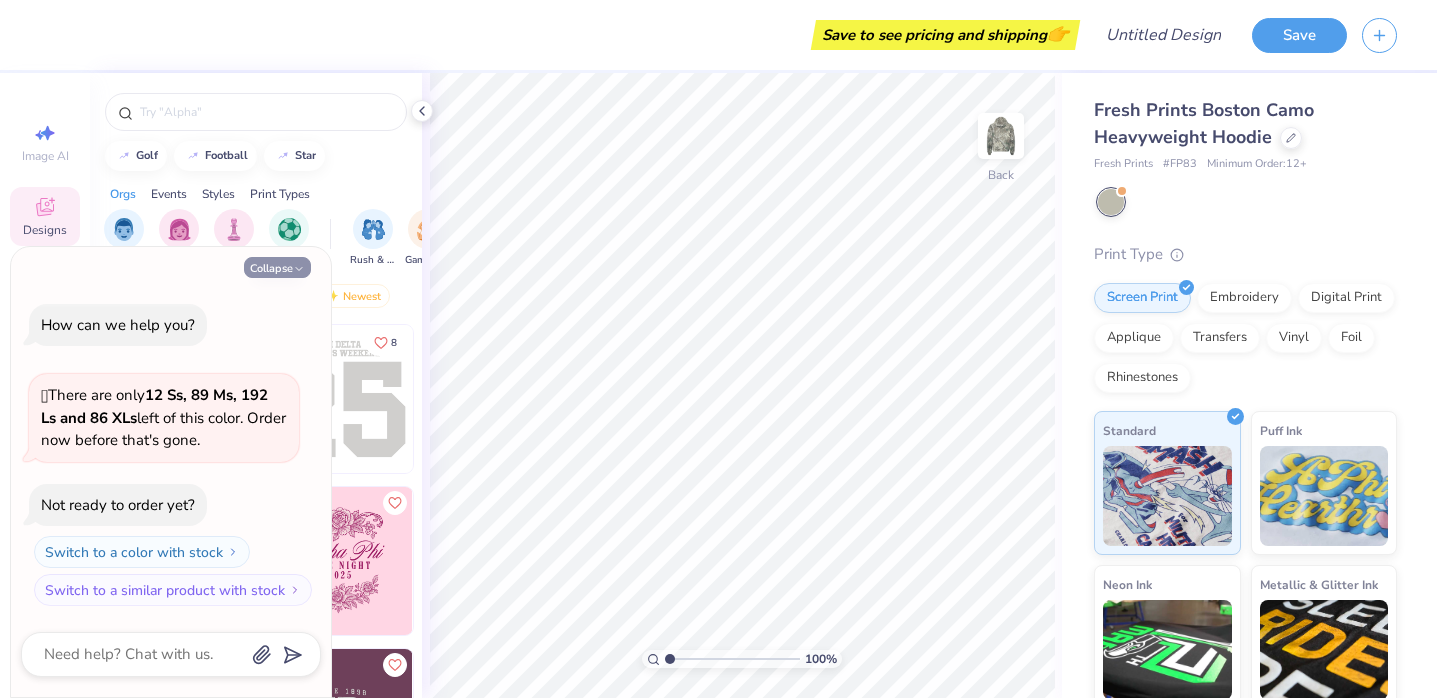 click on "Collapse" at bounding box center [277, 267] 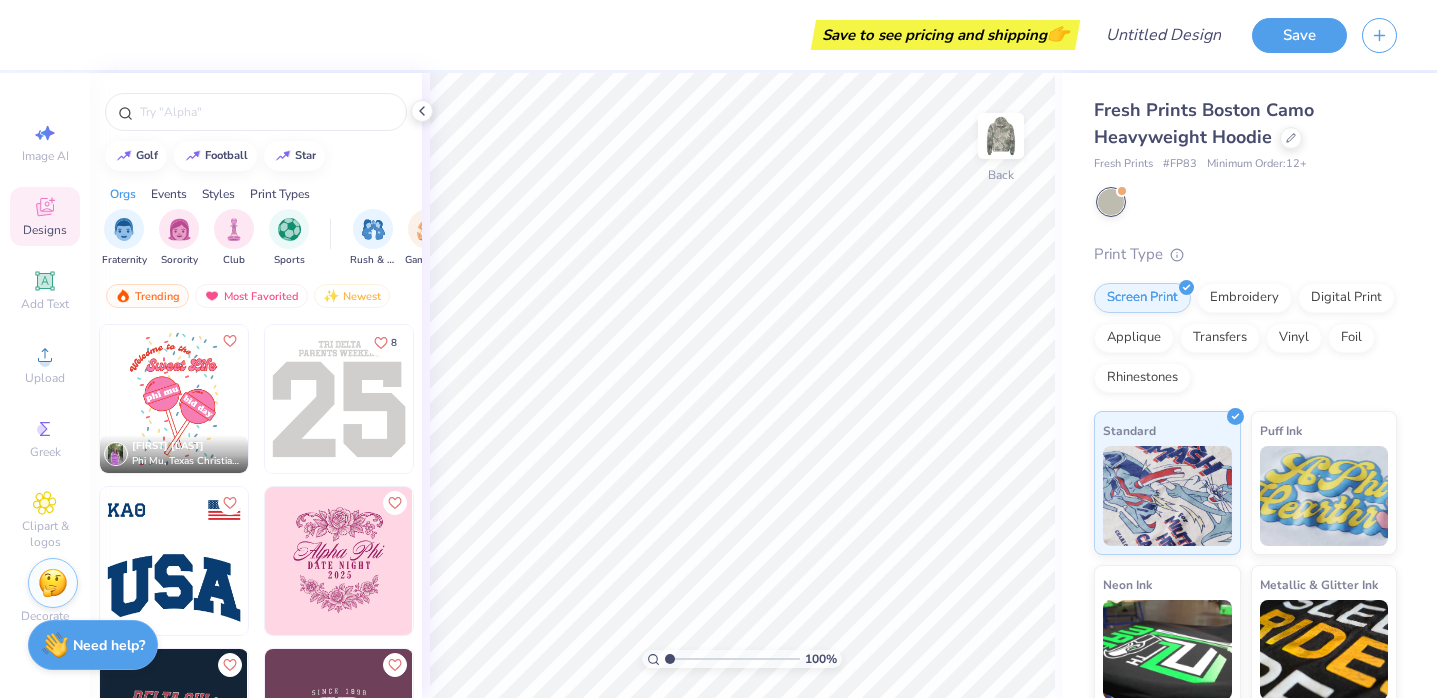 type on "x" 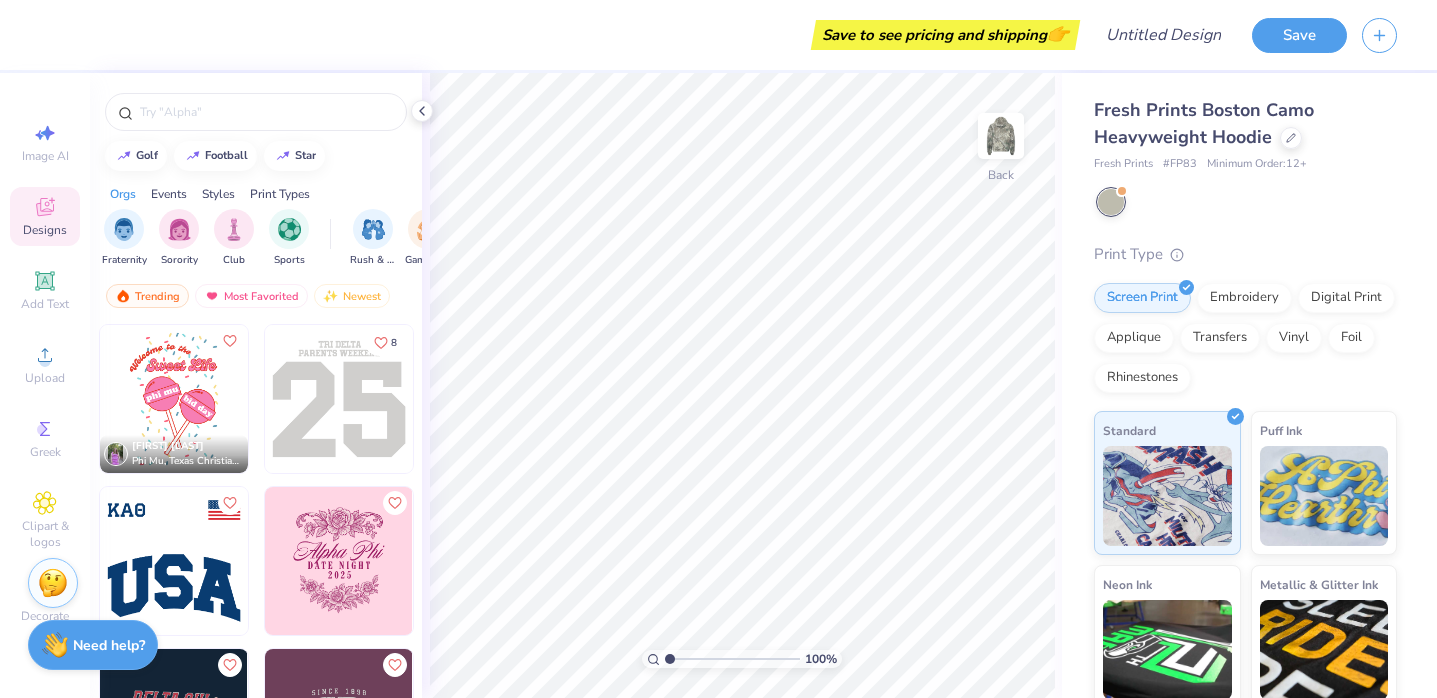 click on "Fraternity Sorority Club Sports Rush & Bid Game Day Parent's Weekend PR & General Big Little Reveal Philanthropy Date Parties & Socials Holidays Greek Week Retreat Formal & Semi Spring Break Founder’s Day Graduation Classic Minimalist Y2K Varsity Typography Cartoons Handdrawn 80s & 90s Grunge 60s & 70s Embroidery Screen Print Digital Print Patches Transfers Vinyl Applique" at bounding box center [256, 240] 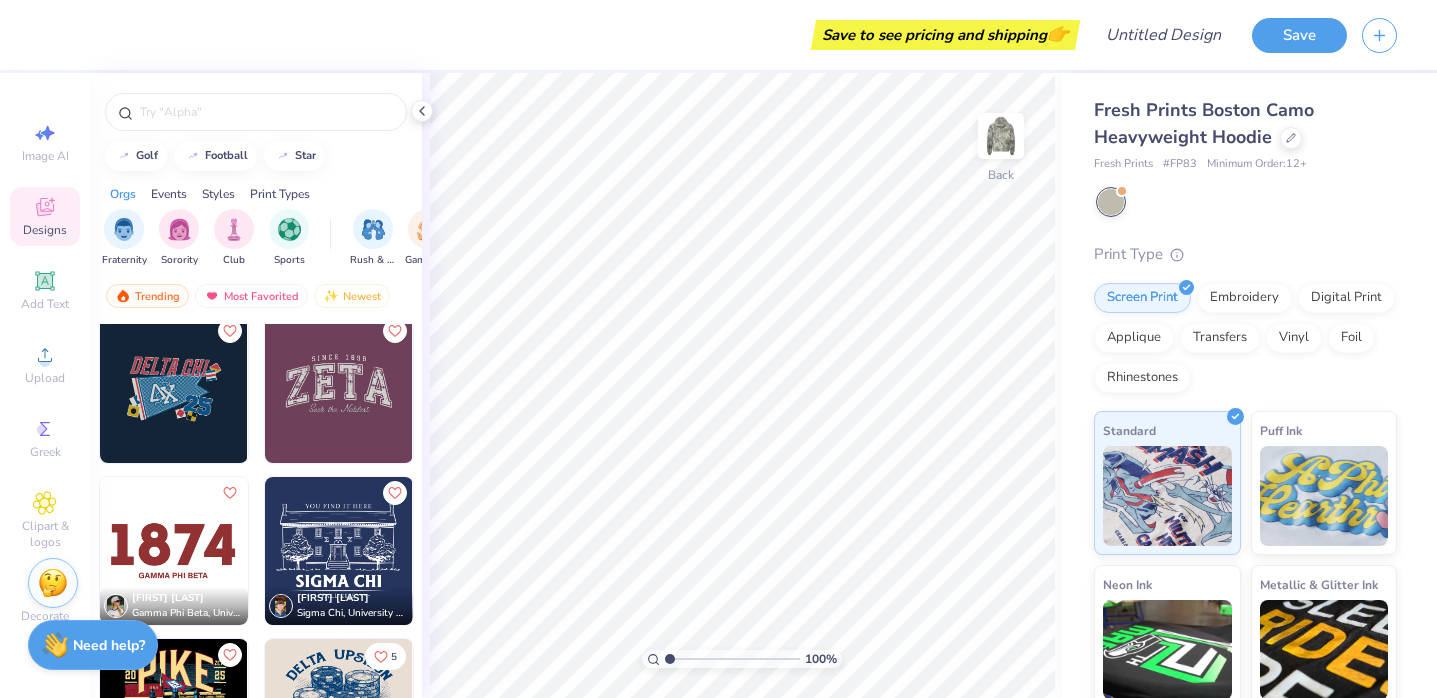 scroll, scrollTop: 331, scrollLeft: 0, axis: vertical 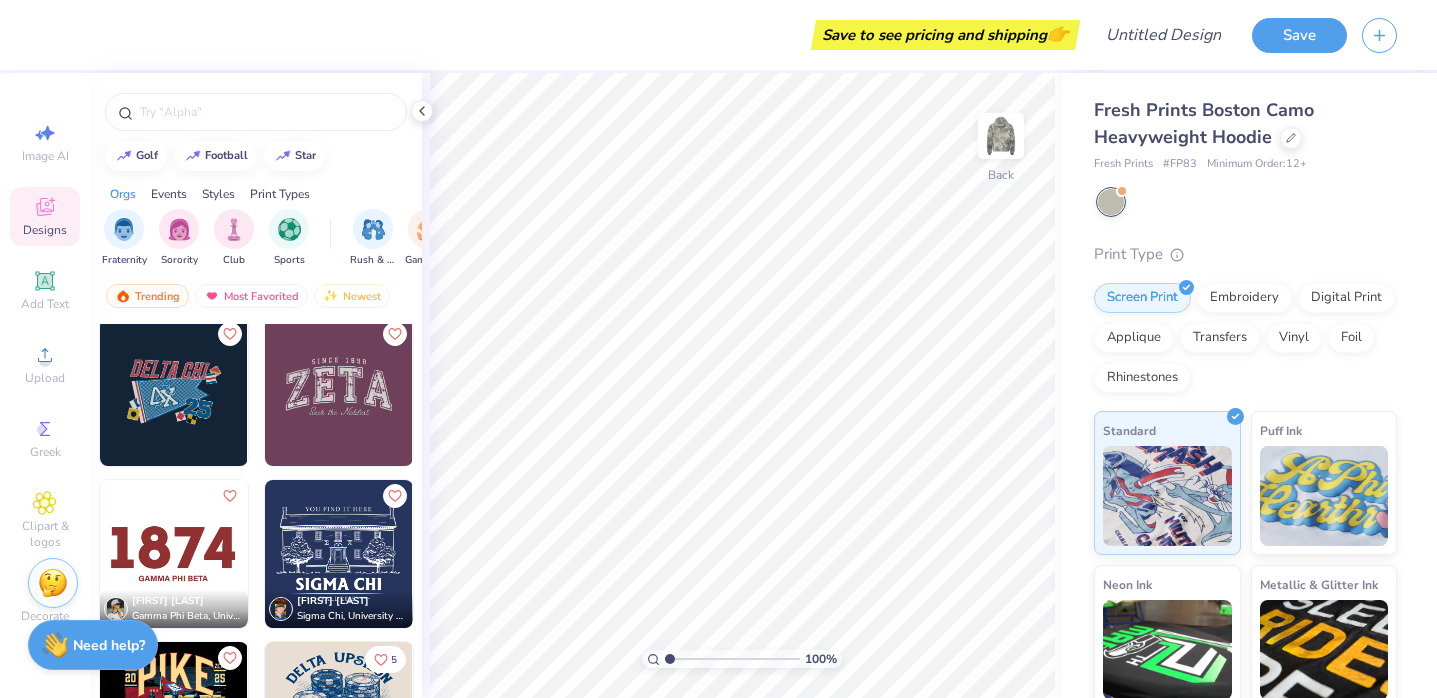 click at bounding box center (339, 392) 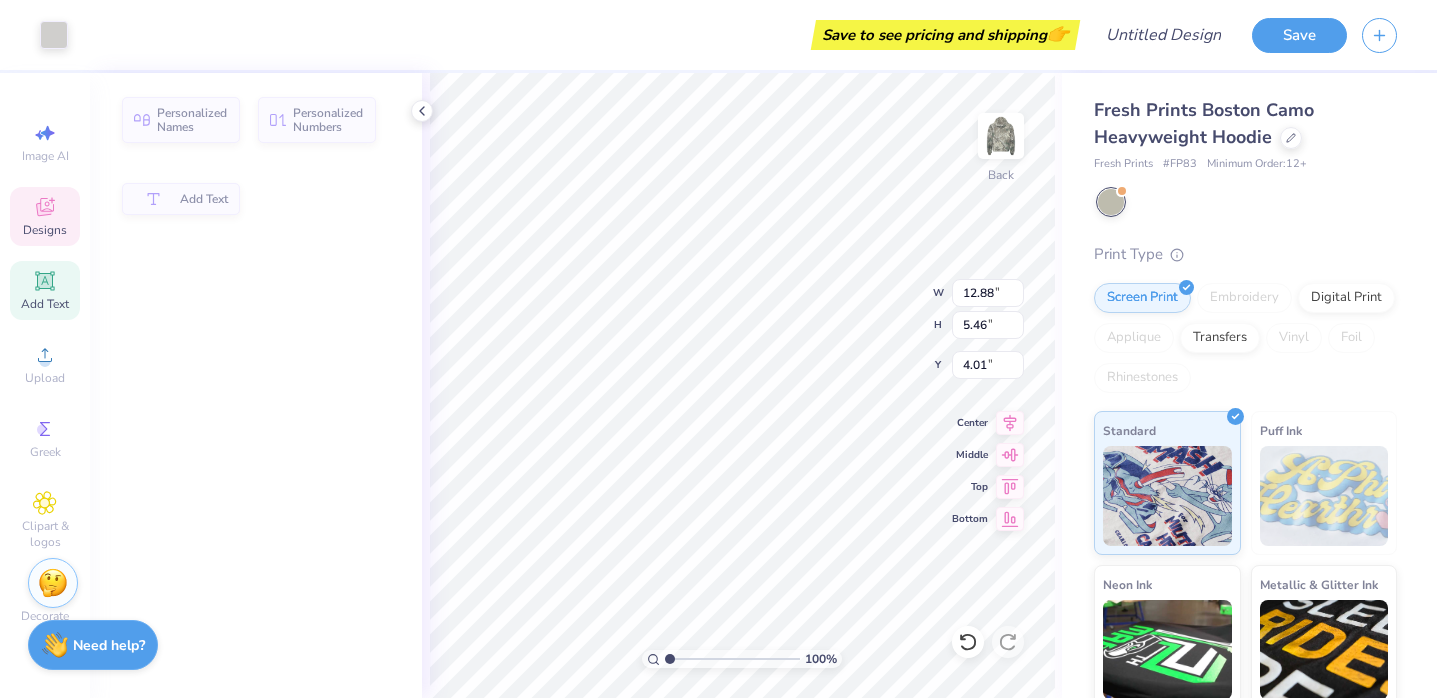 type on "5.46" 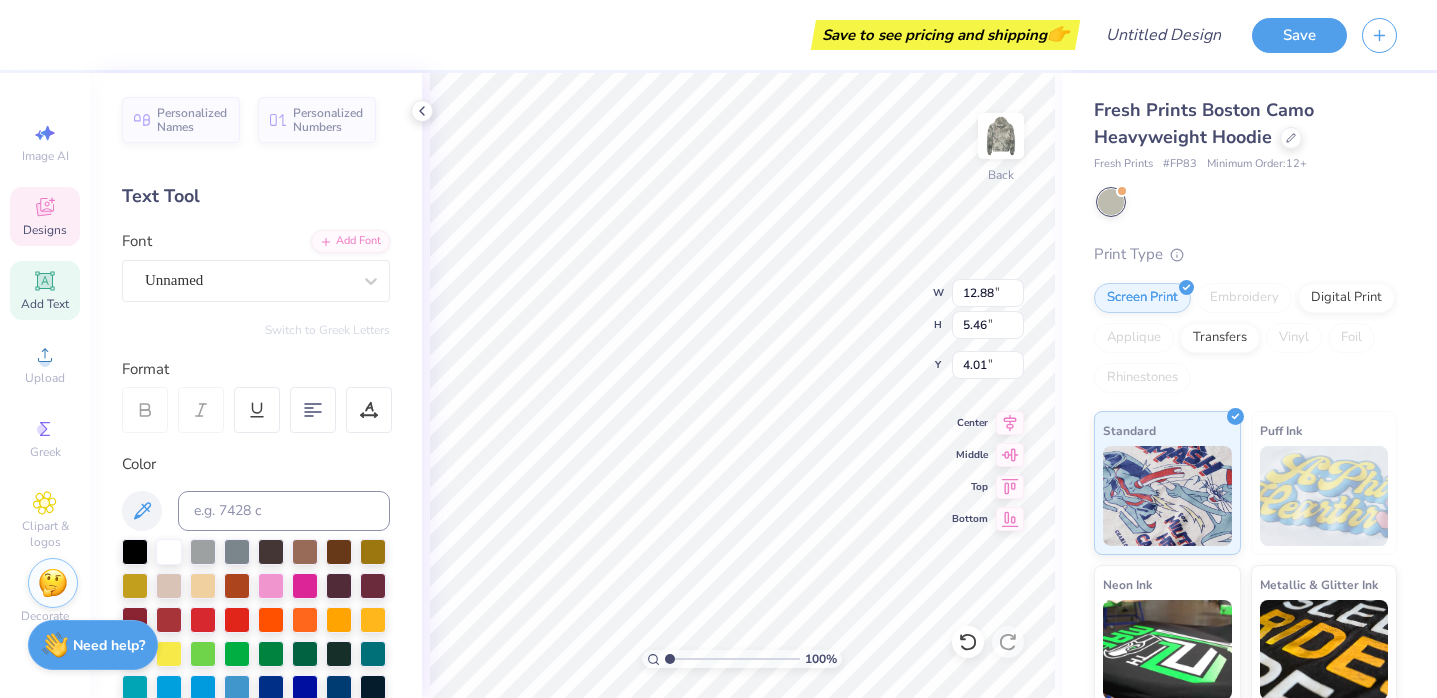 scroll, scrollTop: 0, scrollLeft: 0, axis: both 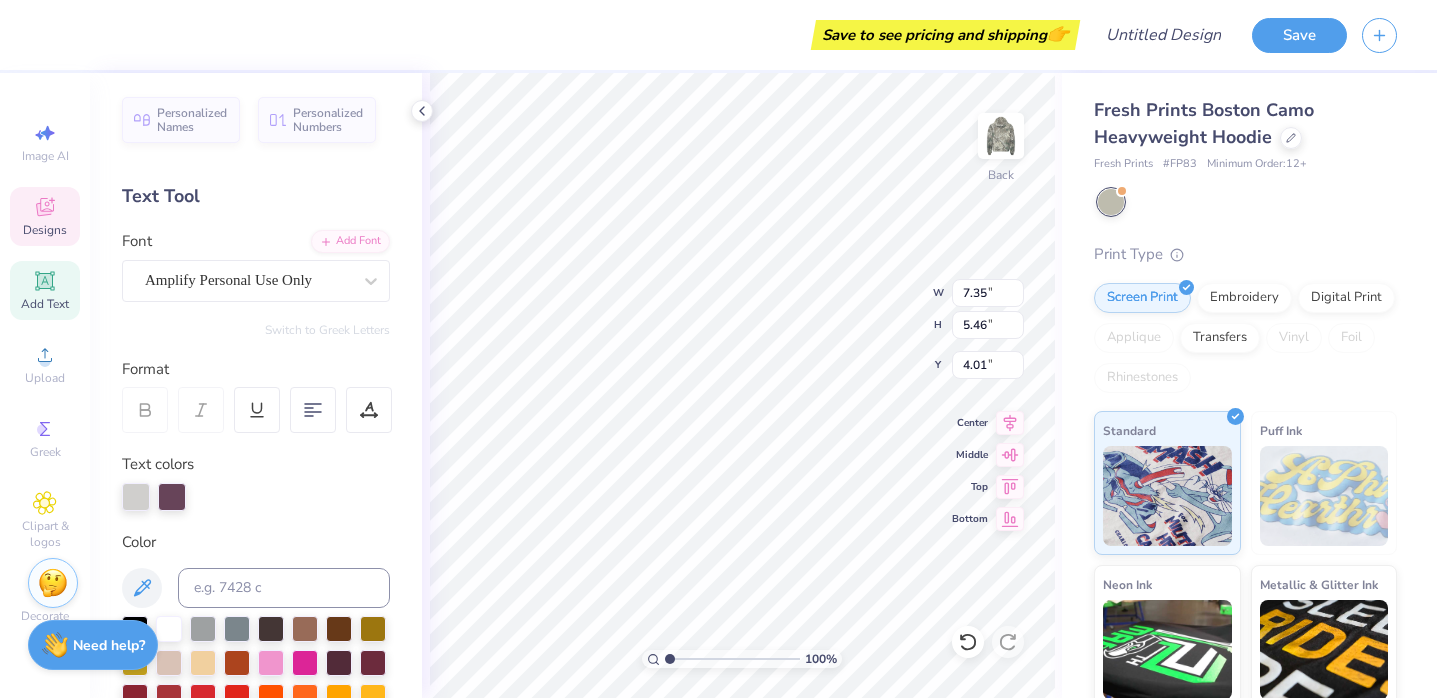 type on "7.35" 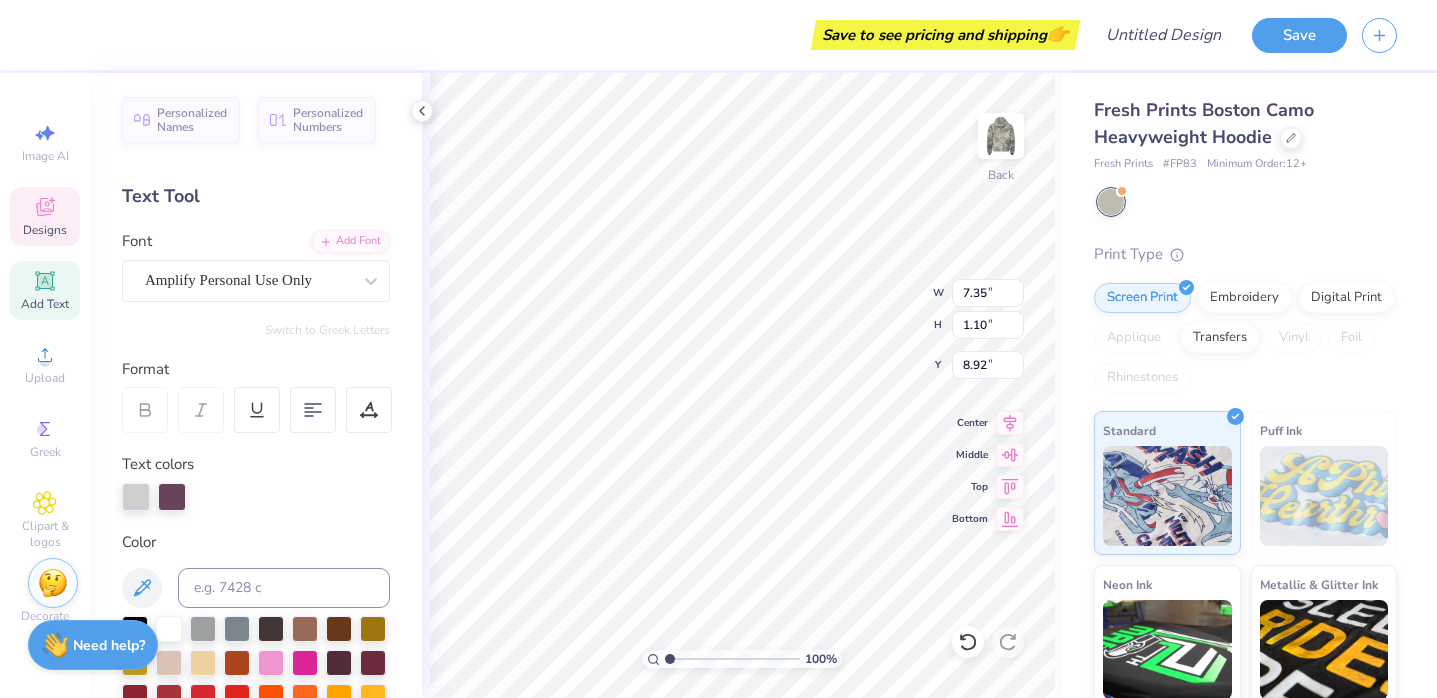 scroll, scrollTop: 0, scrollLeft: 6, axis: horizontal 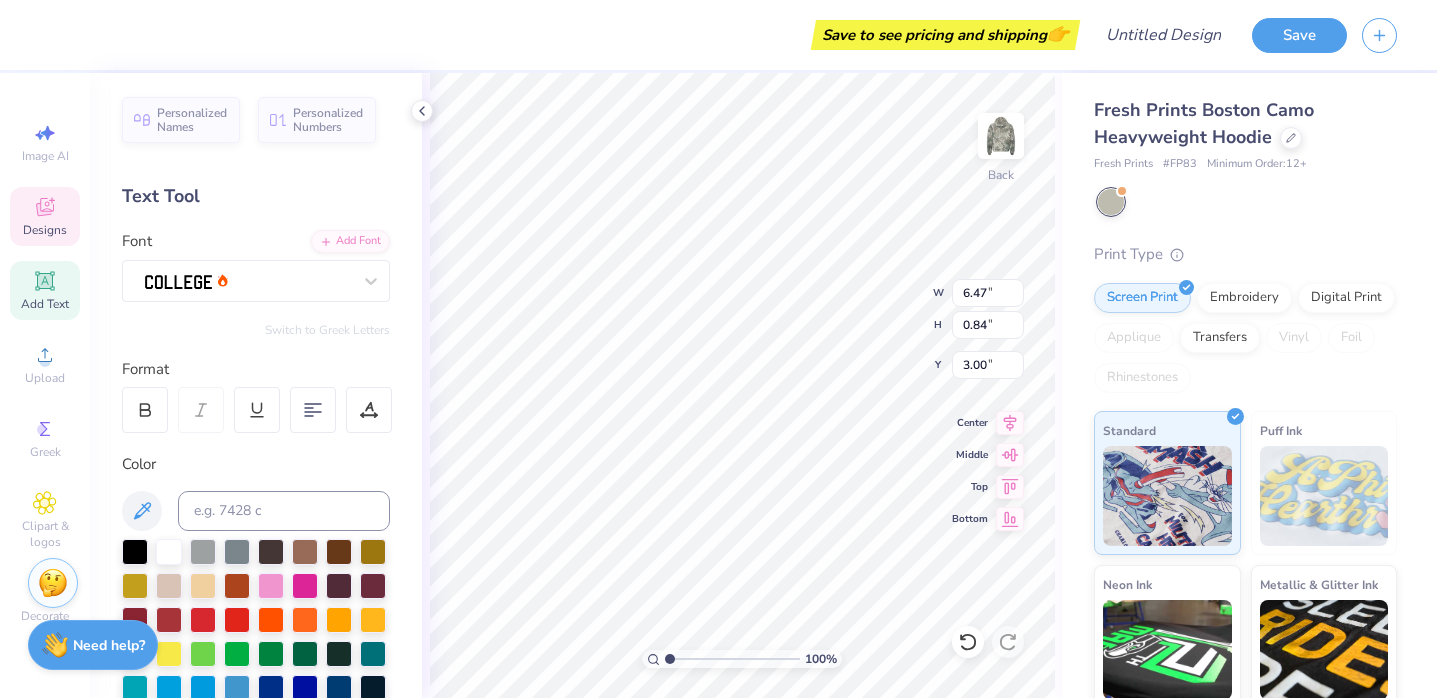 type on "S" 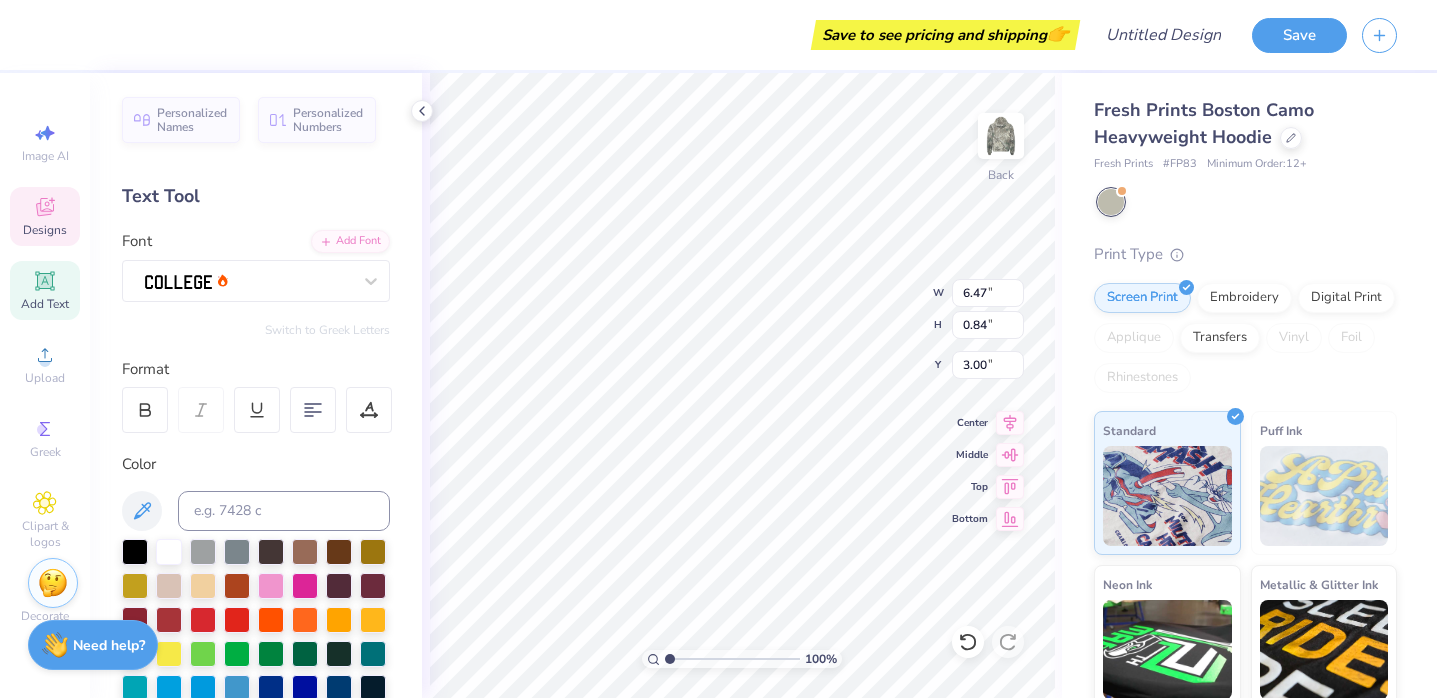 scroll, scrollTop: 0, scrollLeft: 0, axis: both 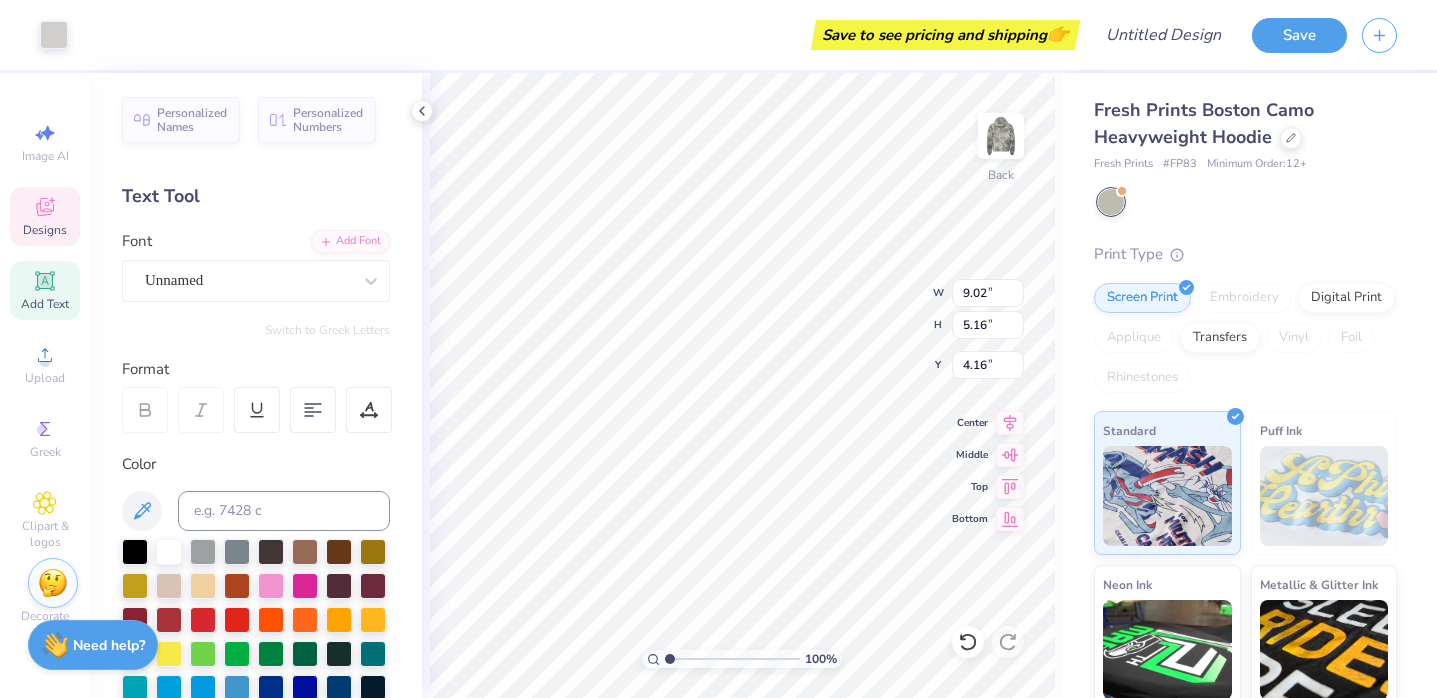 type on "3.80" 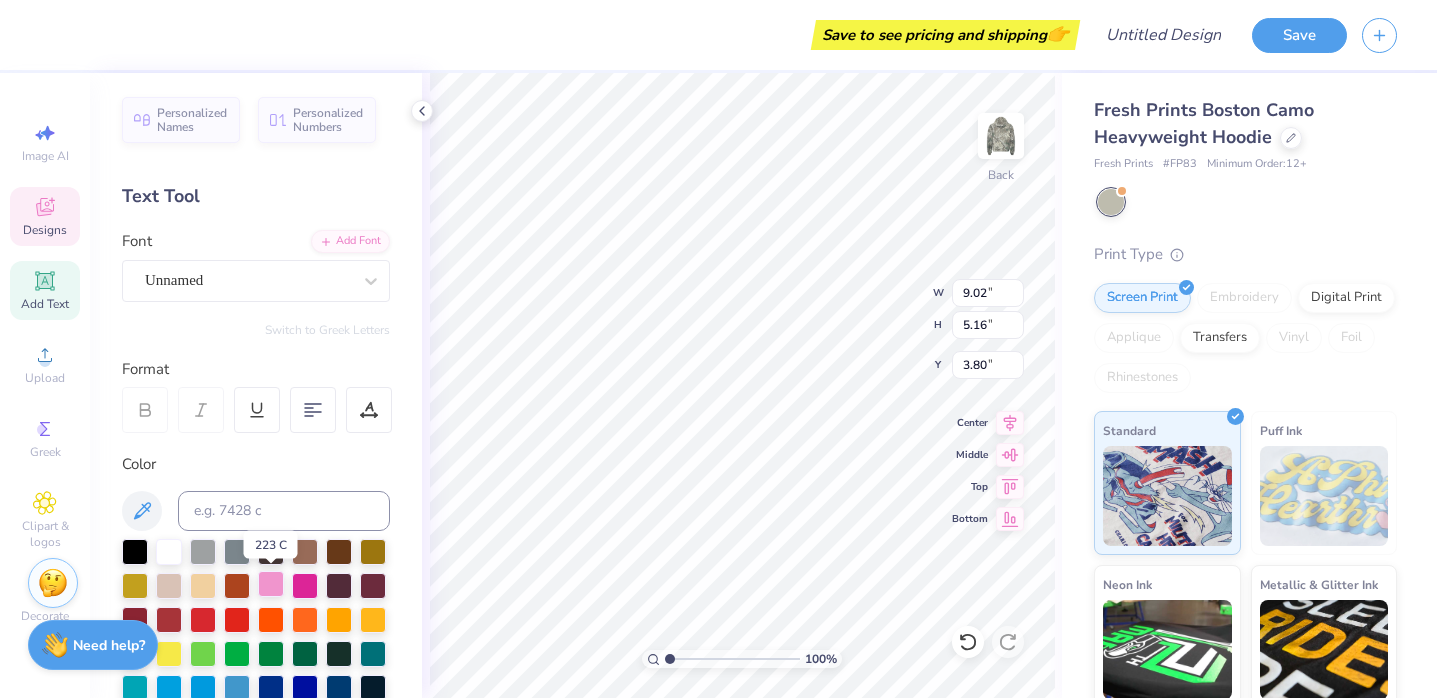 click at bounding box center [271, 584] 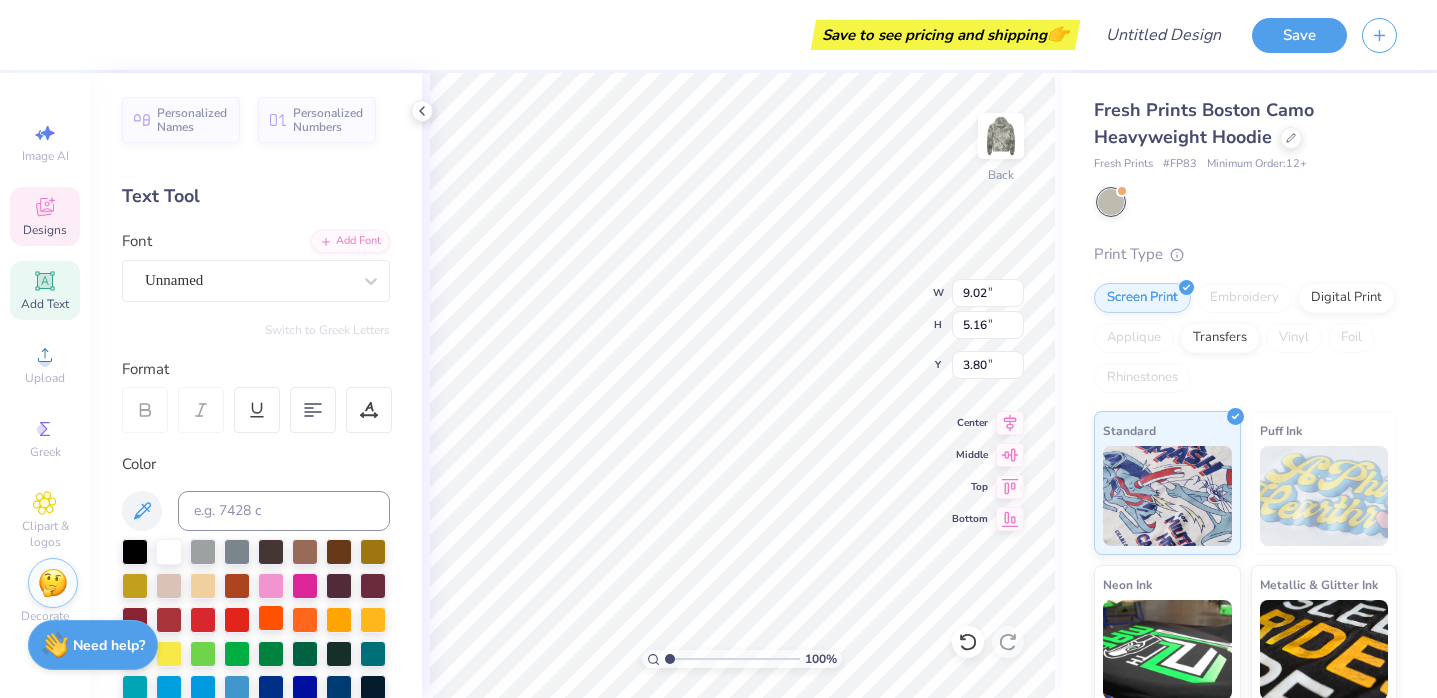click at bounding box center [271, 618] 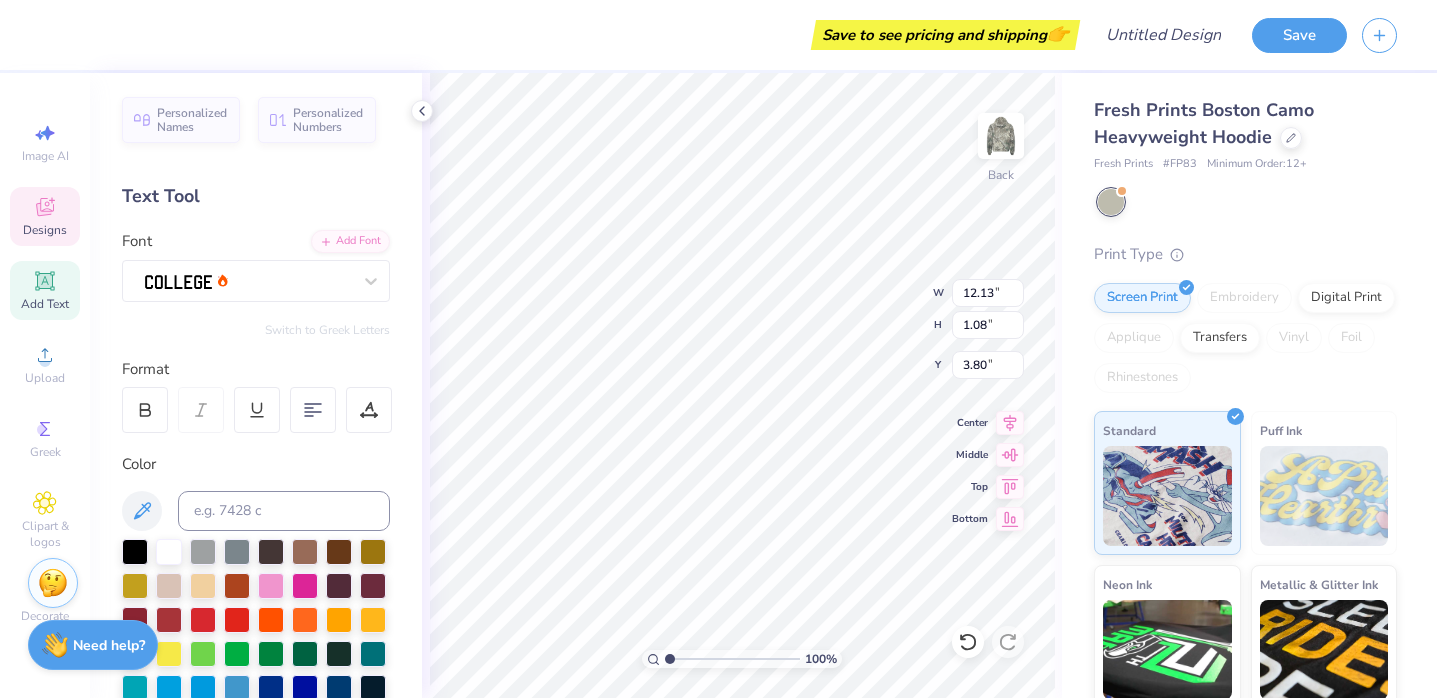 type on "12.13" 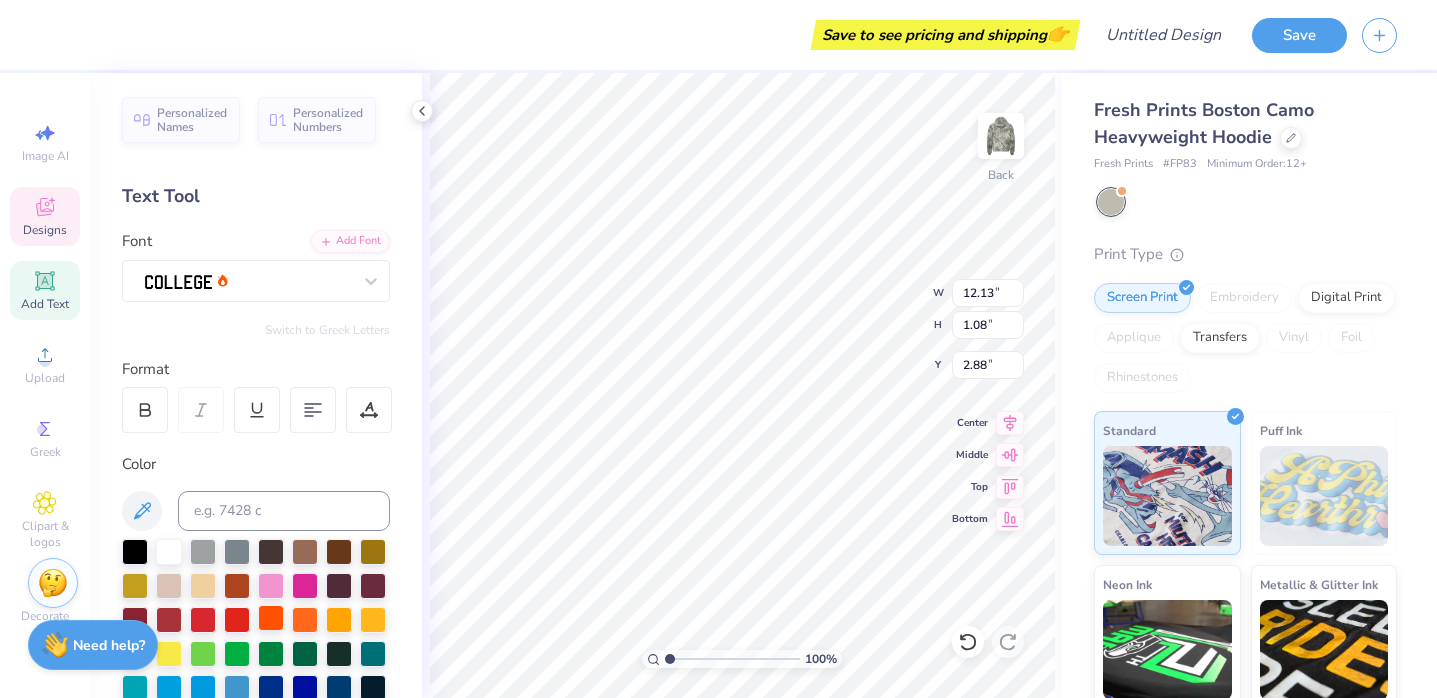 click at bounding box center (271, 618) 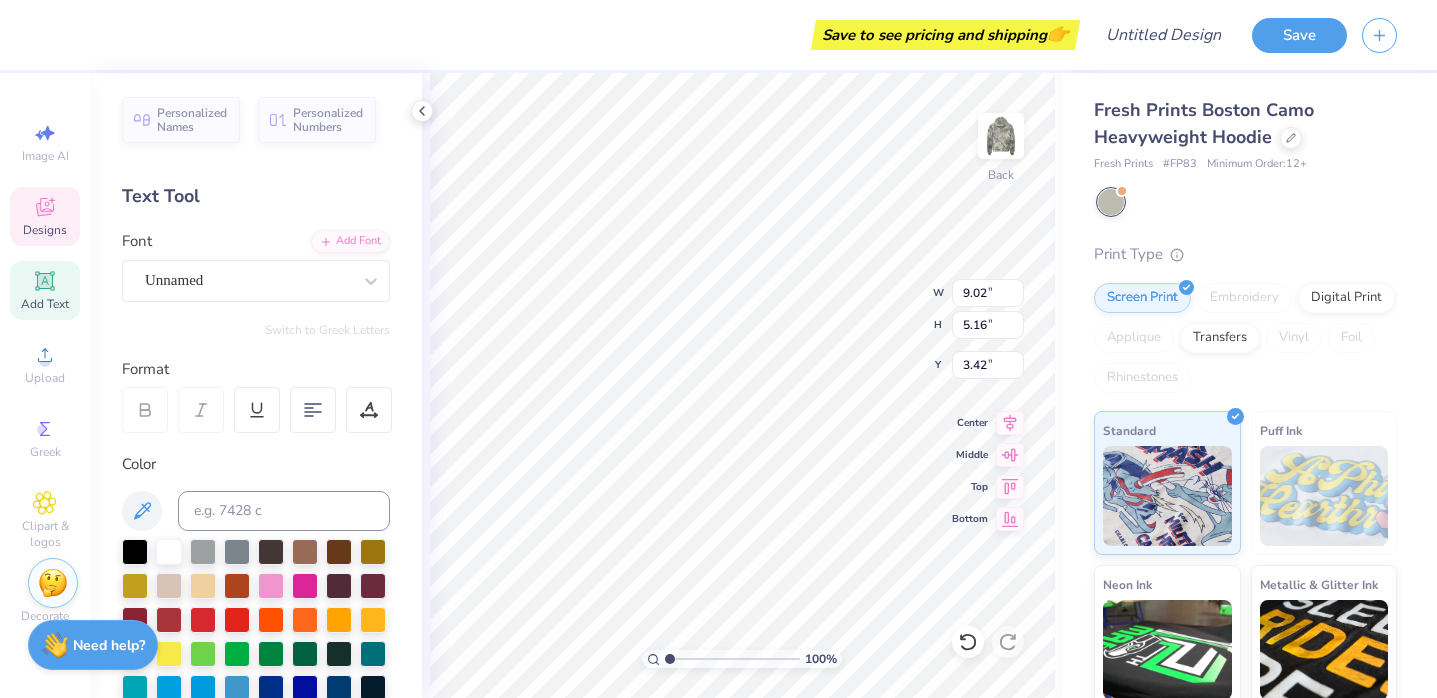 type on "3.42" 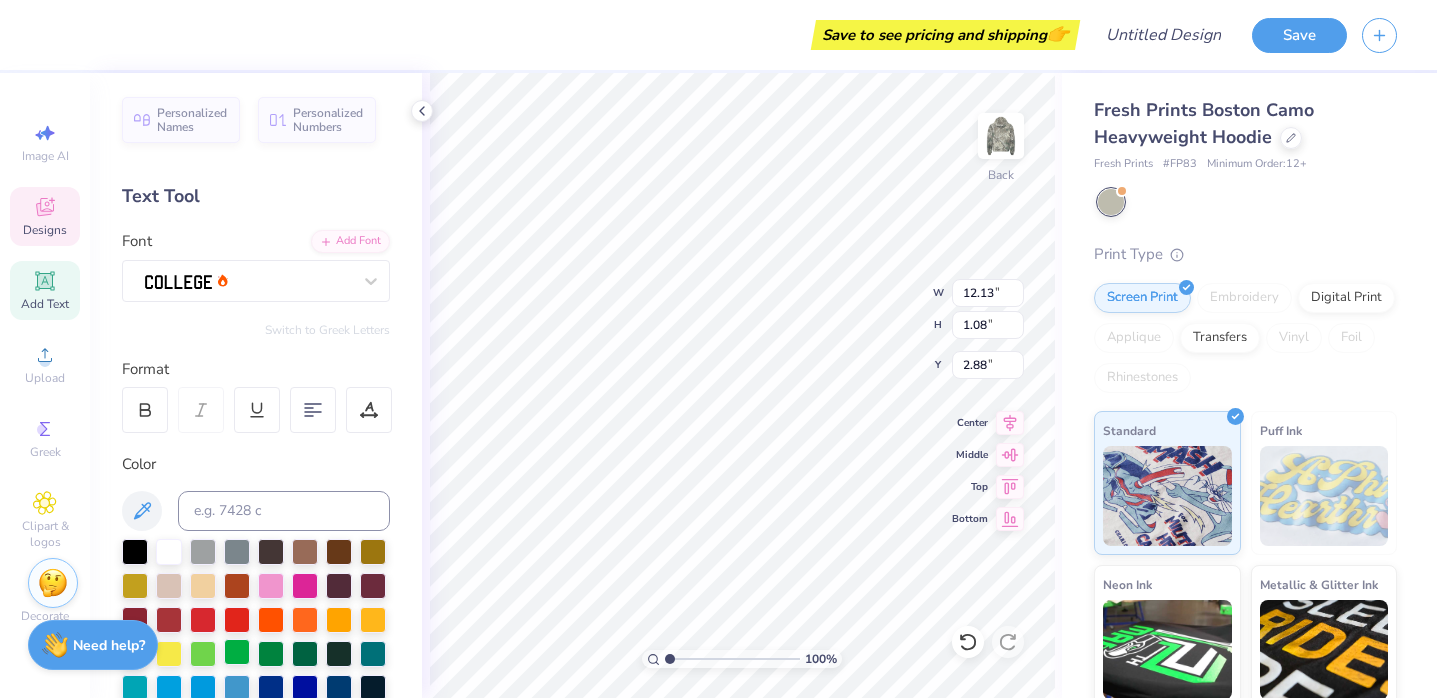 type on "2.46" 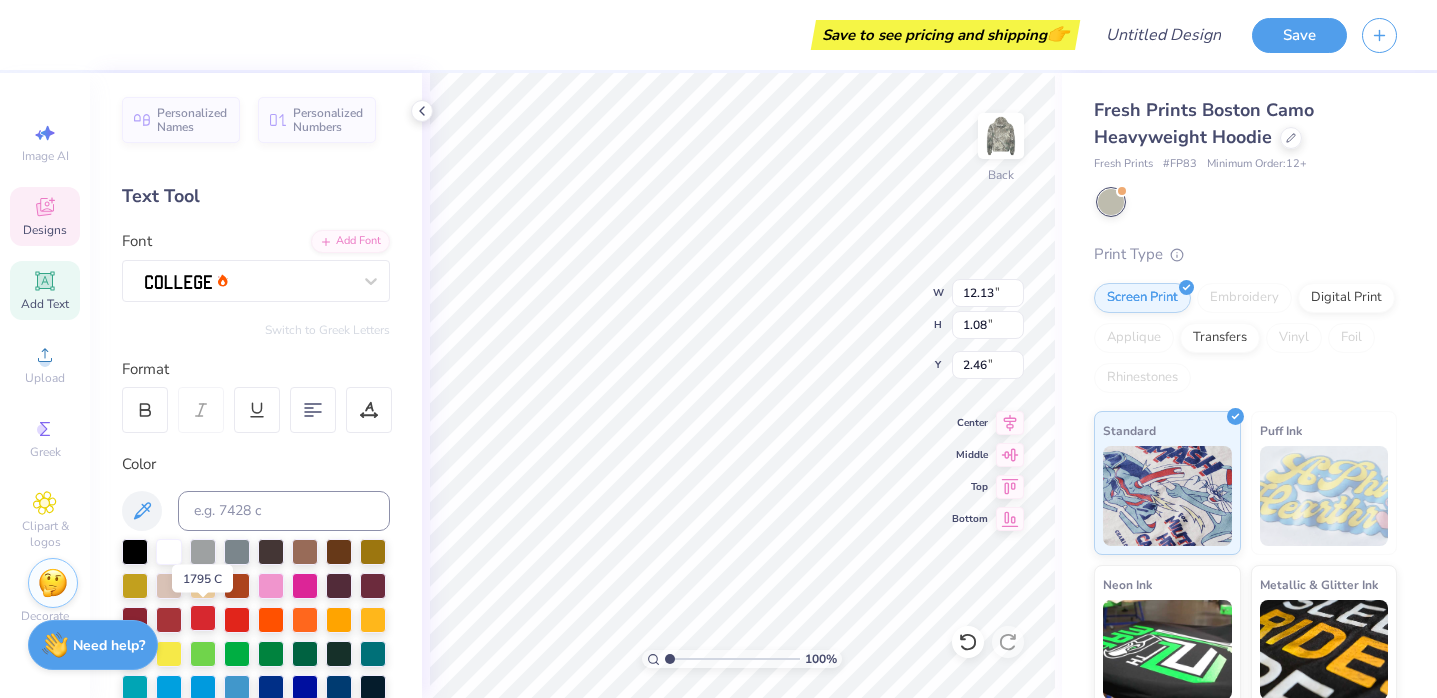 click at bounding box center [203, 618] 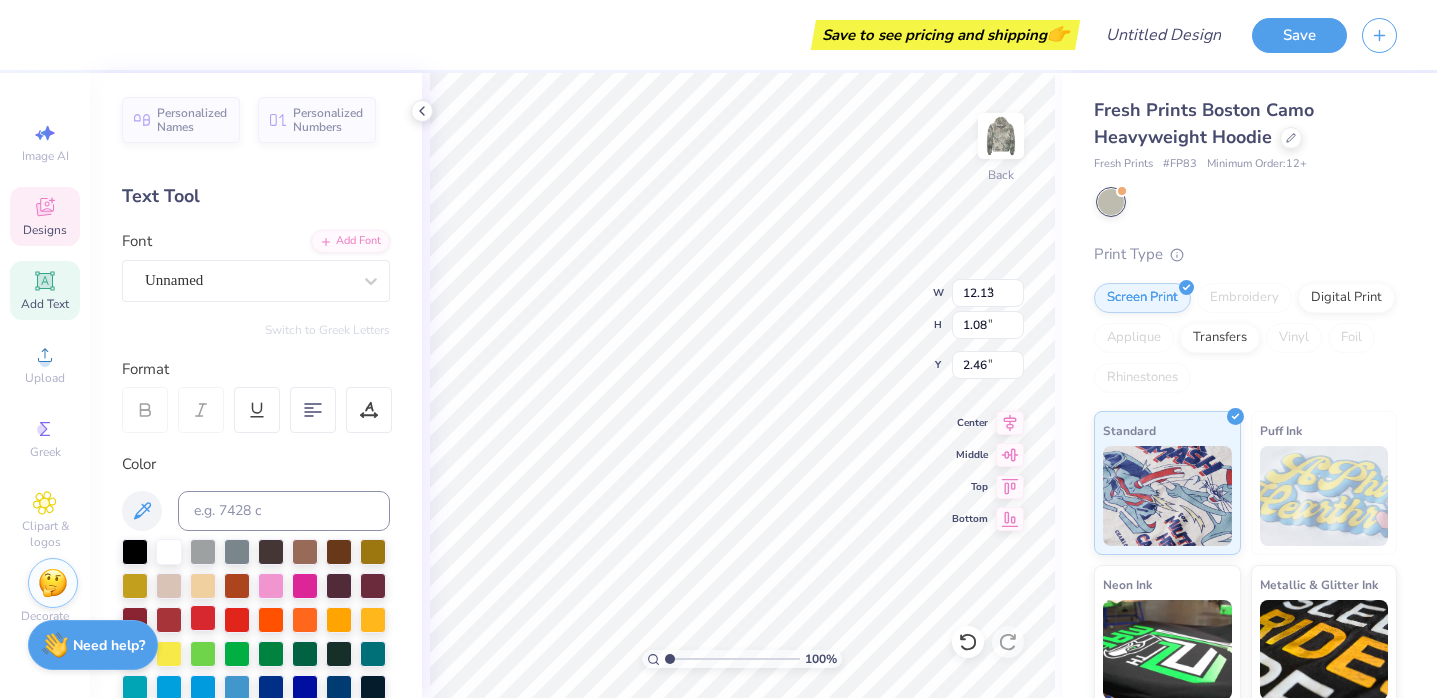 type on "9.02" 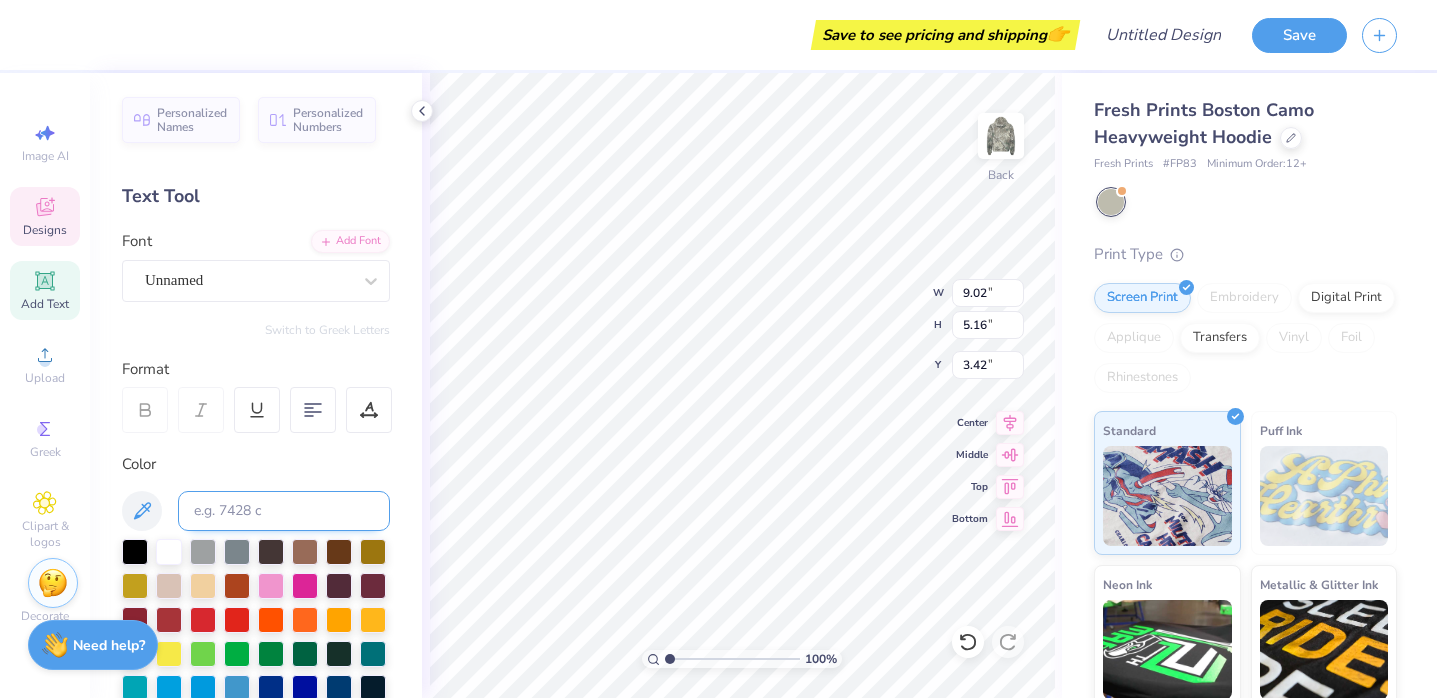 type on "3.80" 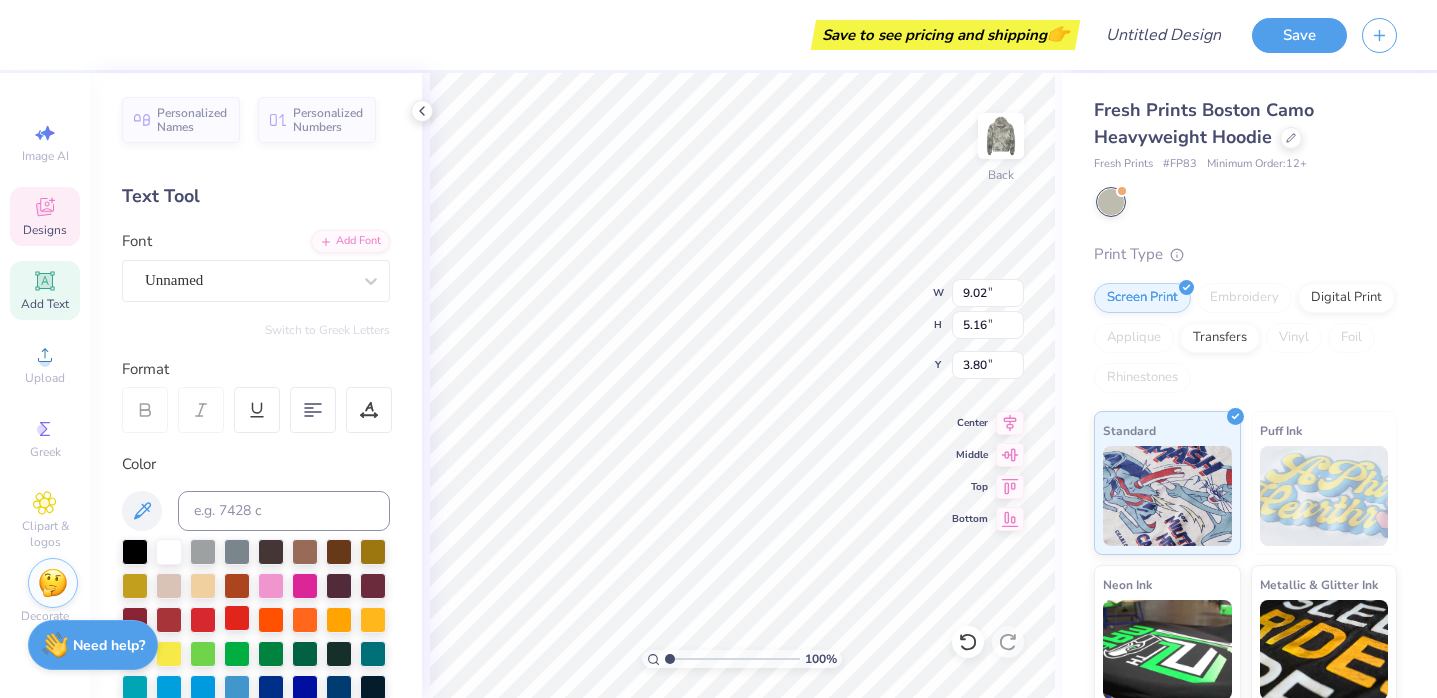 click at bounding box center (237, 618) 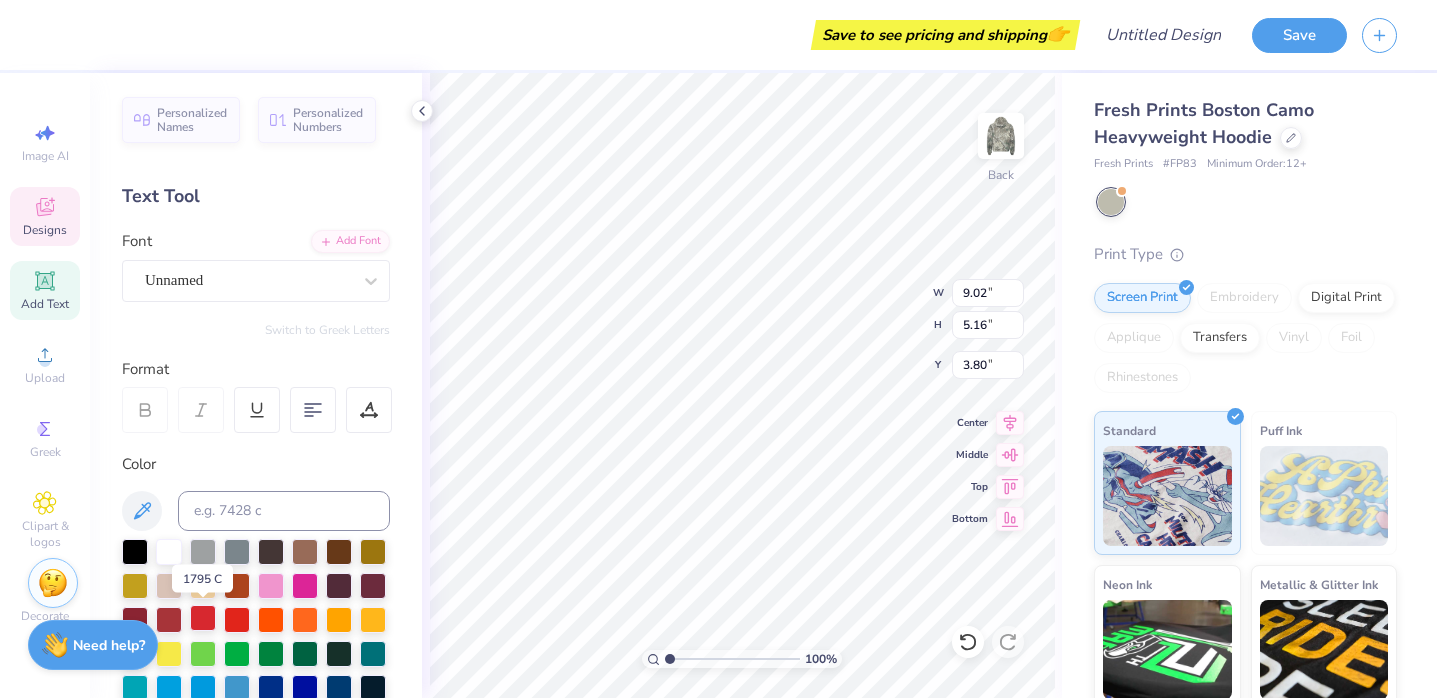click at bounding box center (203, 618) 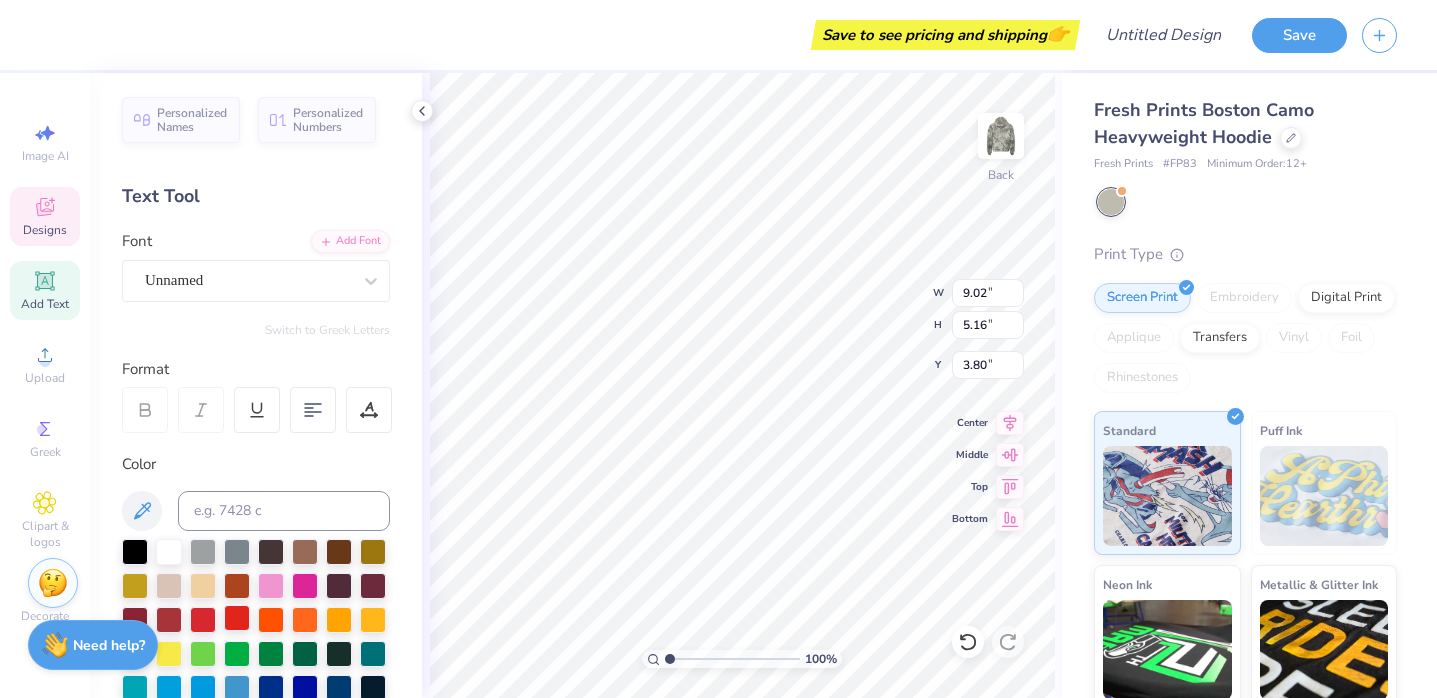 click at bounding box center [237, 618] 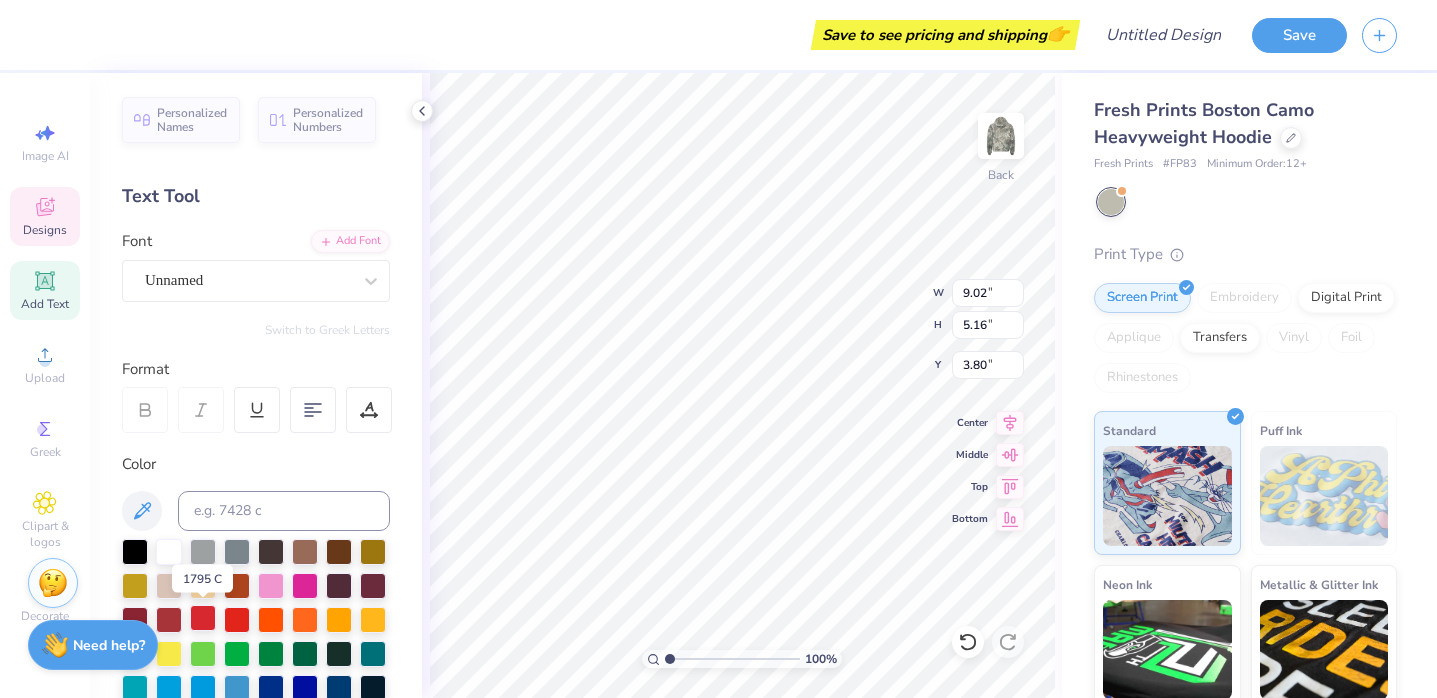 click at bounding box center (203, 618) 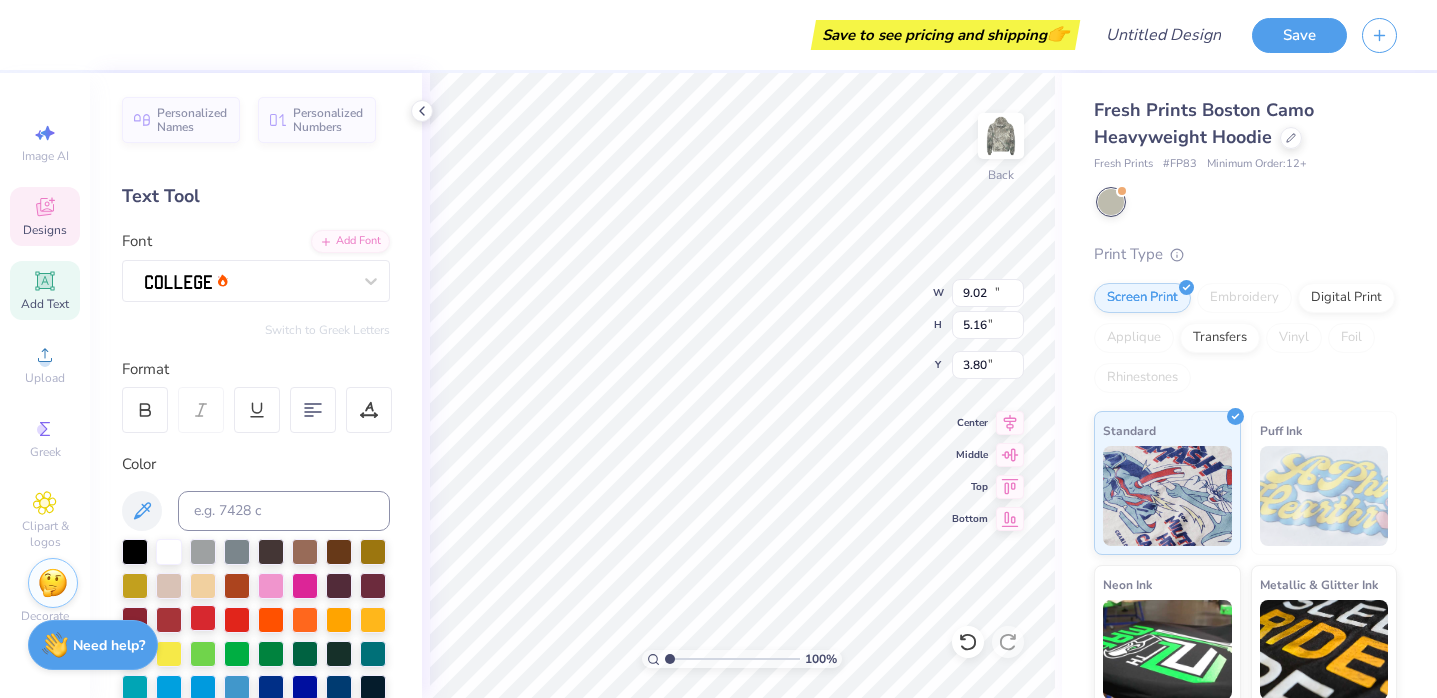 type on "12.13" 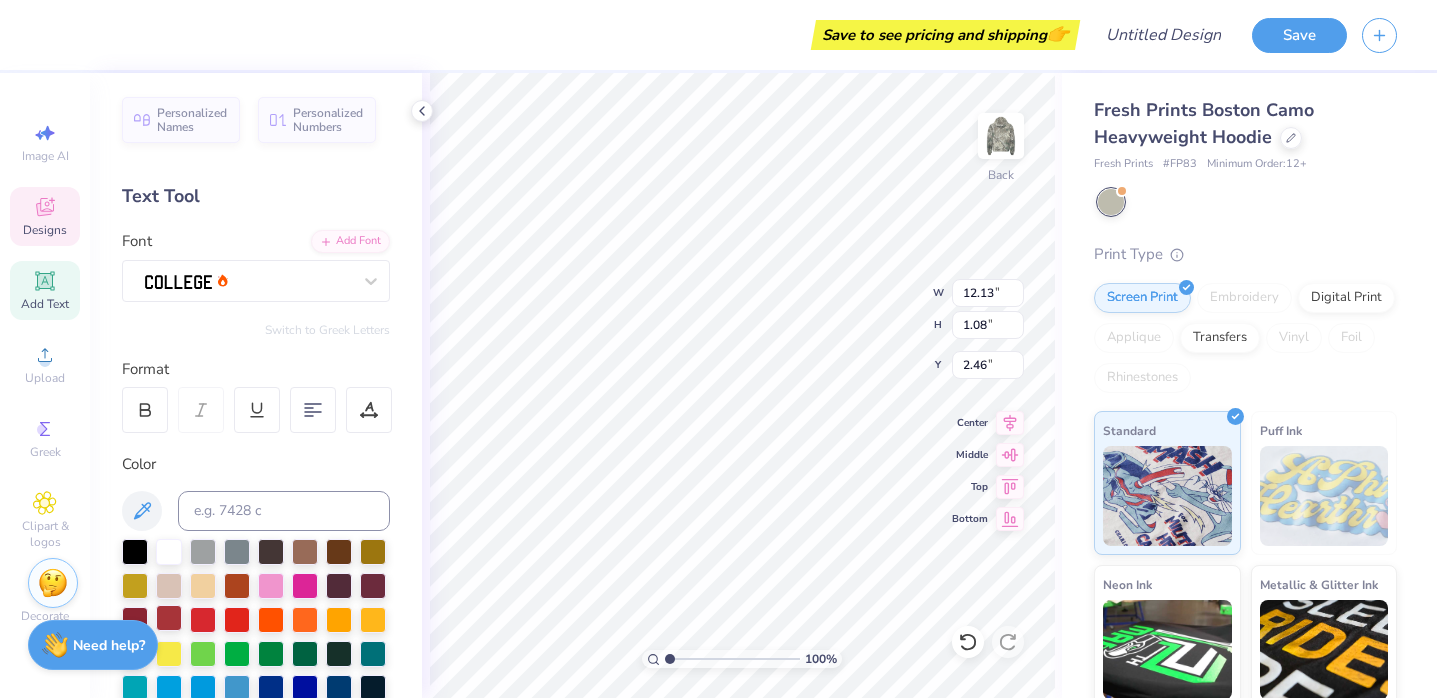 click at bounding box center (169, 618) 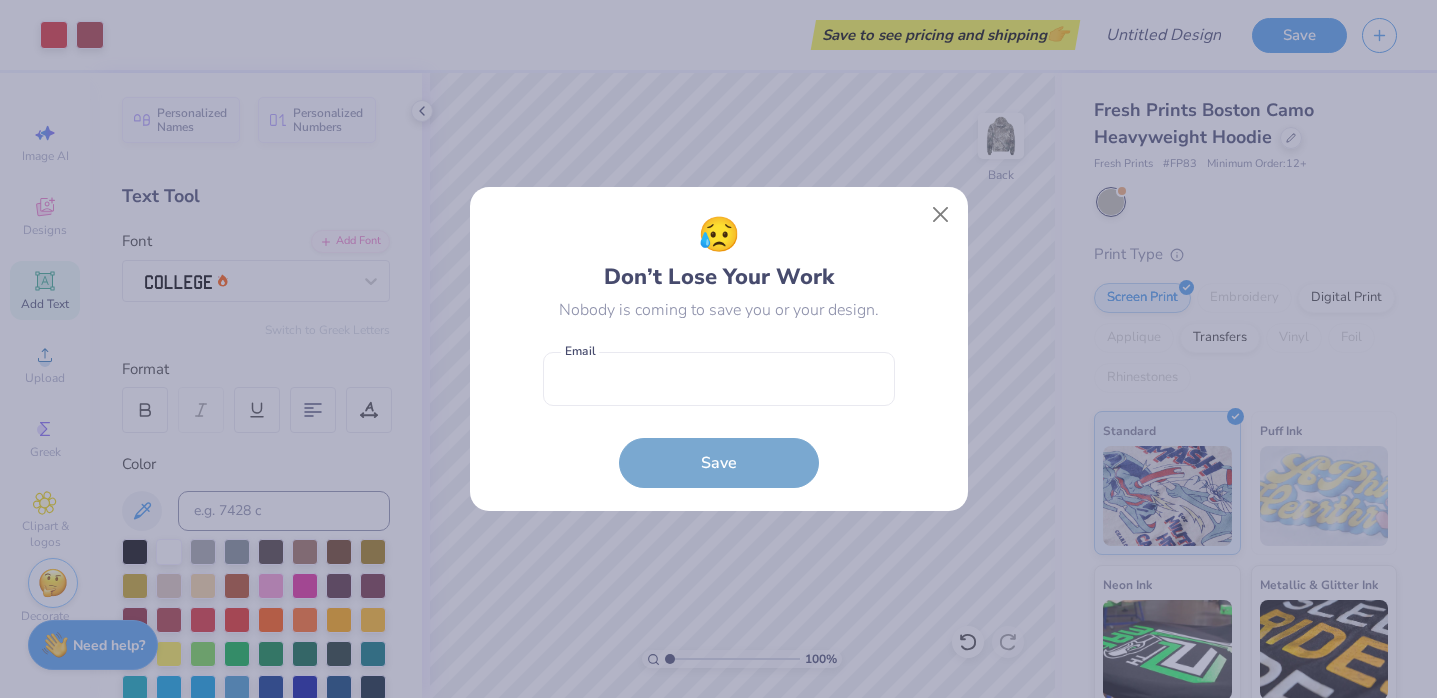 click on "Email is a required field Email Save" at bounding box center [719, 415] 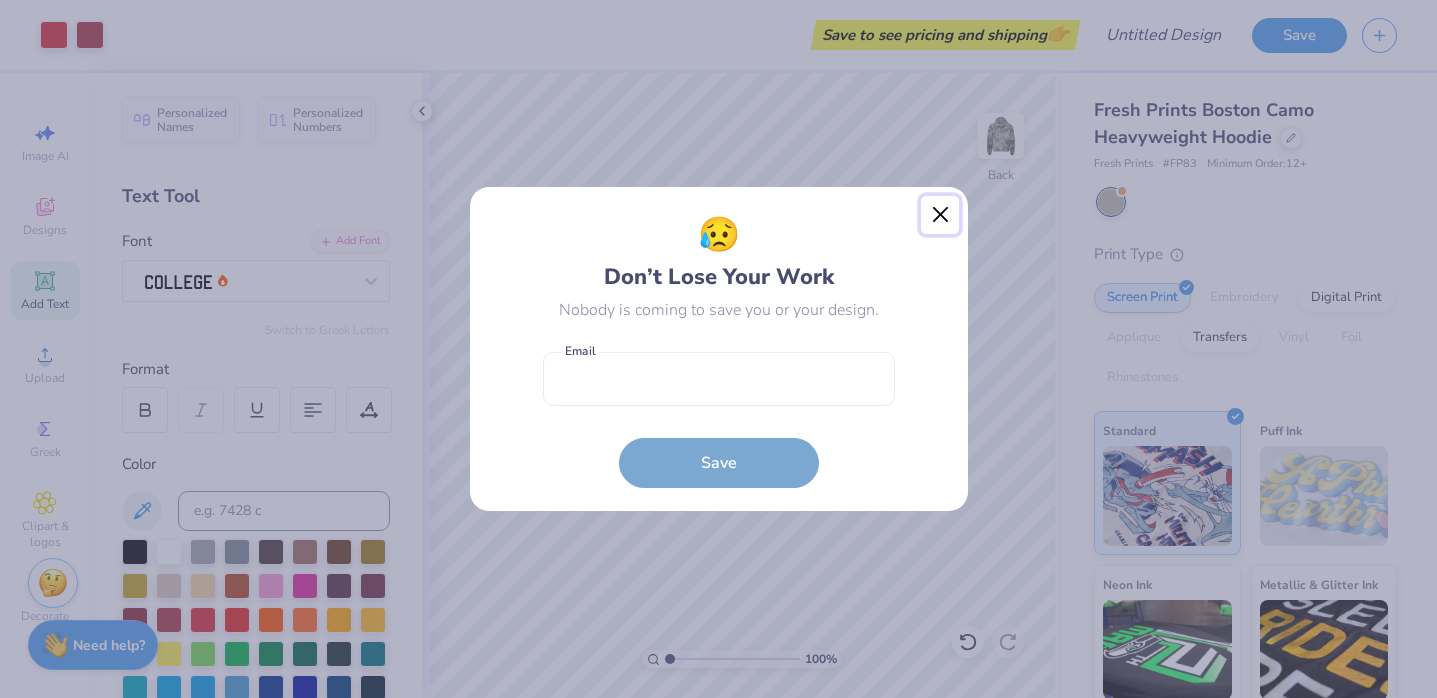 click at bounding box center (940, 215) 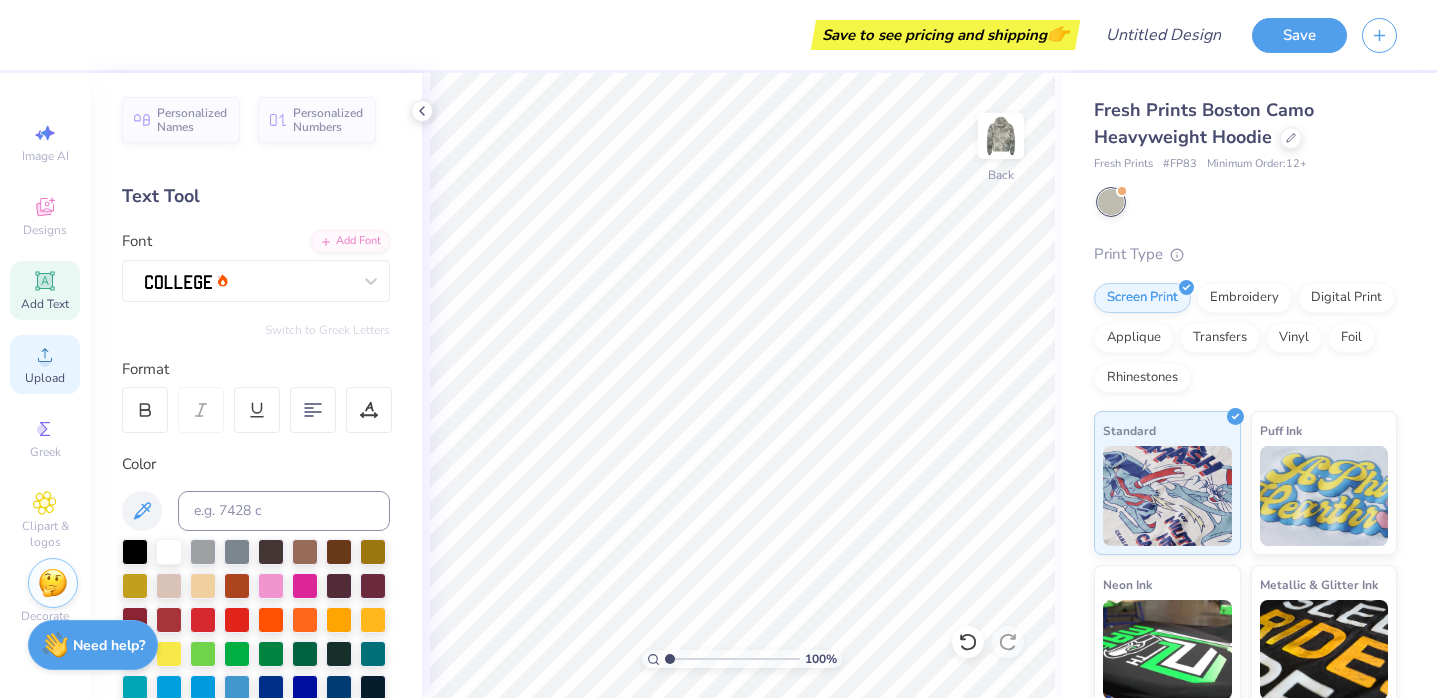 click on "Upload" at bounding box center [45, 378] 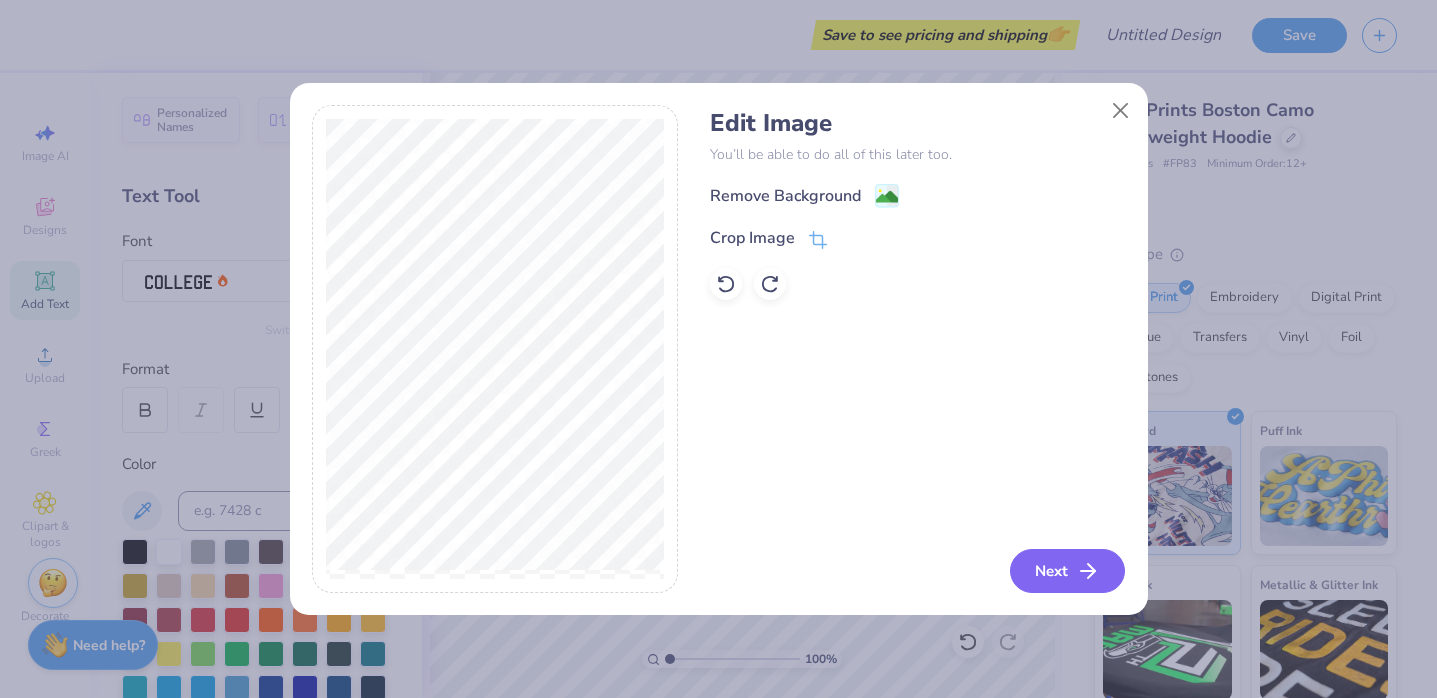 drag, startPoint x: 1070, startPoint y: 573, endPoint x: 808, endPoint y: 365, distance: 334.52652 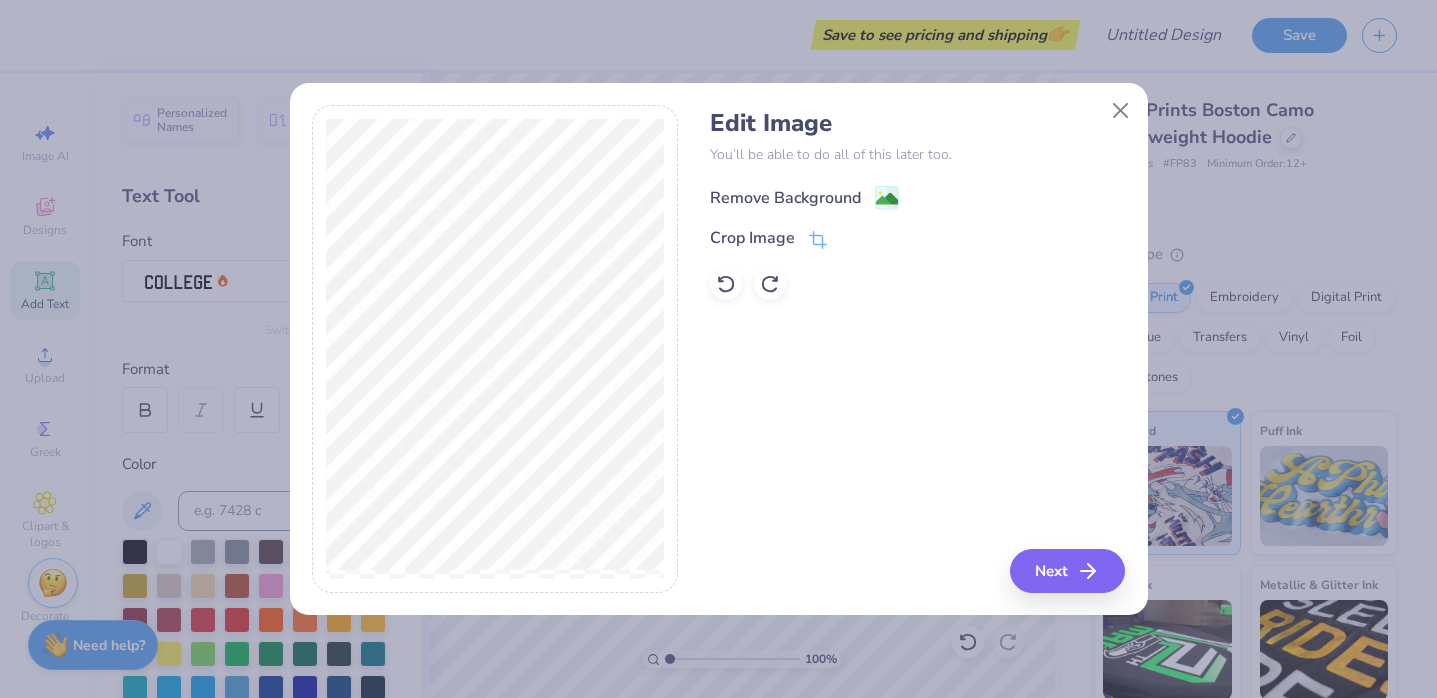 click on "Remove Background" at bounding box center (785, 198) 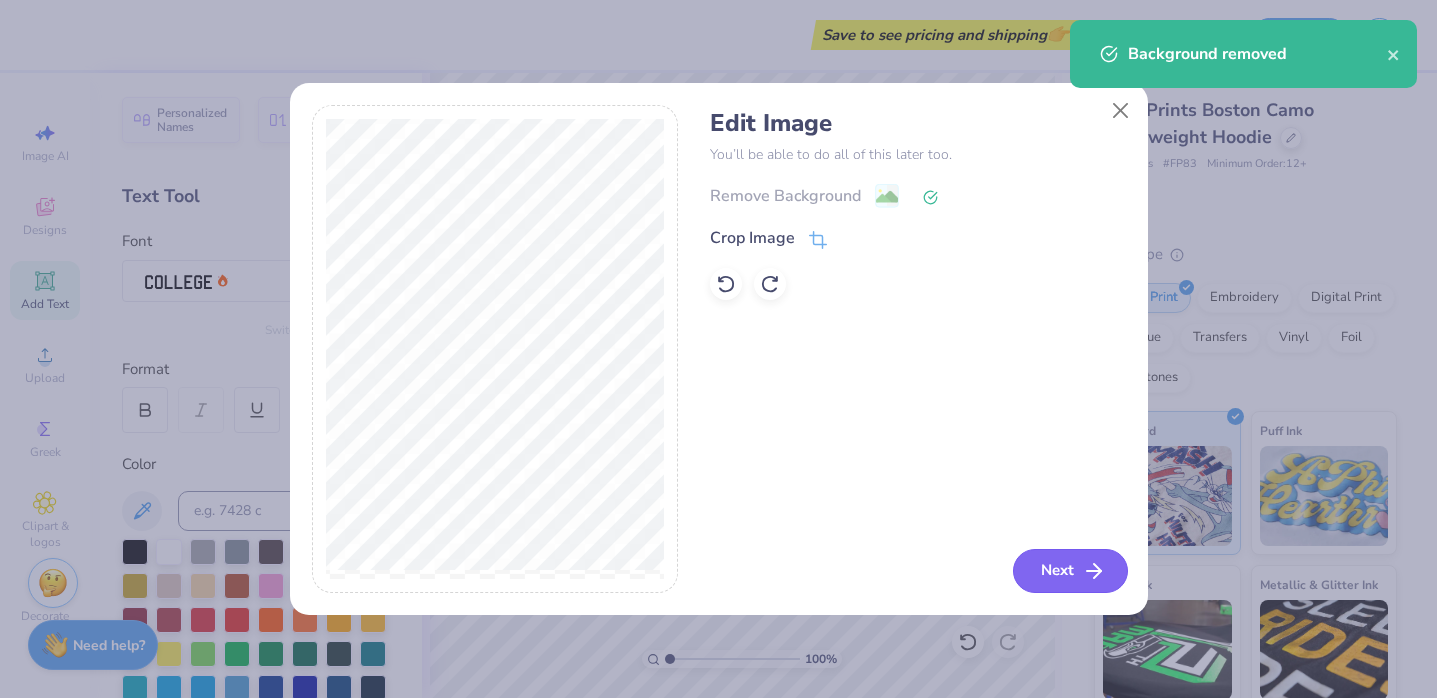 click on "Next" at bounding box center (1070, 571) 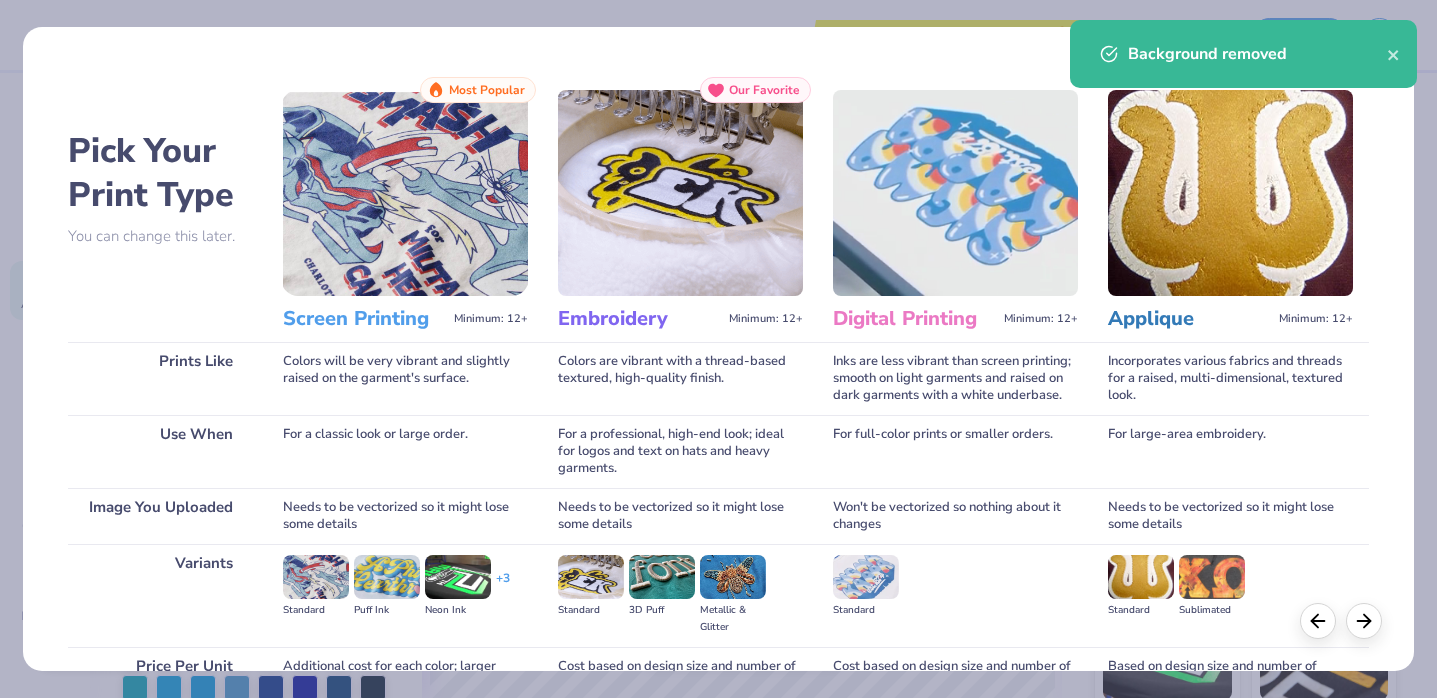 scroll, scrollTop: 199, scrollLeft: 0, axis: vertical 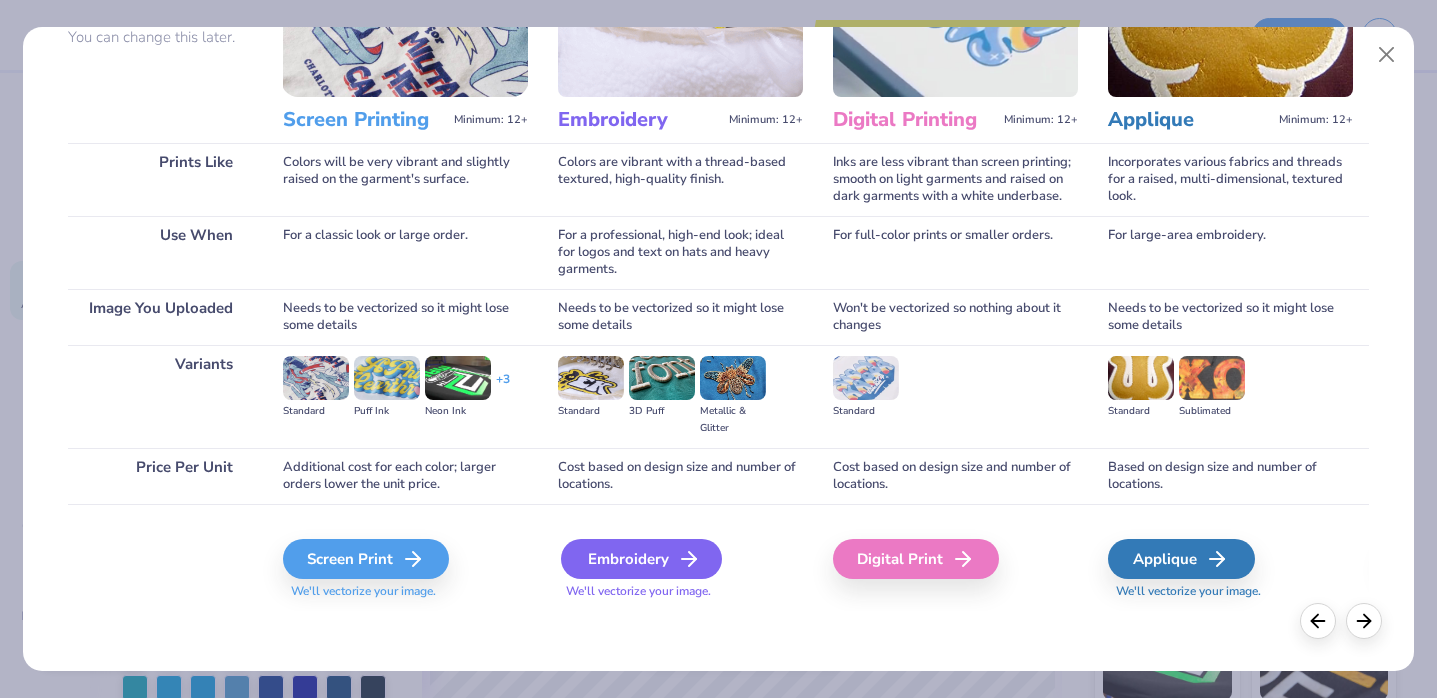 click on "Embroidery" at bounding box center (641, 559) 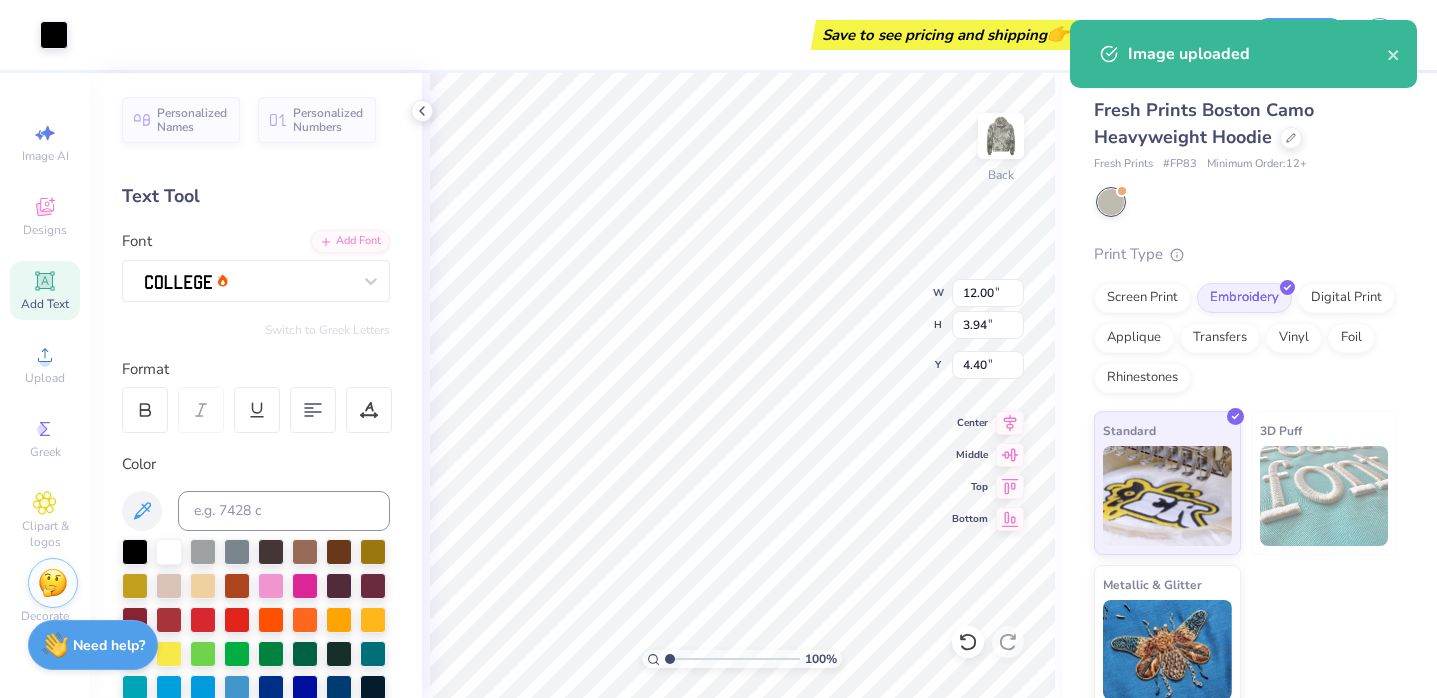 click at bounding box center (1324, 496) 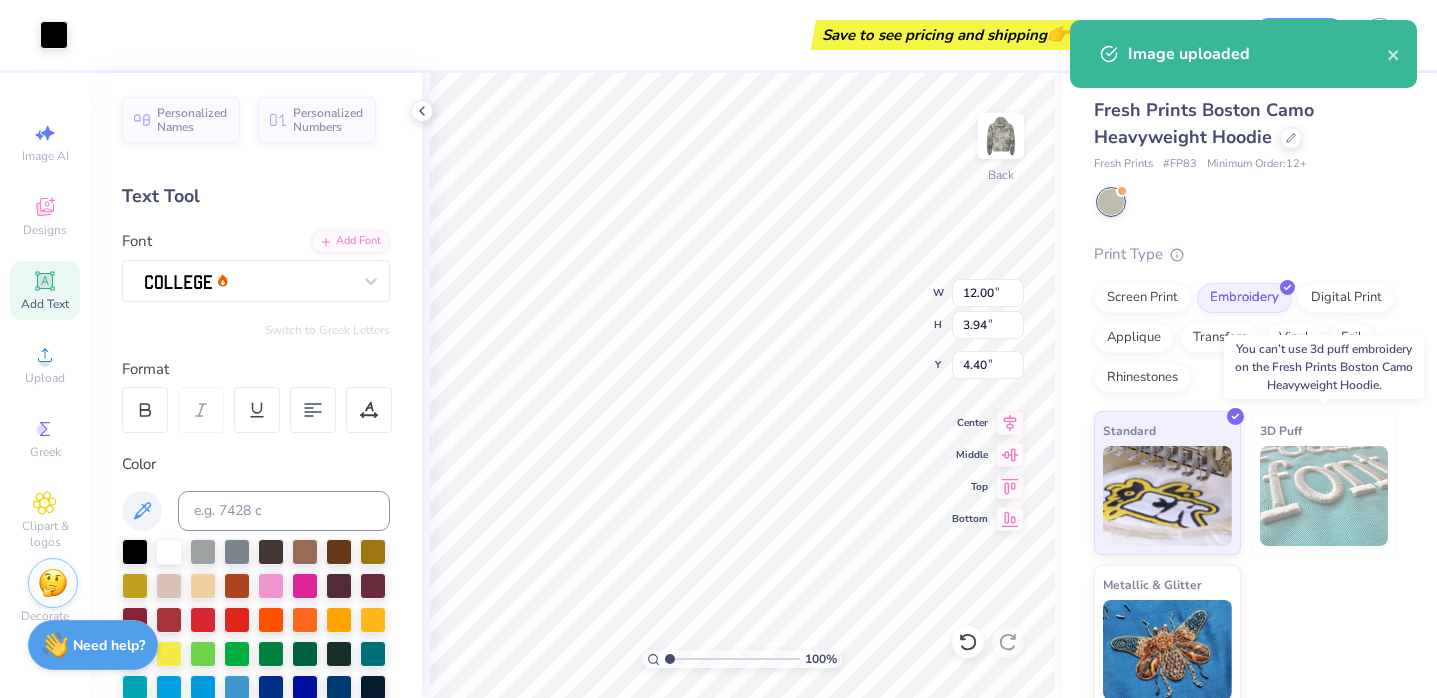 click on "3D Puff" at bounding box center (1281, 430) 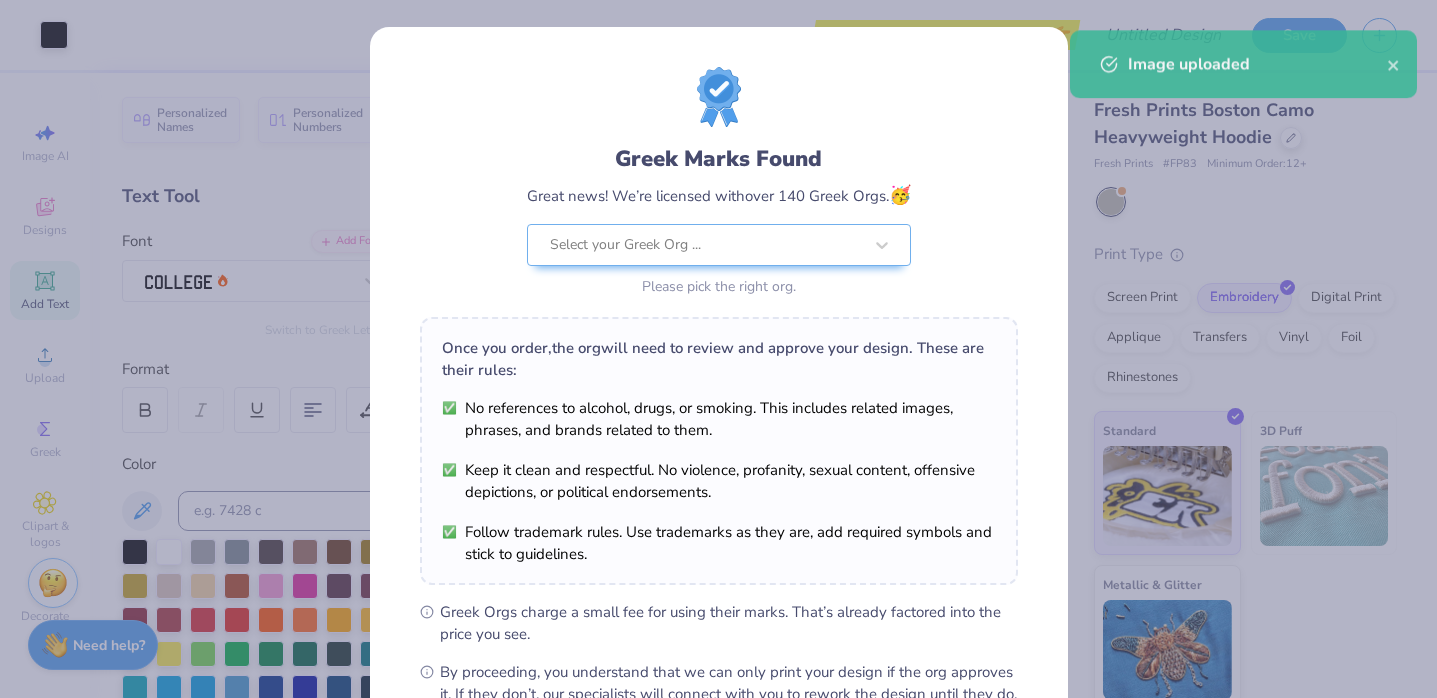 click on "Greek Marks Found Great news! We’re licensed with  over 140 Greek Orgs. 🥳 Select your Greek Org ... Please pick the right org. Once you order,  the org  will need to review and approve your design. These are their rules: No references to alcohol, drugs, or smoking. This includes related images, phrases, and brands related to them. Keep it clean and respectful. No violence, profanity, sexual content, offensive depictions, or political endorsements. Follow trademark rules. Use trademarks as they are, add required symbols and stick to guidelines. Greek Orgs charge a small fee for using their marks. That’s already factored into the price you see. By proceeding, you understand that we can only print your design if the org approves it. If they don’t, our specialists will connect with you to rework the design until they do. We’ll only submit the design if you order. I Understand! No  Greek  marks in your design?" at bounding box center (718, 349) 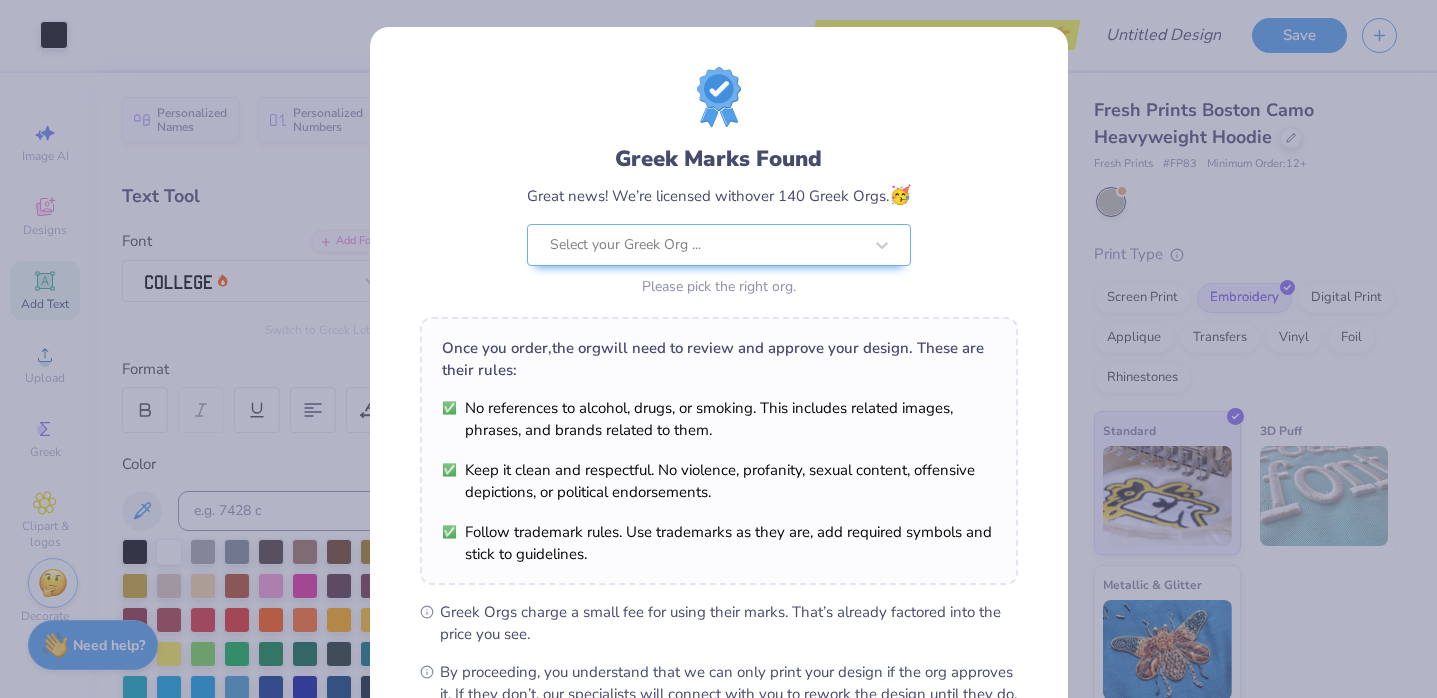 click on "Greek Marks Found Great news! We’re licensed with  over 140 Greek Orgs. 🥳 Select your Greek Org ... Please pick the right org. Once you order,  the org  will need to review and approve your design. These are their rules: No references to alcohol, drugs, or smoking. This includes related images, phrases, and brands related to them. Keep it clean and respectful. No violence, profanity, sexual content, offensive depictions, or political endorsements. Follow trademark rules. Use trademarks as they are, add required symbols and stick to guidelines. Greek Orgs charge a small fee for using their marks. That’s already factored into the price you see. By proceeding, you understand that we can only print your design if the org approves it. If they don’t, our specialists will connect with you to rework the design until they do. We’ll only submit the design if you order. I Understand! No  Greek  marks in your design?" at bounding box center [718, 349] 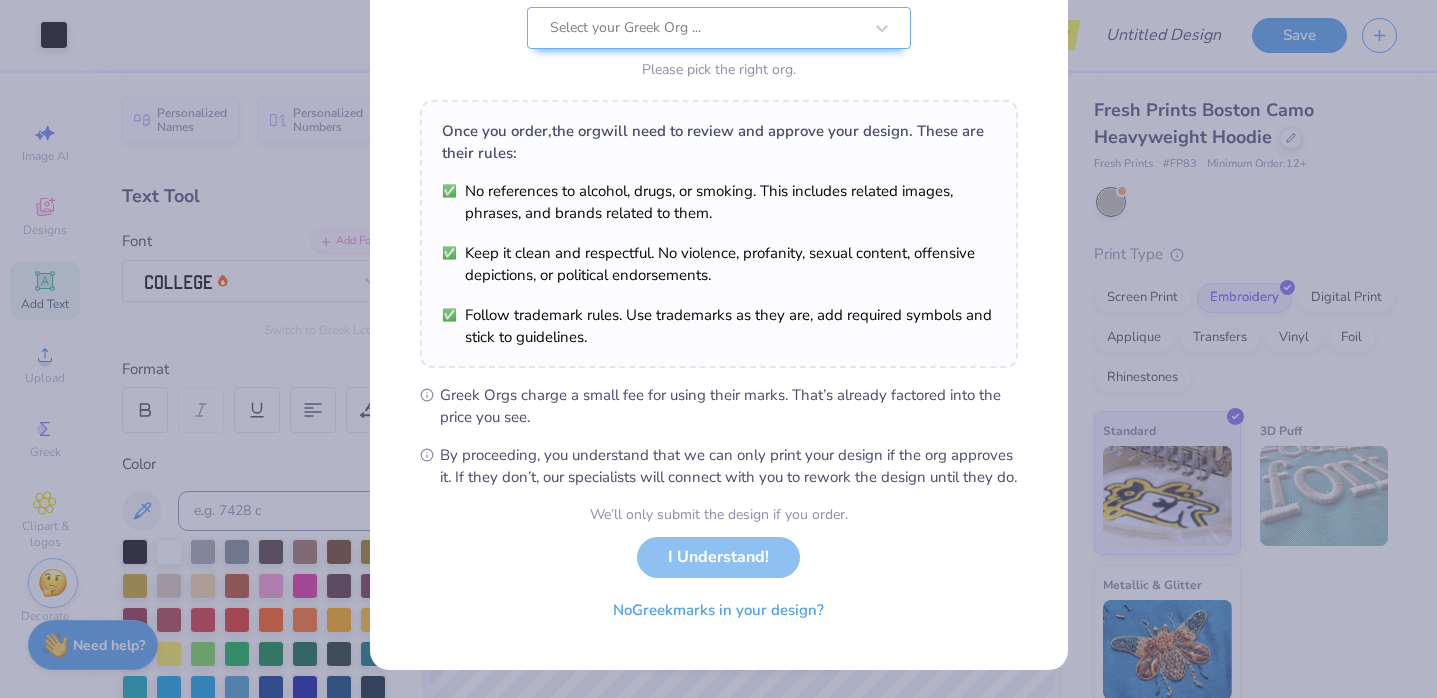 click on "We’ll only submit the design if you order. I Understand! No  Greek  marks in your design?" at bounding box center (719, 567) 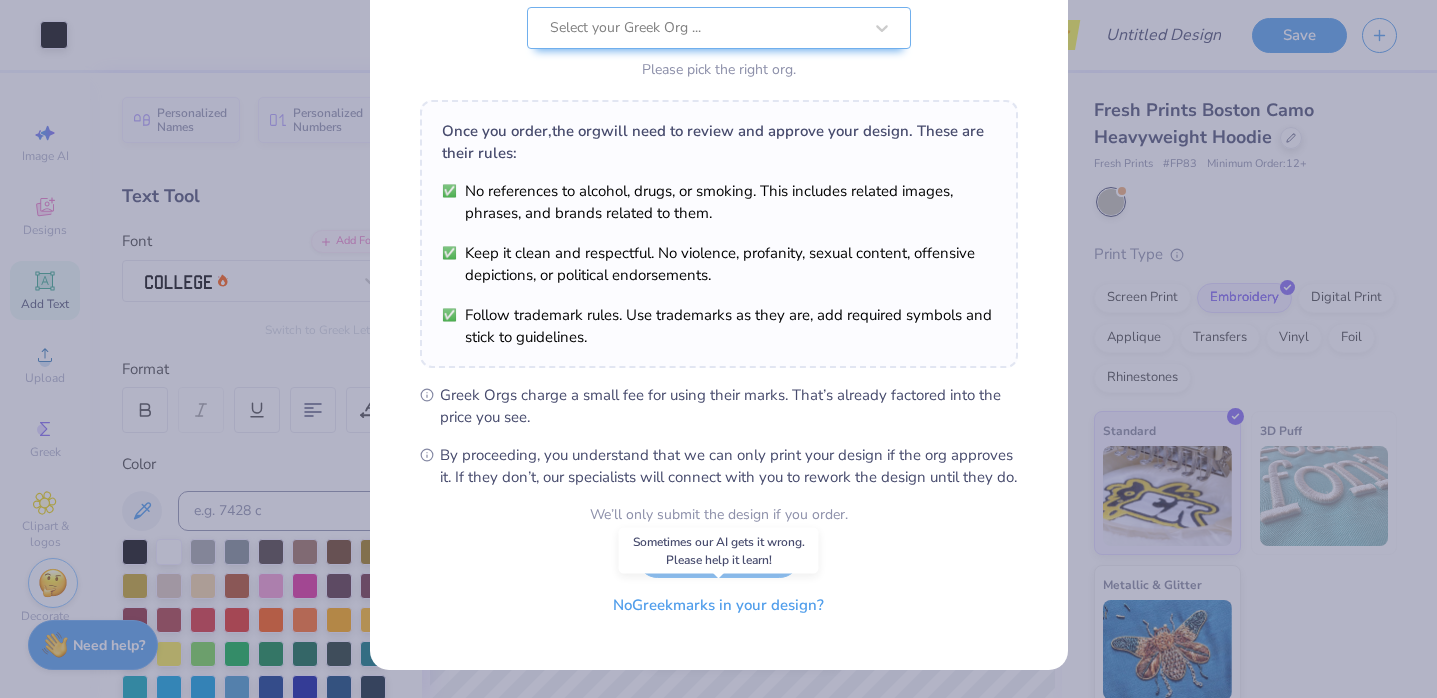 click on "No  Greek  marks in your design?" at bounding box center [718, 605] 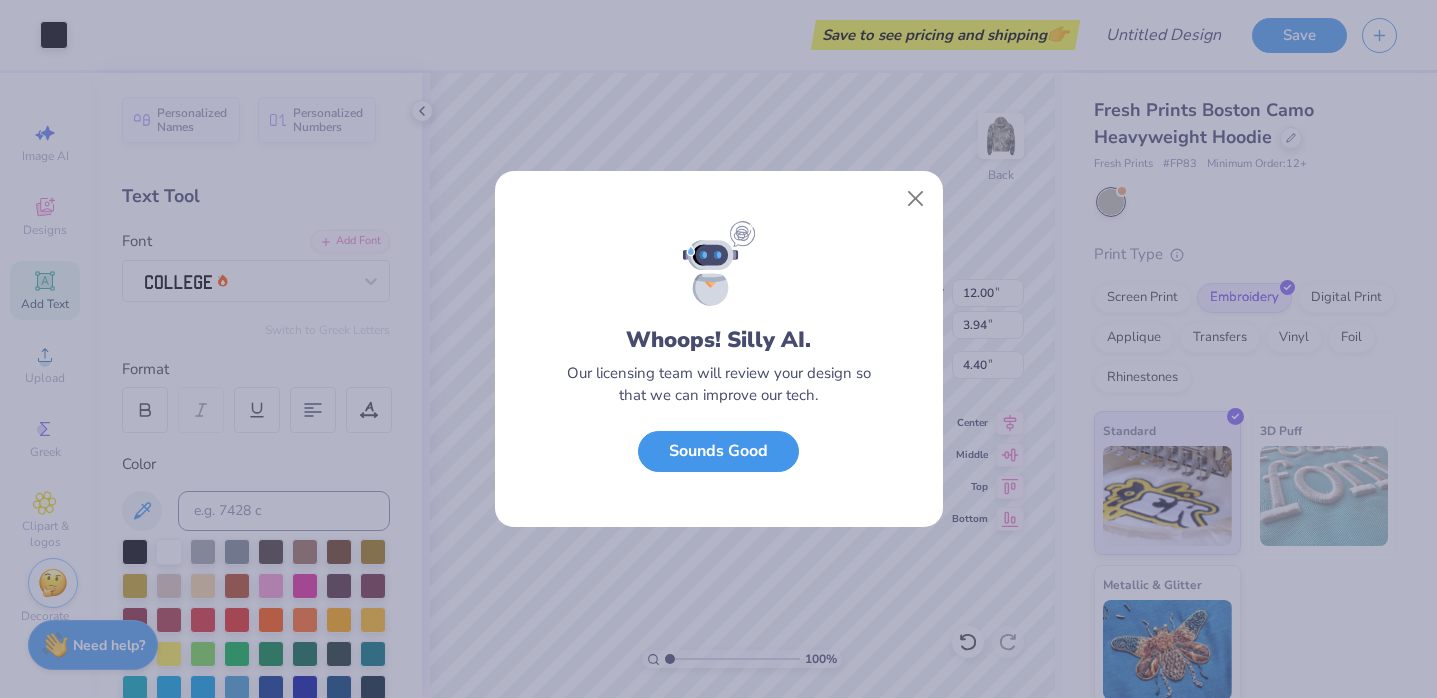 click on "Sounds Good" at bounding box center [718, 451] 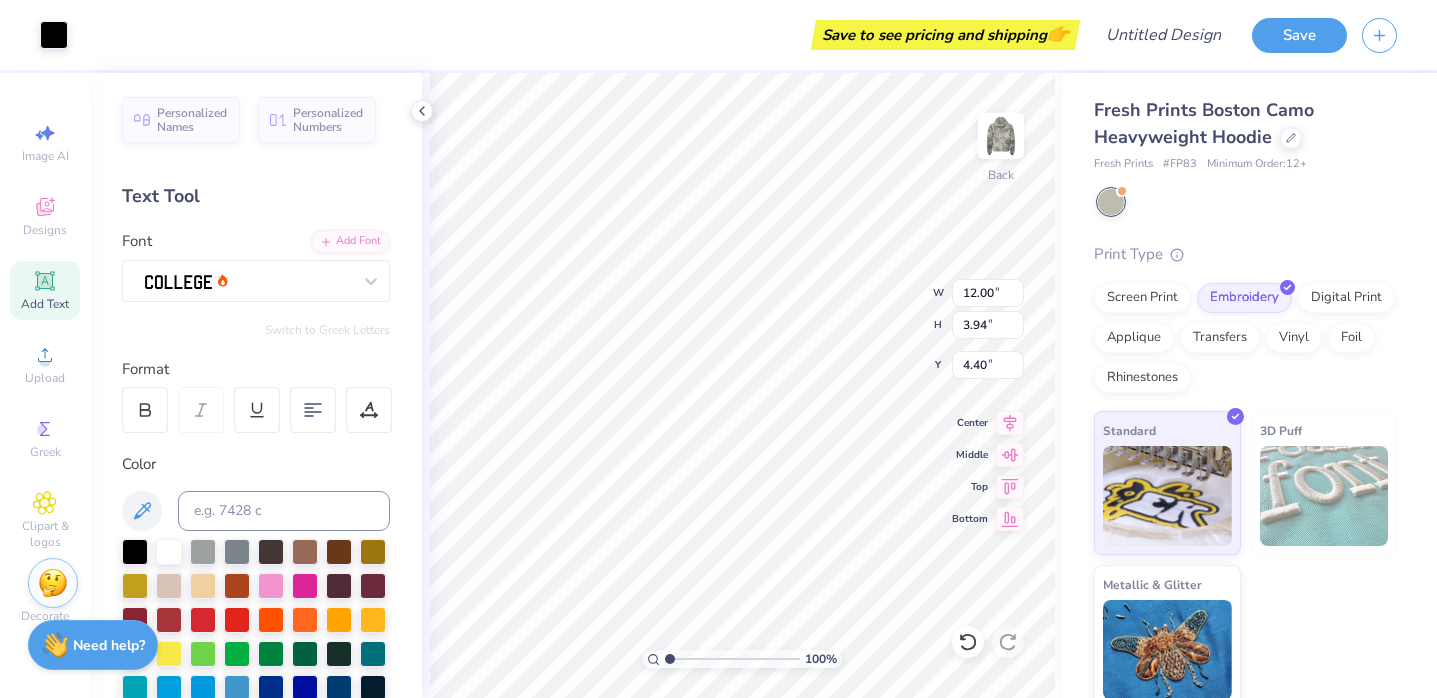 click at bounding box center (1324, 496) 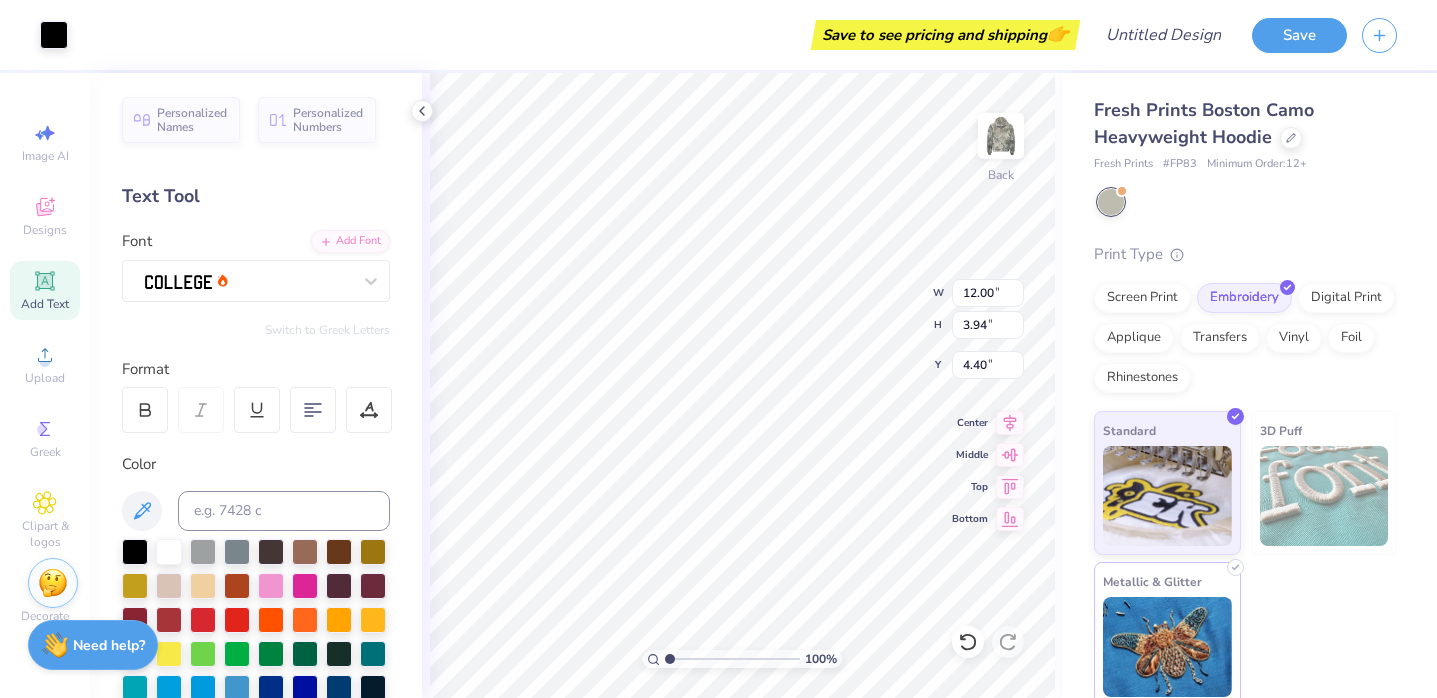 click at bounding box center [1167, 647] 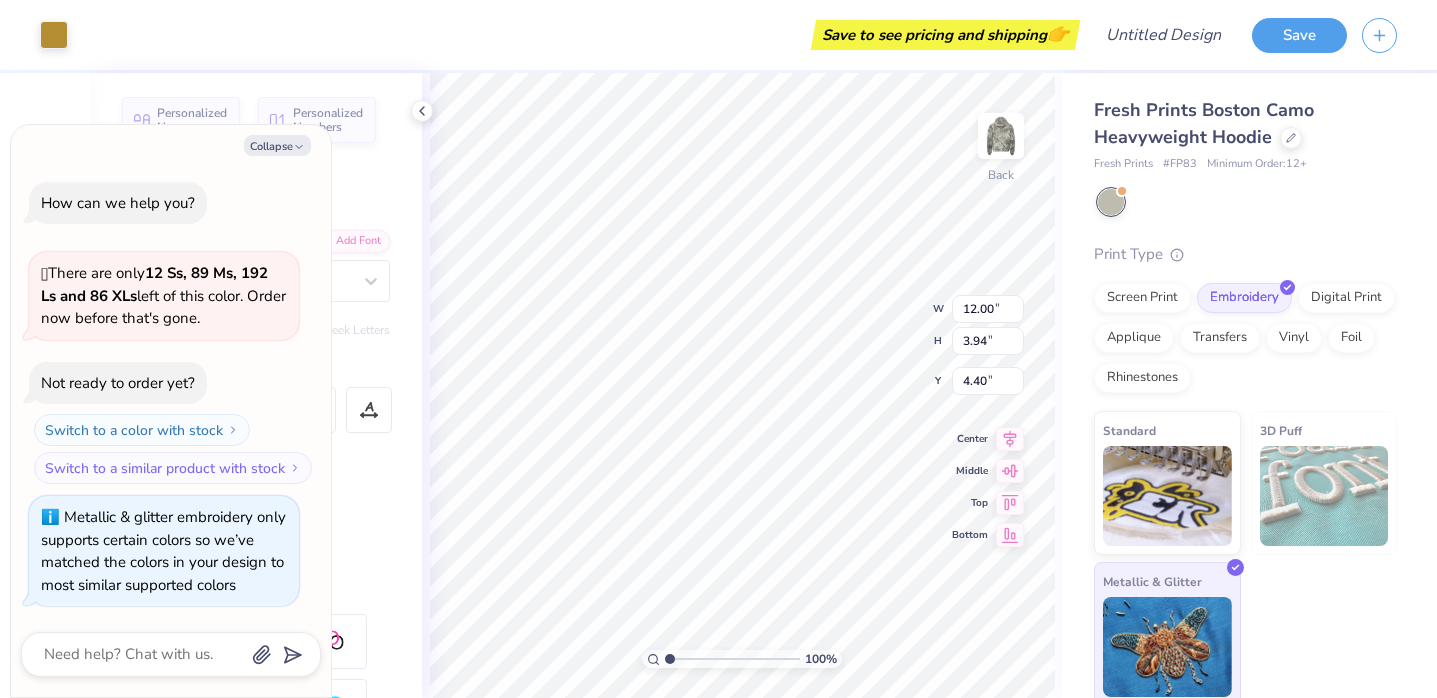 scroll, scrollTop: 11, scrollLeft: 0, axis: vertical 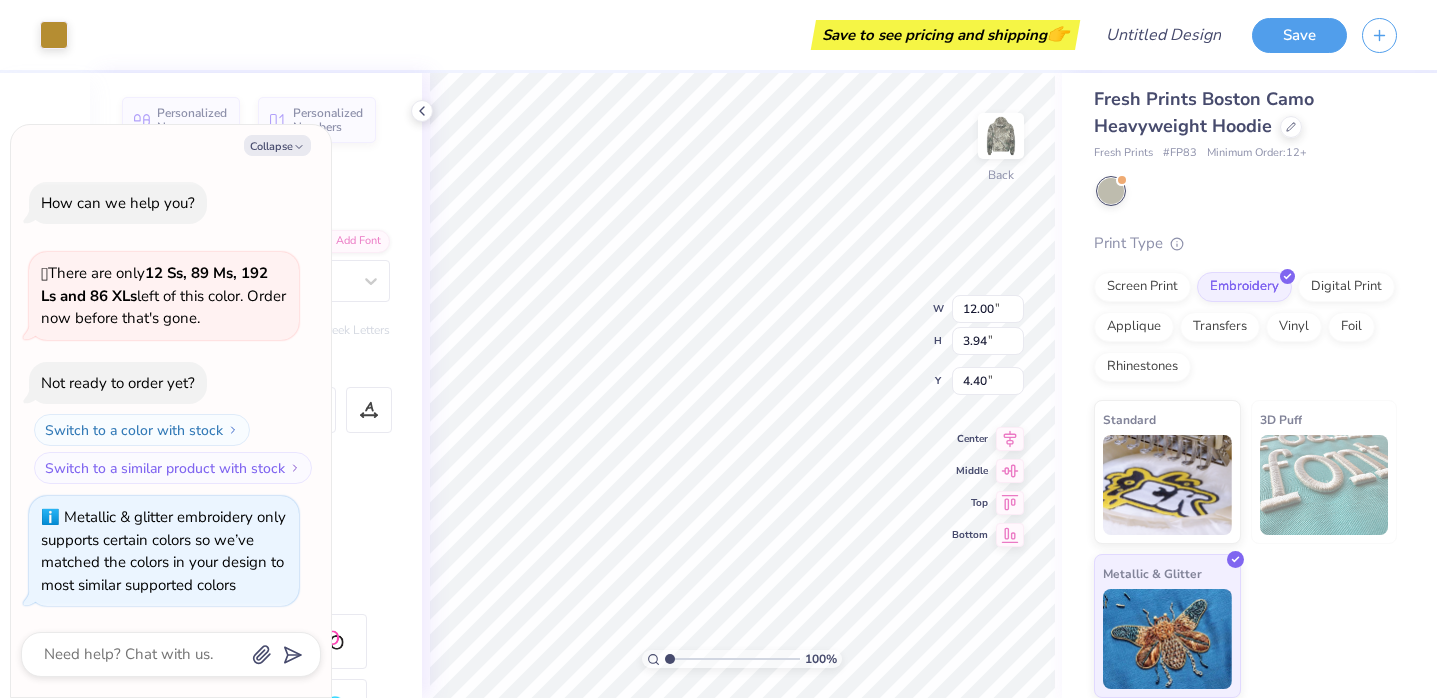 type on "x" 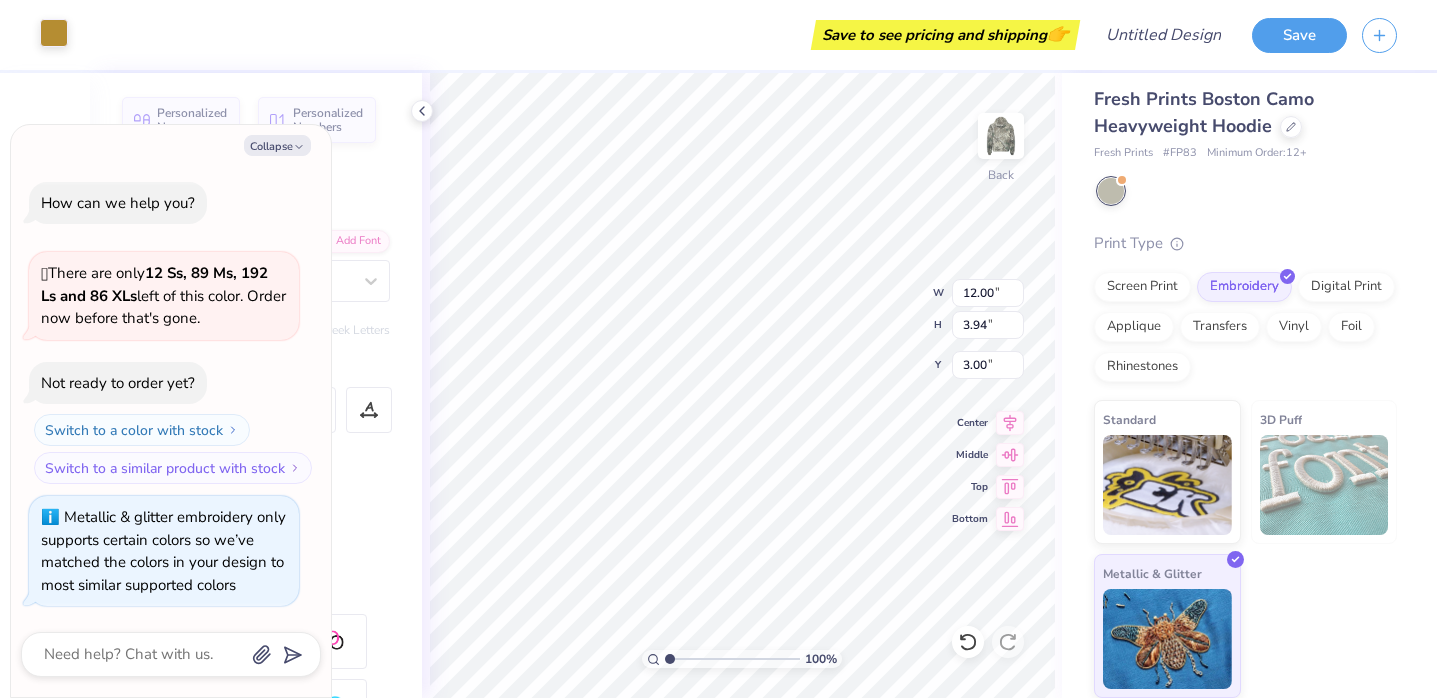 click at bounding box center (54, 33) 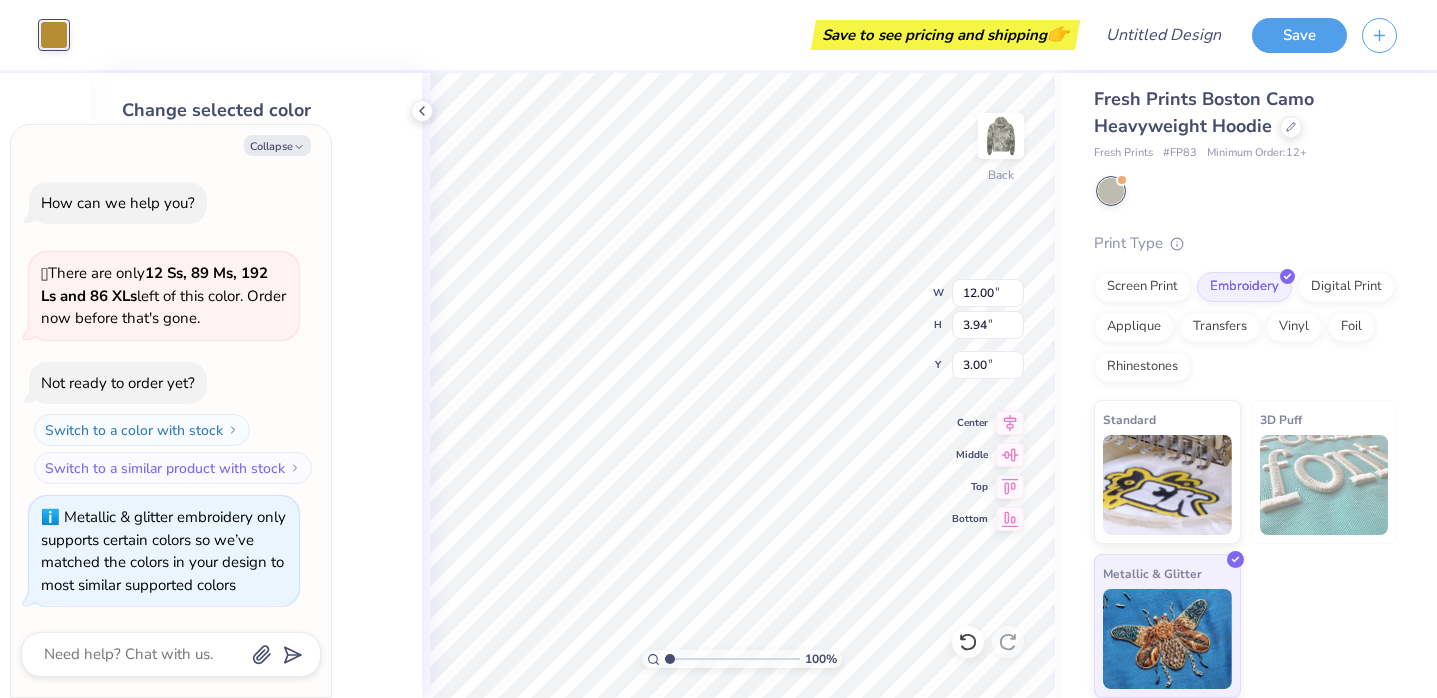 click at bounding box center (54, 35) 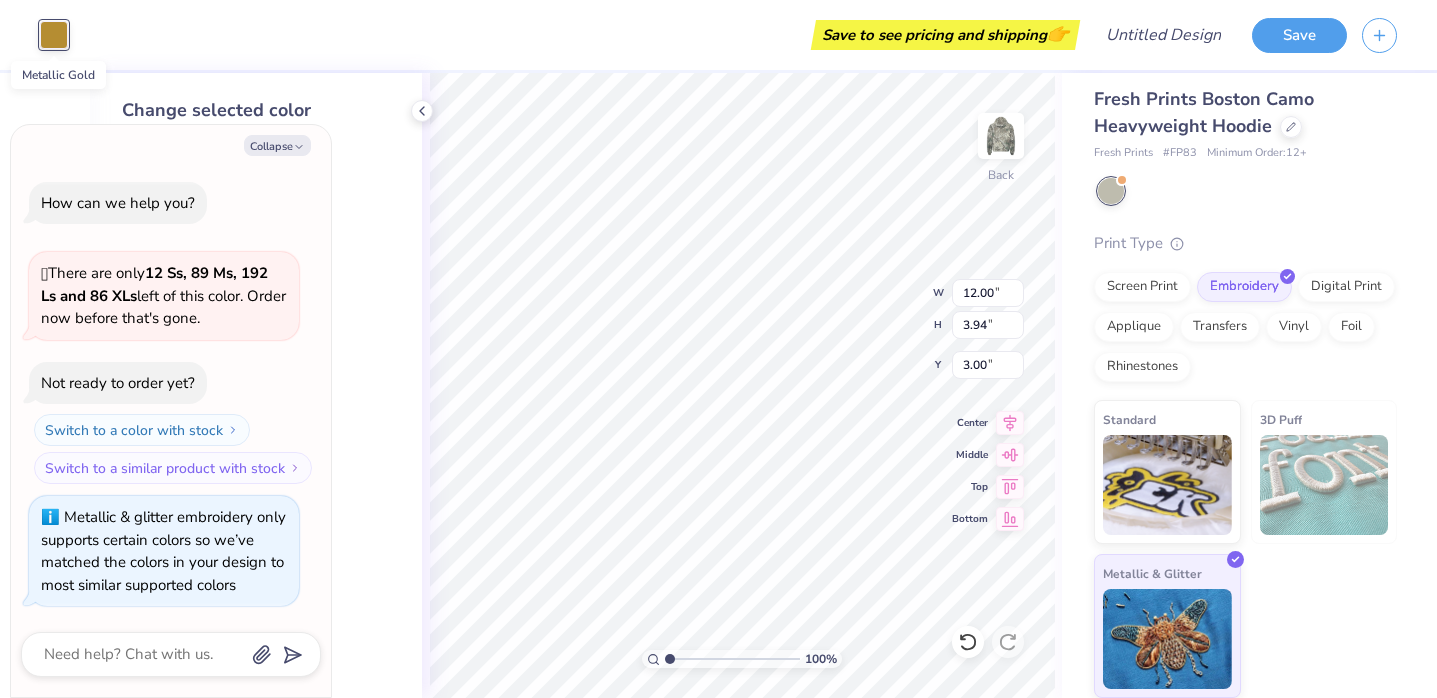 click at bounding box center (54, 35) 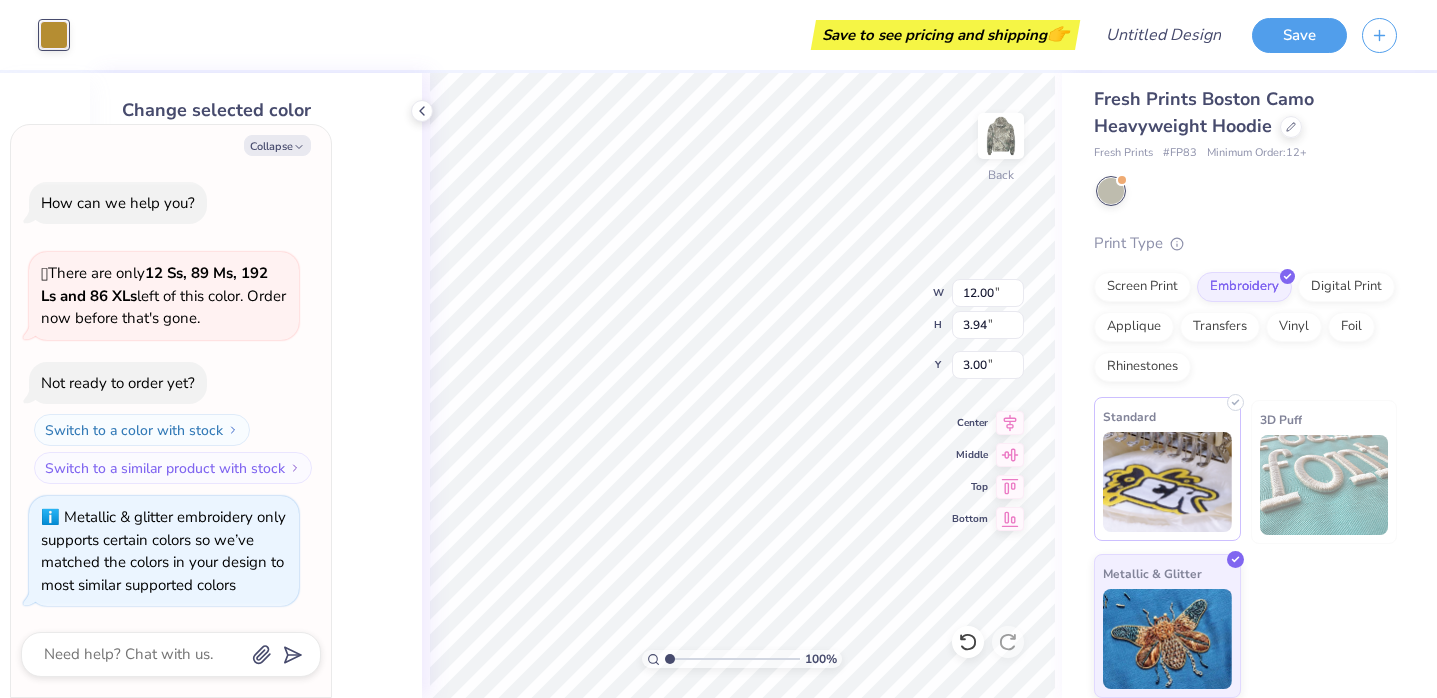 click at bounding box center [1167, 482] 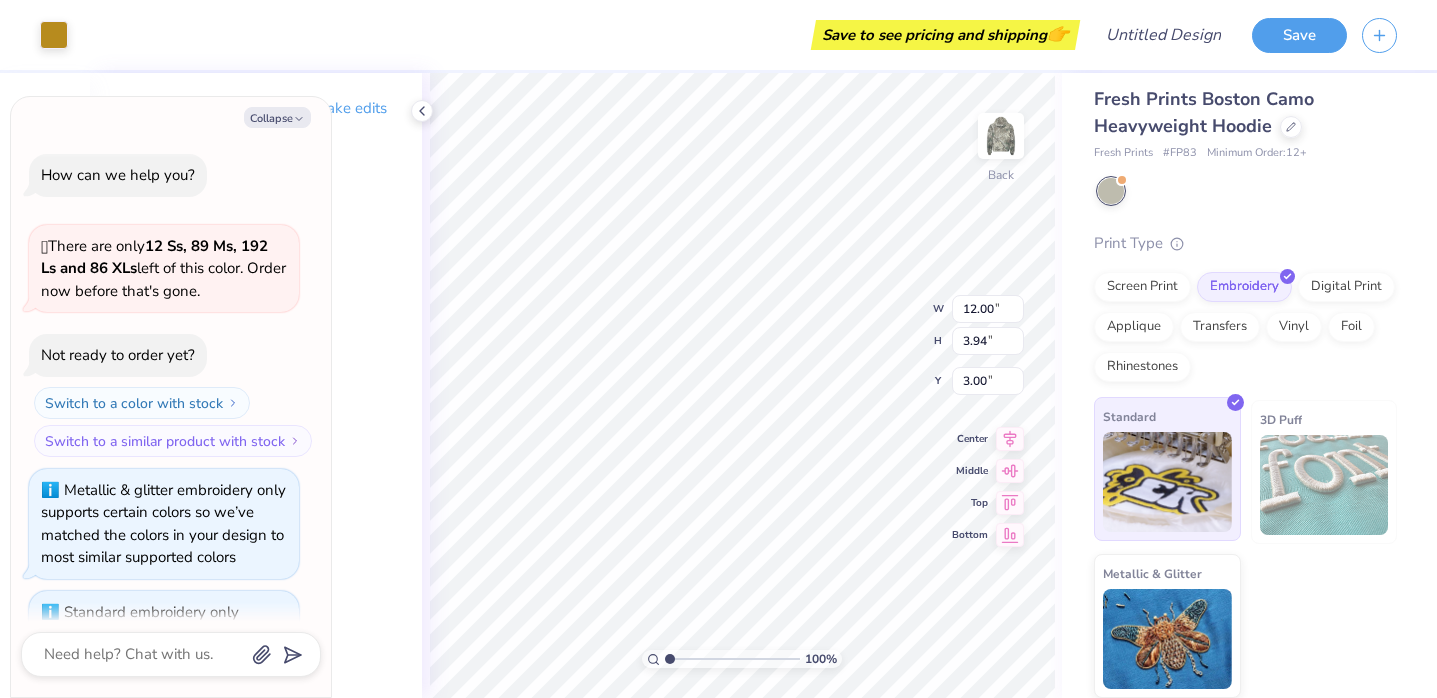 scroll, scrollTop: 94, scrollLeft: 0, axis: vertical 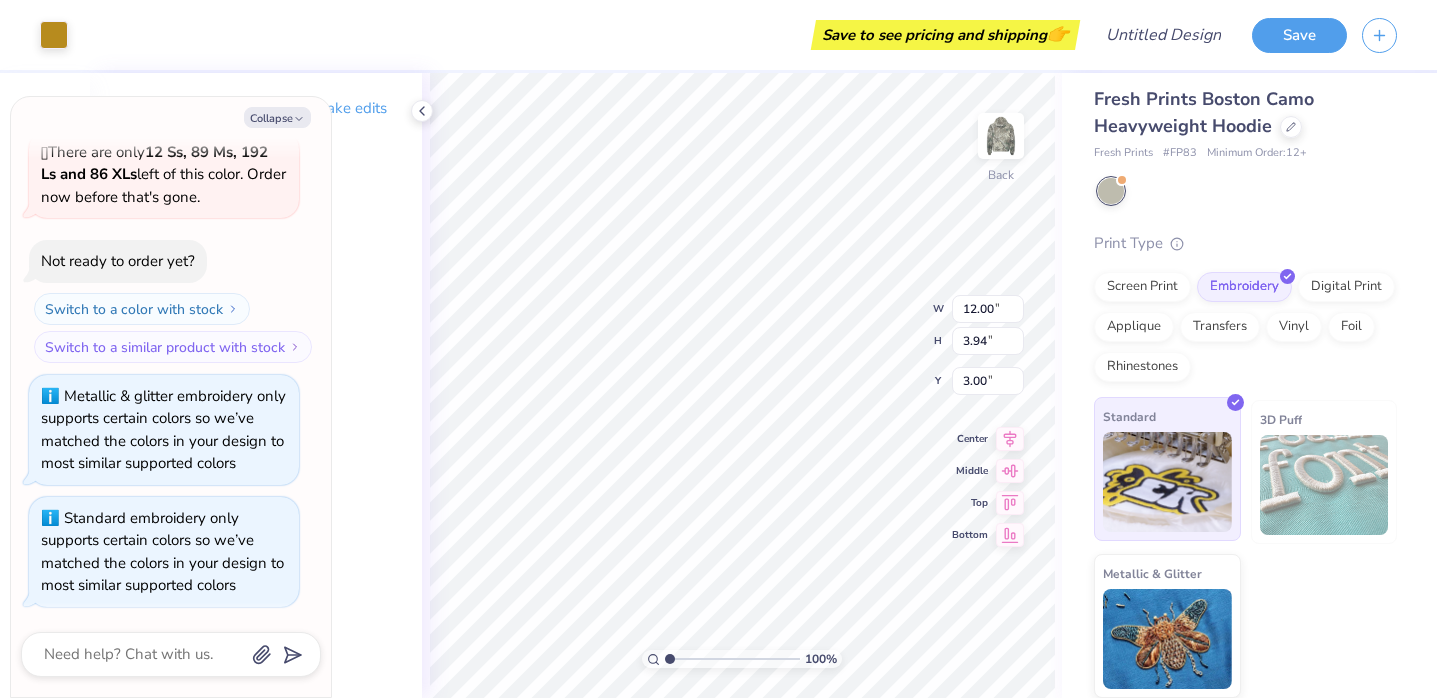 click at bounding box center [1167, 482] 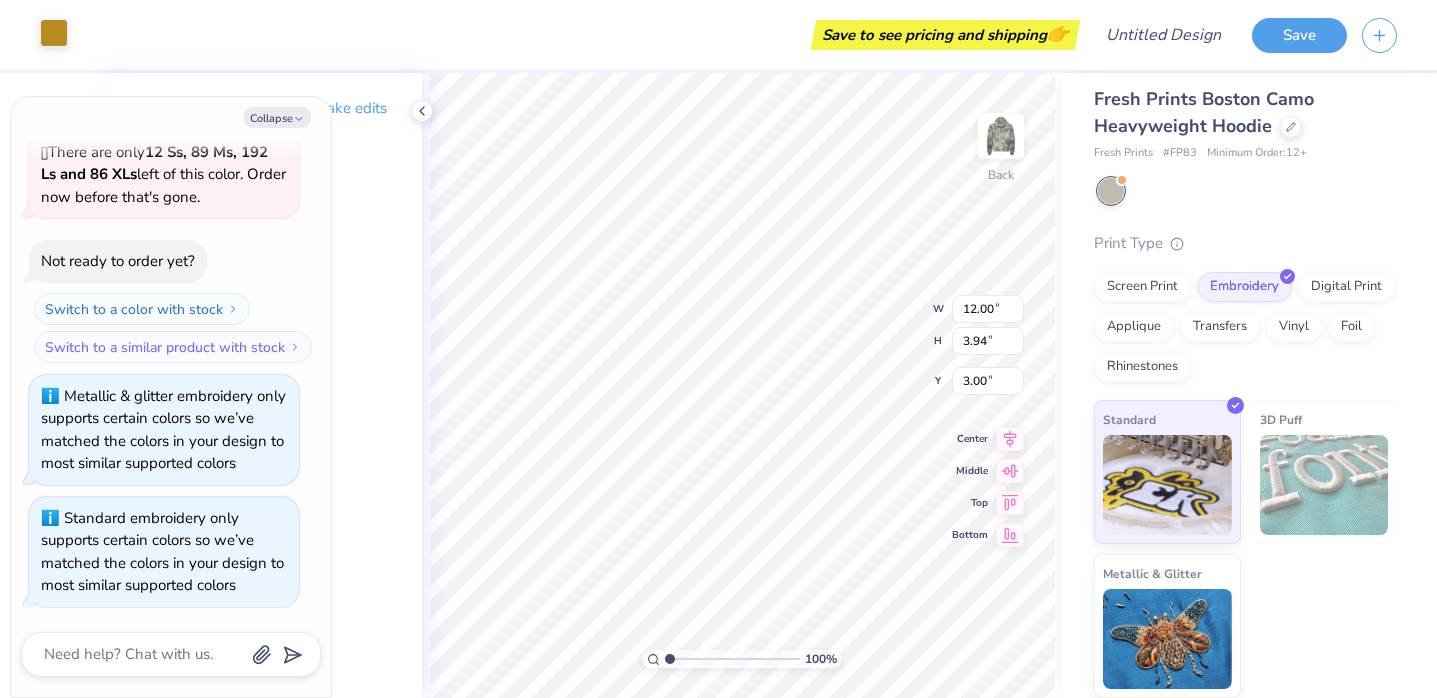 click at bounding box center [54, 33] 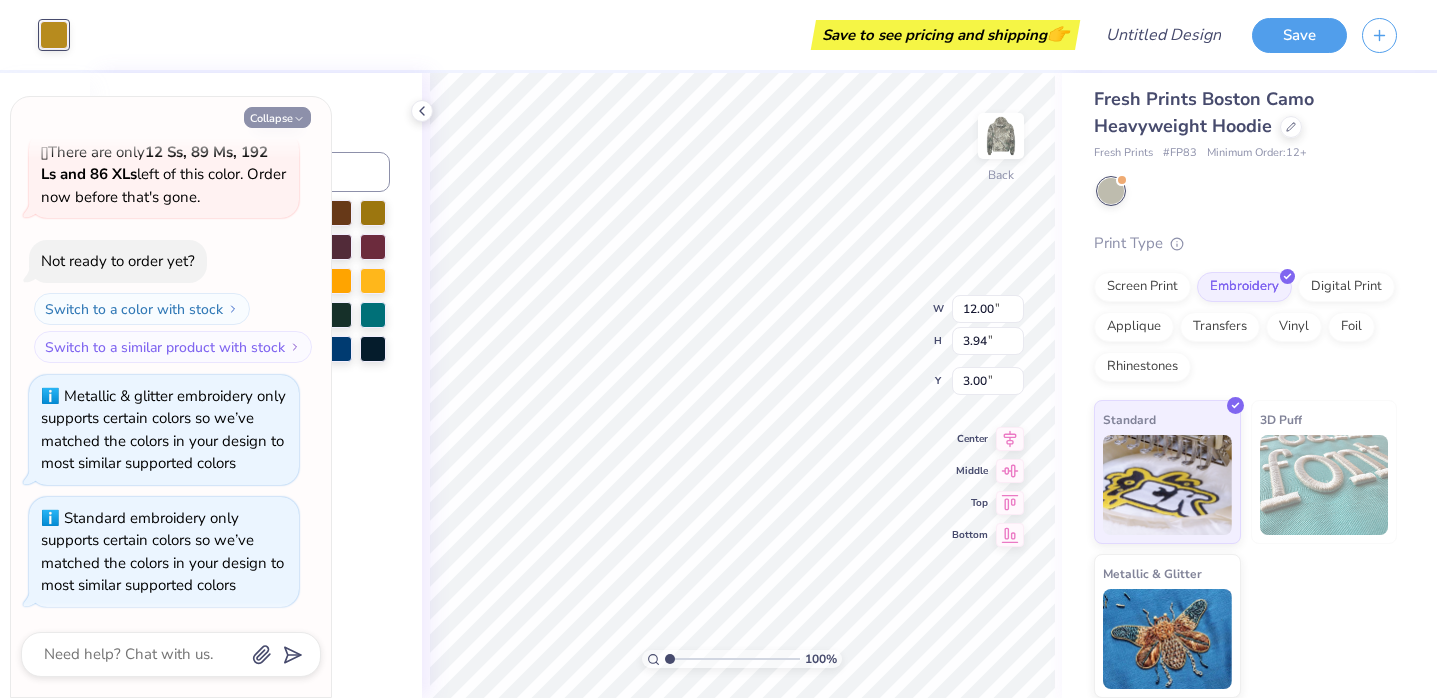 click on "Collapse" at bounding box center [277, 117] 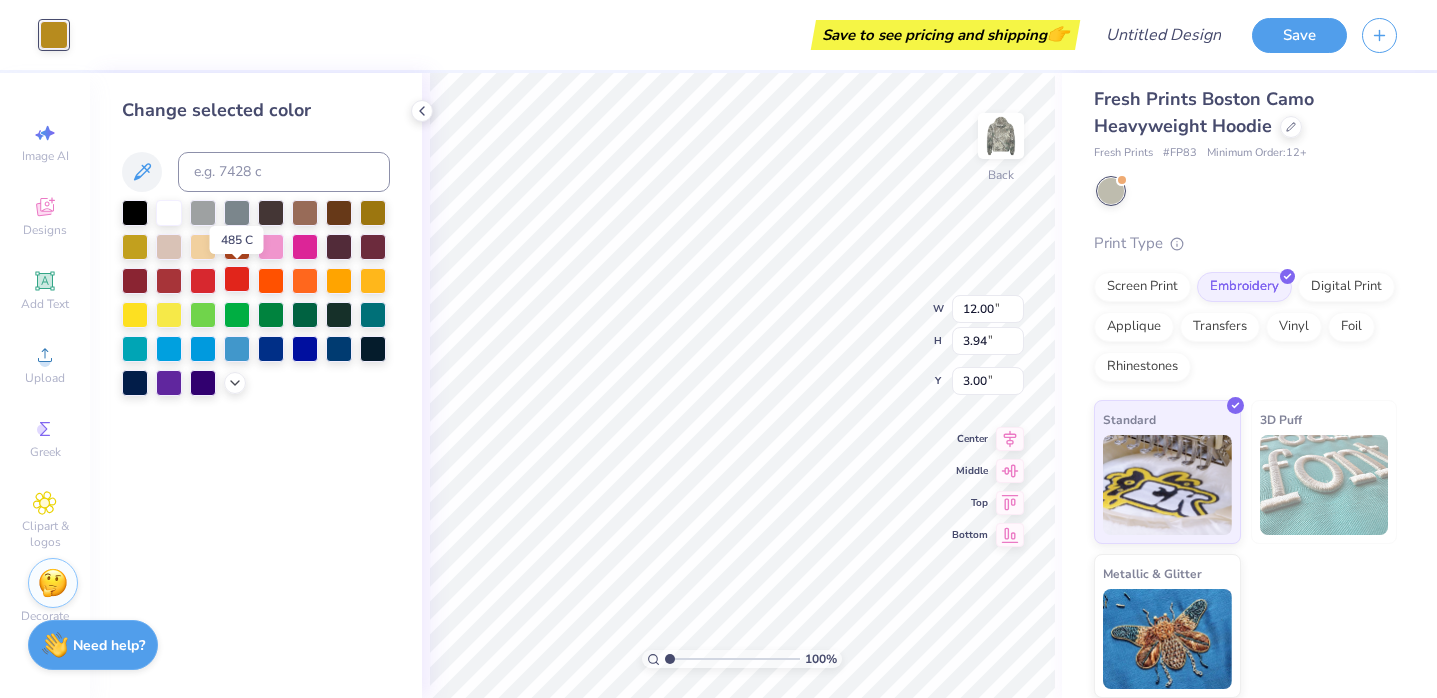 click at bounding box center (237, 279) 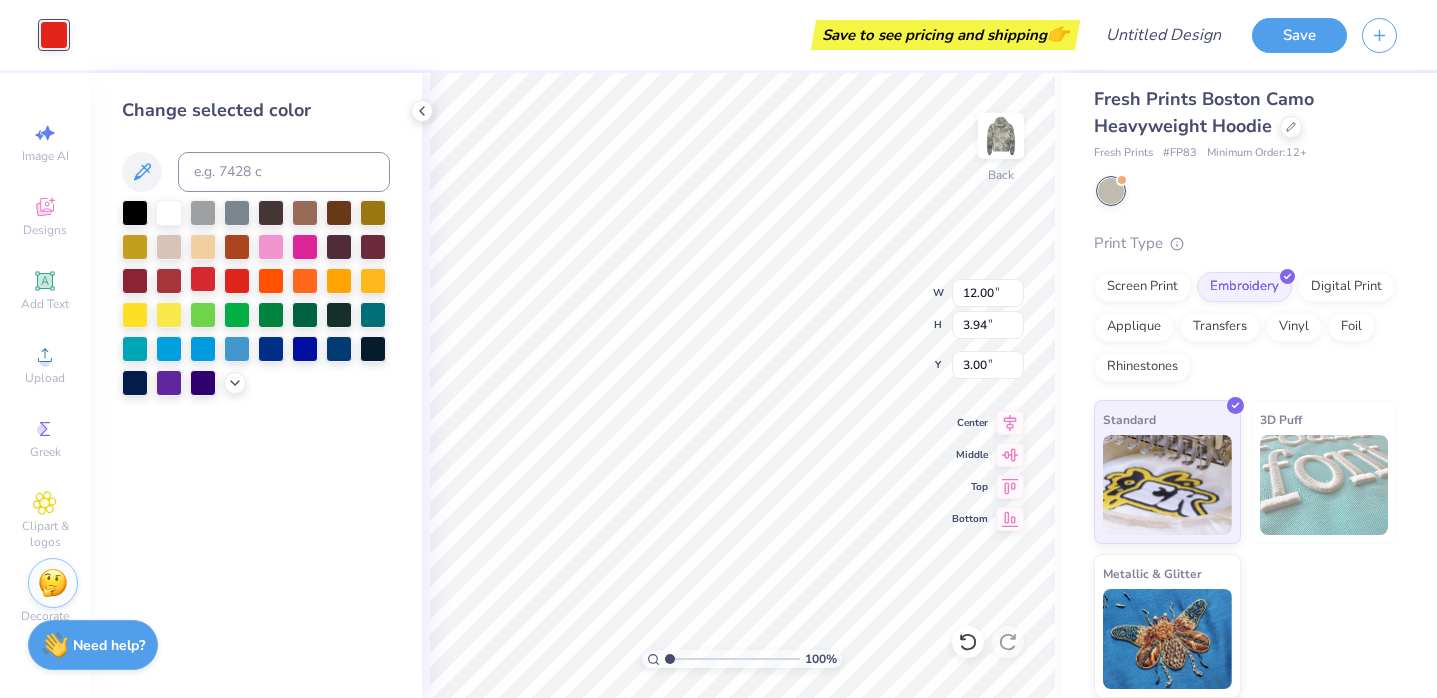 click at bounding box center [203, 279] 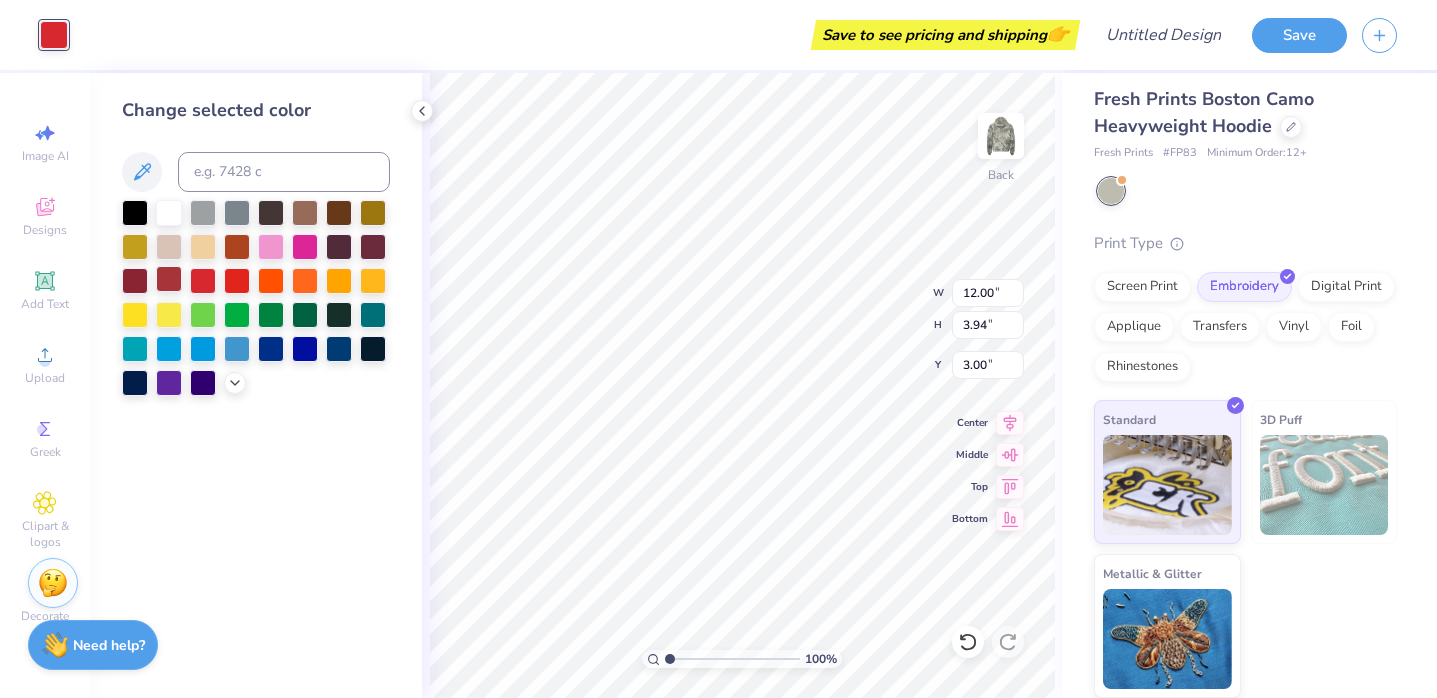 click at bounding box center [169, 279] 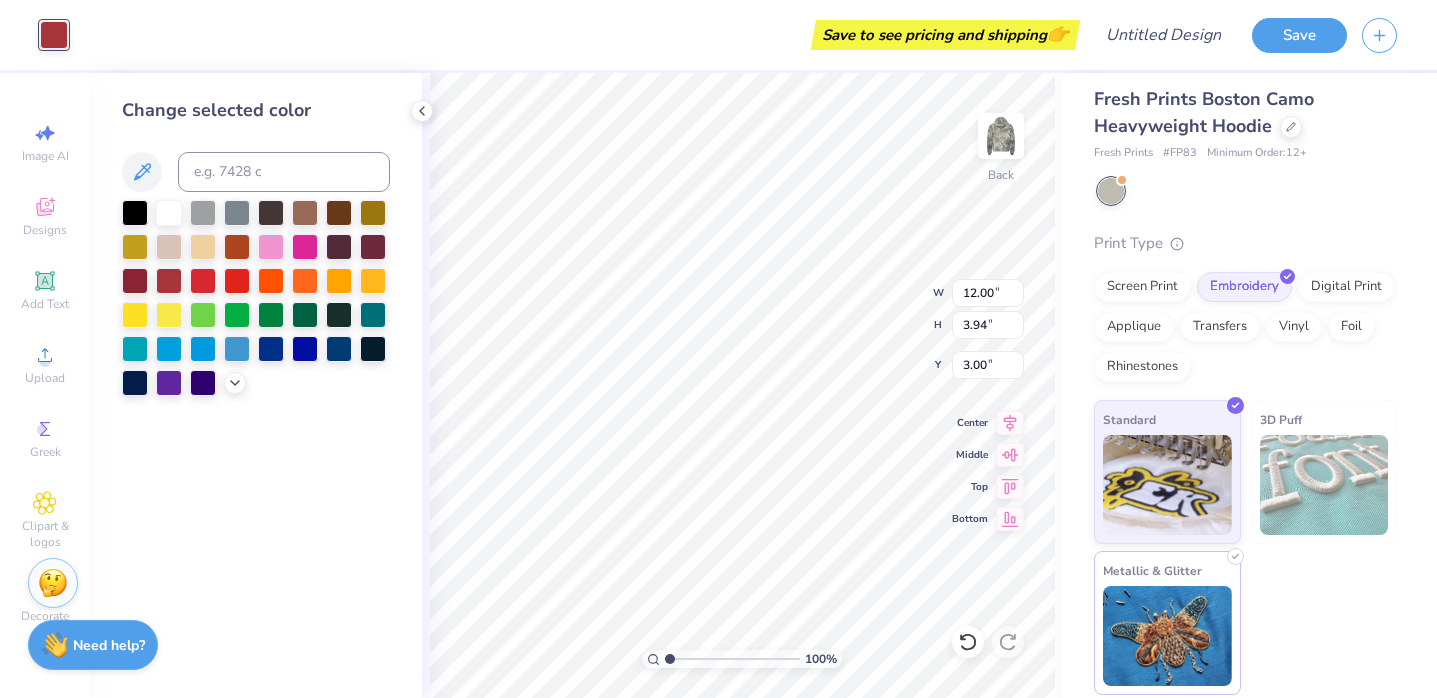 click at bounding box center [1167, 636] 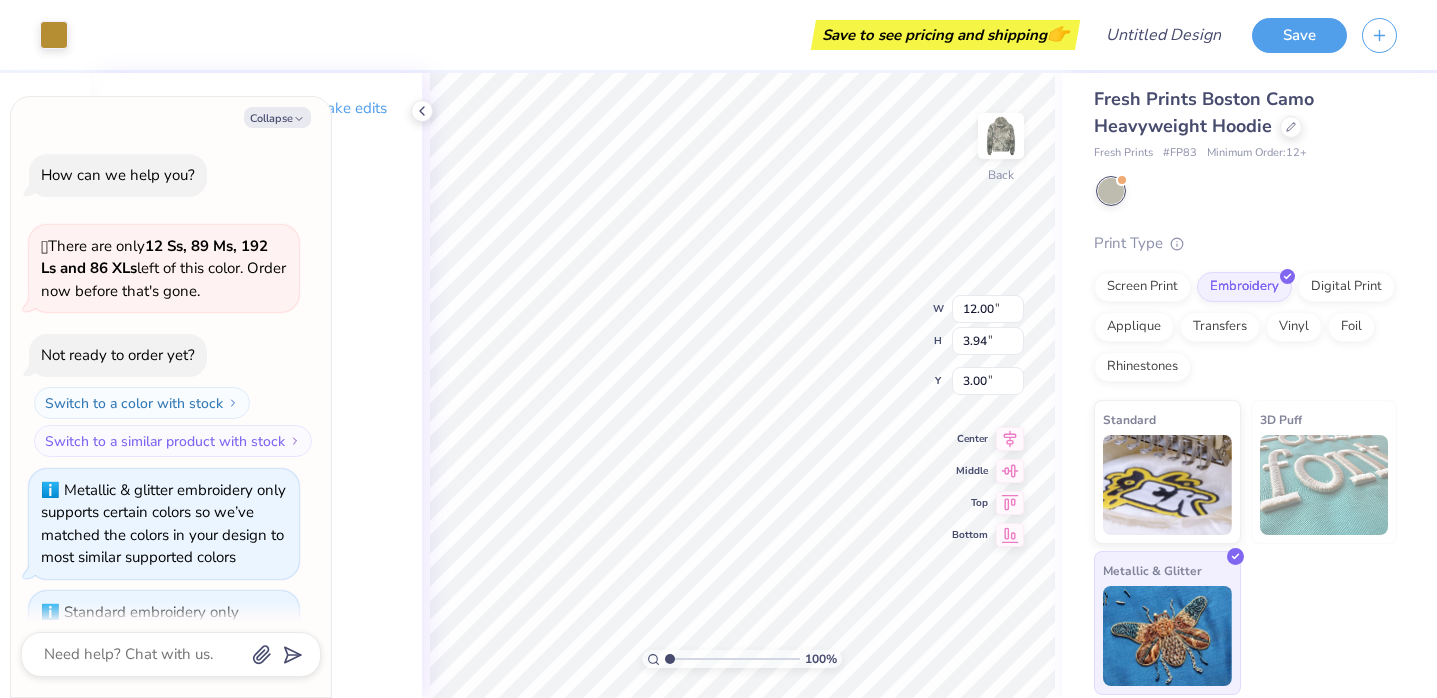 scroll, scrollTop: 216, scrollLeft: 0, axis: vertical 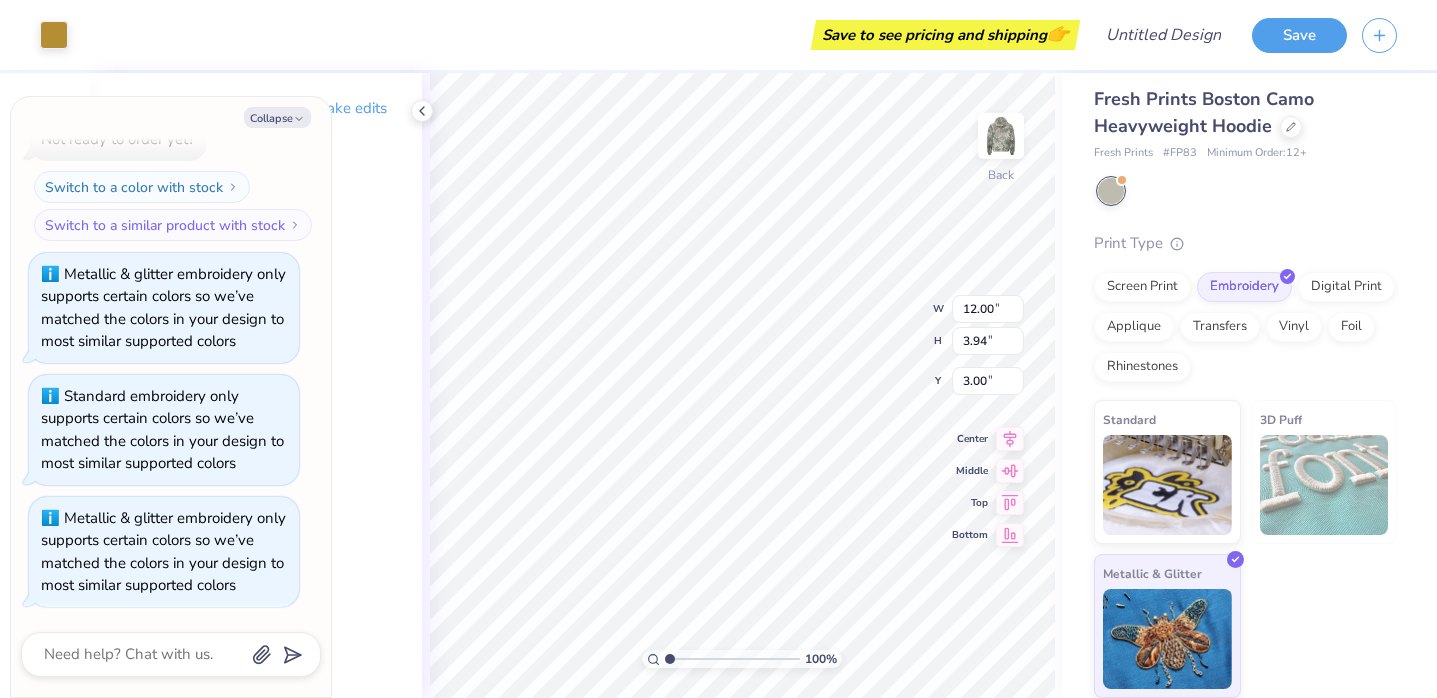 click on "Collapse How can we help you? 🫣 There are only  12 Ss, 89 Ms, 192 Ls and 86 XLs  left of this color. Order now before that's gone. Not ready to order yet? Switch to a color with stock Switch to a similar product with stock Metallic & glitter embroidery only supports certain colors so we’ve matched the colors in your design to most similar supported colors Standard embroidery only supports certain colors so we’ve matched the colors in your design to most similar supported colors Metallic & glitter embroidery only supports certain colors so we’ve matched the colors in your design to most similar supported colors" at bounding box center (171, 397) 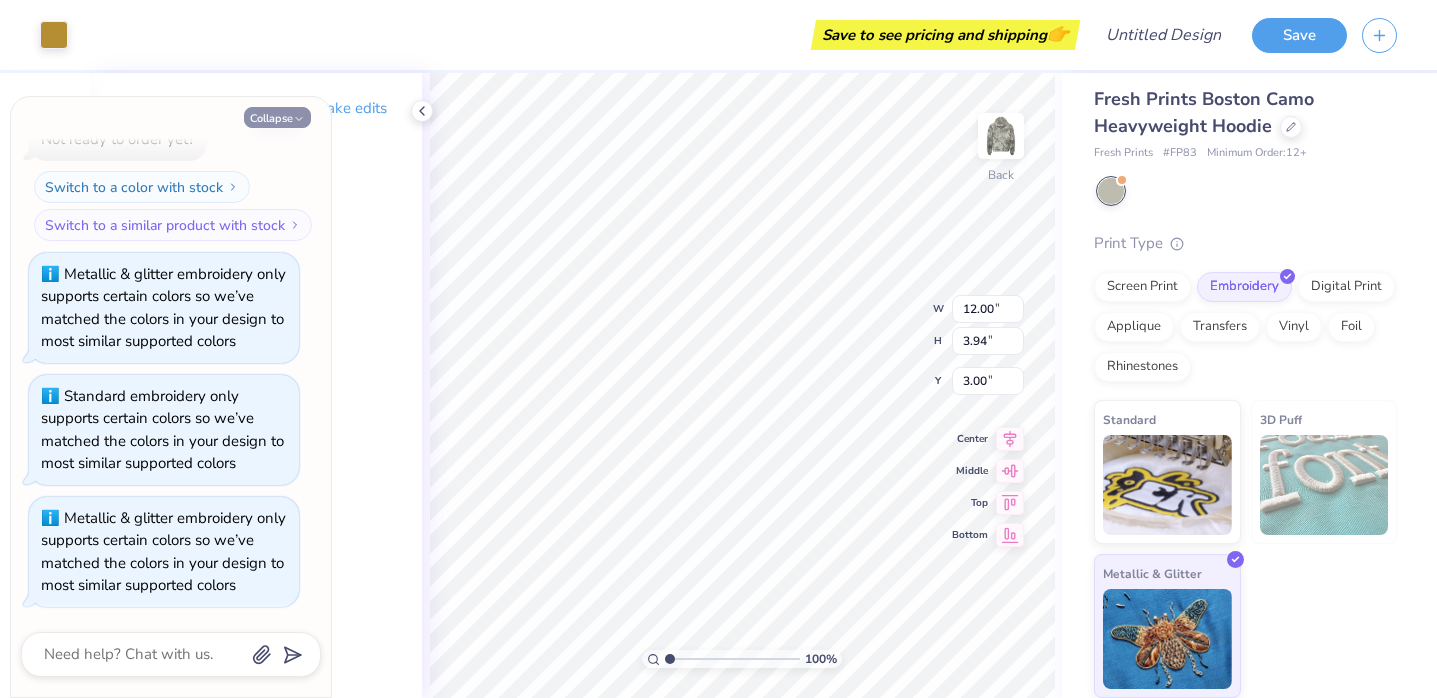 click on "Collapse" at bounding box center (277, 117) 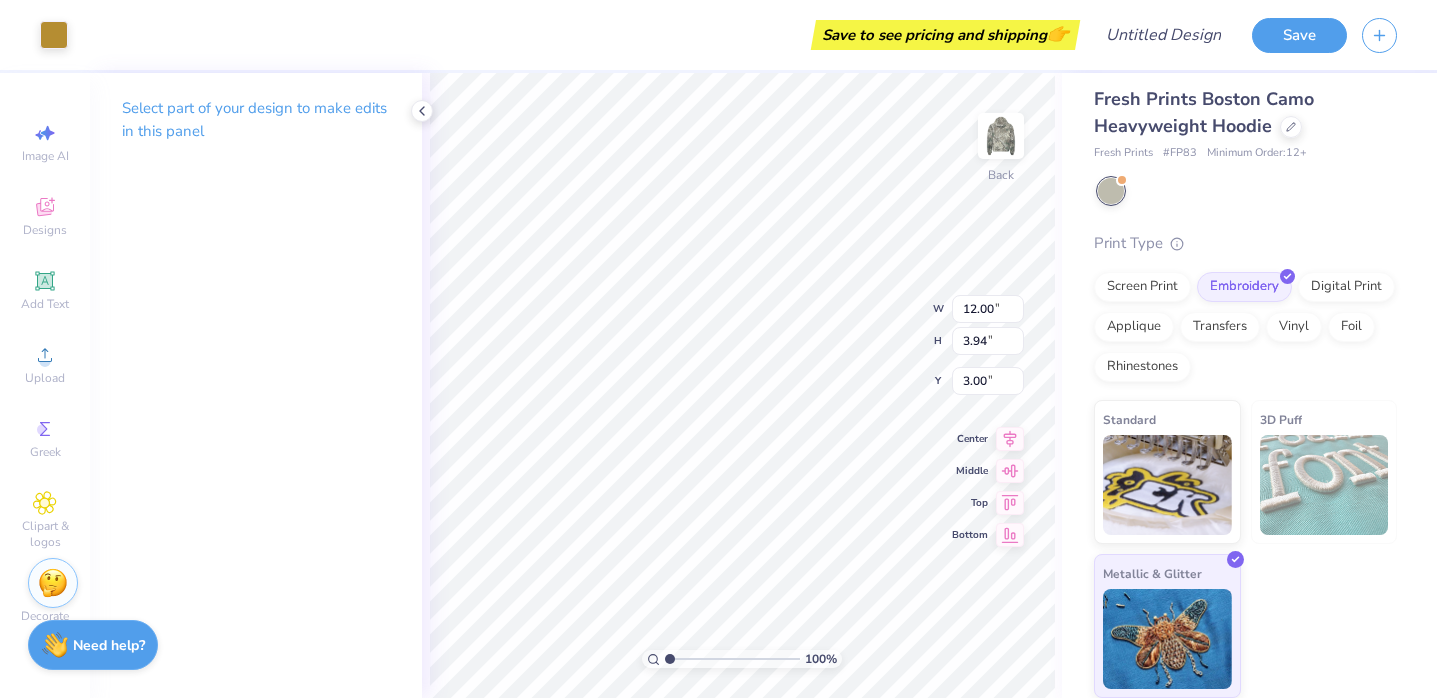 click at bounding box center (1167, 485) 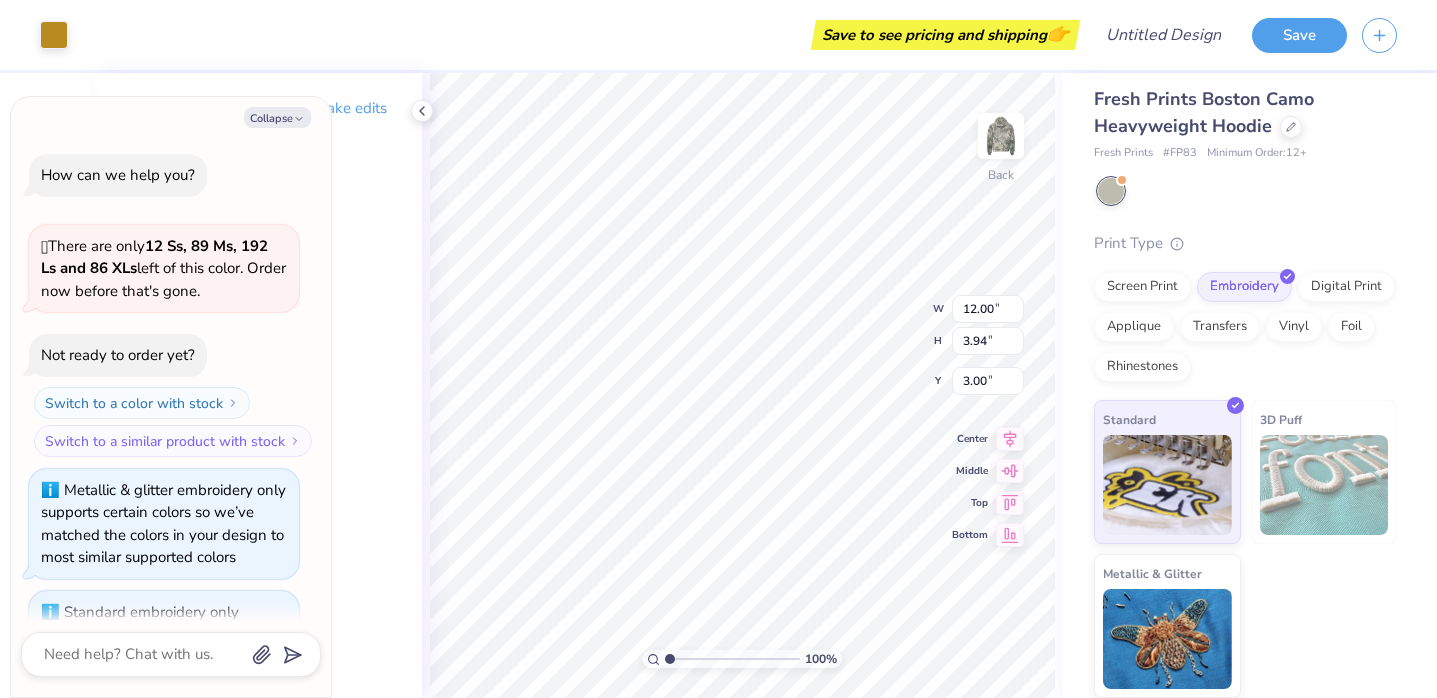 scroll, scrollTop: 338, scrollLeft: 0, axis: vertical 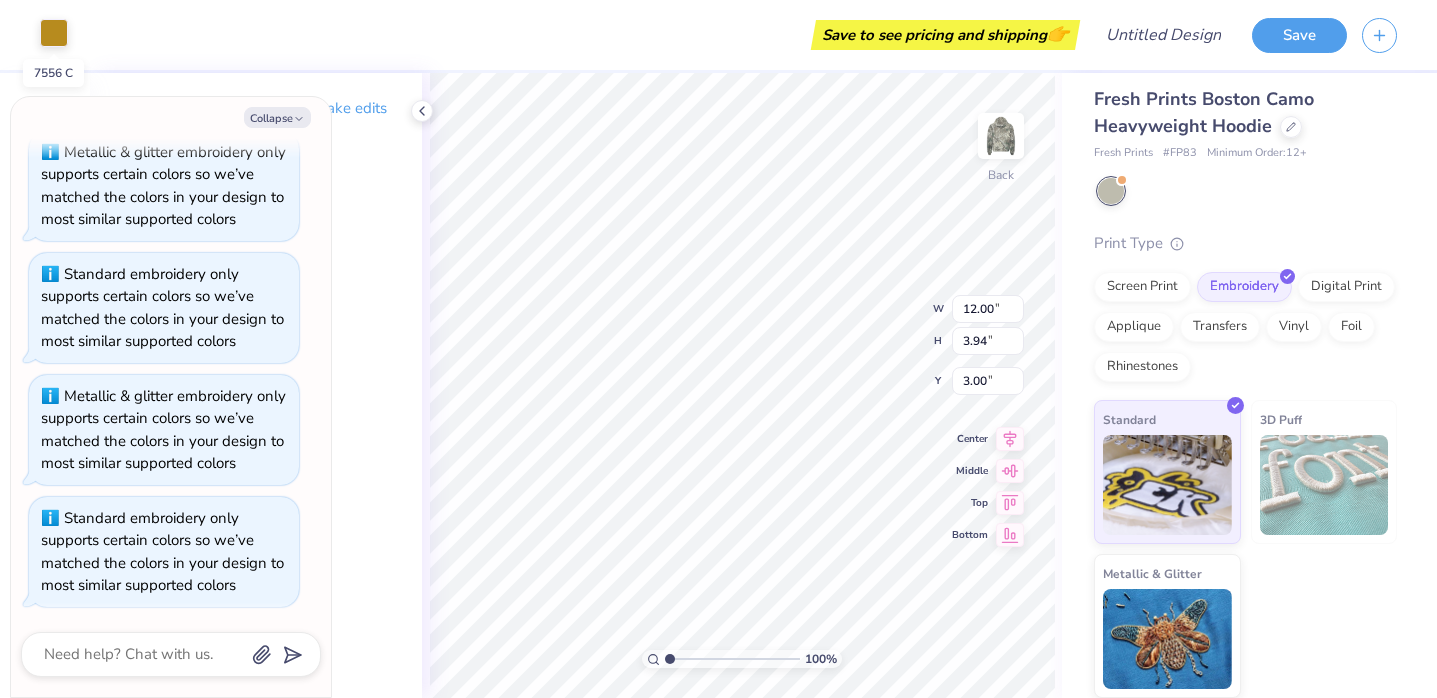 click at bounding box center [54, 33] 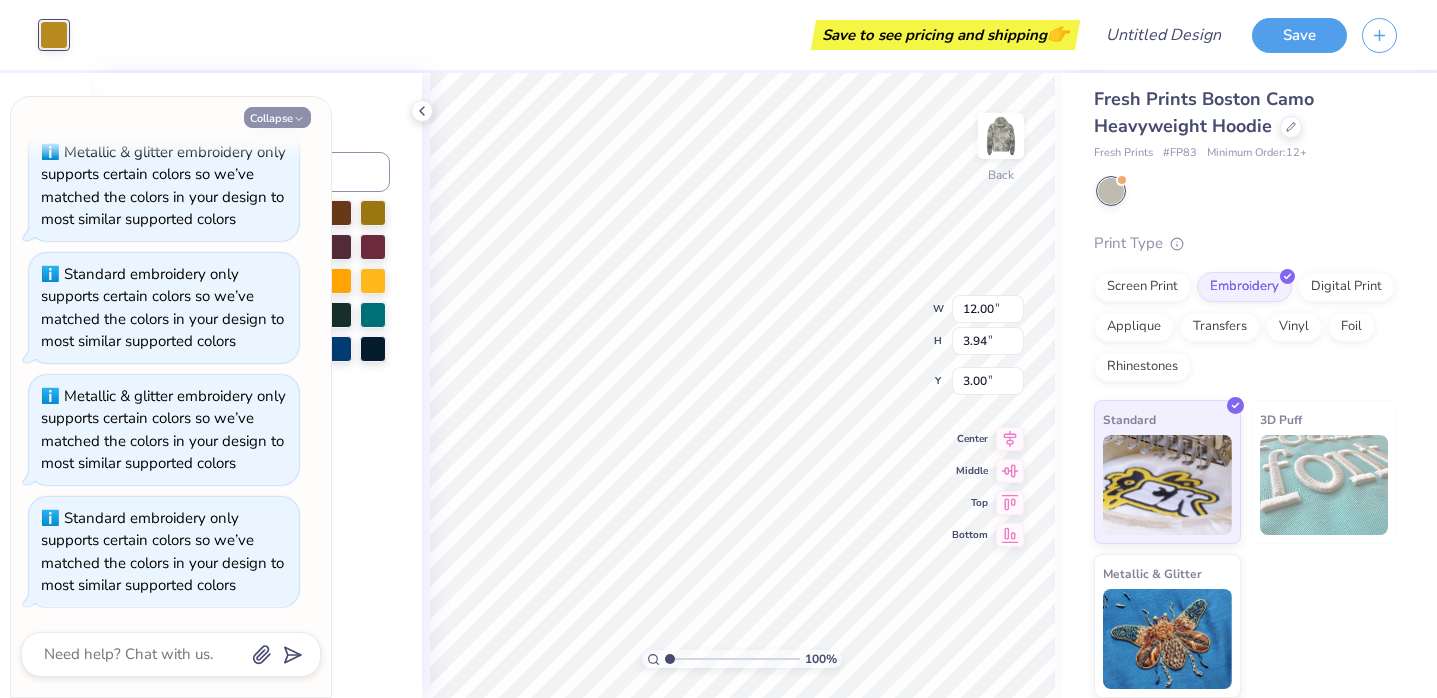 click 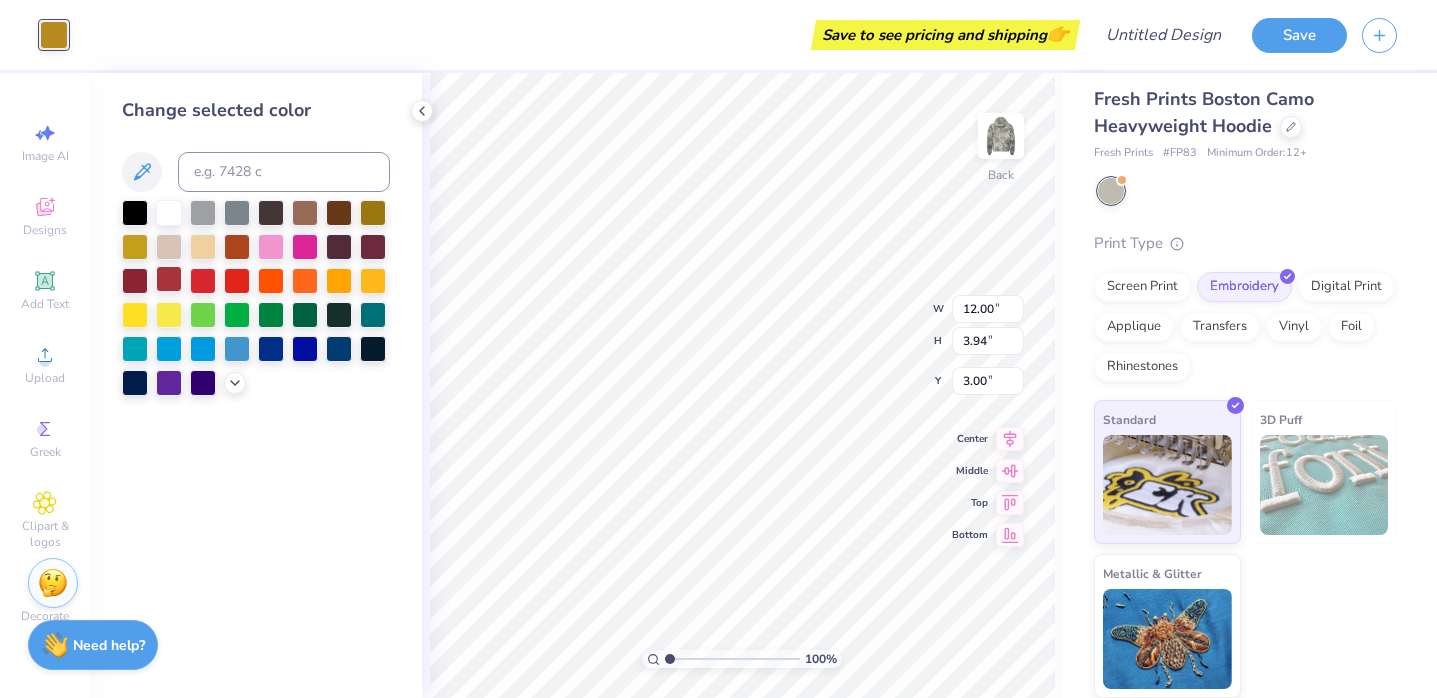 click at bounding box center (203, 281) 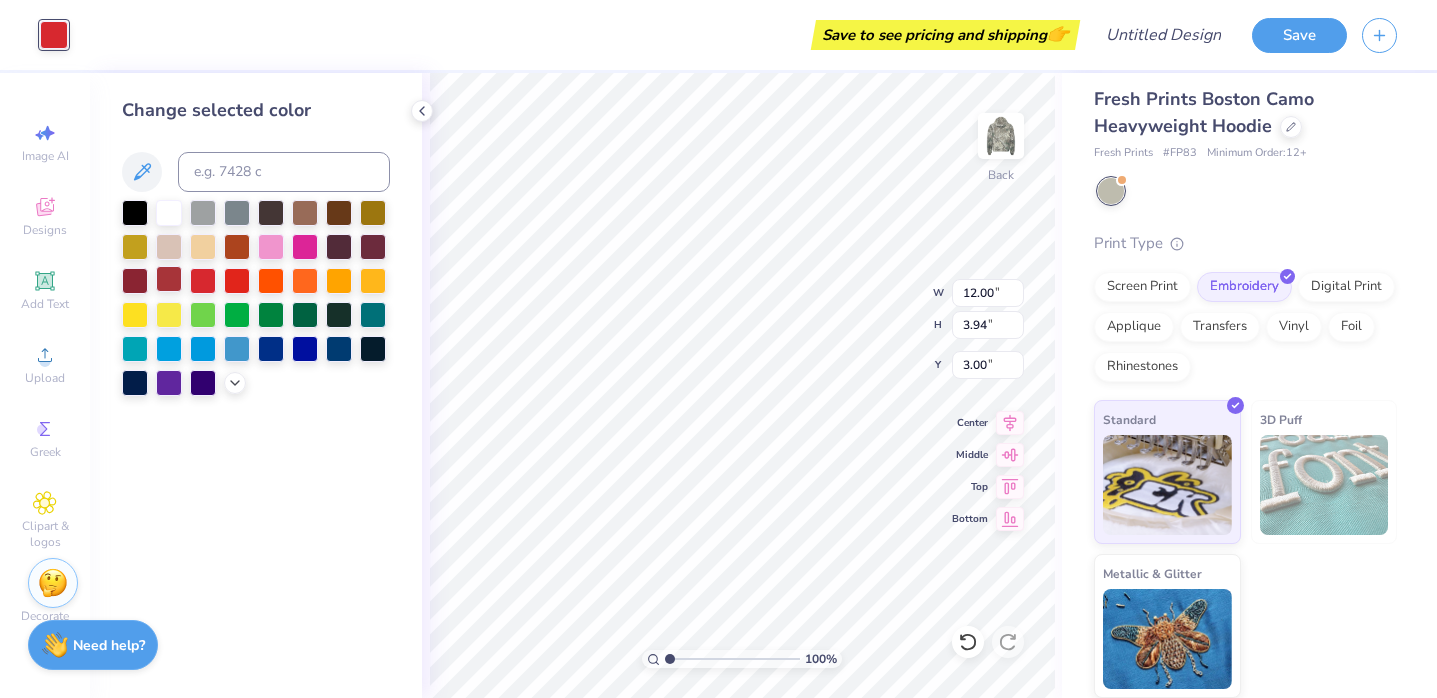 click at bounding box center (169, 279) 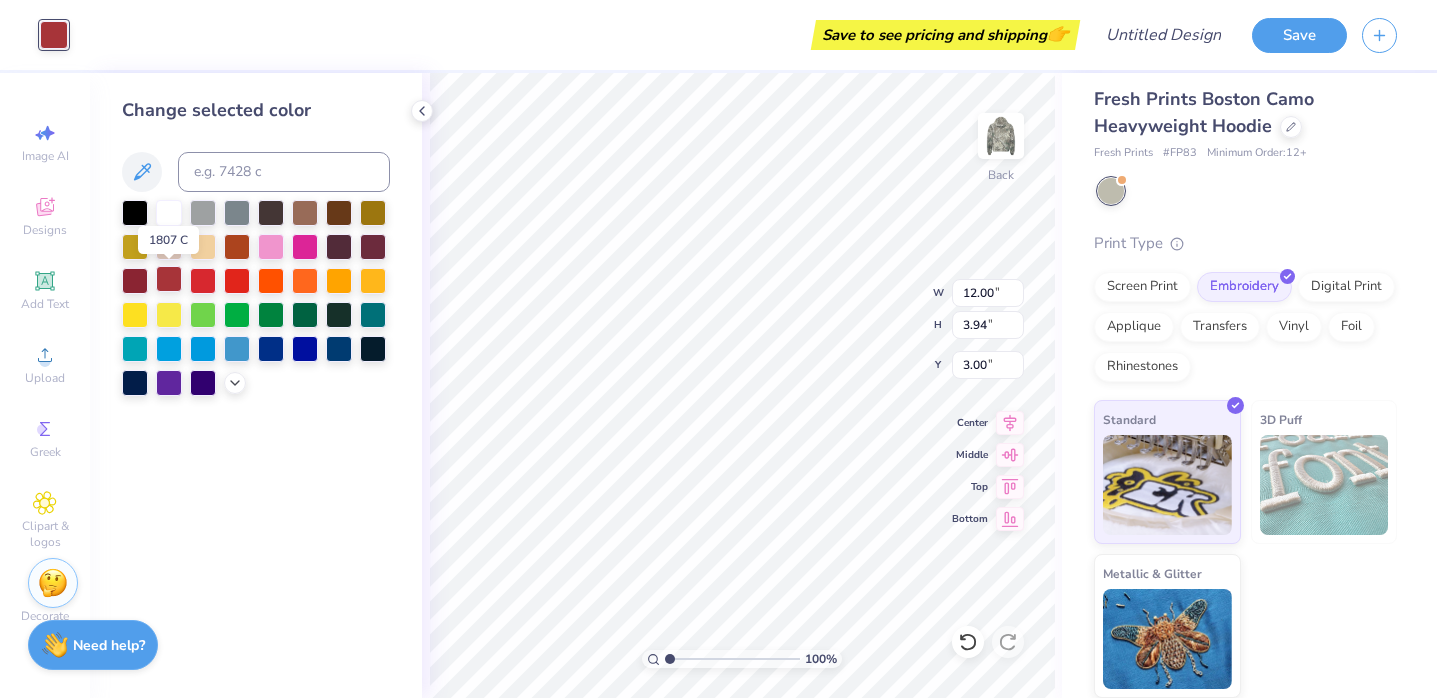 click at bounding box center [169, 279] 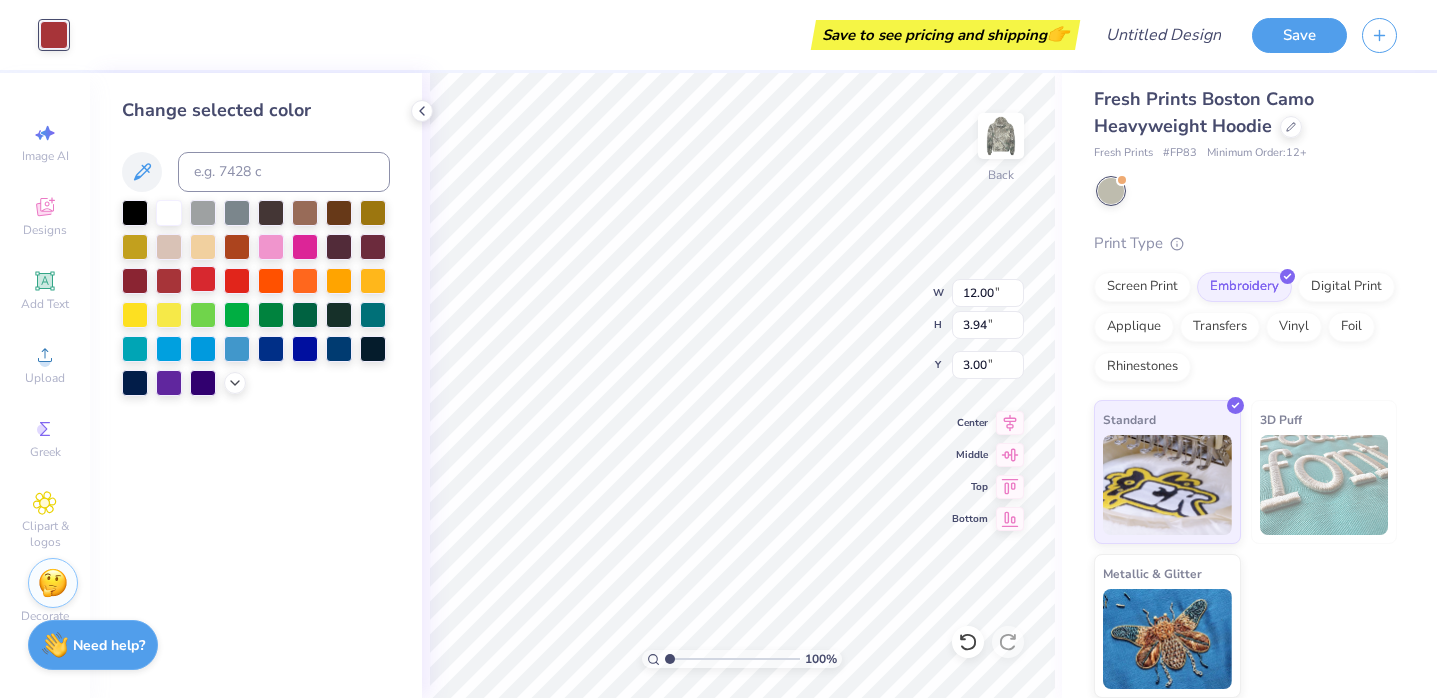 click at bounding box center (203, 279) 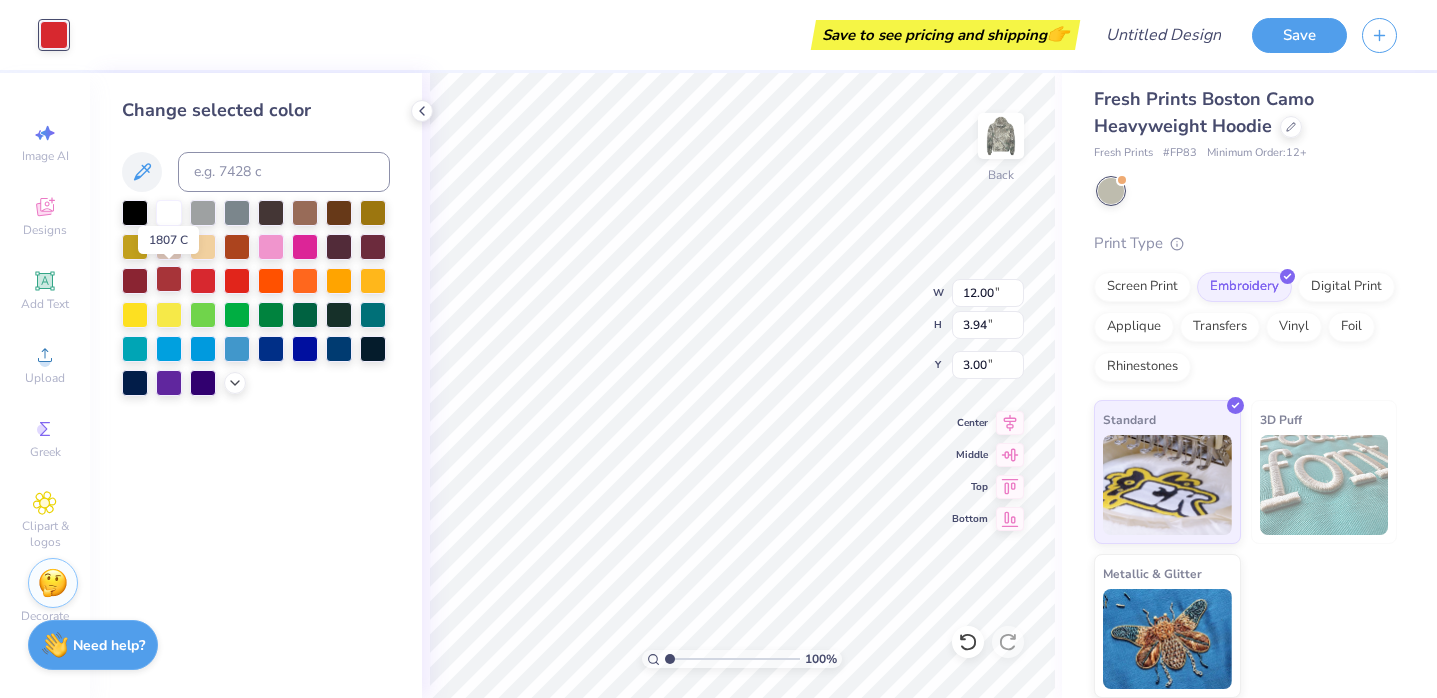 click at bounding box center (169, 279) 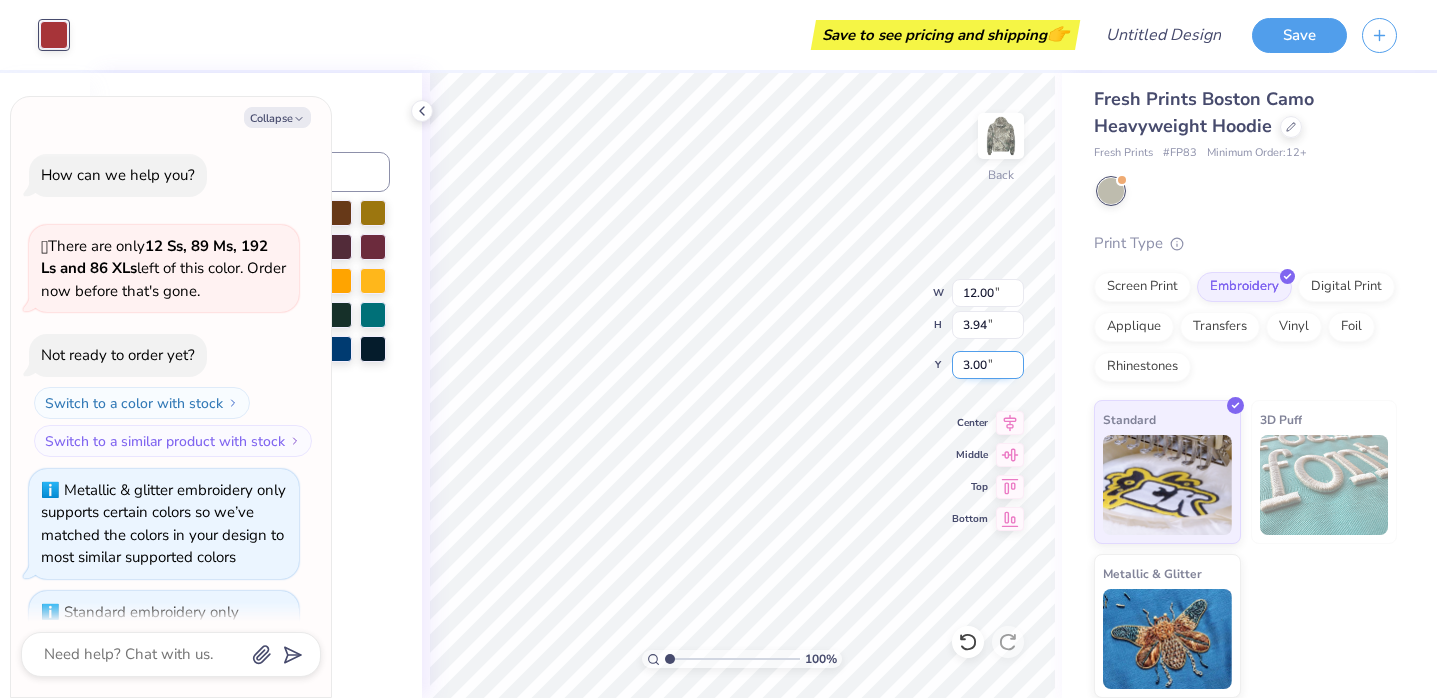 scroll, scrollTop: 504, scrollLeft: 0, axis: vertical 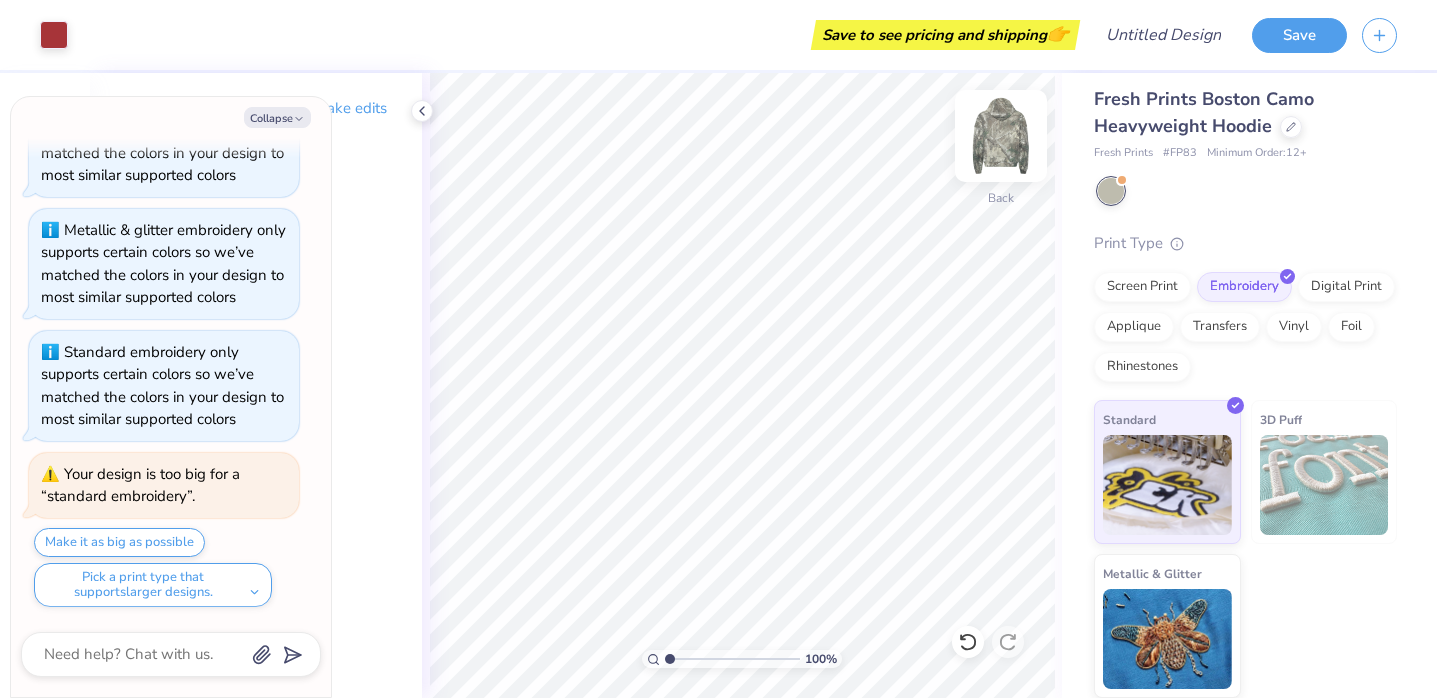 click at bounding box center [1001, 136] 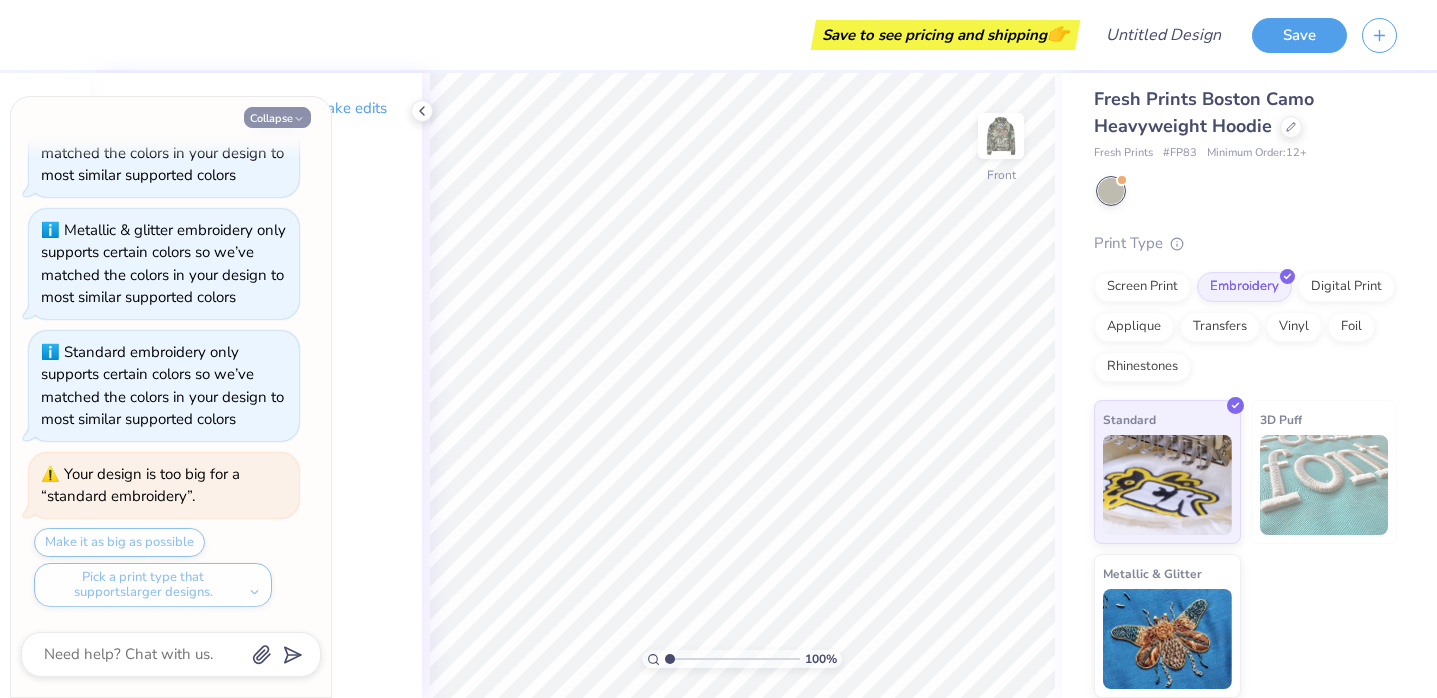 click on "Collapse" at bounding box center [277, 117] 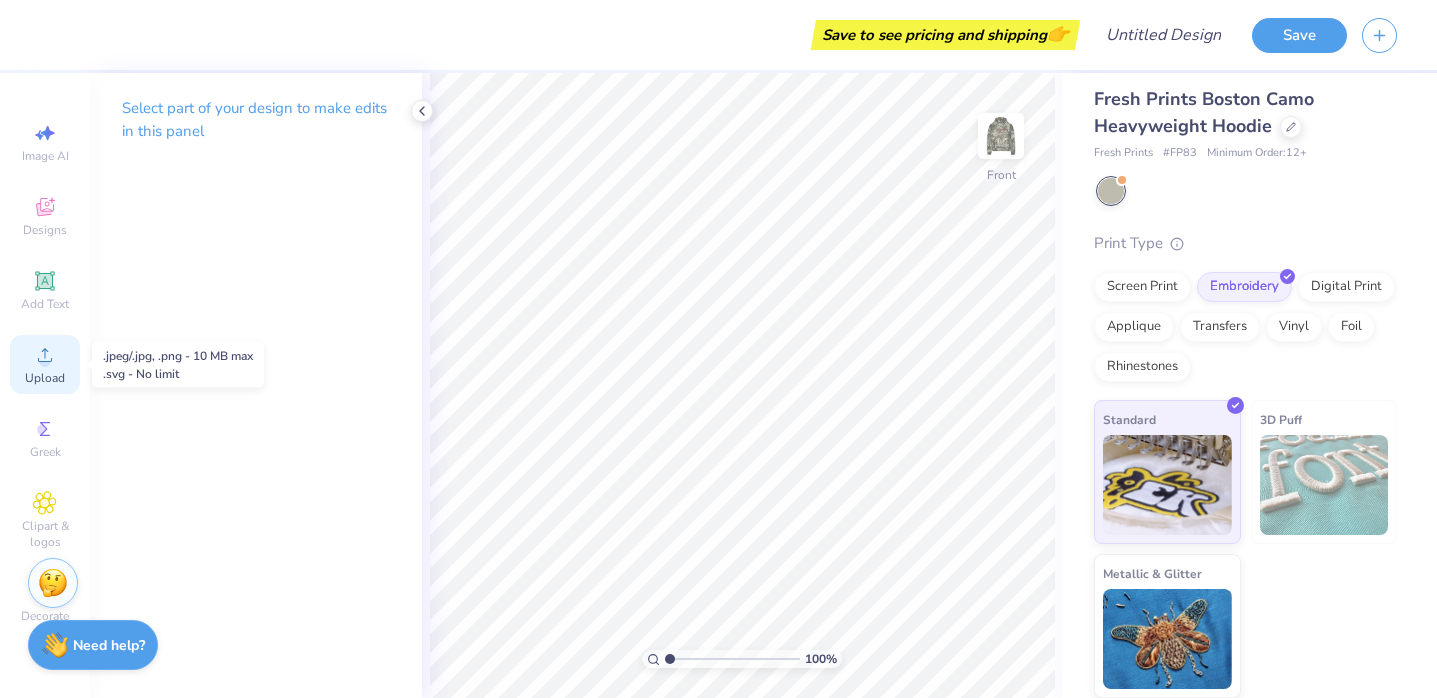 click on "Upload" at bounding box center (45, 364) 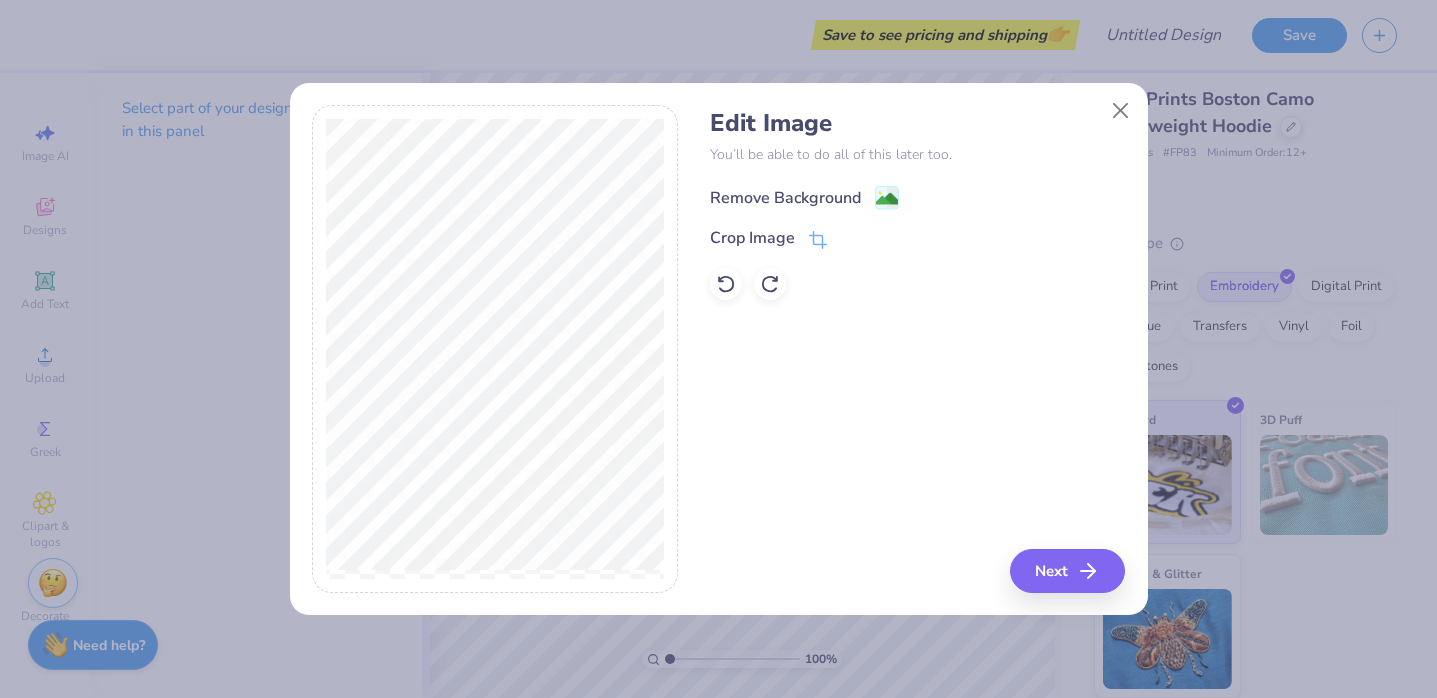 click on "Remove Background" at bounding box center [785, 198] 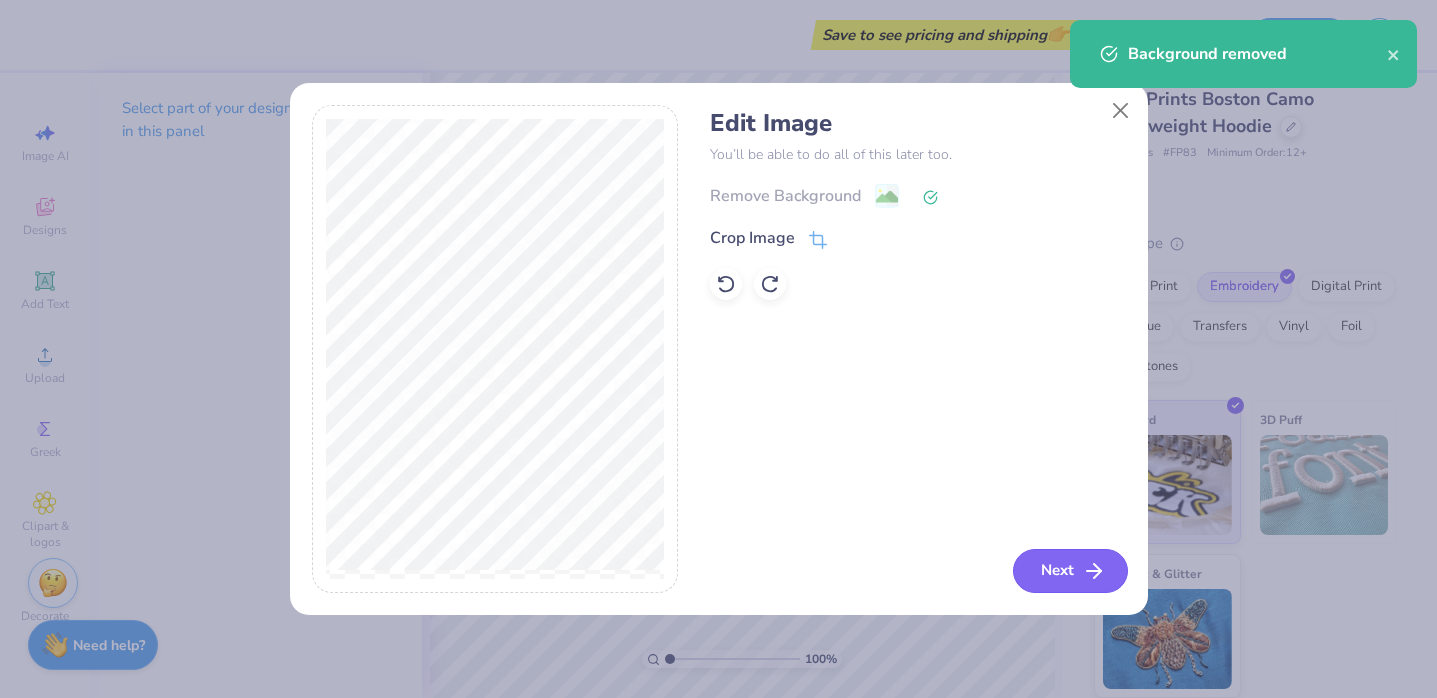 click on "Next" at bounding box center [1070, 571] 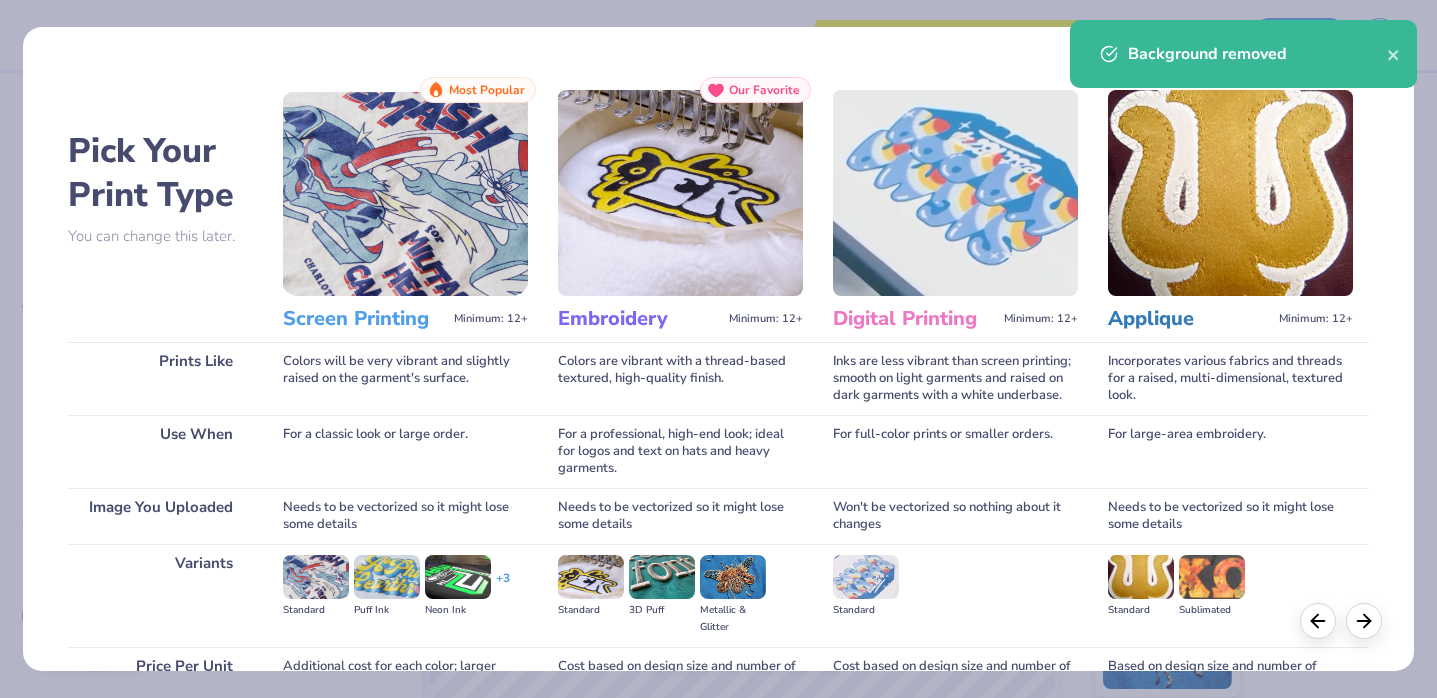 scroll, scrollTop: 199, scrollLeft: 0, axis: vertical 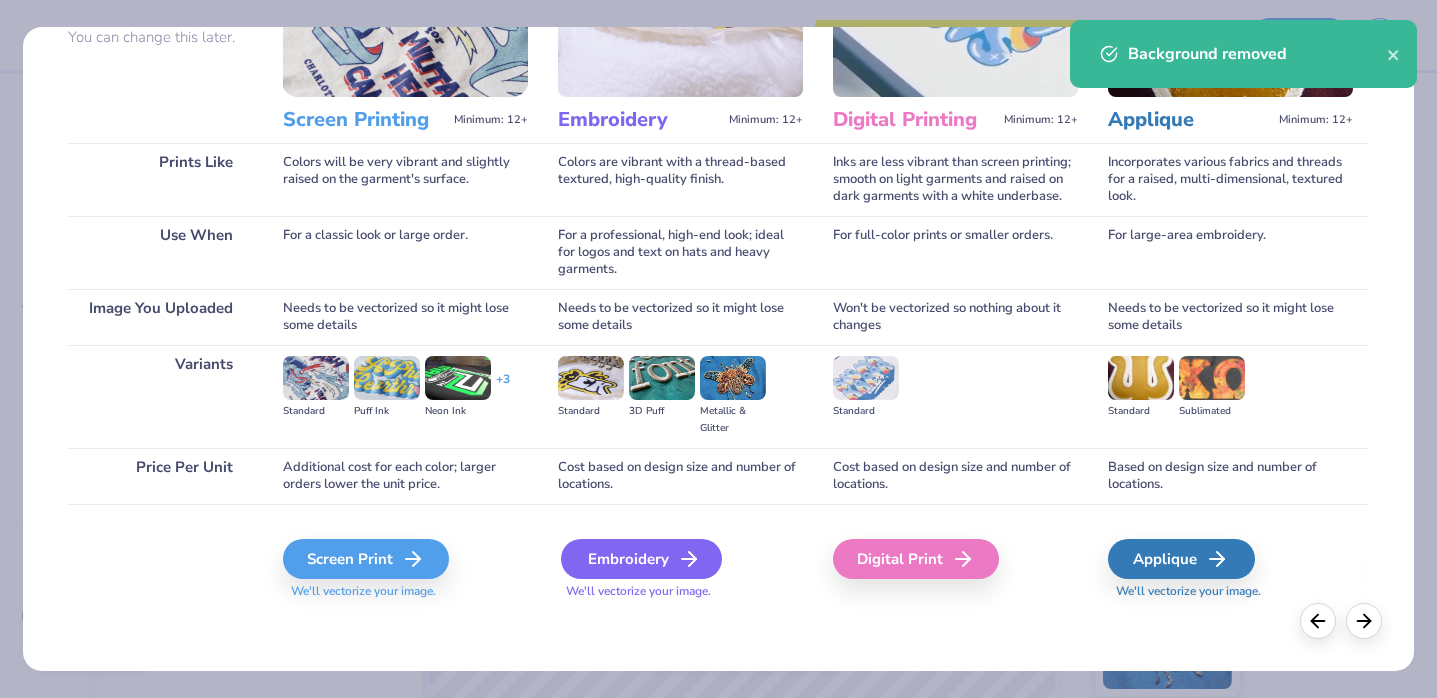 click on "Embroidery" at bounding box center [641, 559] 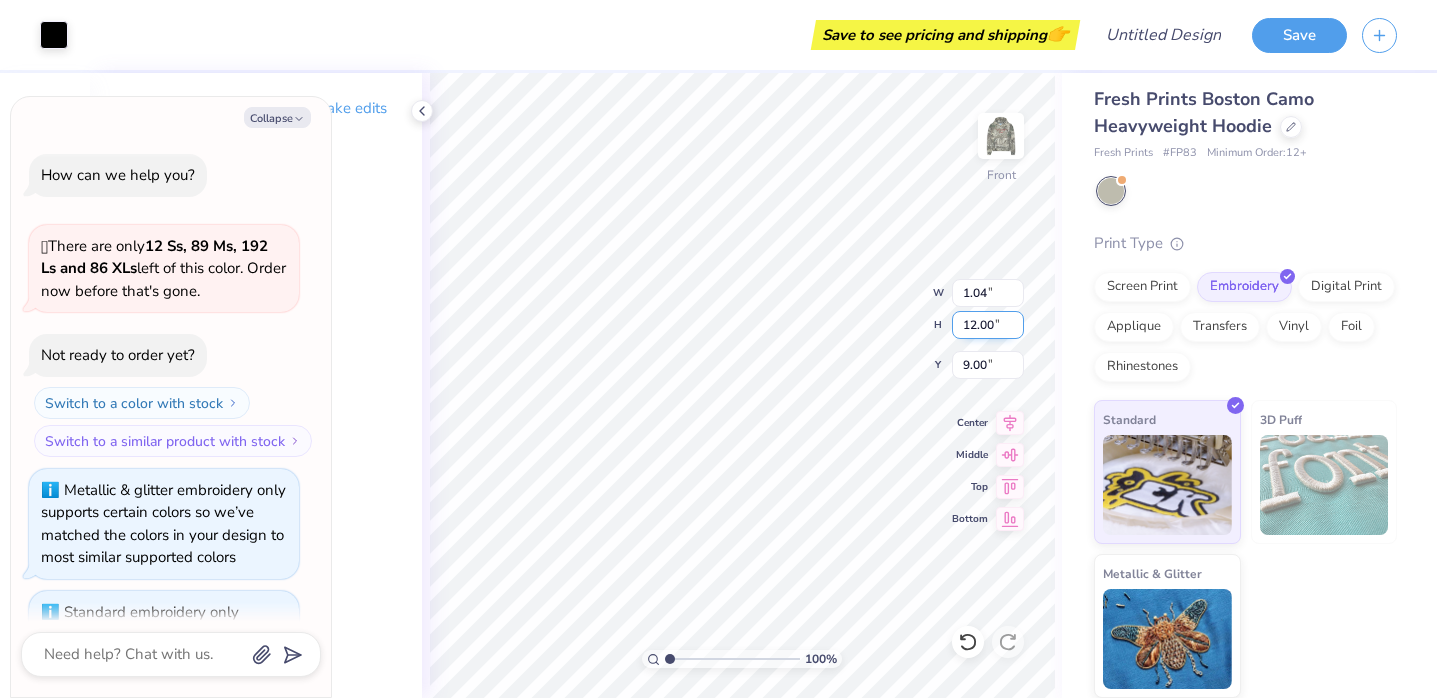 scroll, scrollTop: 670, scrollLeft: 0, axis: vertical 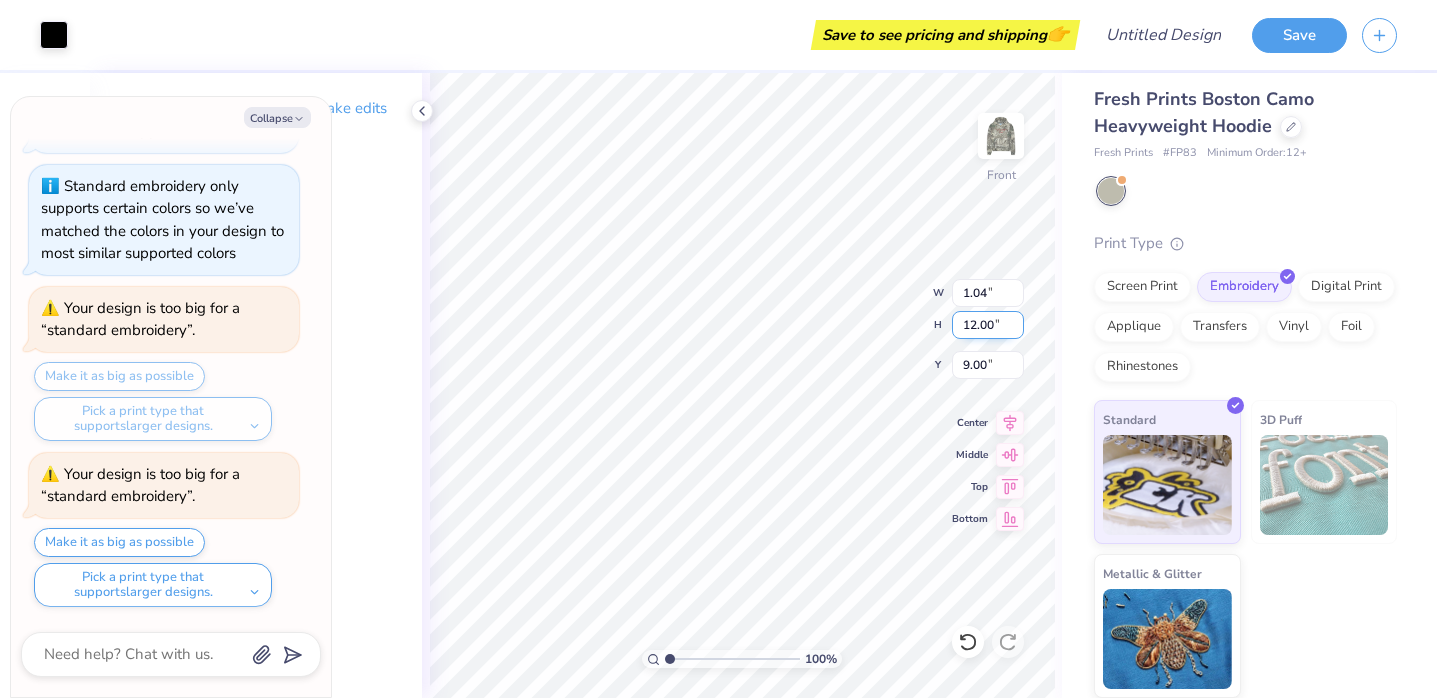 type on "x" 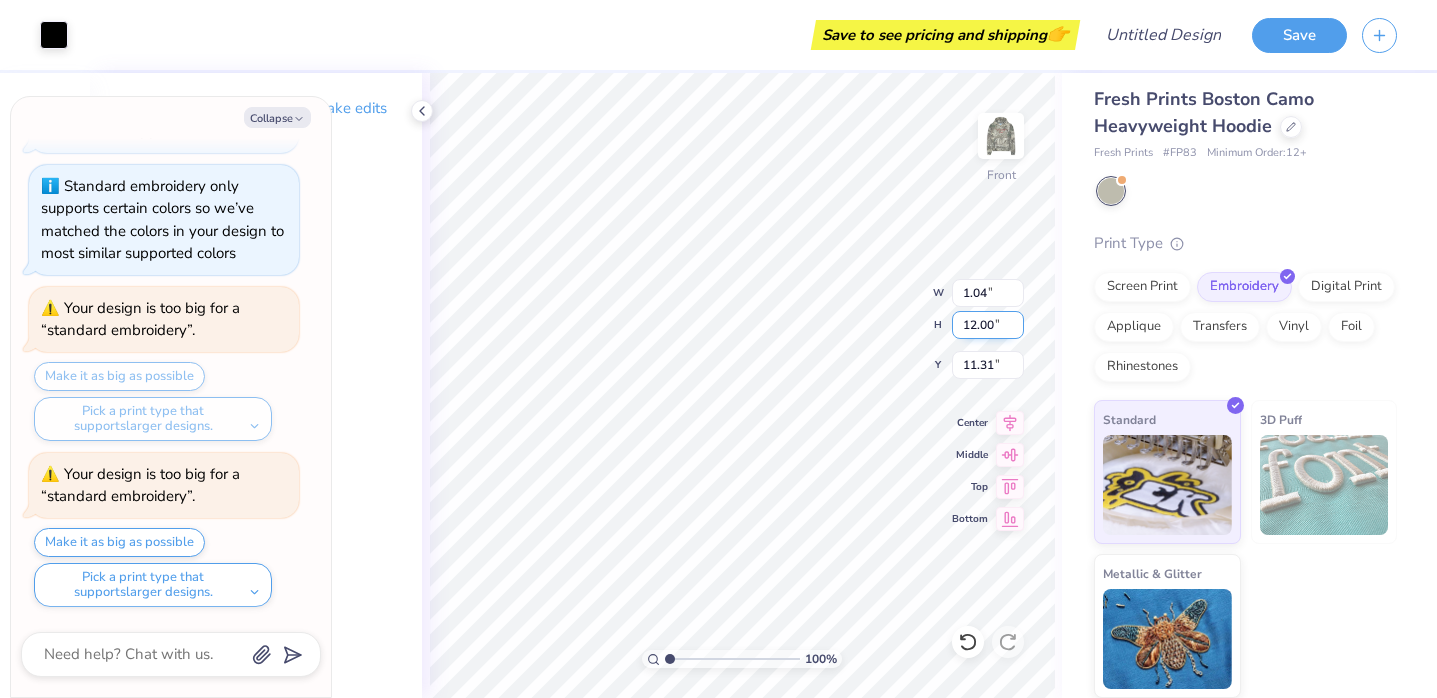 scroll, scrollTop: 836, scrollLeft: 0, axis: vertical 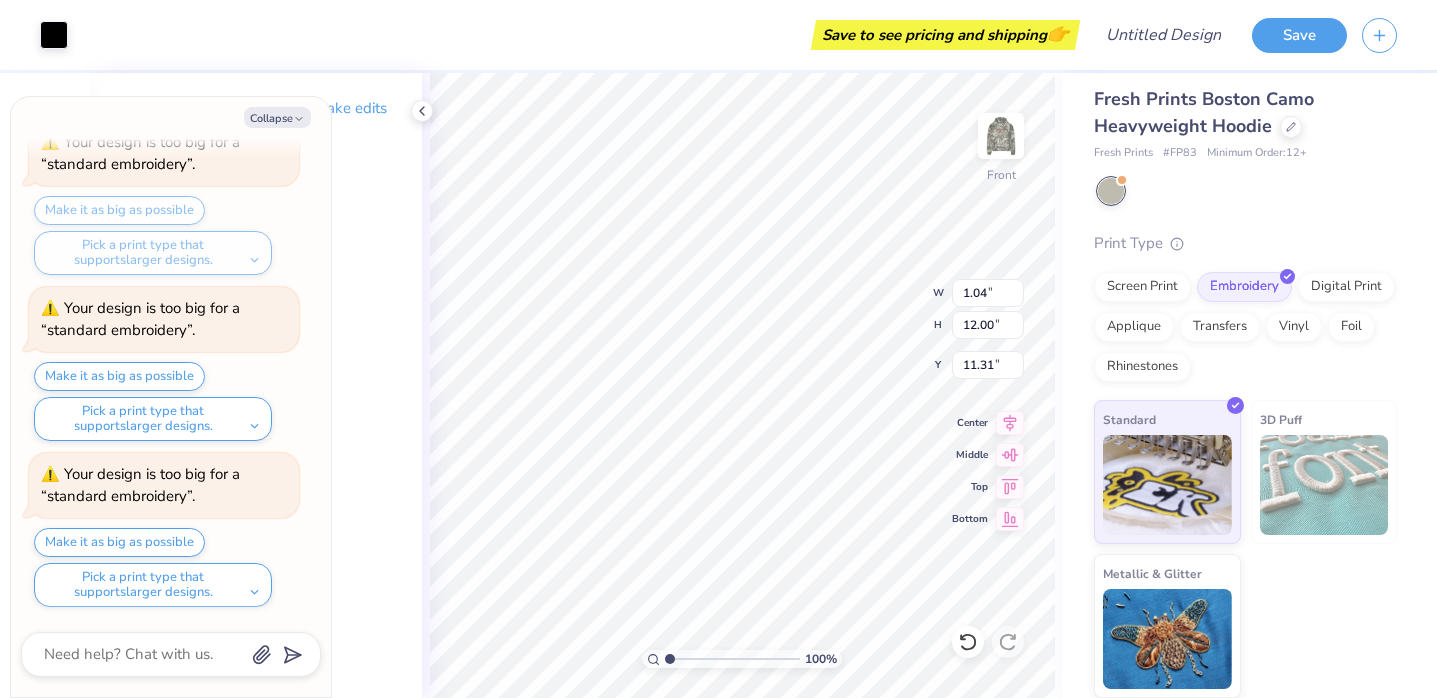 type on "x" 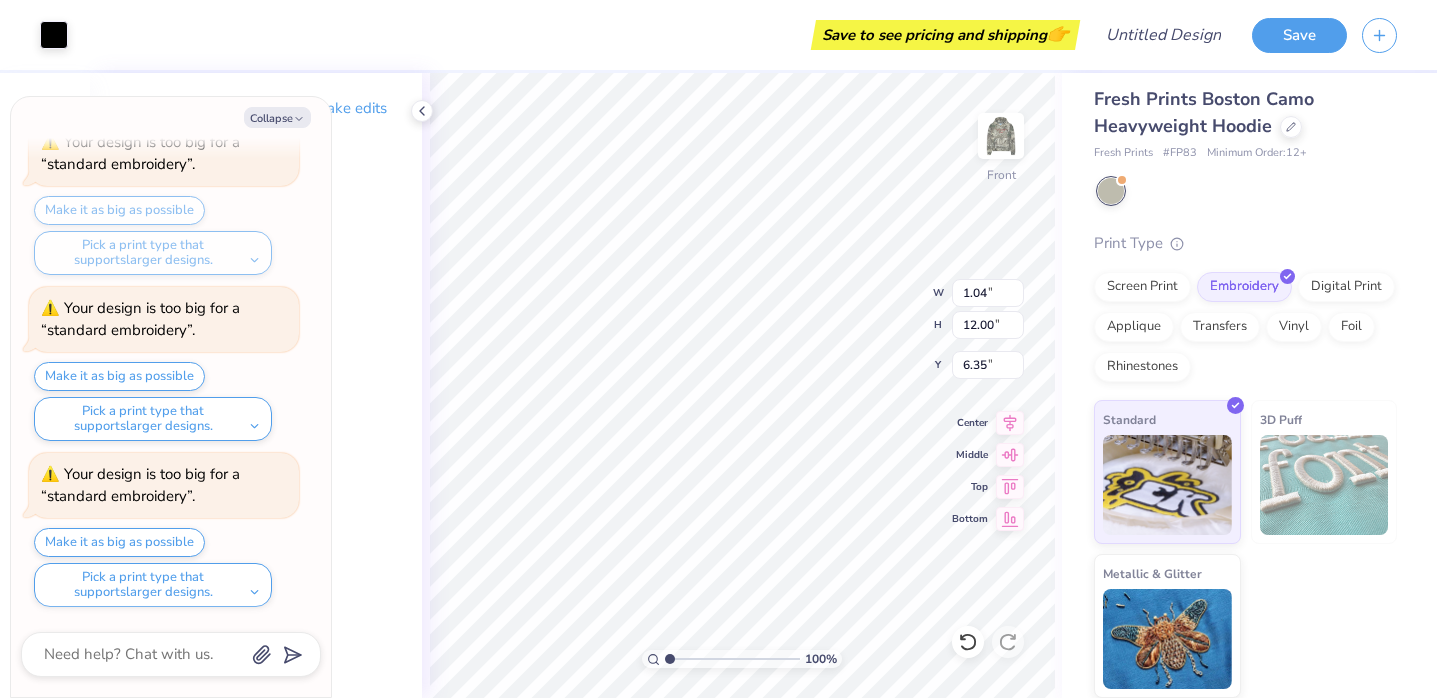 scroll, scrollTop: 0, scrollLeft: 0, axis: both 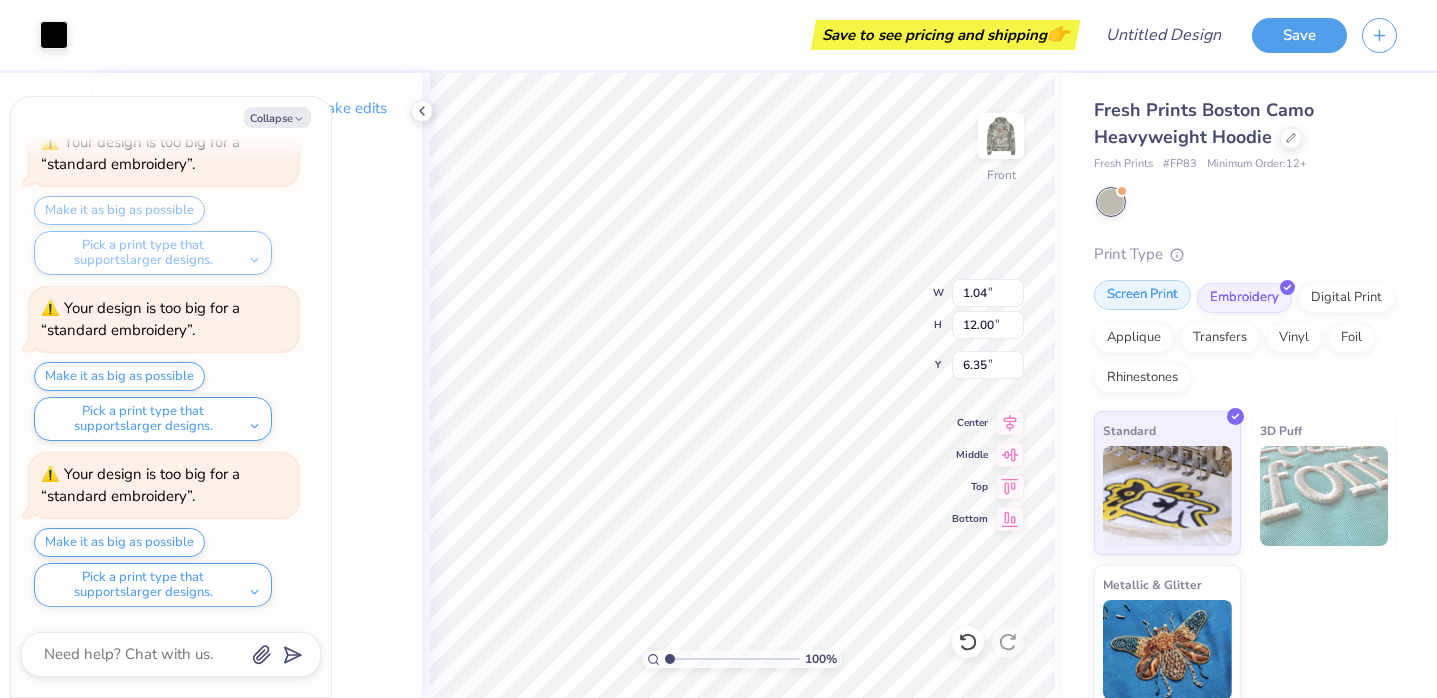 click on "Screen Print" at bounding box center (1142, 295) 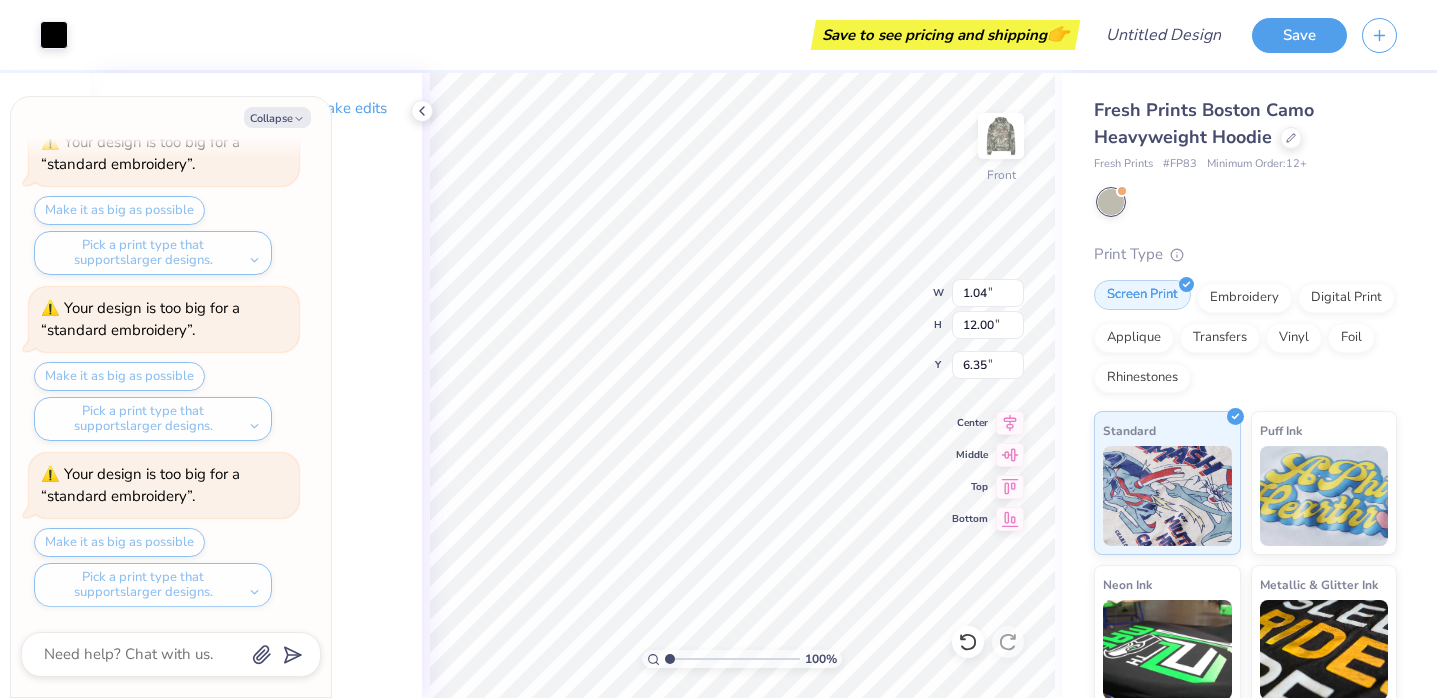 type on "x" 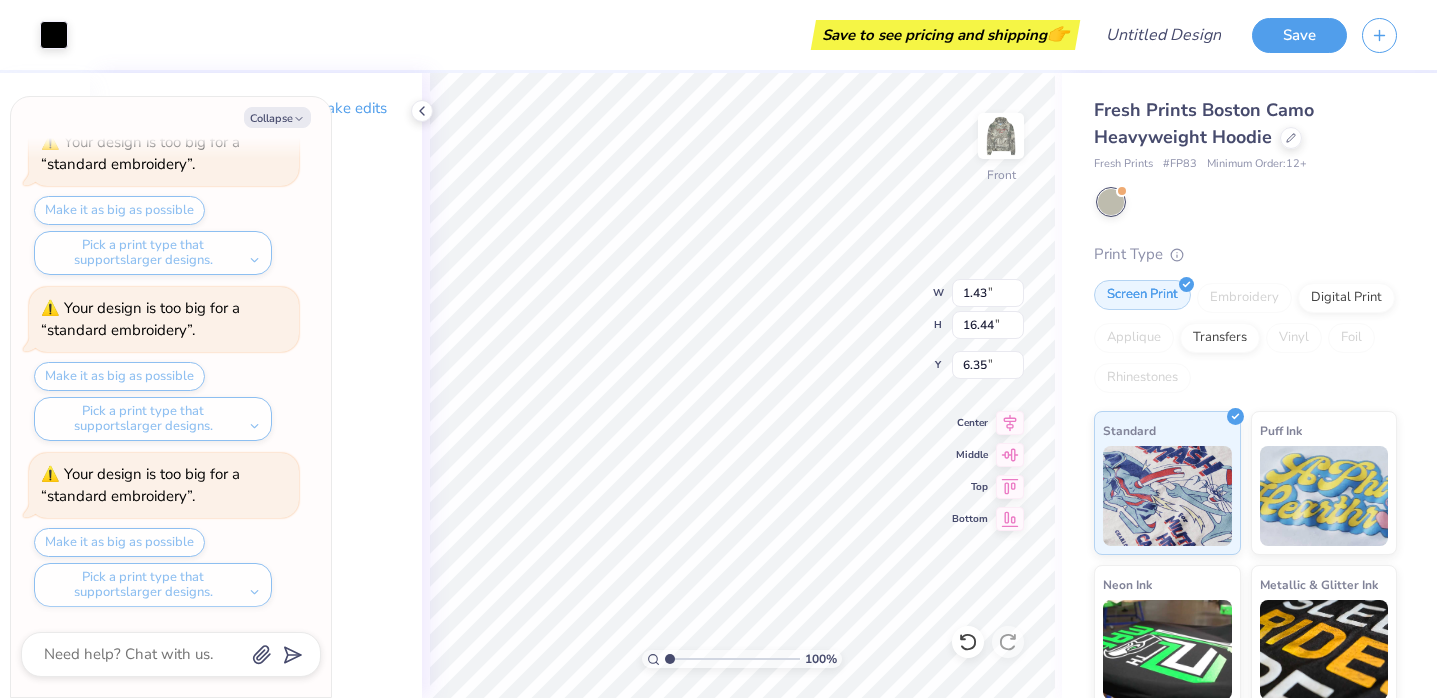 type on "x" 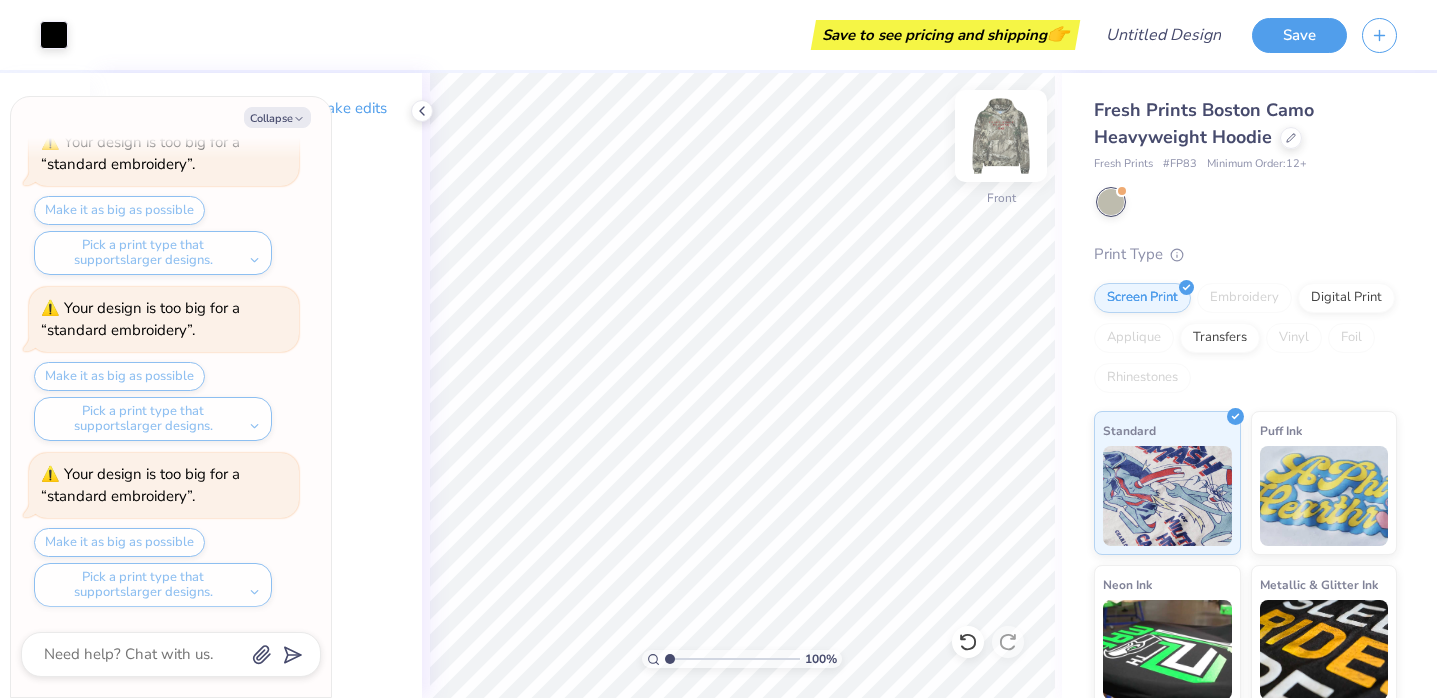 click at bounding box center (1001, 136) 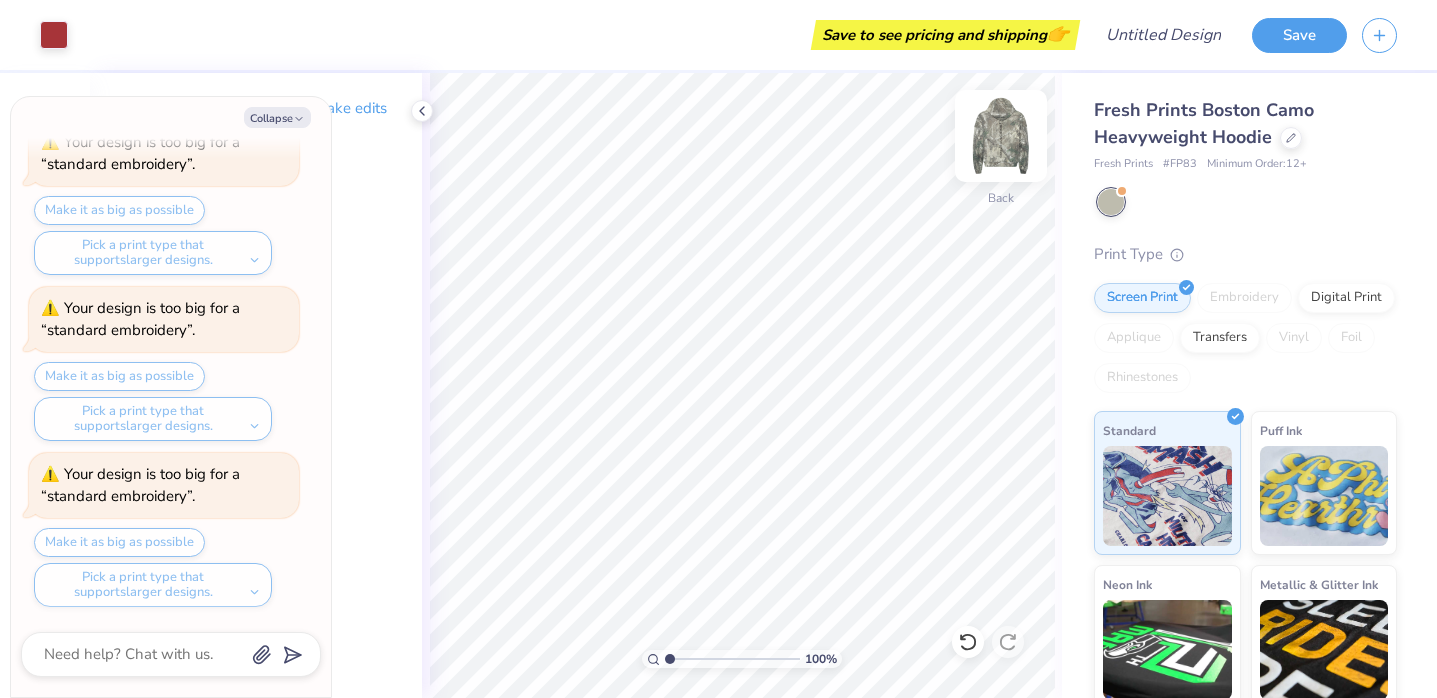 click at bounding box center [1001, 136] 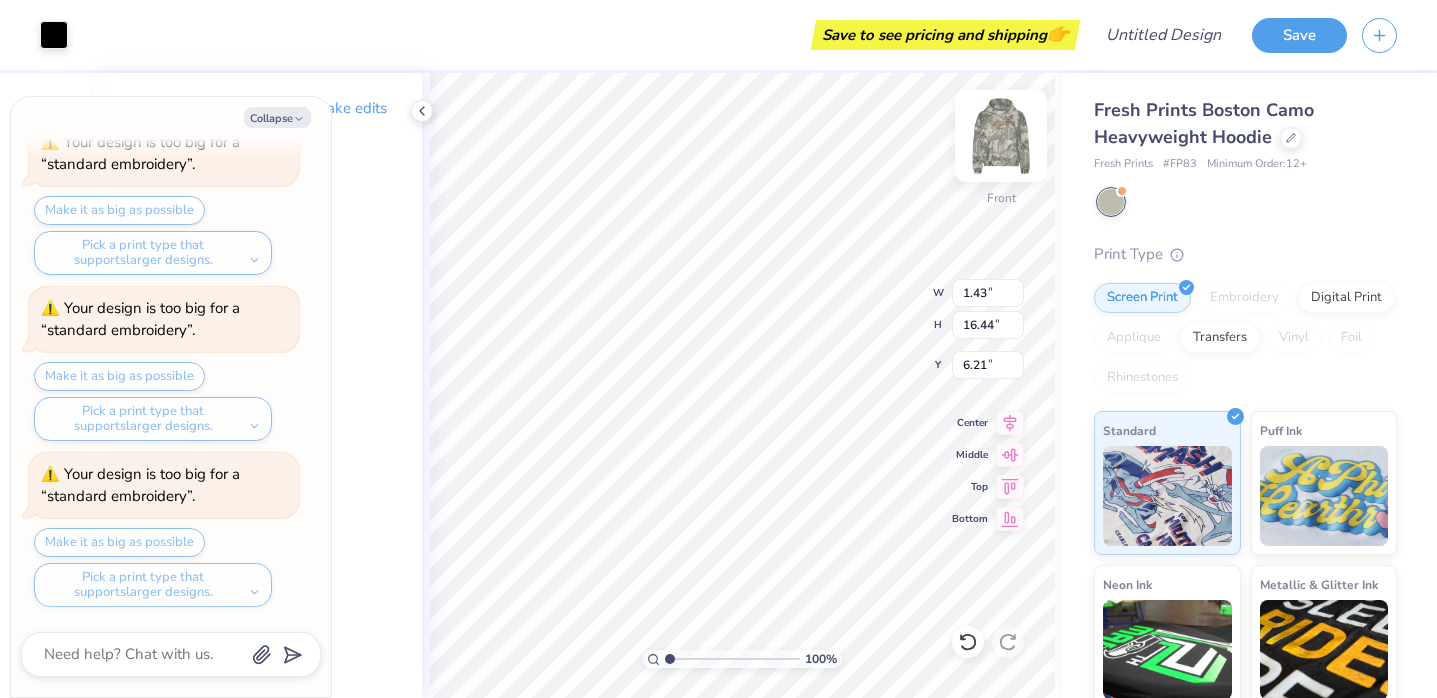 click at bounding box center [1001, 136] 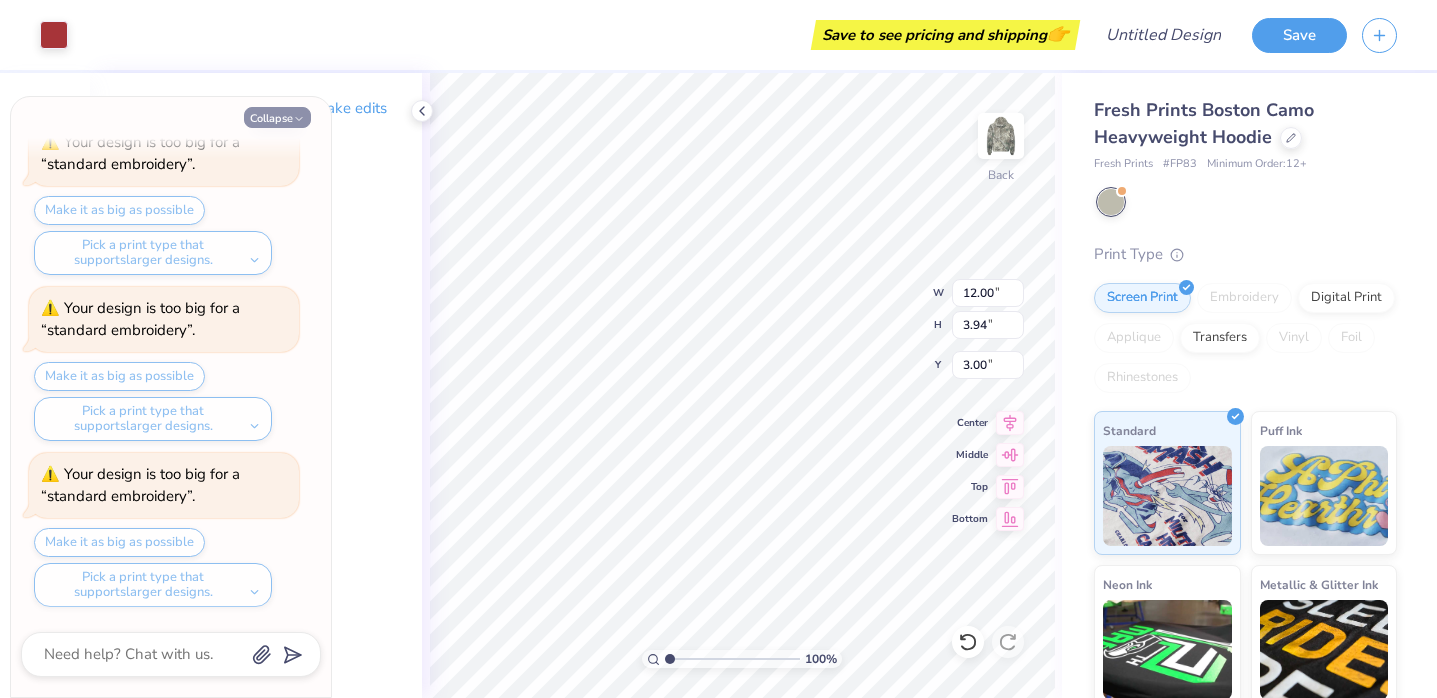 click on "Collapse" at bounding box center (277, 117) 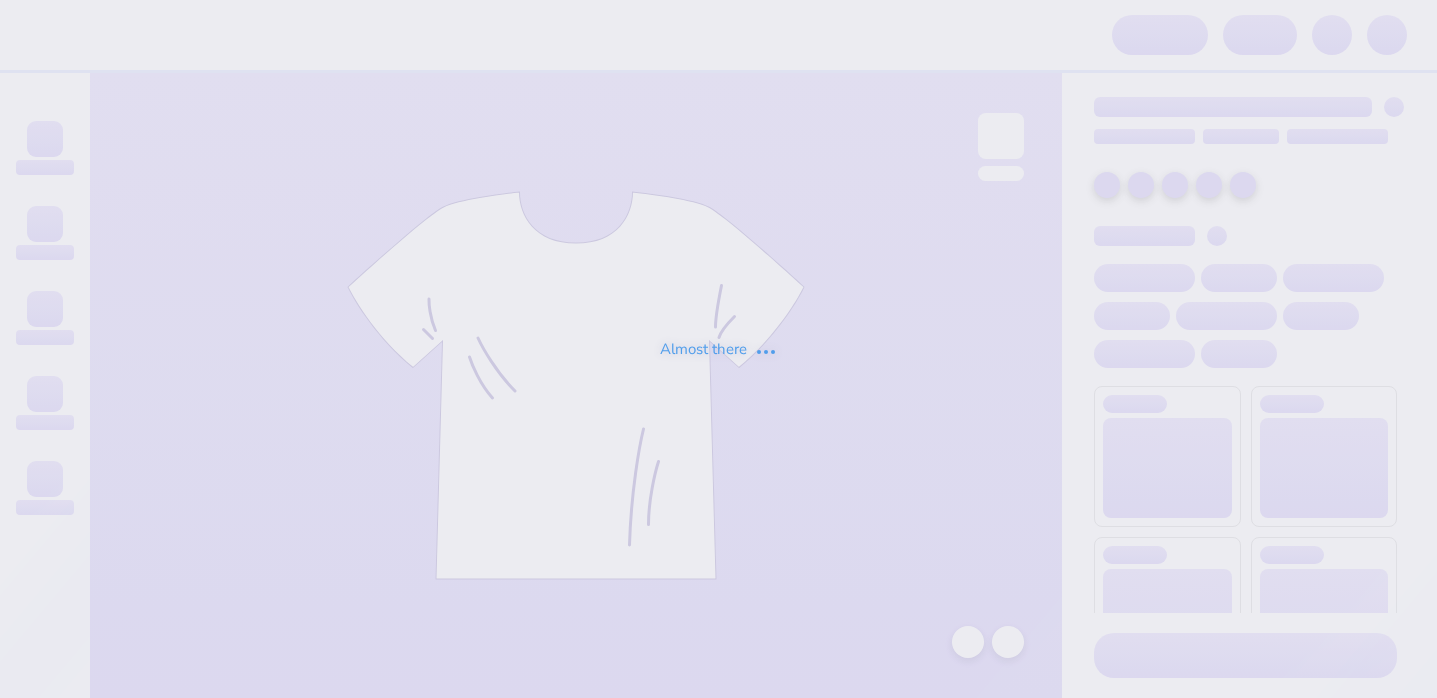 scroll, scrollTop: 0, scrollLeft: 0, axis: both 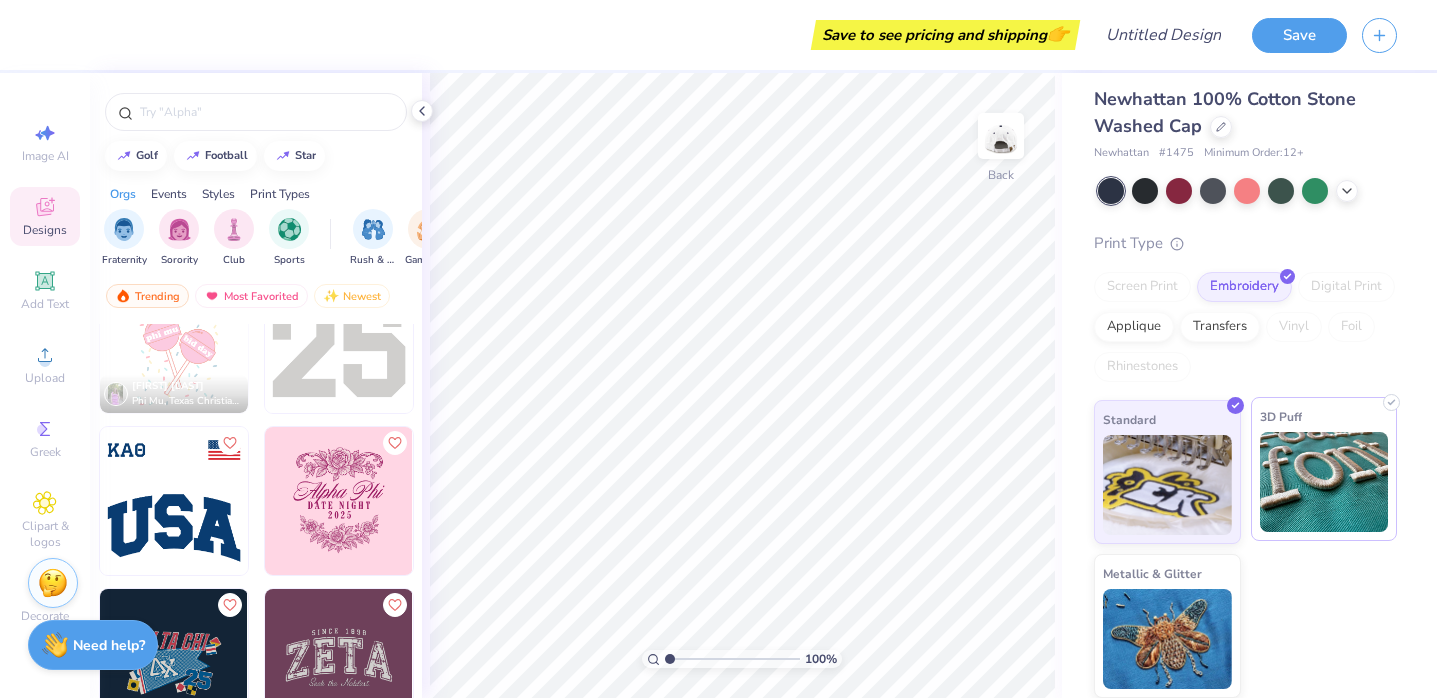 click at bounding box center (1324, 482) 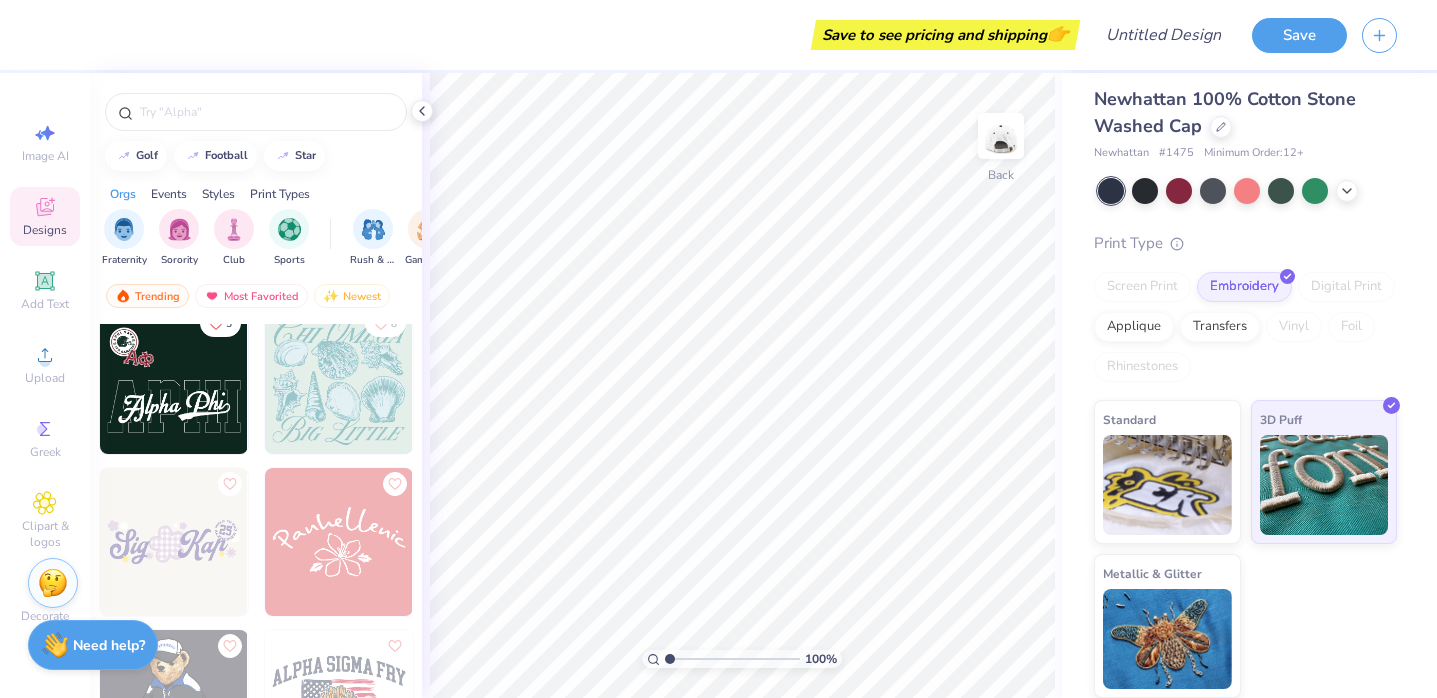 scroll, scrollTop: 832, scrollLeft: 0, axis: vertical 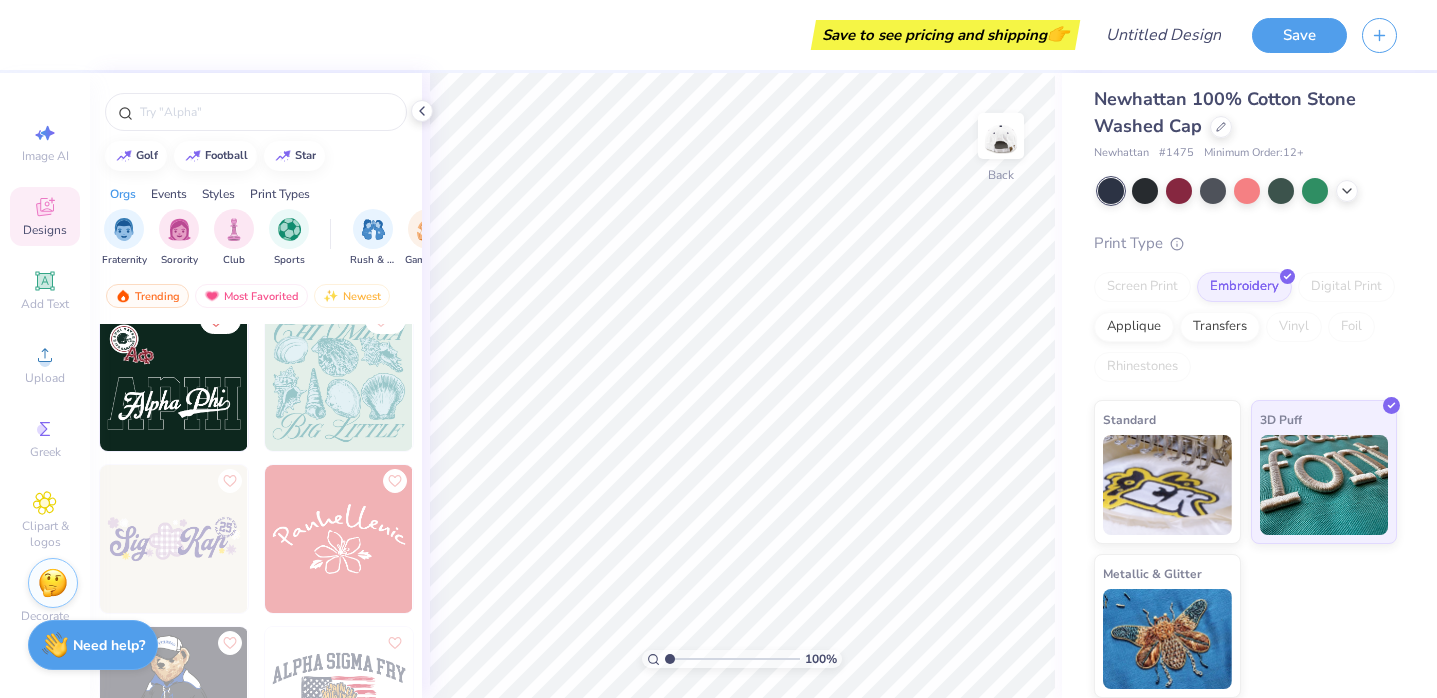 click at bounding box center [174, 377] 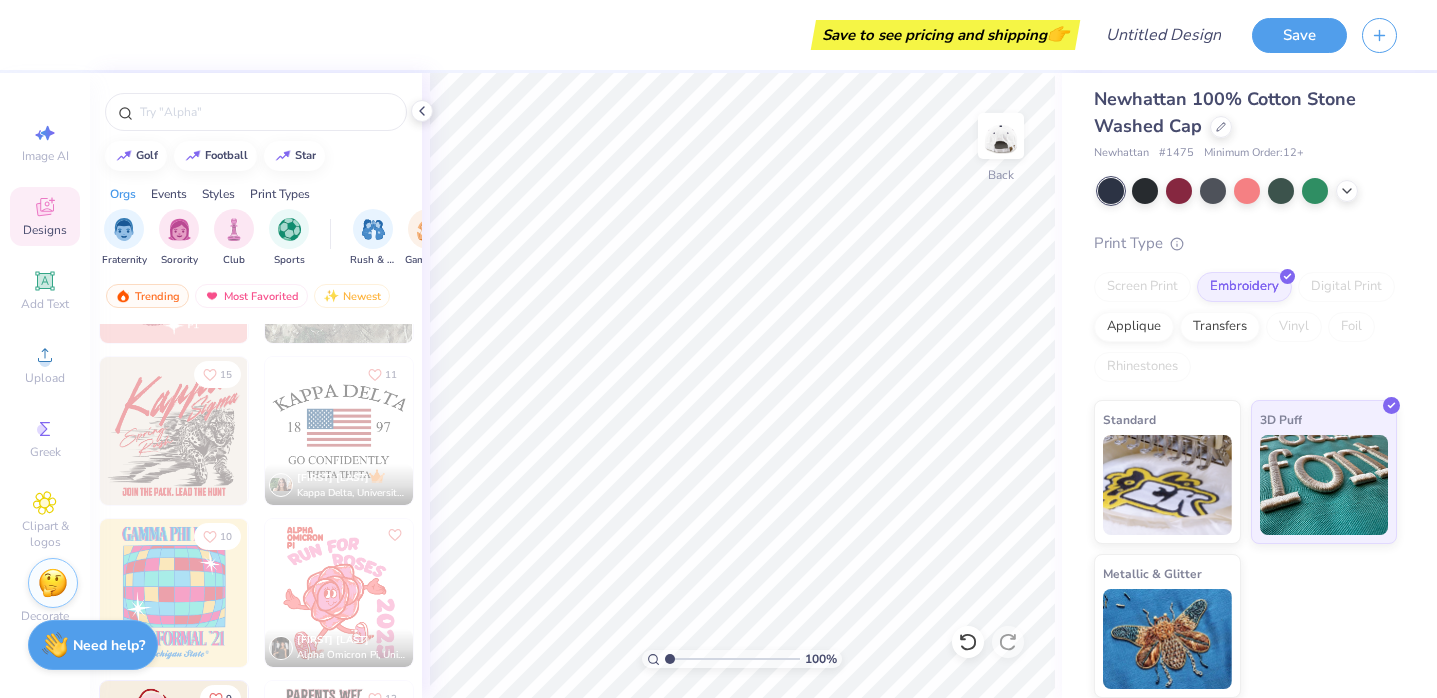 scroll, scrollTop: 1749, scrollLeft: 0, axis: vertical 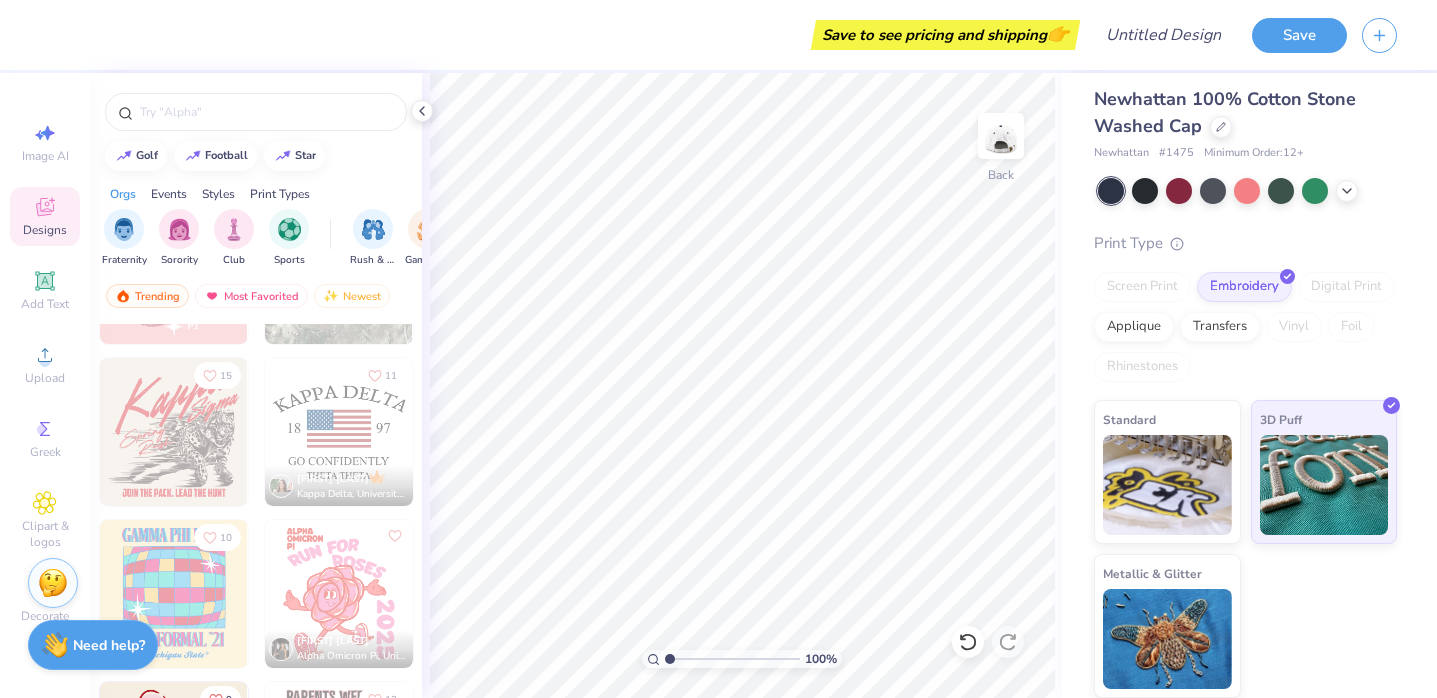 click at bounding box center (339, 432) 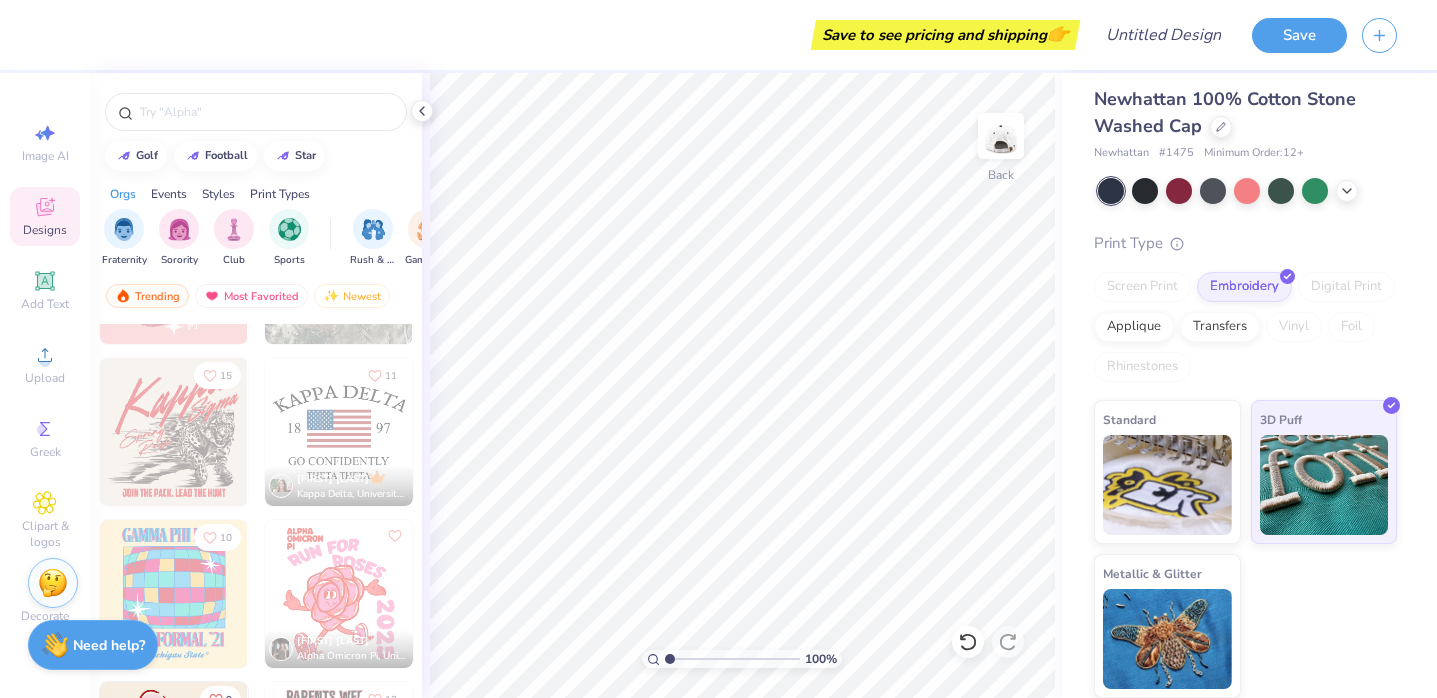 click at bounding box center (339, 432) 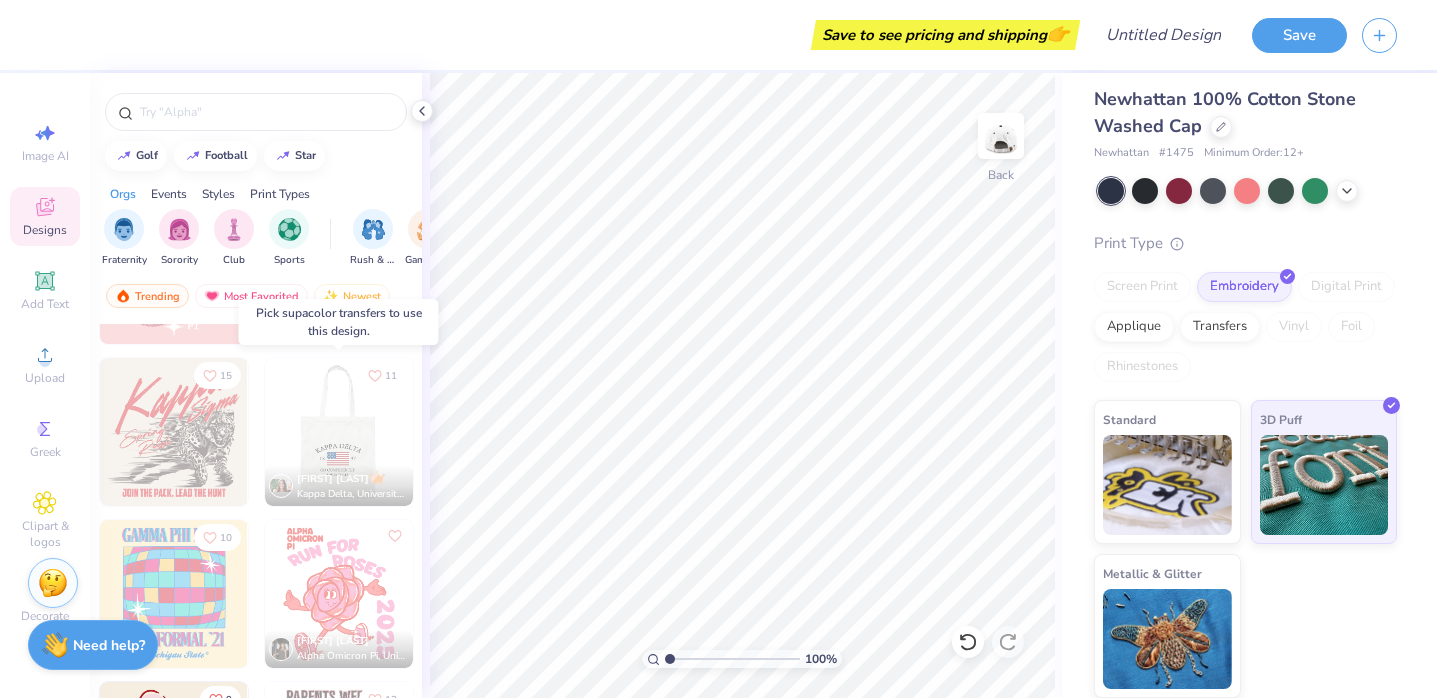click at bounding box center (191, 432) 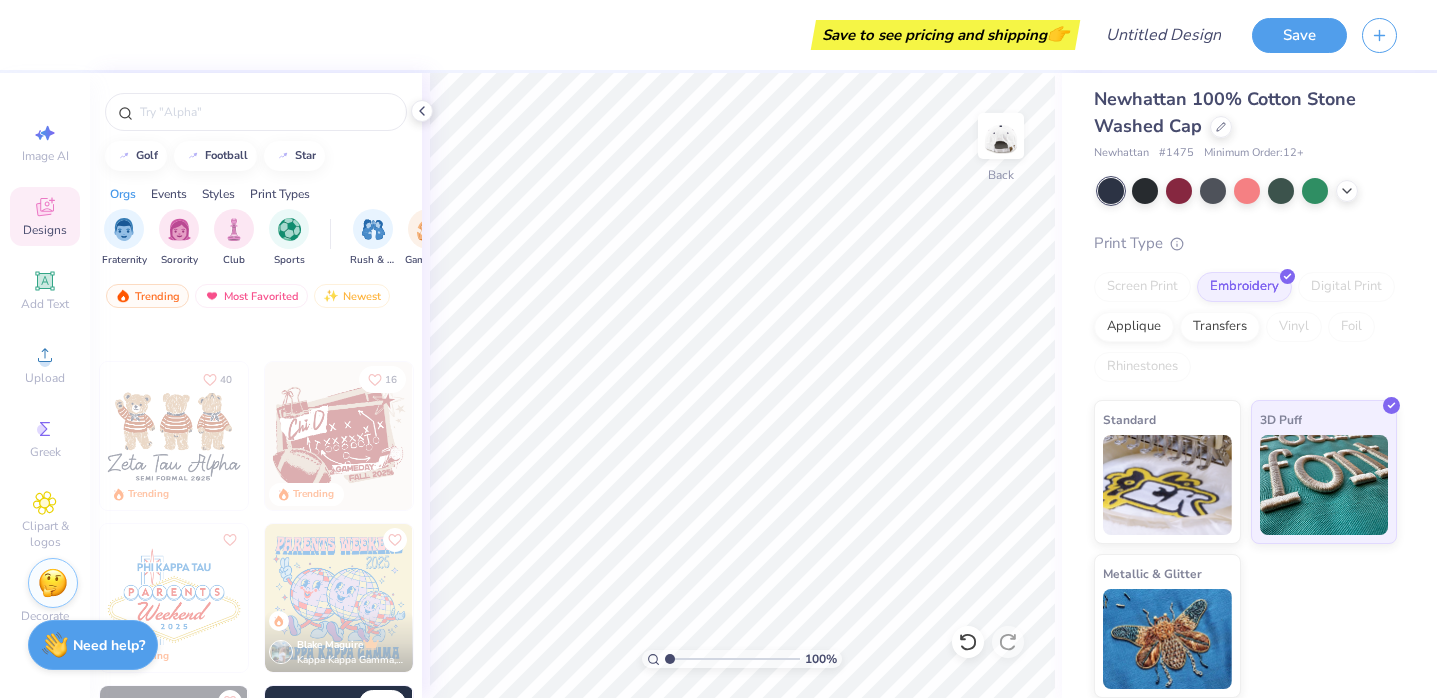 scroll, scrollTop: 5155, scrollLeft: 0, axis: vertical 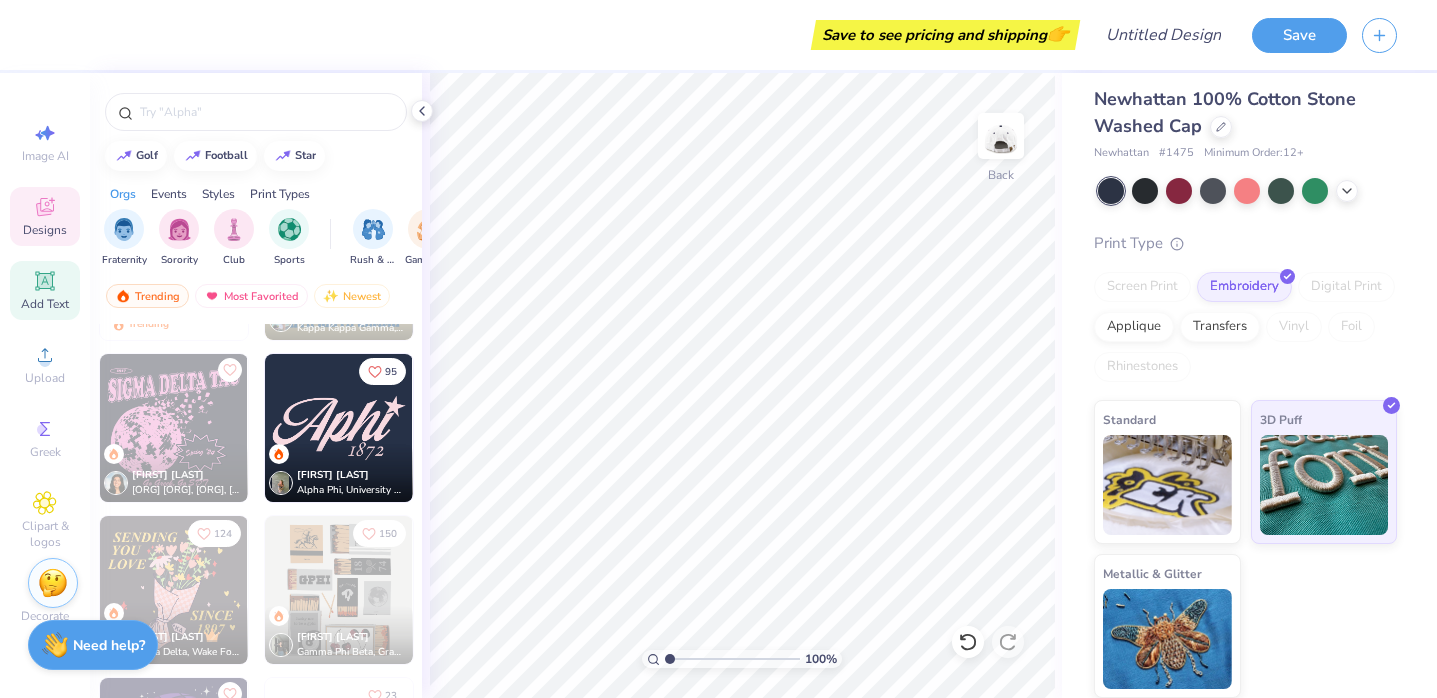 click 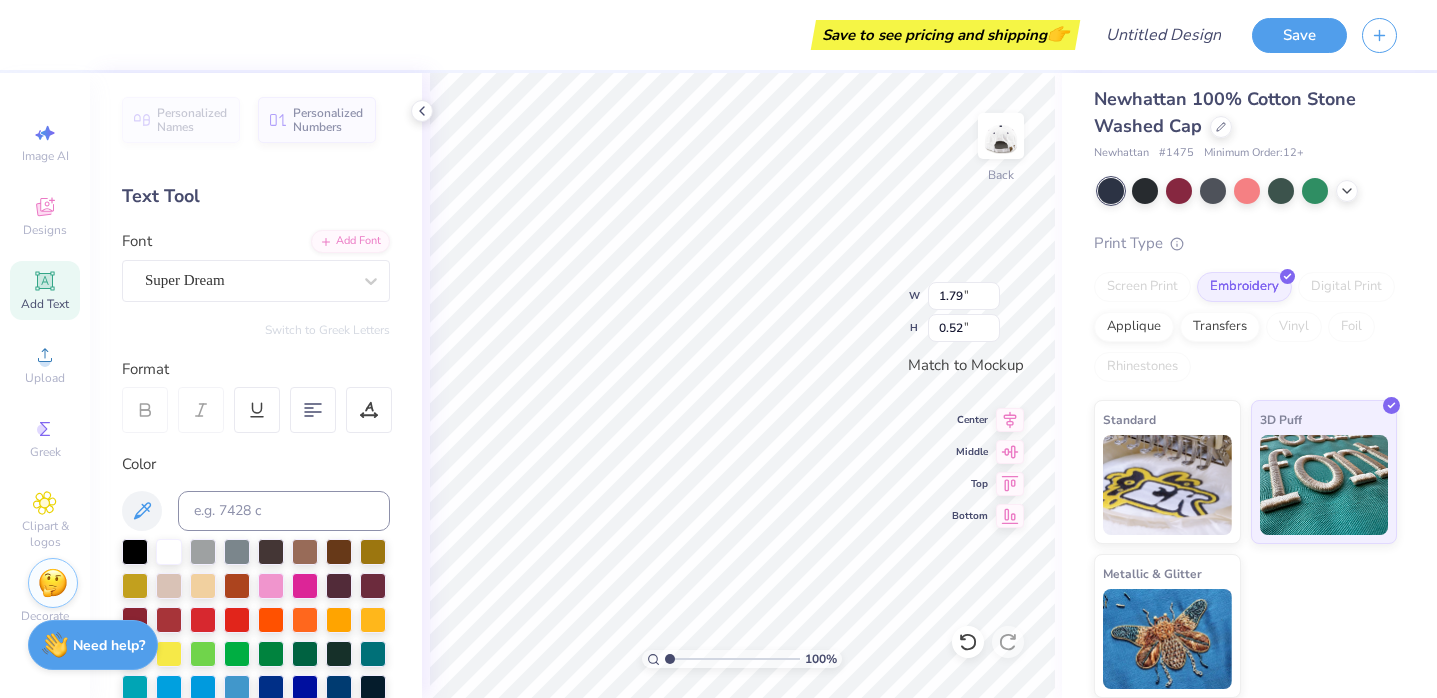 type on "HB" 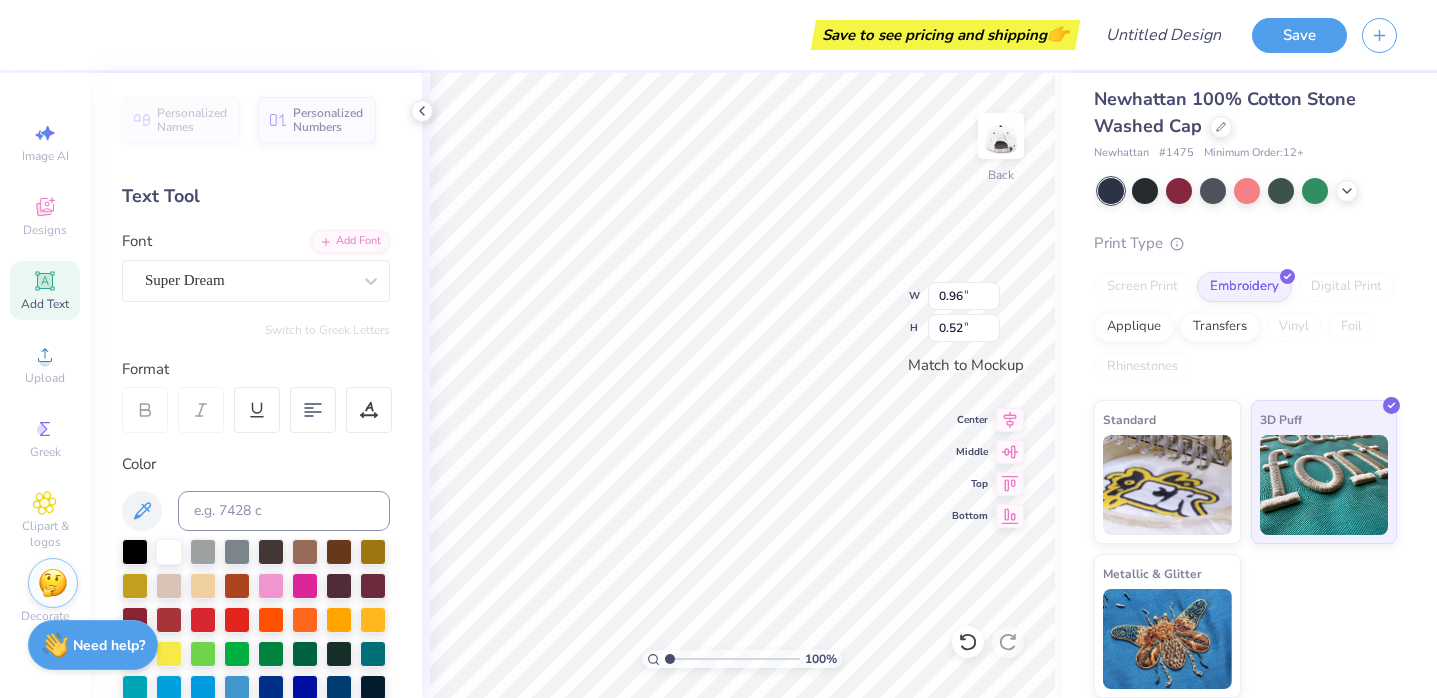 type on "HBF" 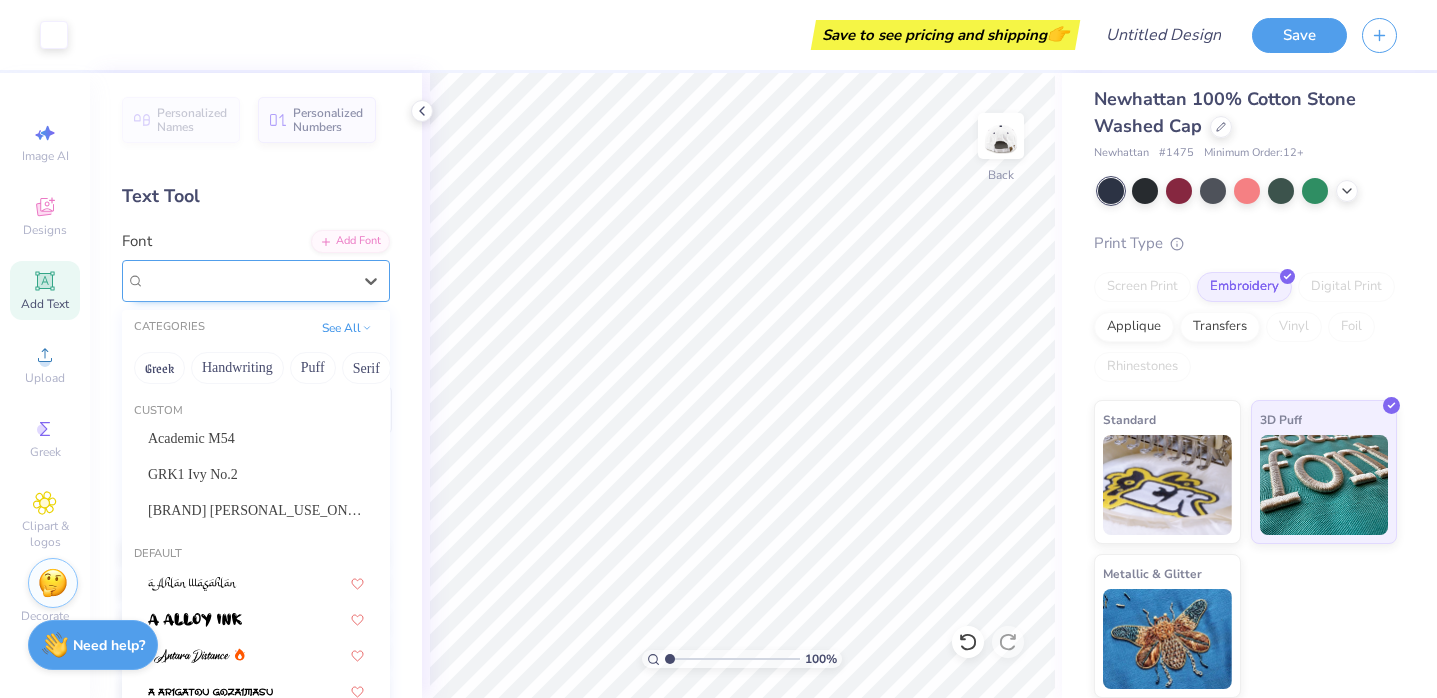 click at bounding box center [248, 280] 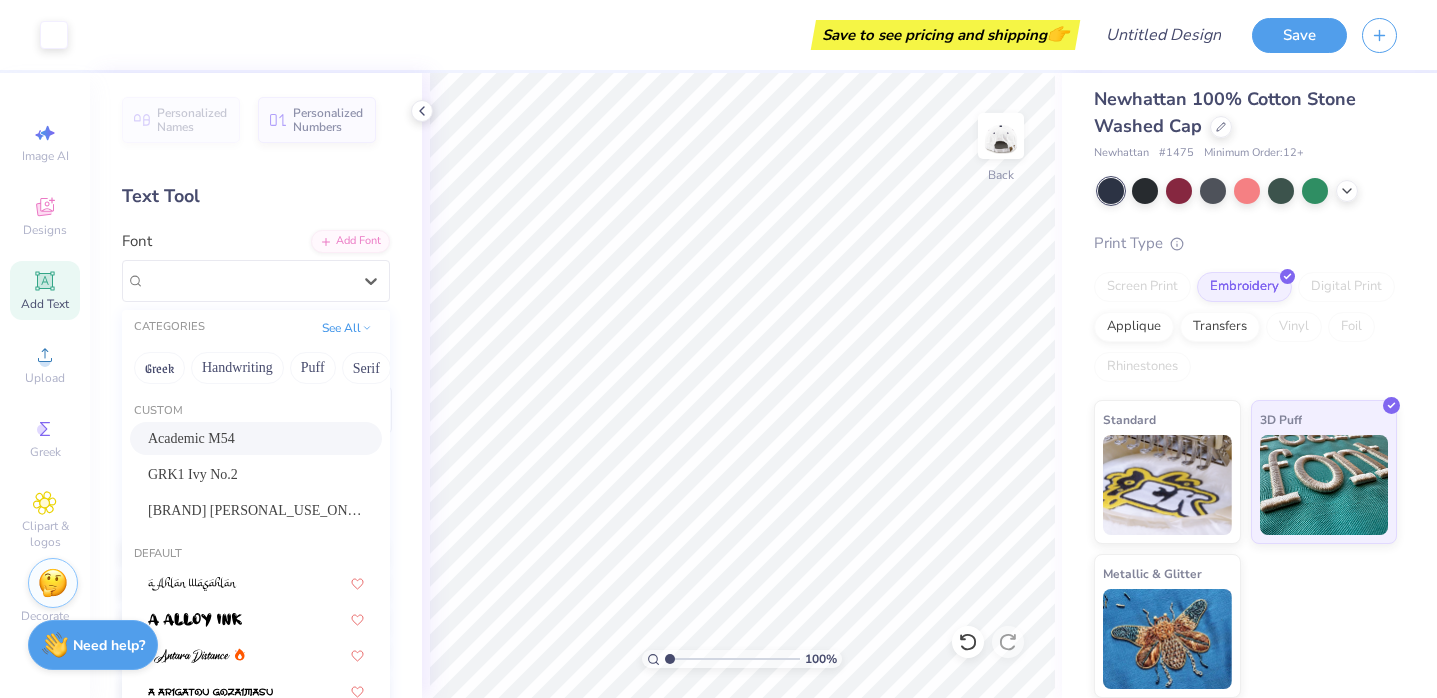 click on "Academic M54" at bounding box center [256, 438] 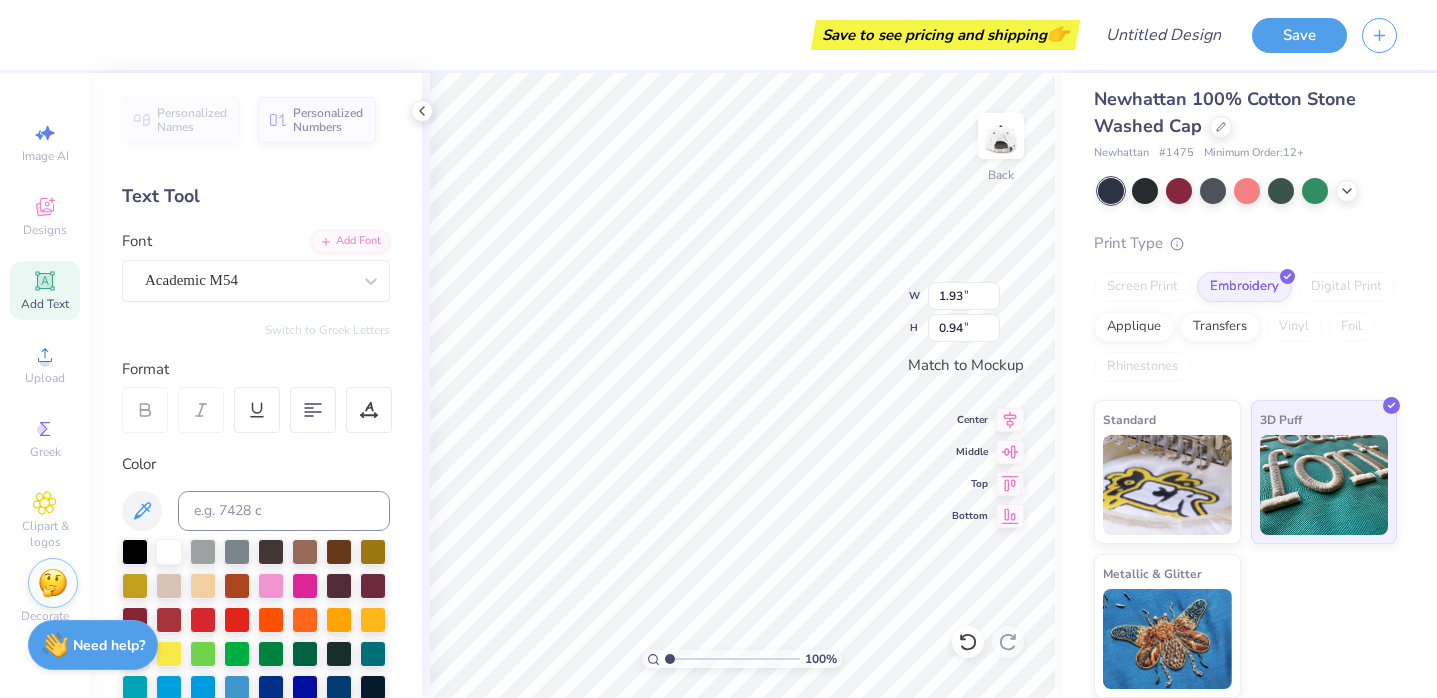 type on "1.93" 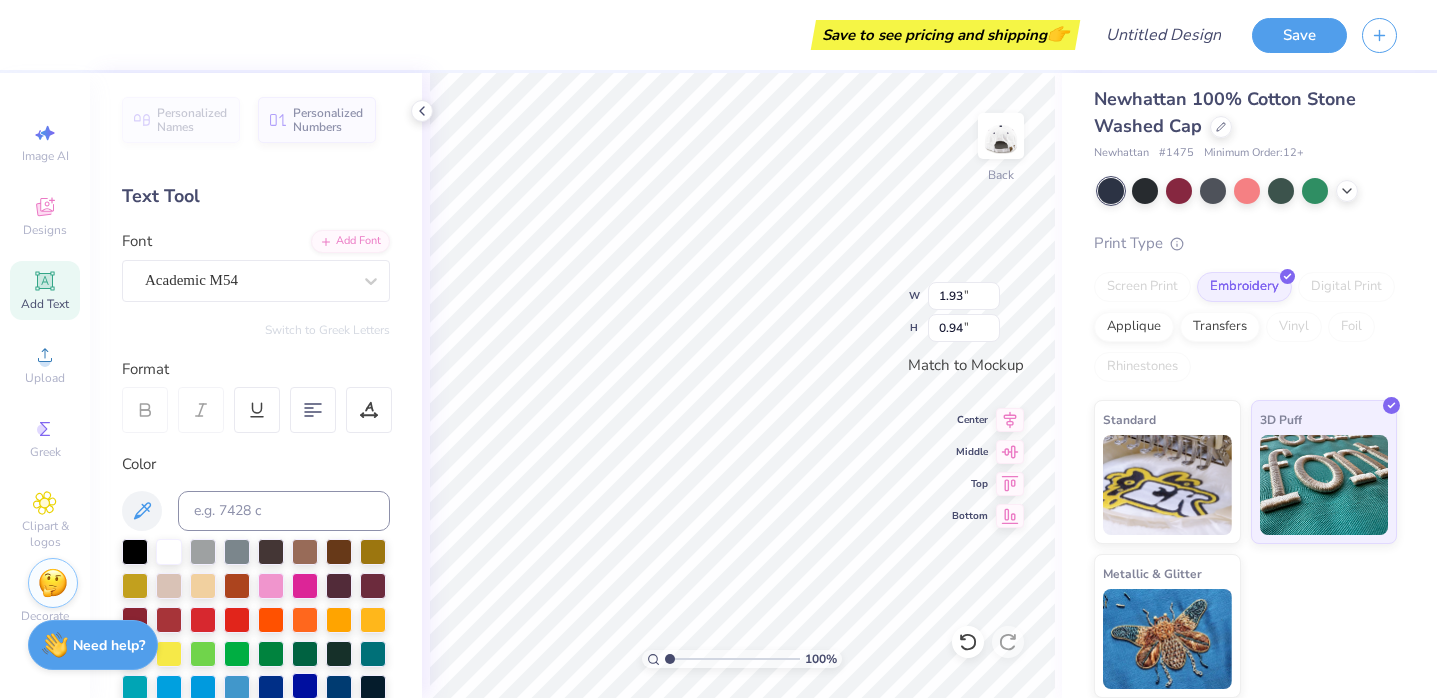 click at bounding box center (305, 686) 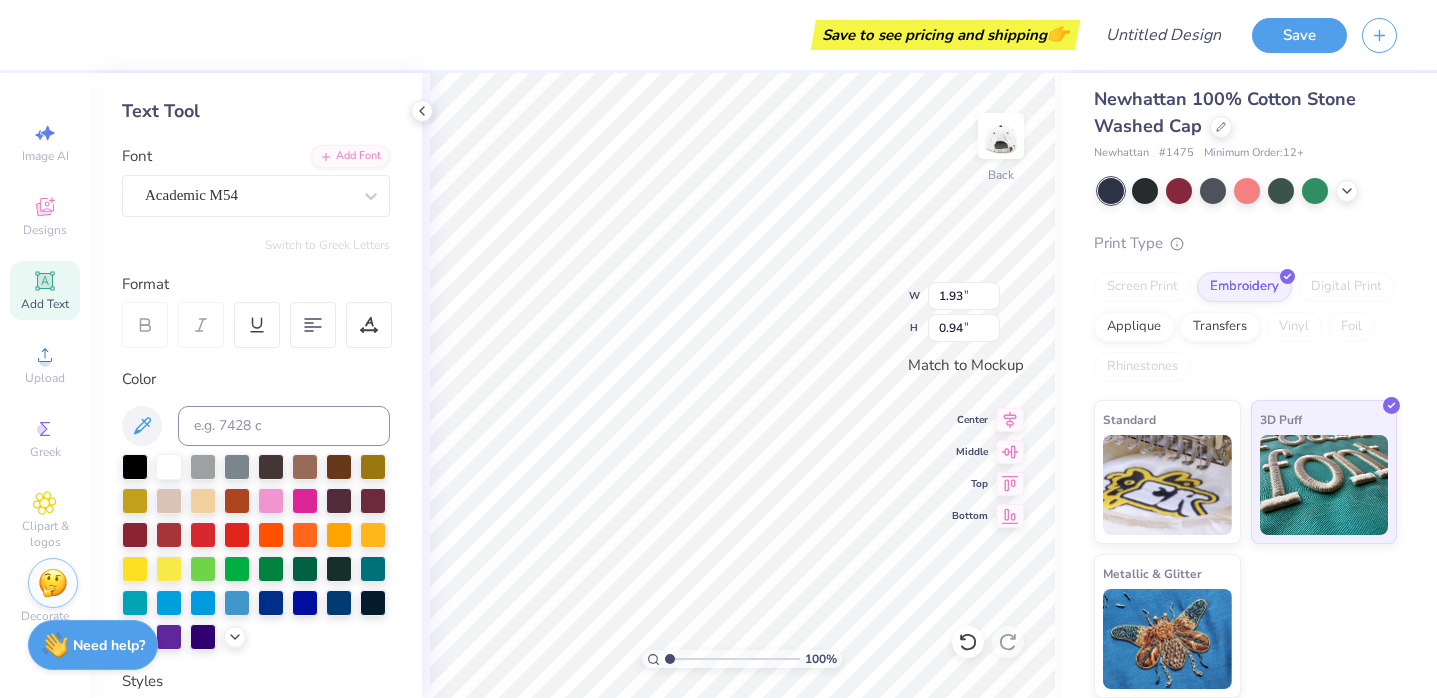 scroll, scrollTop: 89, scrollLeft: 0, axis: vertical 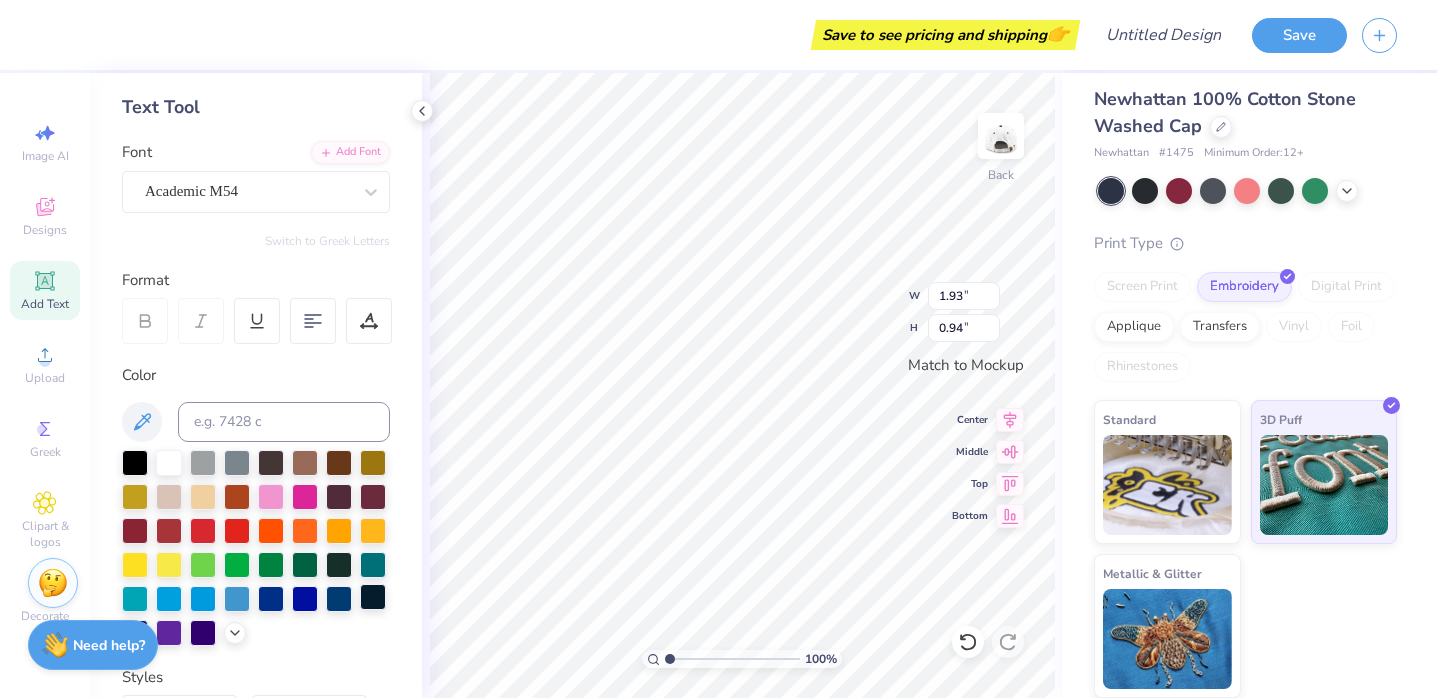 click at bounding box center [373, 597] 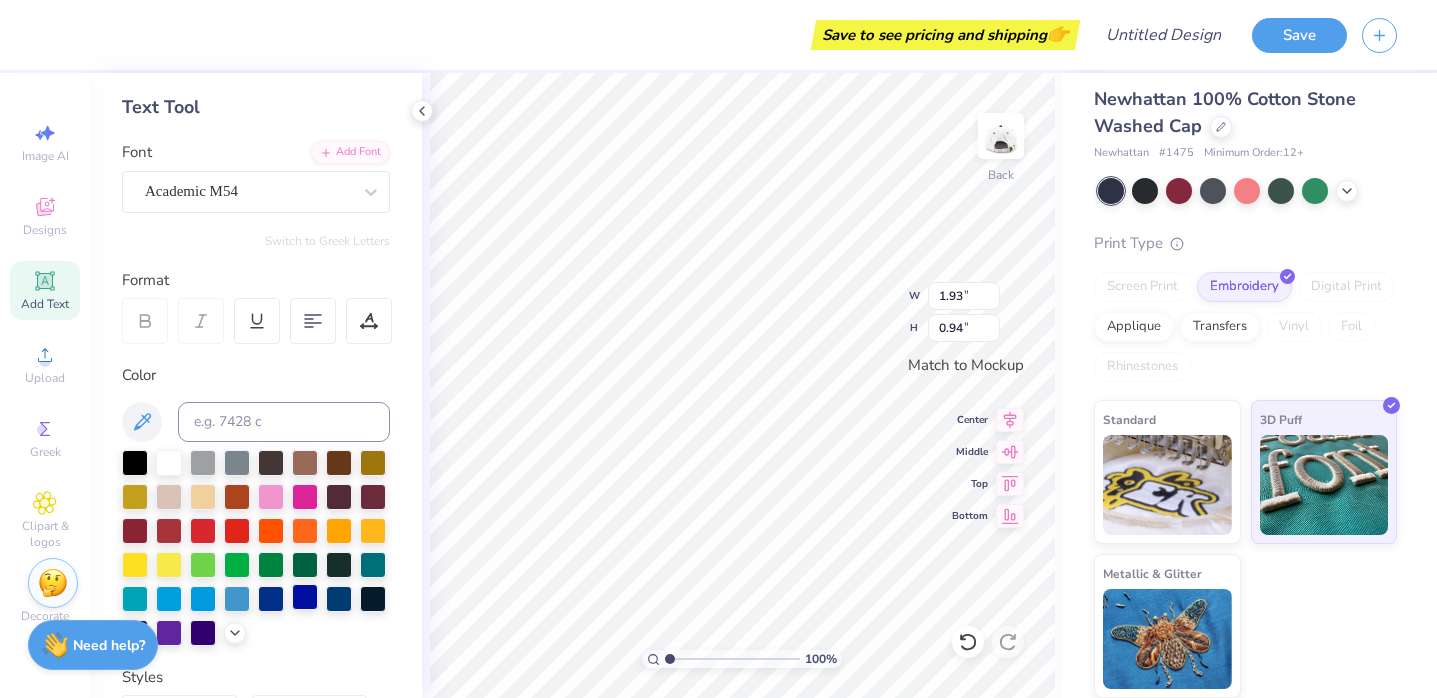 click at bounding box center [305, 597] 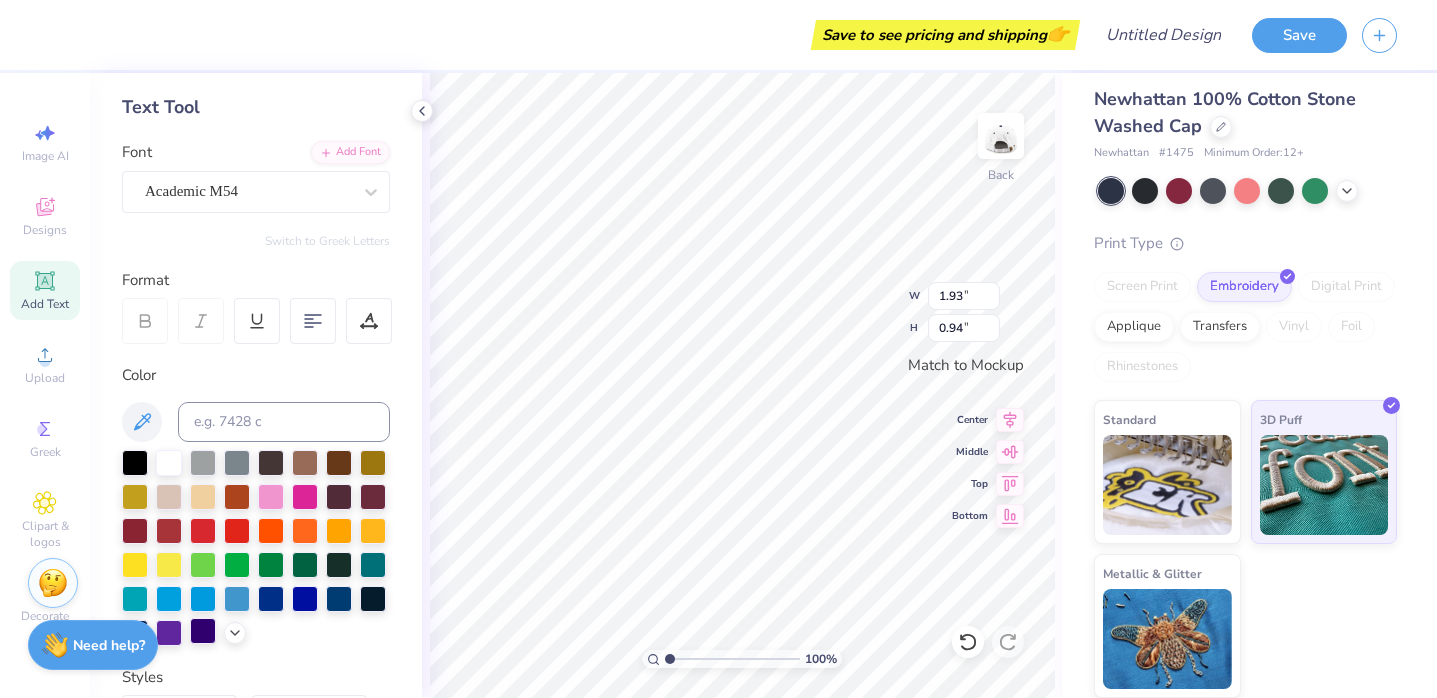 click at bounding box center (203, 631) 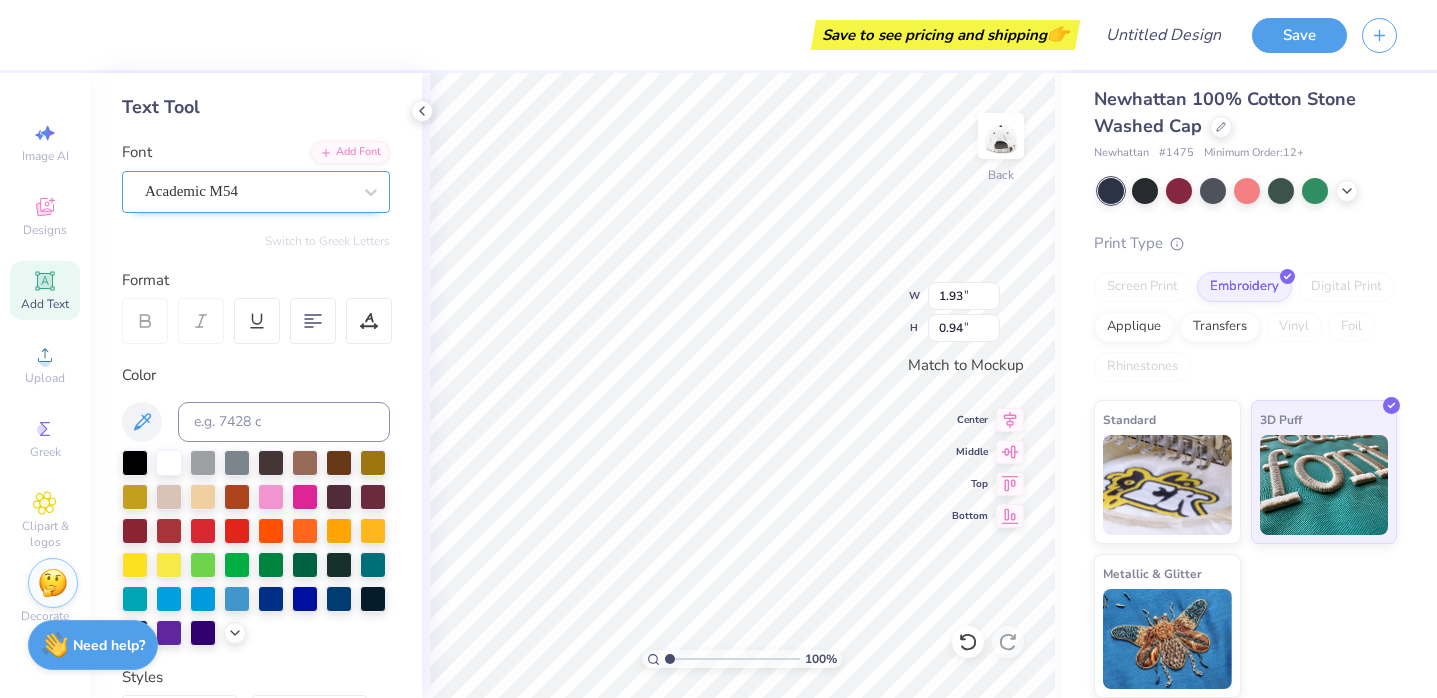 click at bounding box center (248, 191) 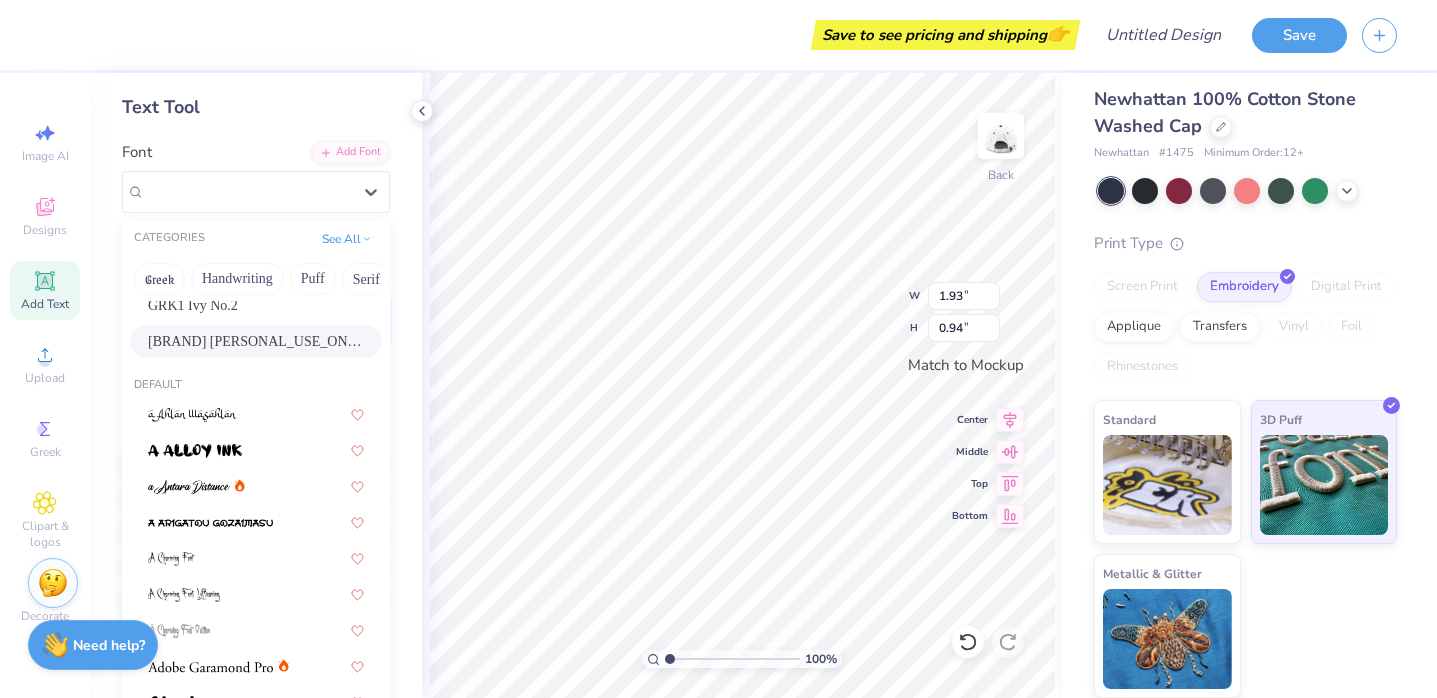 scroll, scrollTop: 82, scrollLeft: 0, axis: vertical 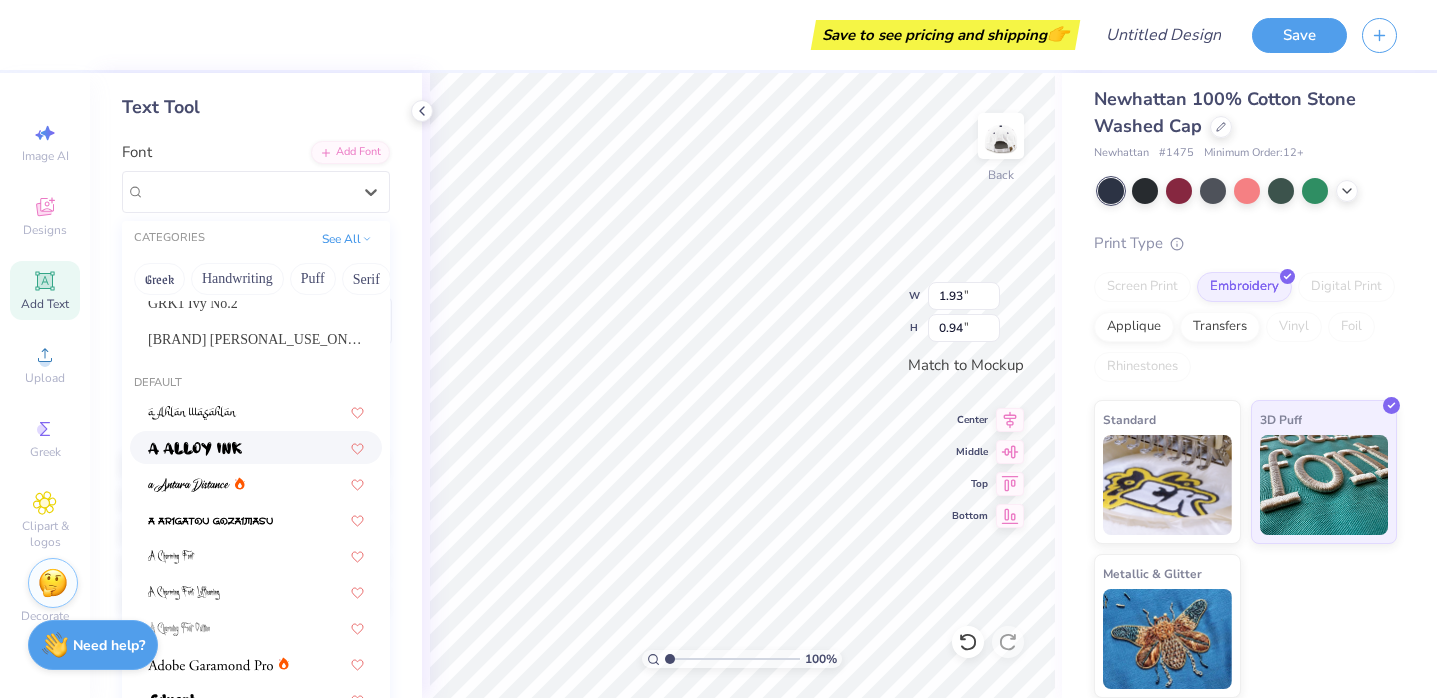 click at bounding box center (195, 449) 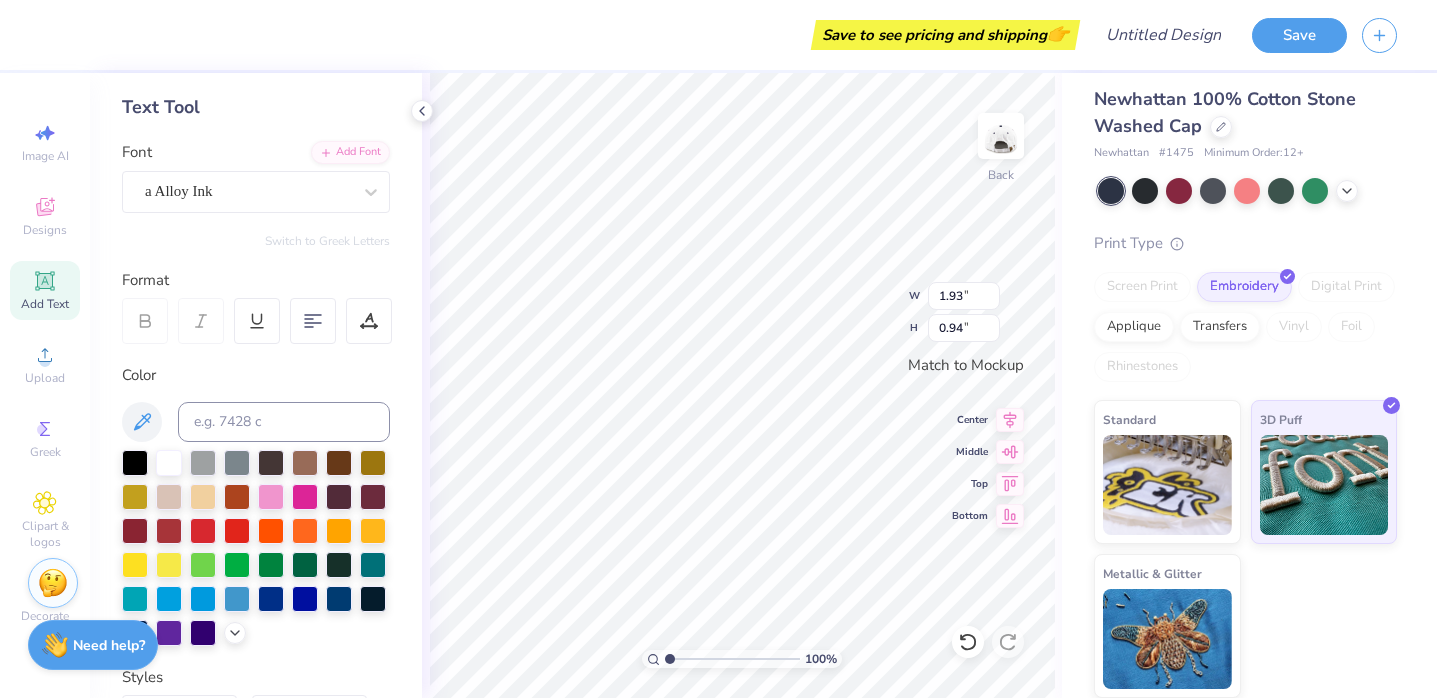 type on "2.36" 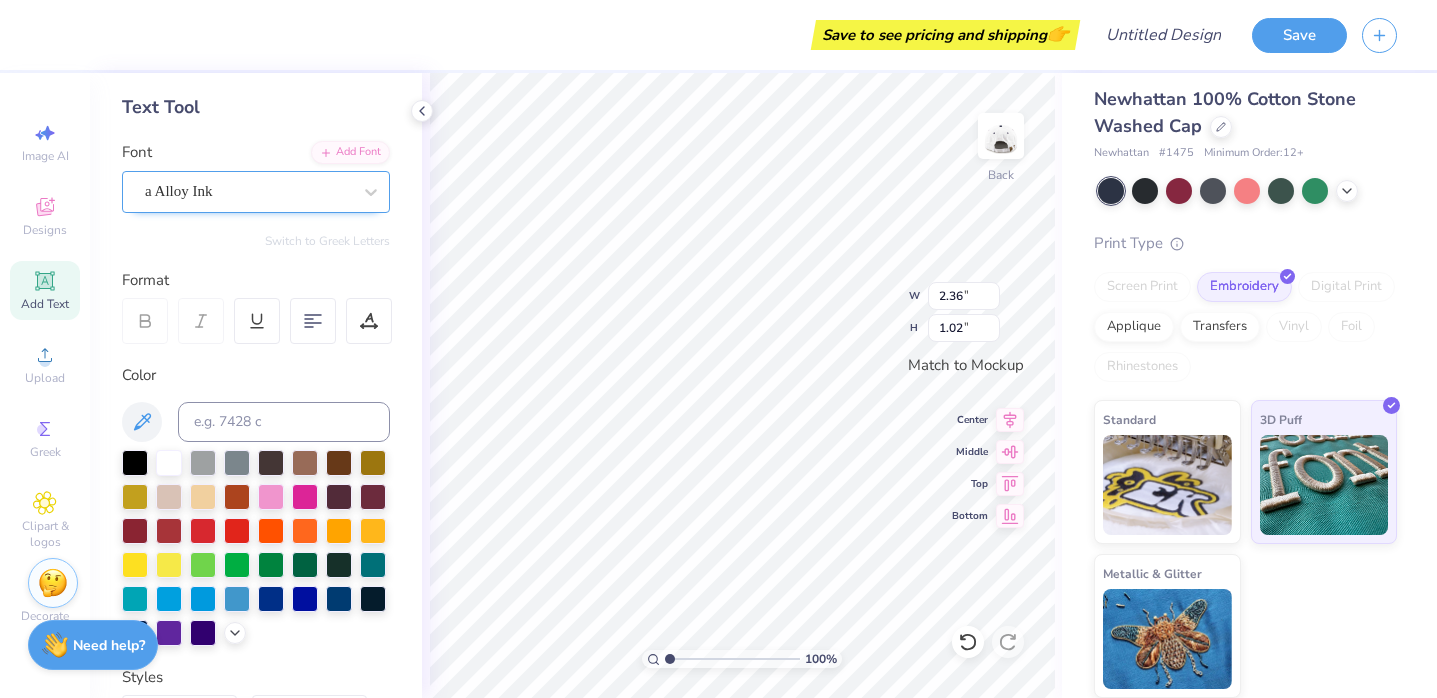click on "a Alloy Ink" at bounding box center [248, 191] 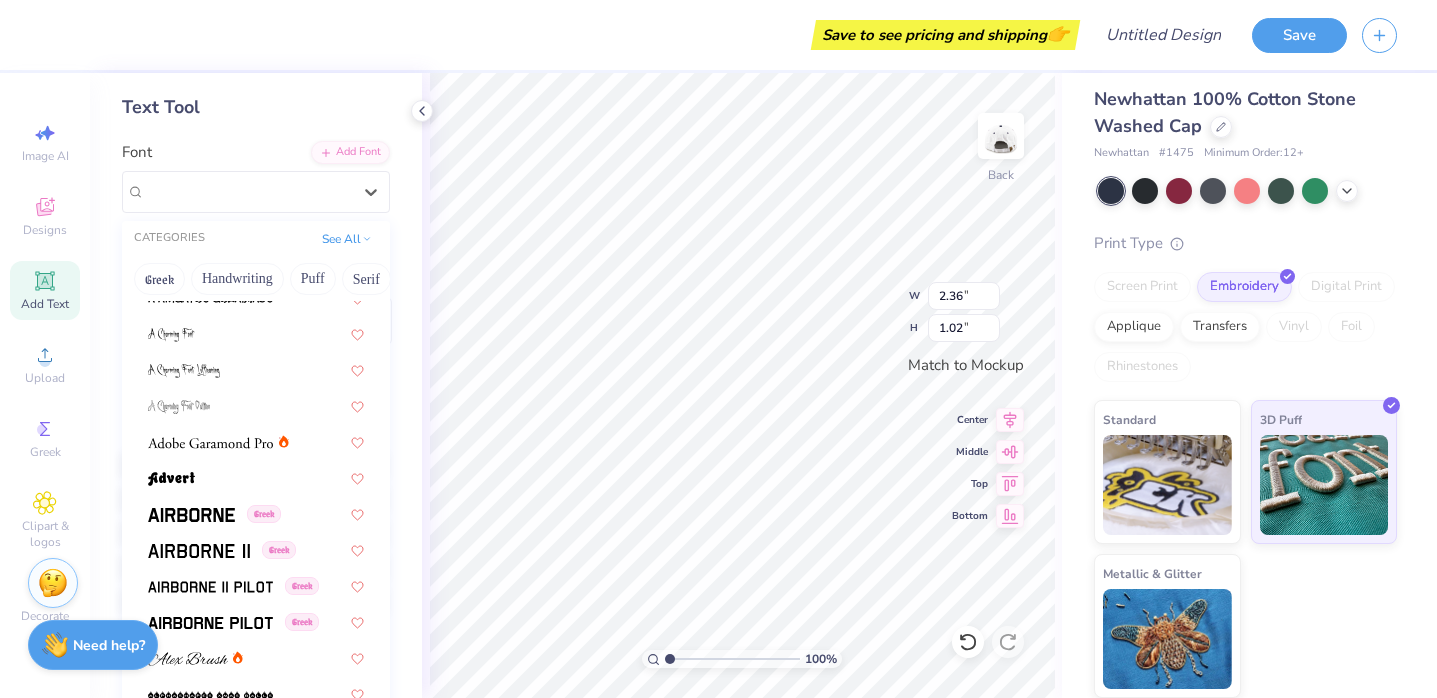 scroll, scrollTop: 340, scrollLeft: 0, axis: vertical 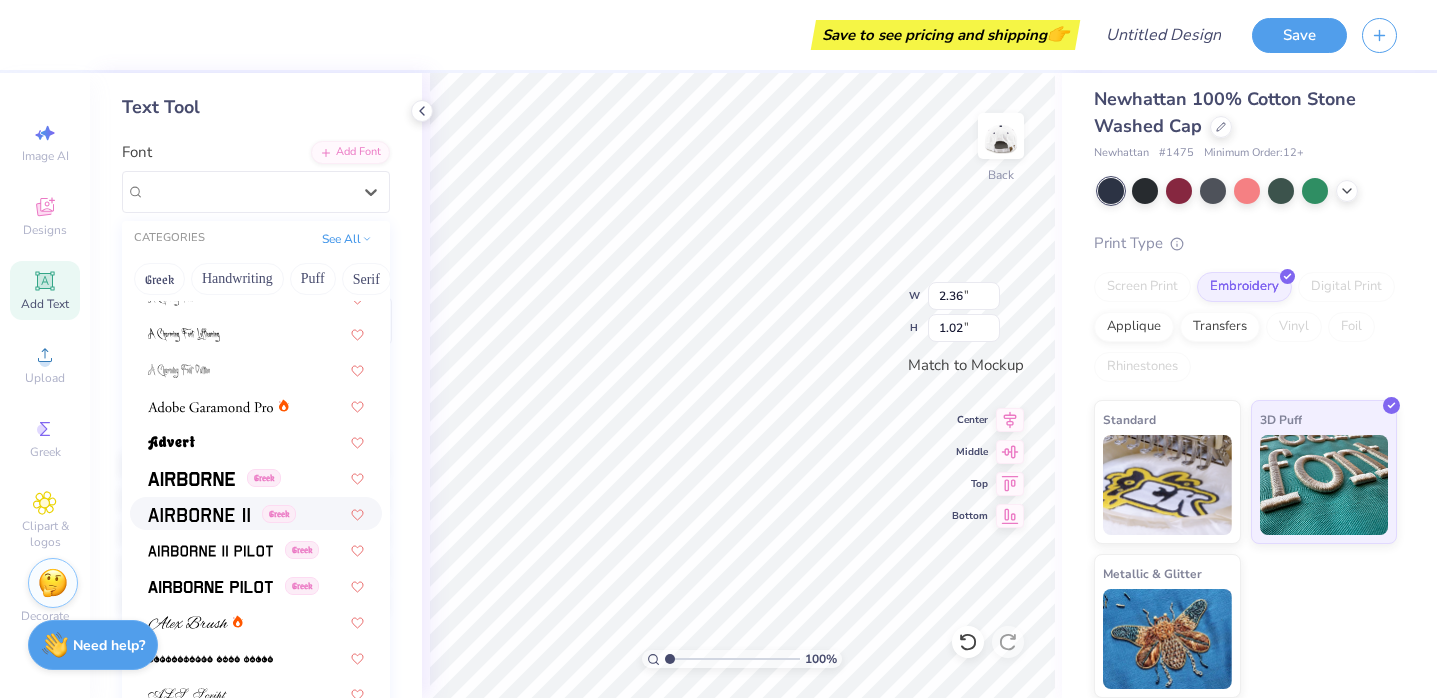 click at bounding box center (199, 513) 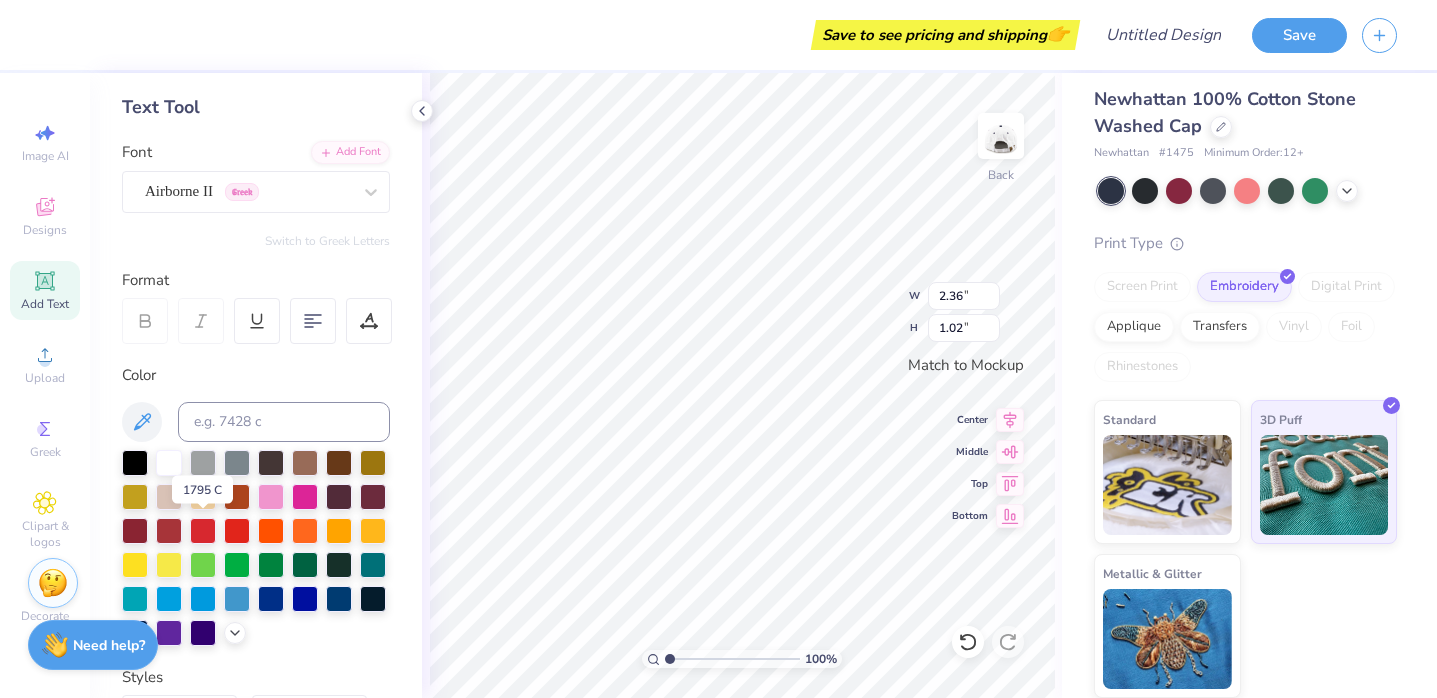 type on "2.12" 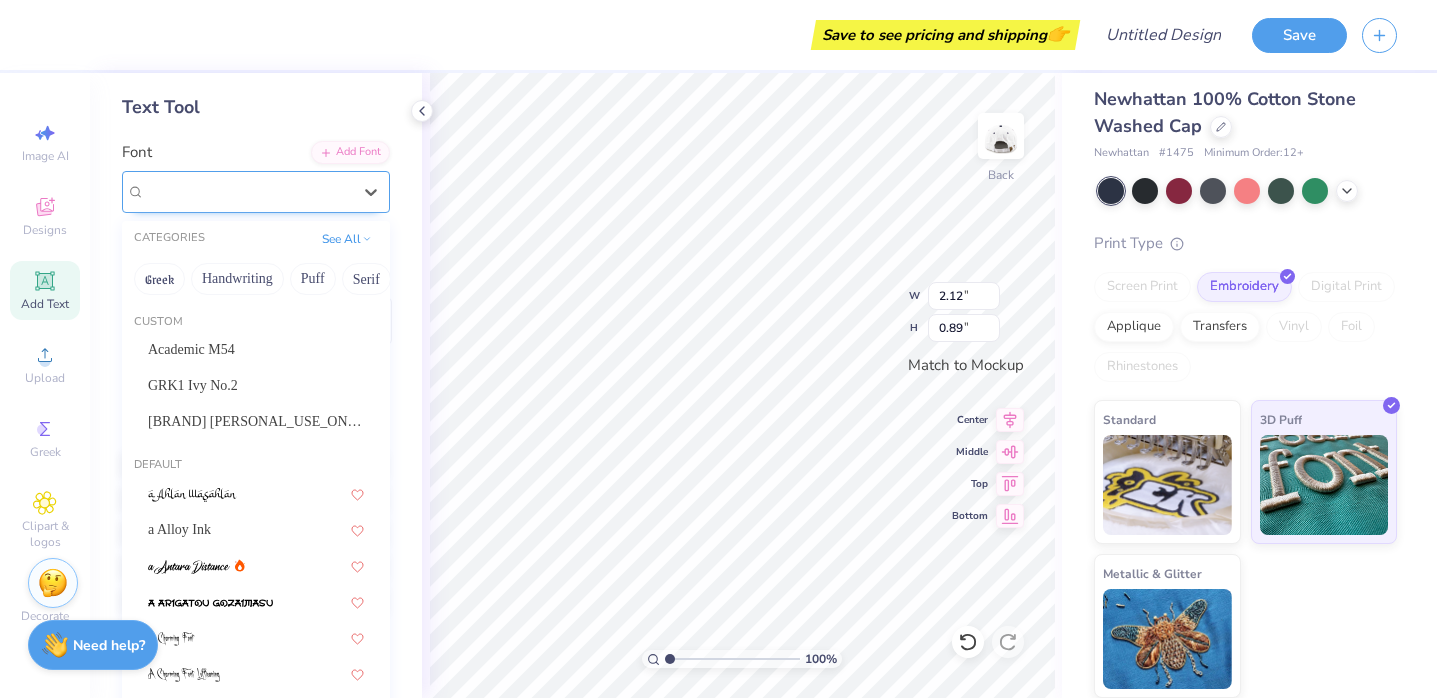 click on "Airborne II Greek" at bounding box center (248, 191) 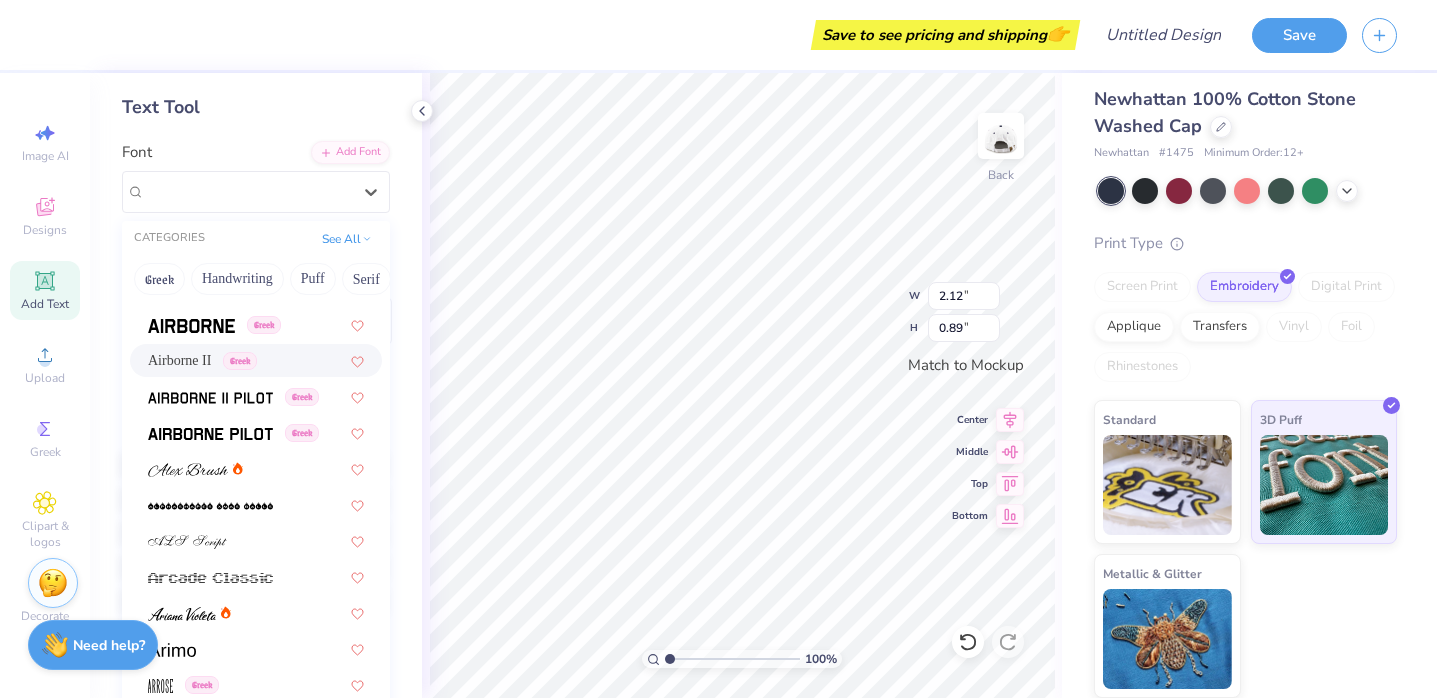 scroll, scrollTop: 525, scrollLeft: 0, axis: vertical 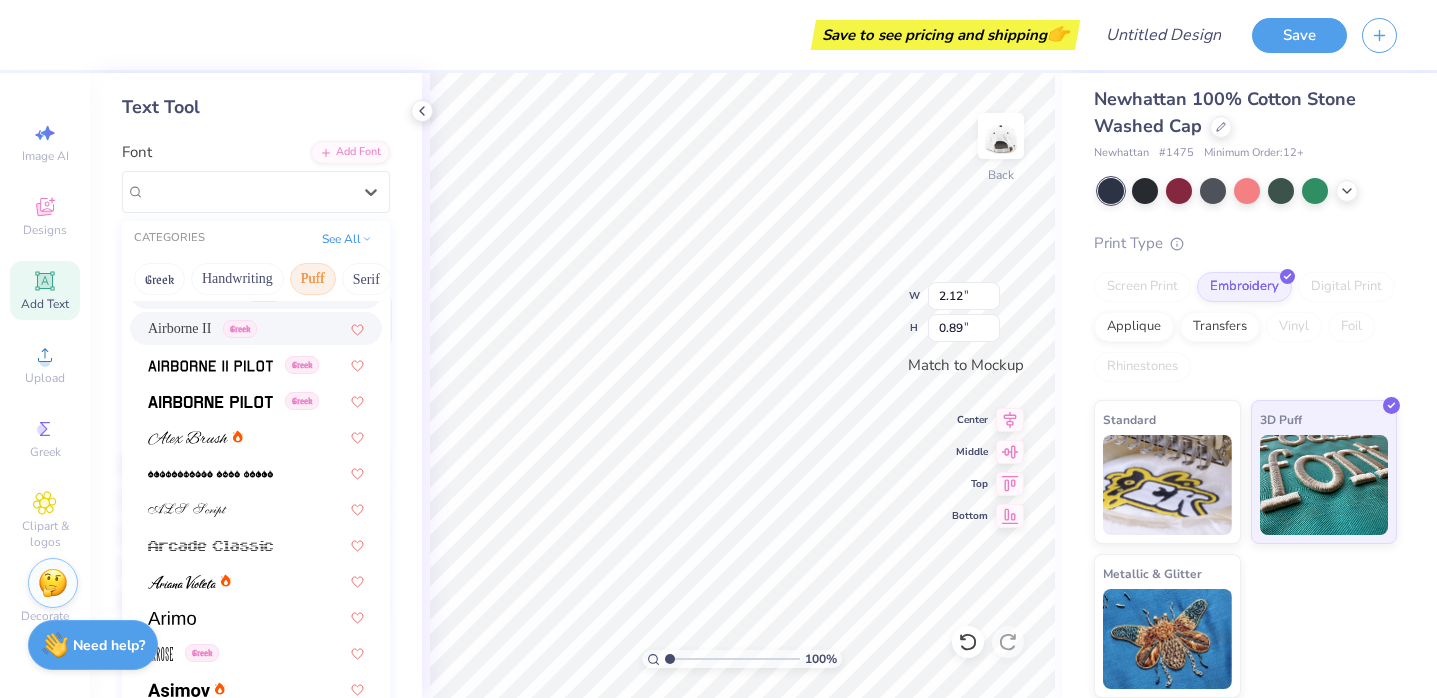 click on "Puff" at bounding box center (313, 279) 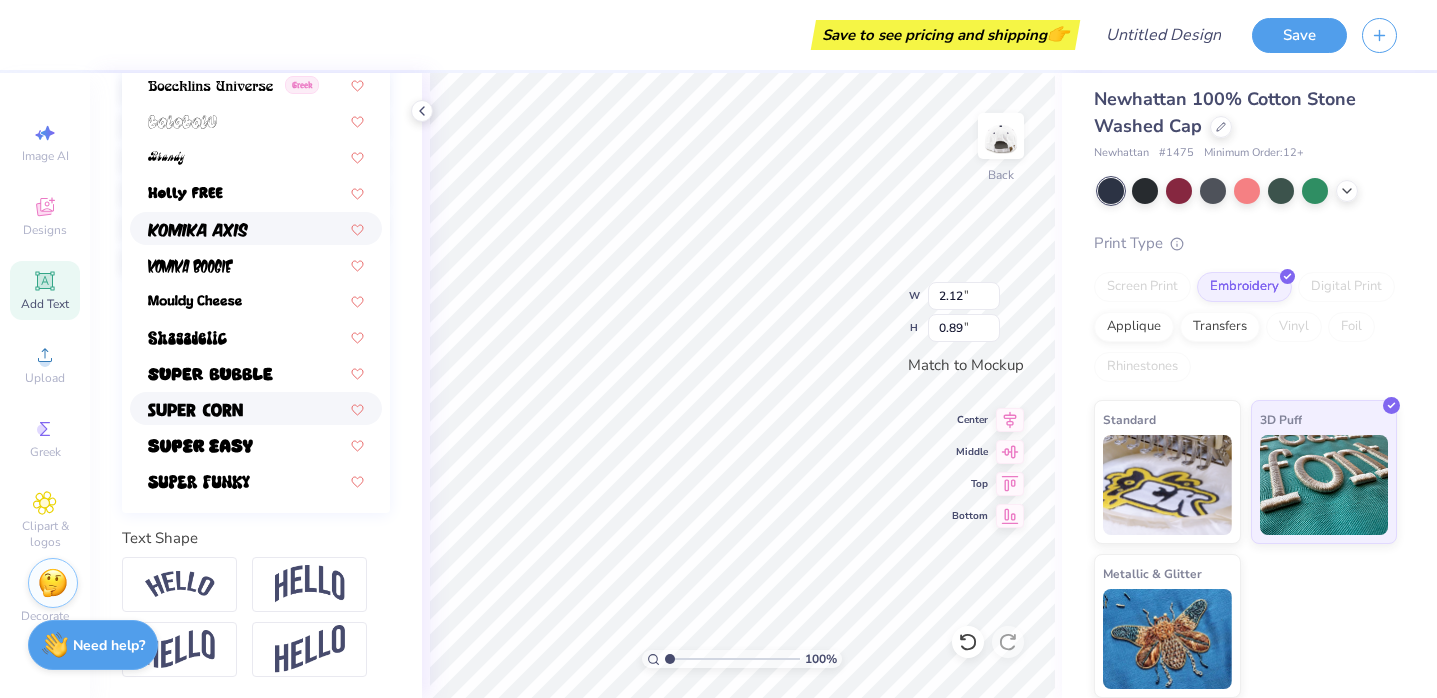 scroll, scrollTop: 464, scrollLeft: 0, axis: vertical 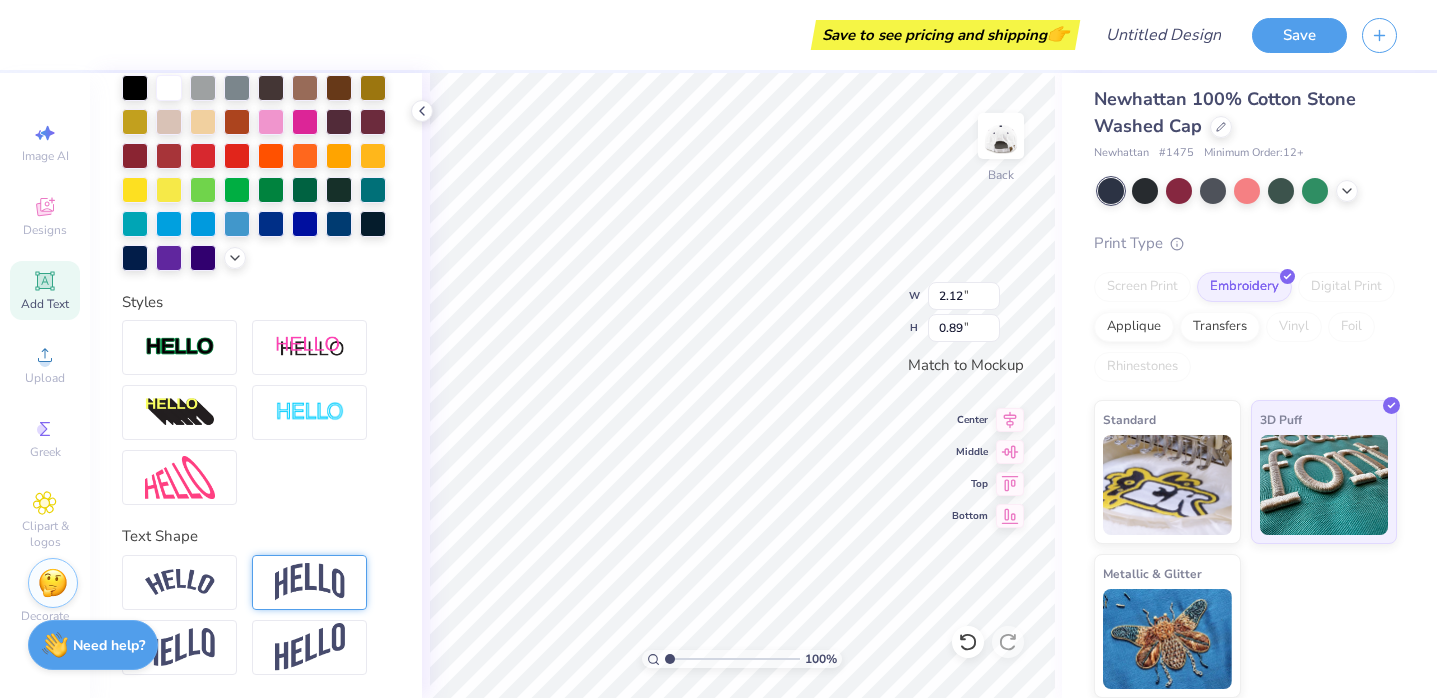 click at bounding box center (310, 582) 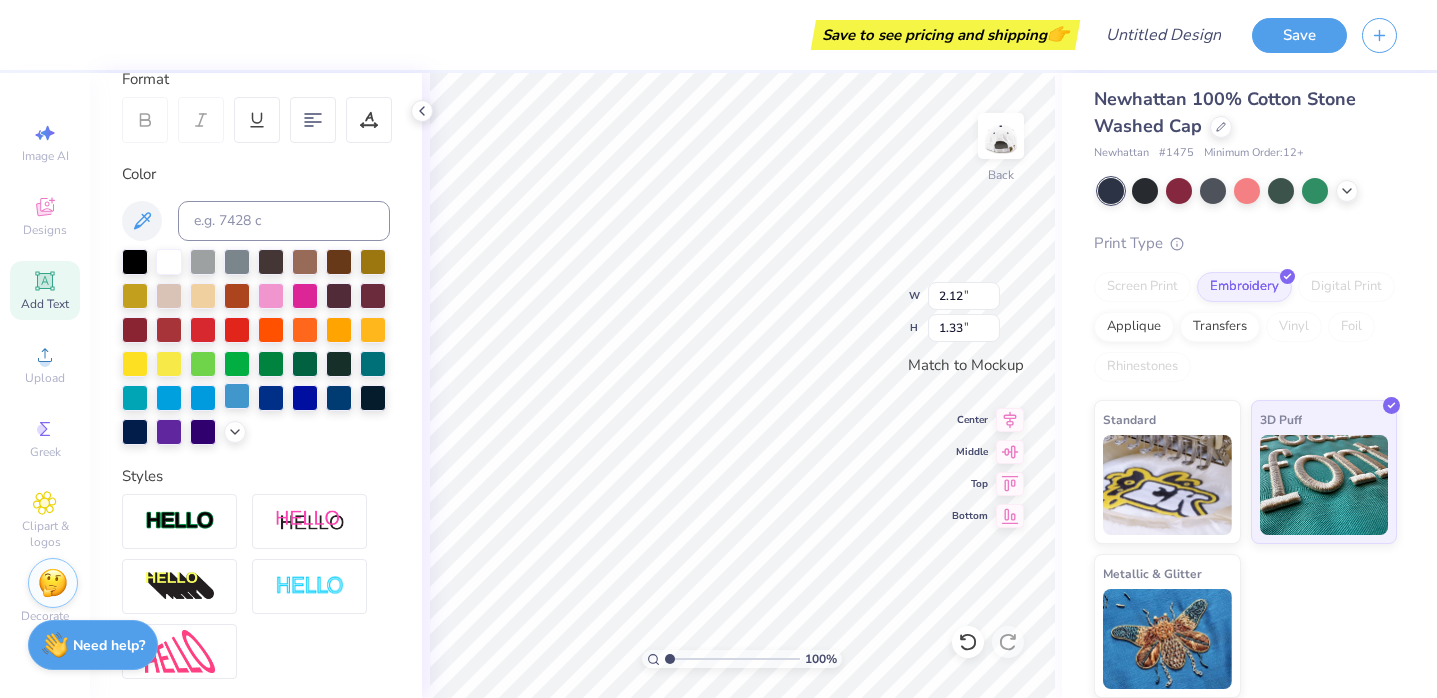 scroll, scrollTop: 0, scrollLeft: 0, axis: both 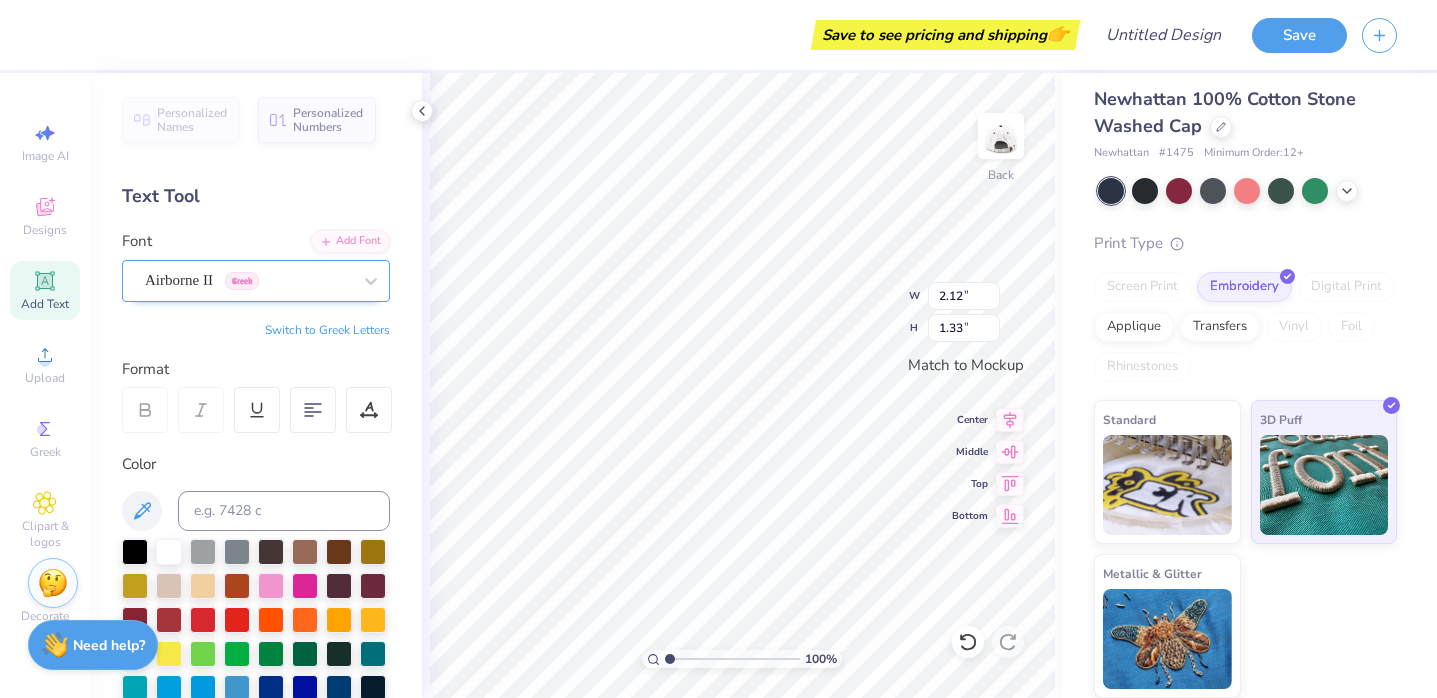 click on "Airborne II Greek" at bounding box center [256, 281] 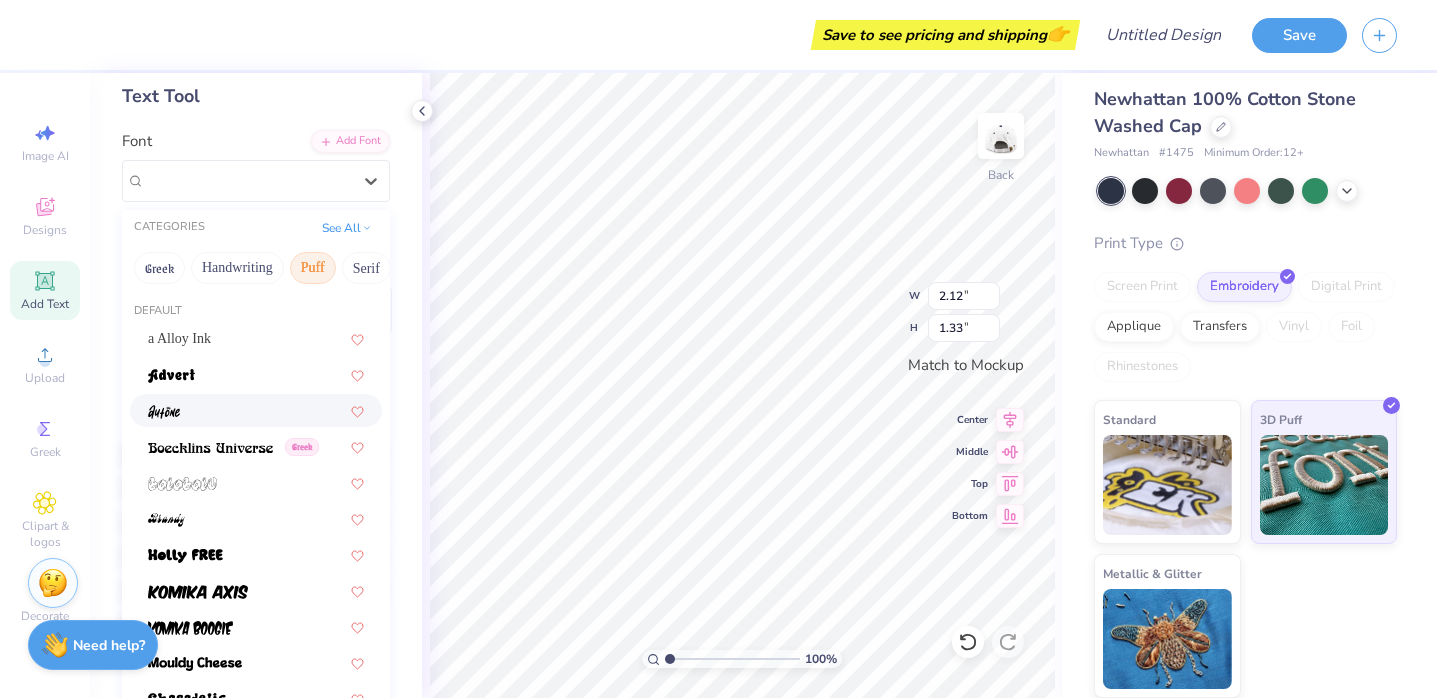 scroll, scrollTop: 102, scrollLeft: 0, axis: vertical 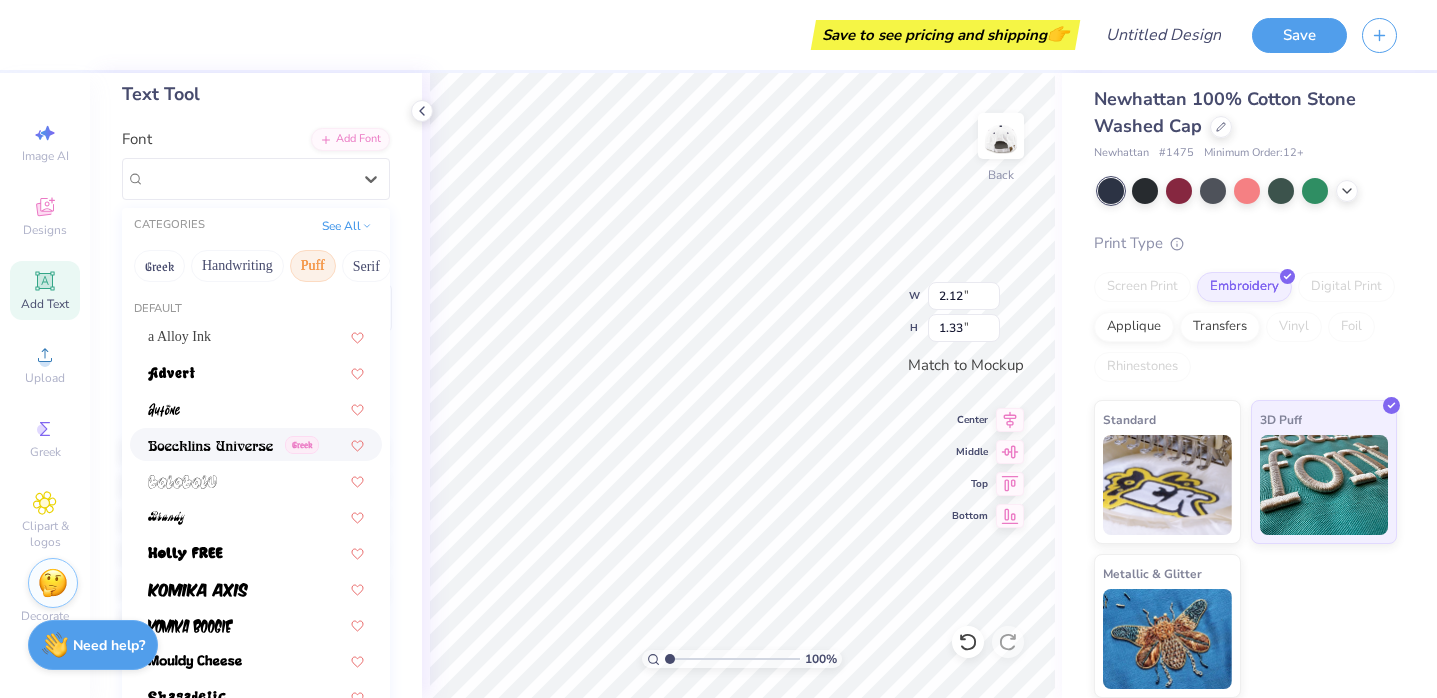 click at bounding box center [210, 444] 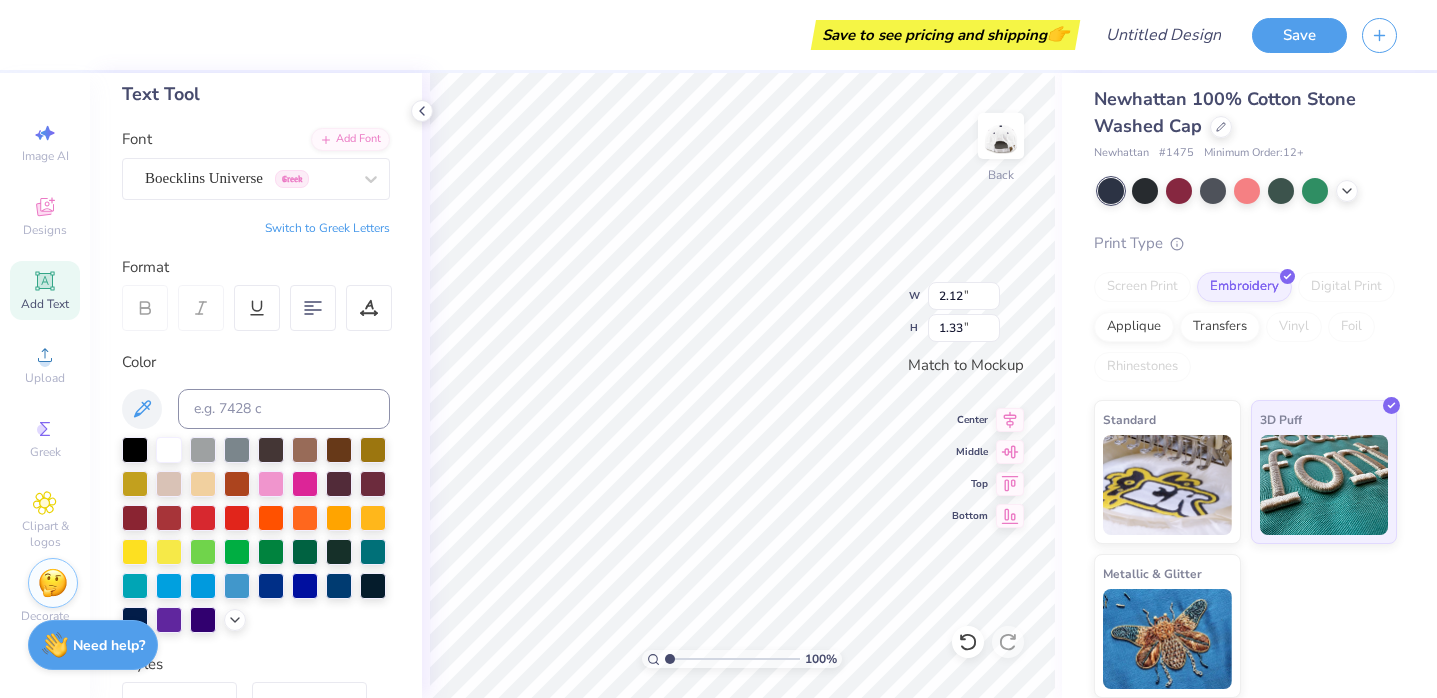 type on "2.35" 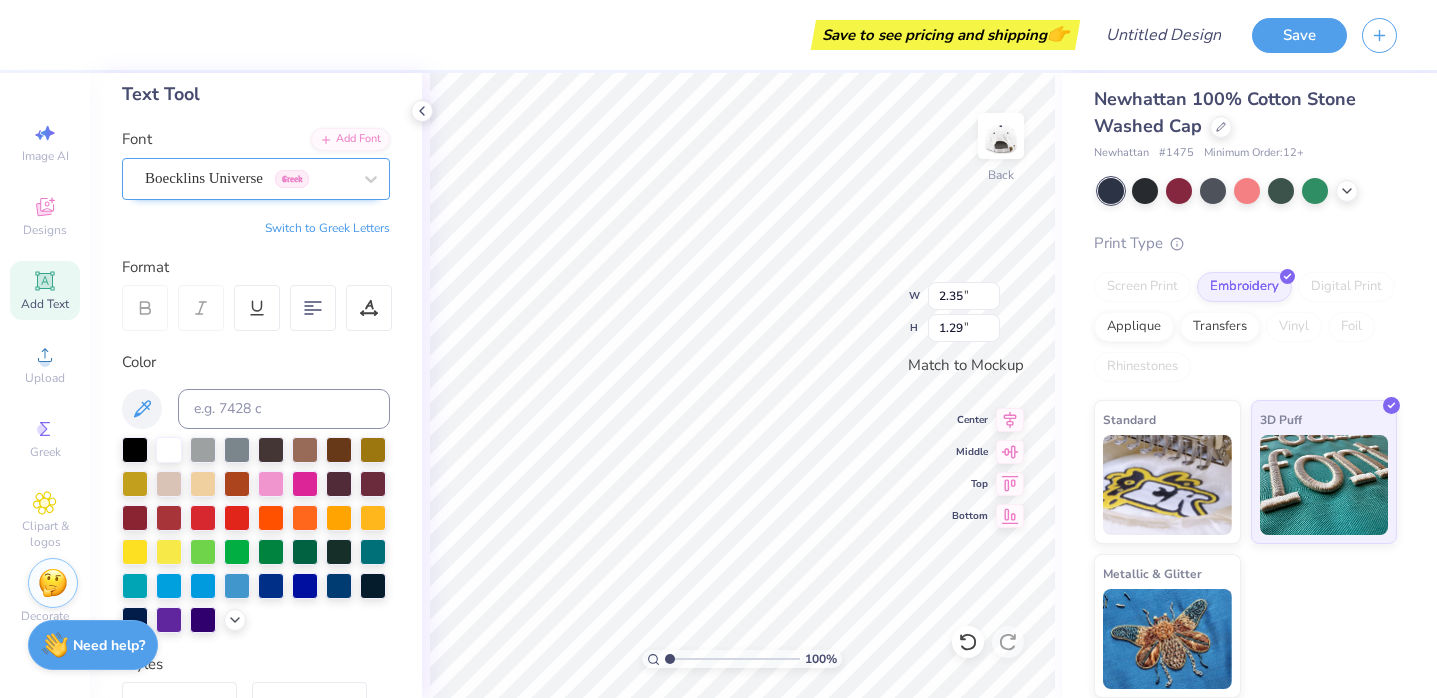 click on "Boecklins Universe Greek" at bounding box center (248, 178) 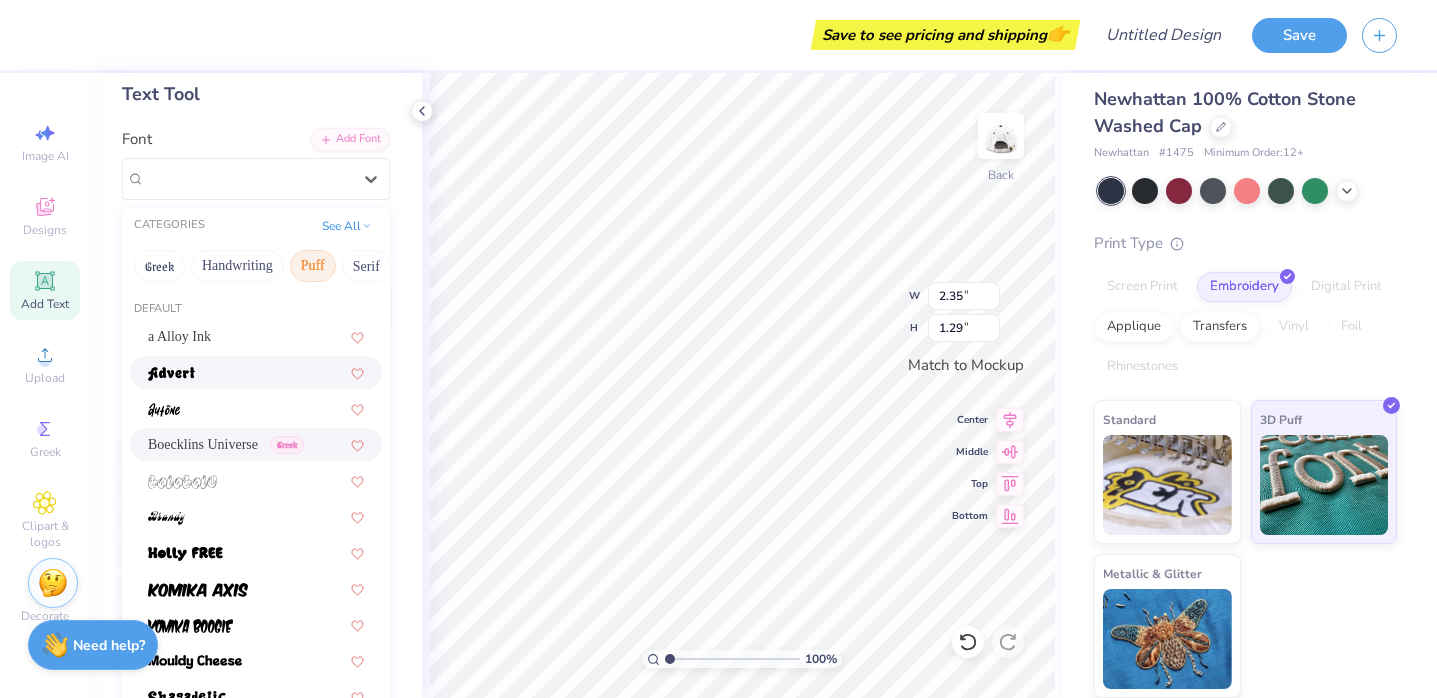 click at bounding box center [171, 374] 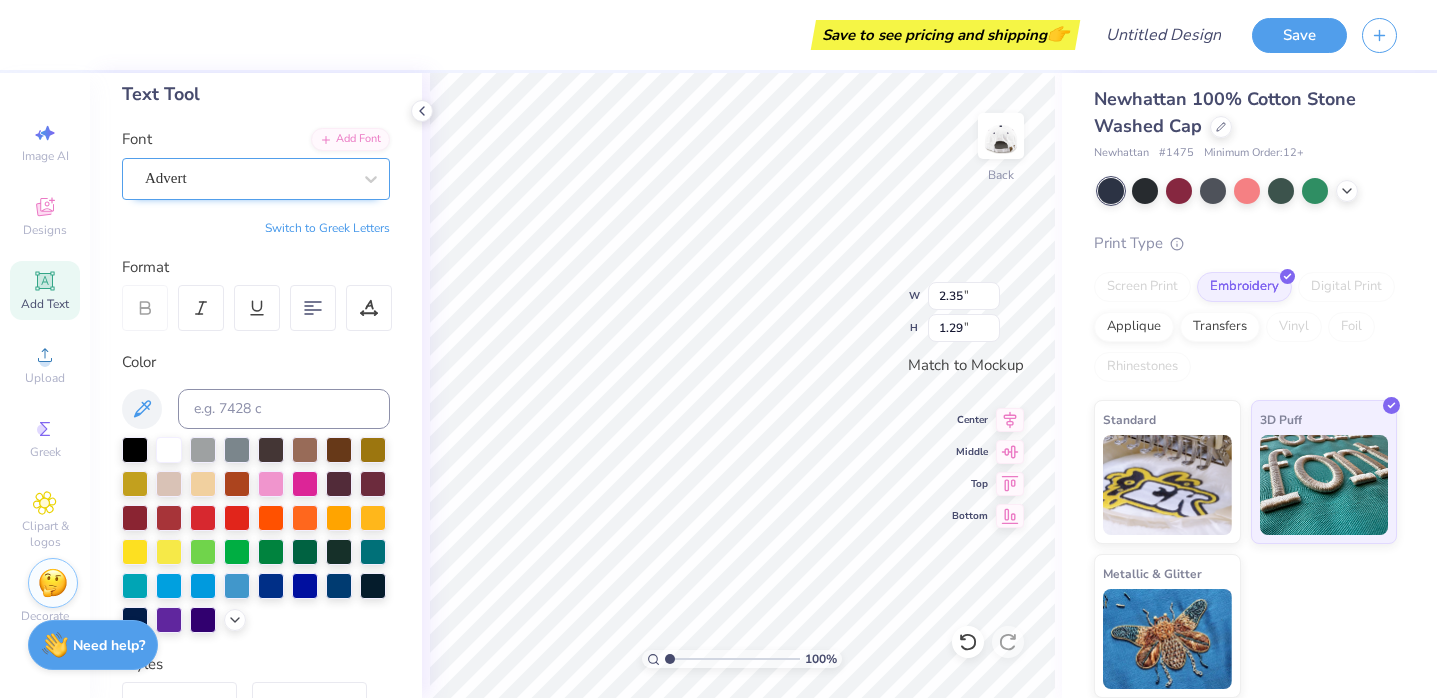 type on "2.47" 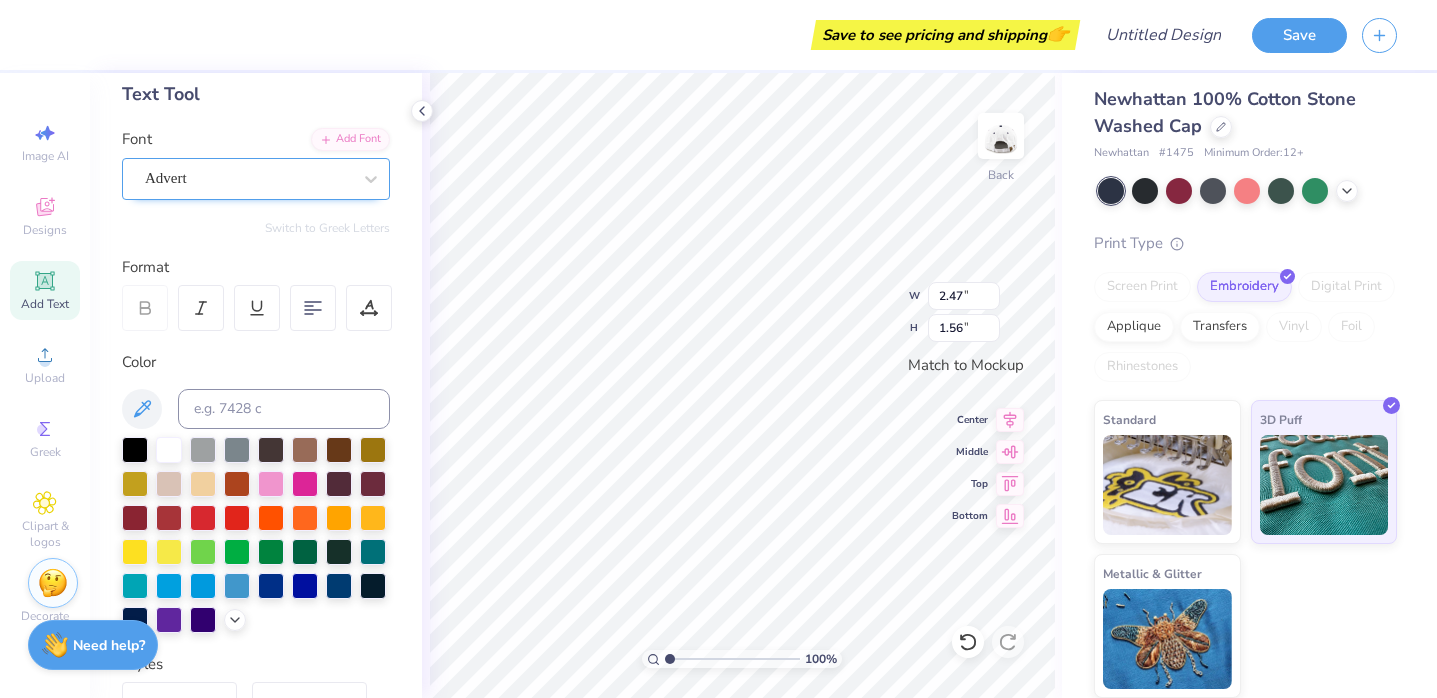 click on "Advert" at bounding box center [248, 178] 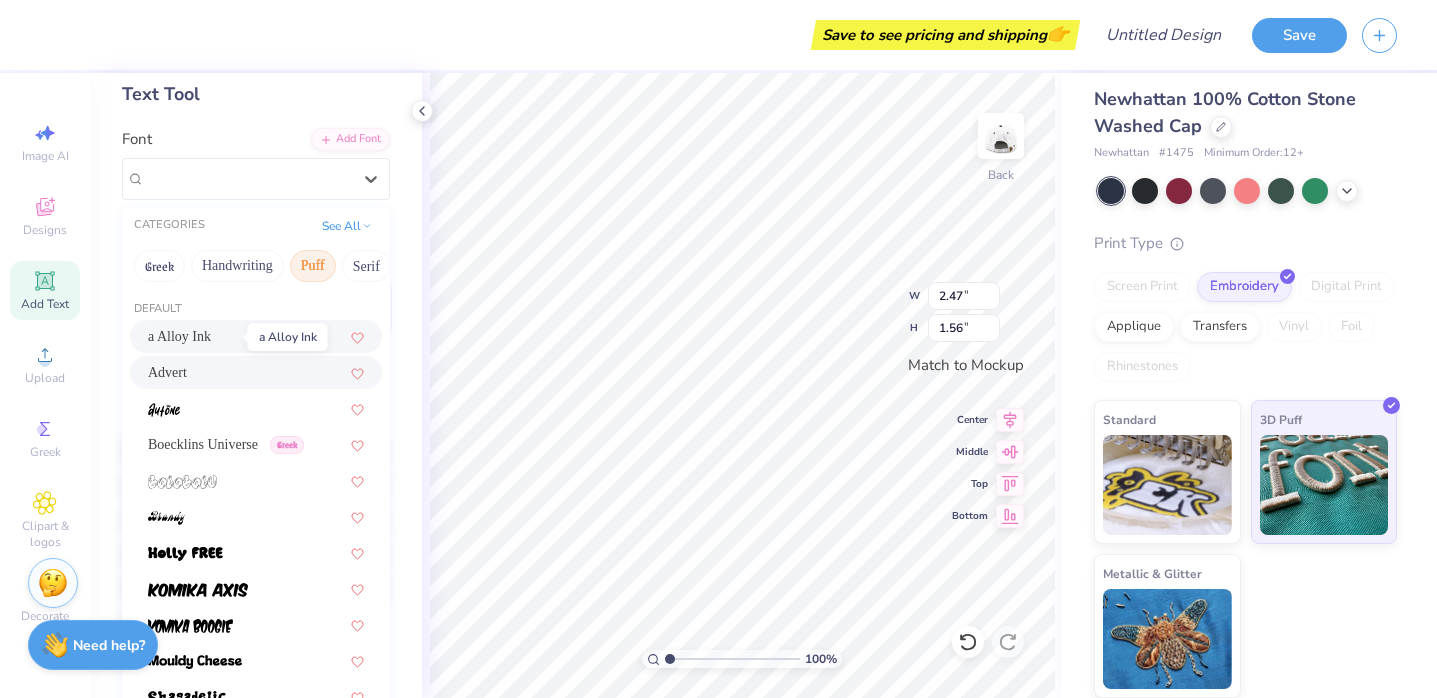 click on "a Alloy Ink" at bounding box center (179, 336) 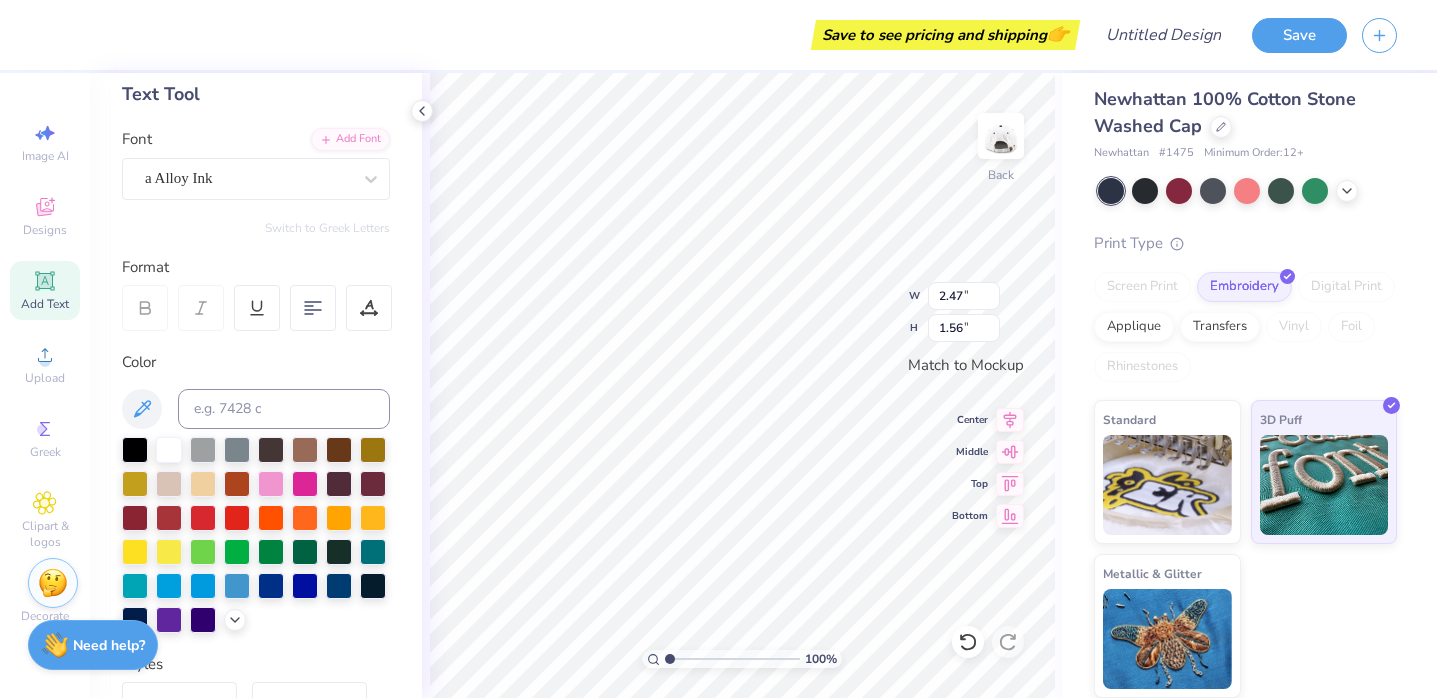 type on "2.36" 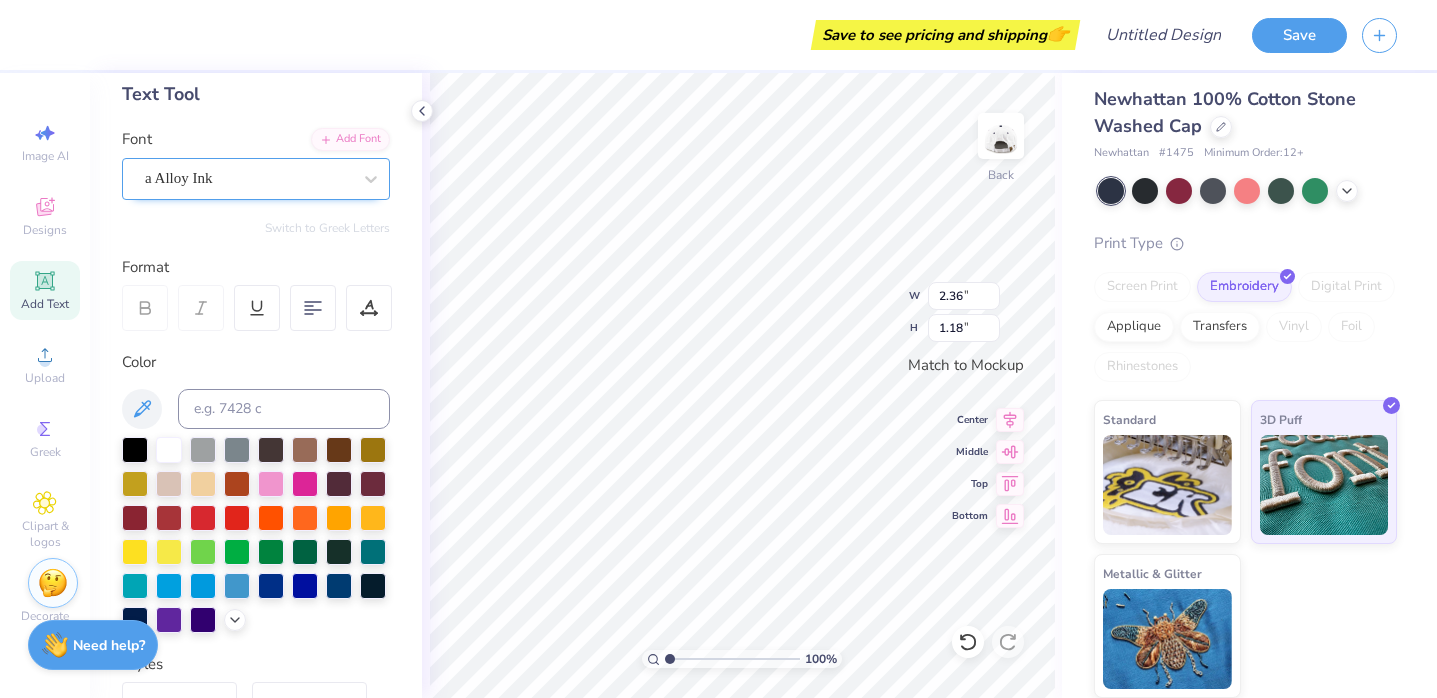 click on "a Alloy Ink" at bounding box center (248, 178) 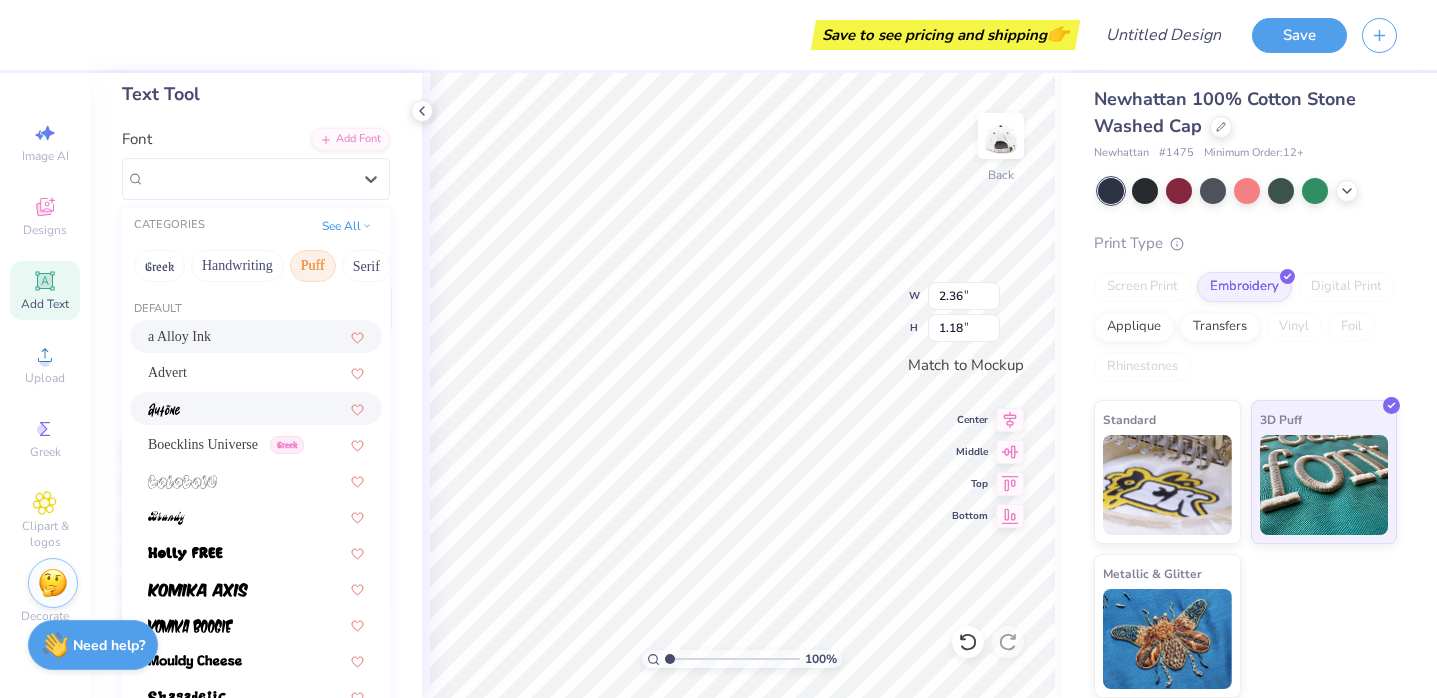 click at bounding box center [256, 408] 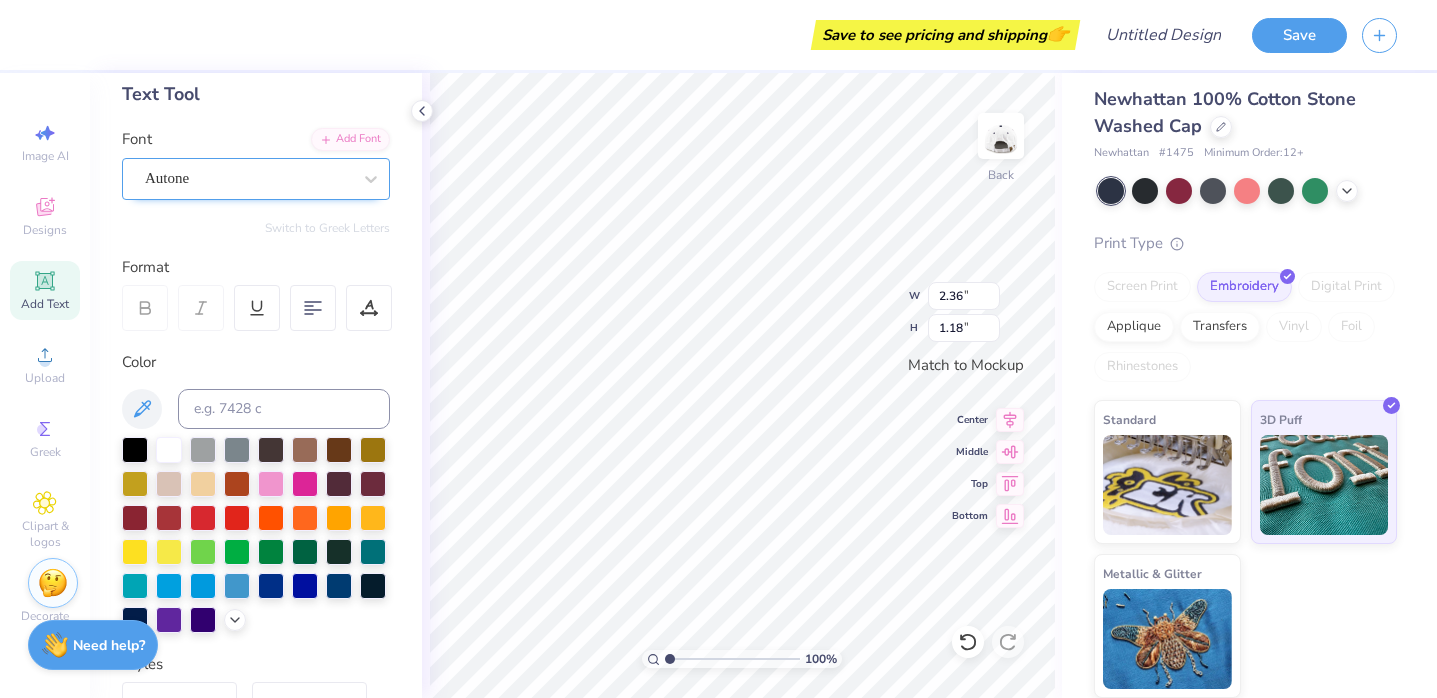 type on "1.70" 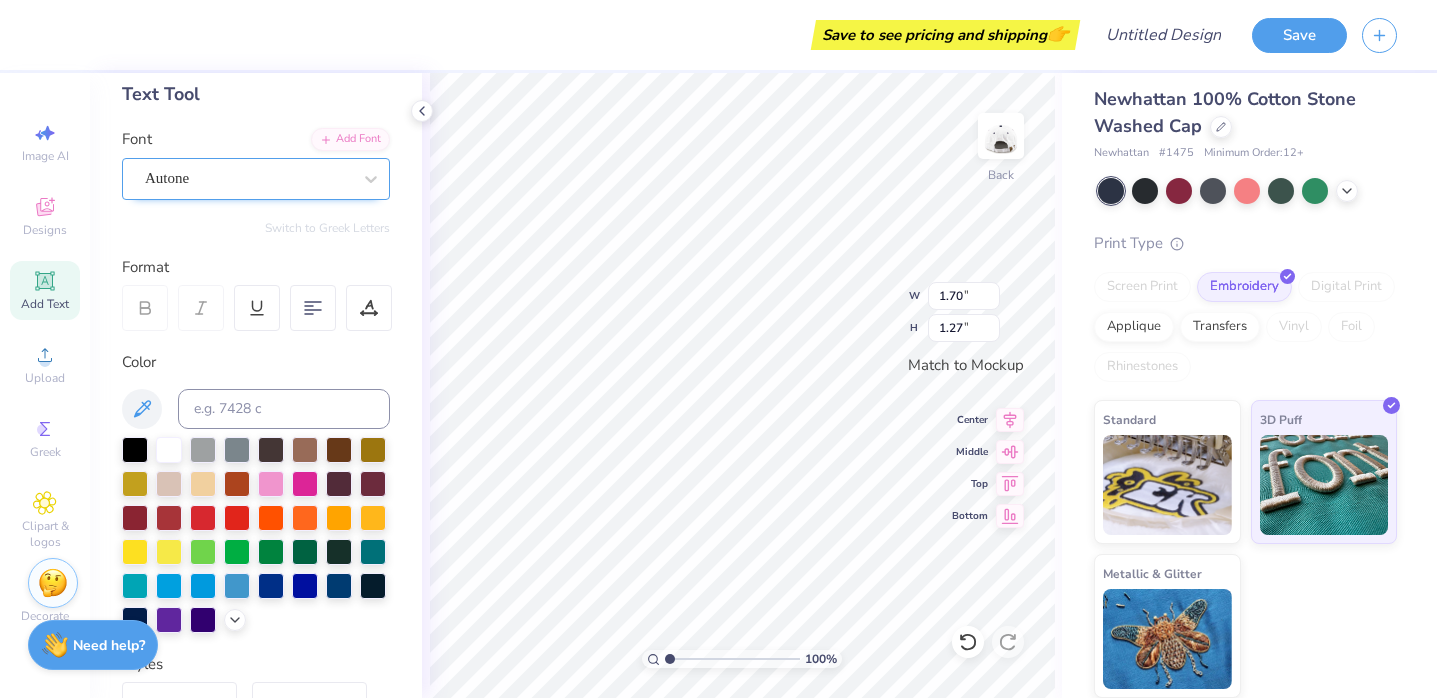 click on "Autone" at bounding box center (248, 178) 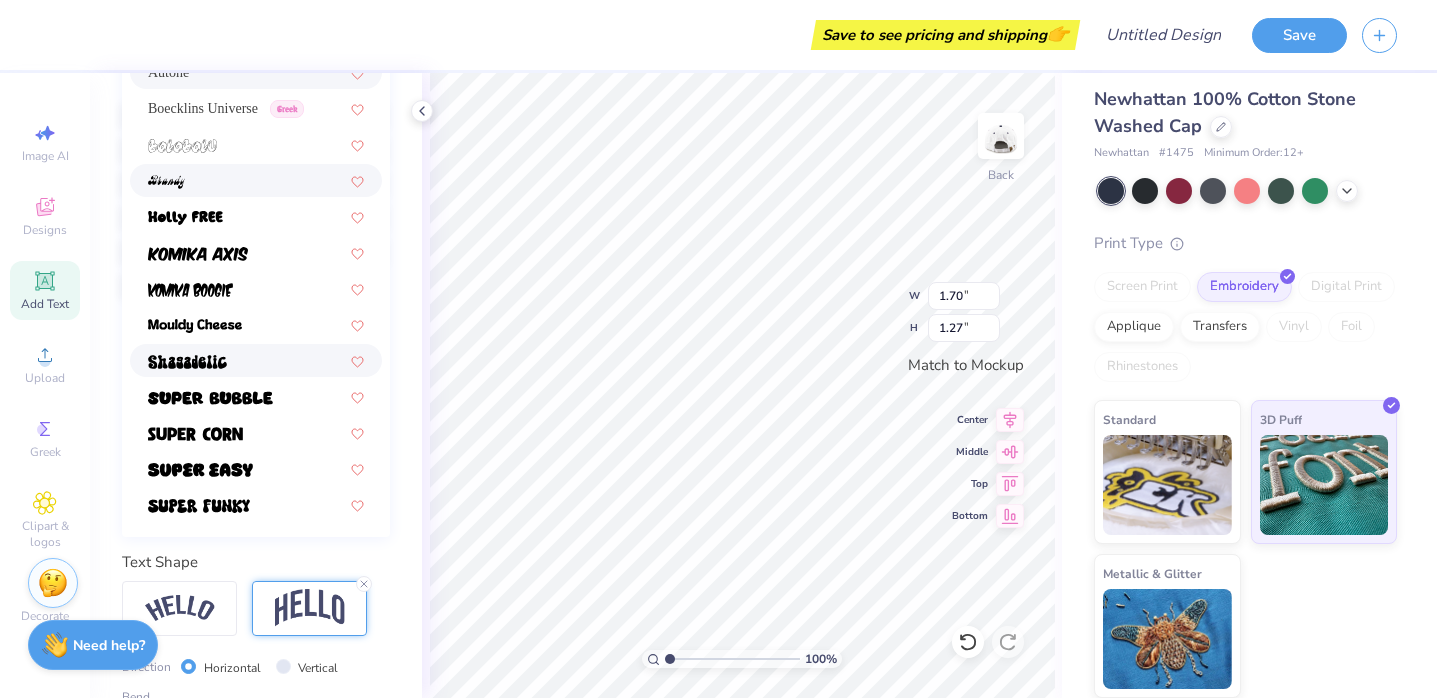 scroll, scrollTop: 581, scrollLeft: 0, axis: vertical 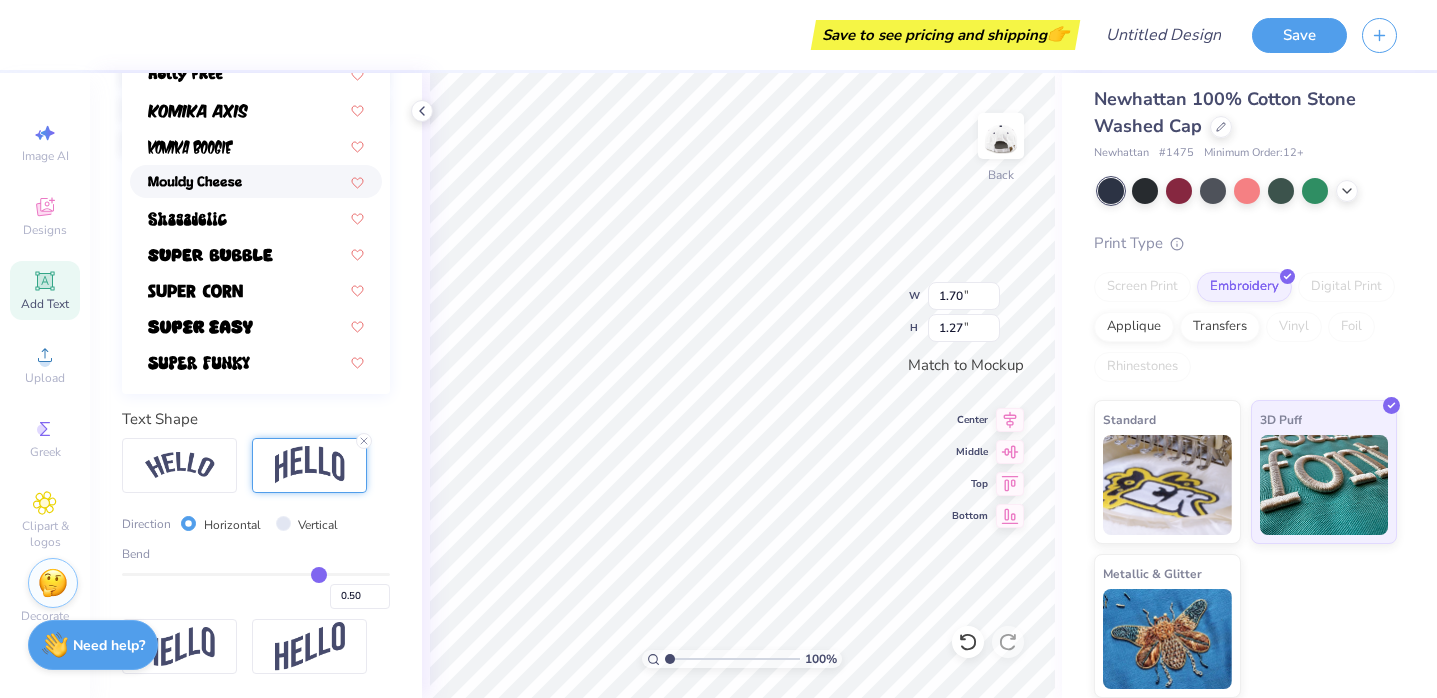 click at bounding box center (256, 181) 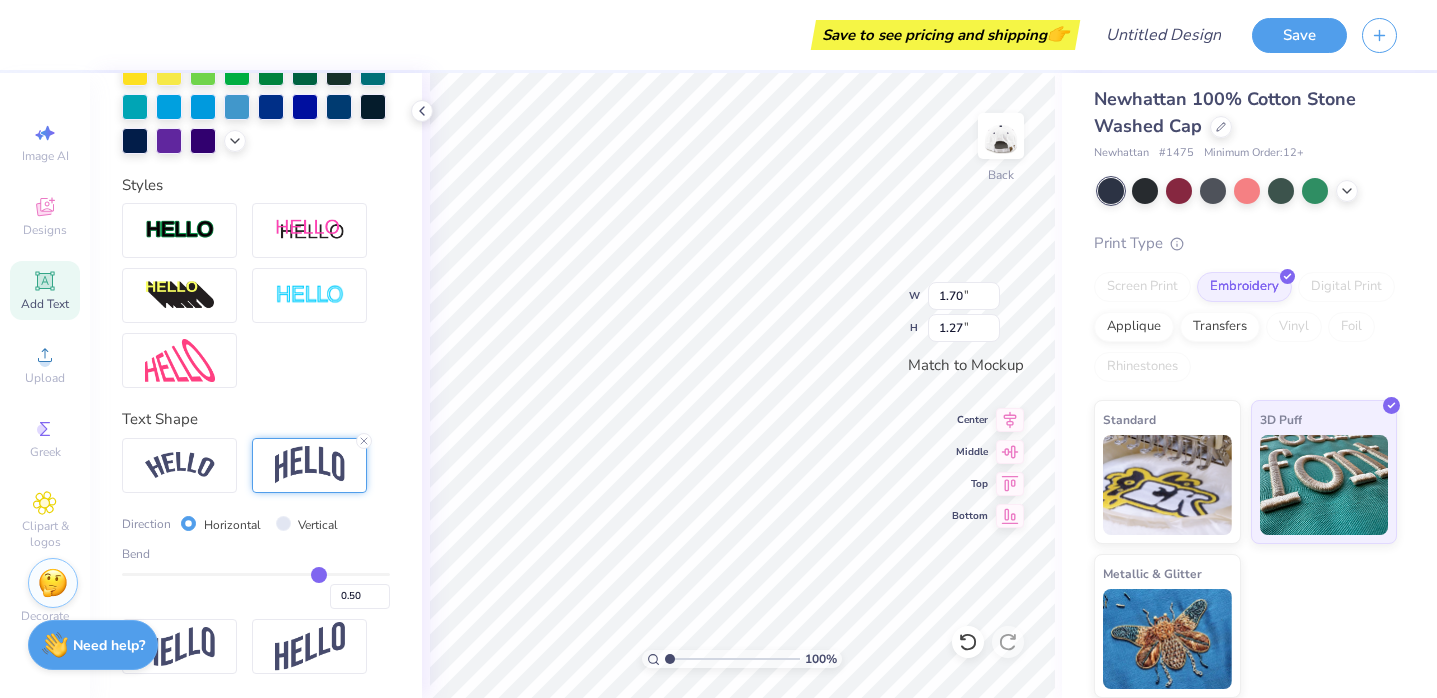 scroll, scrollTop: 0, scrollLeft: 0, axis: both 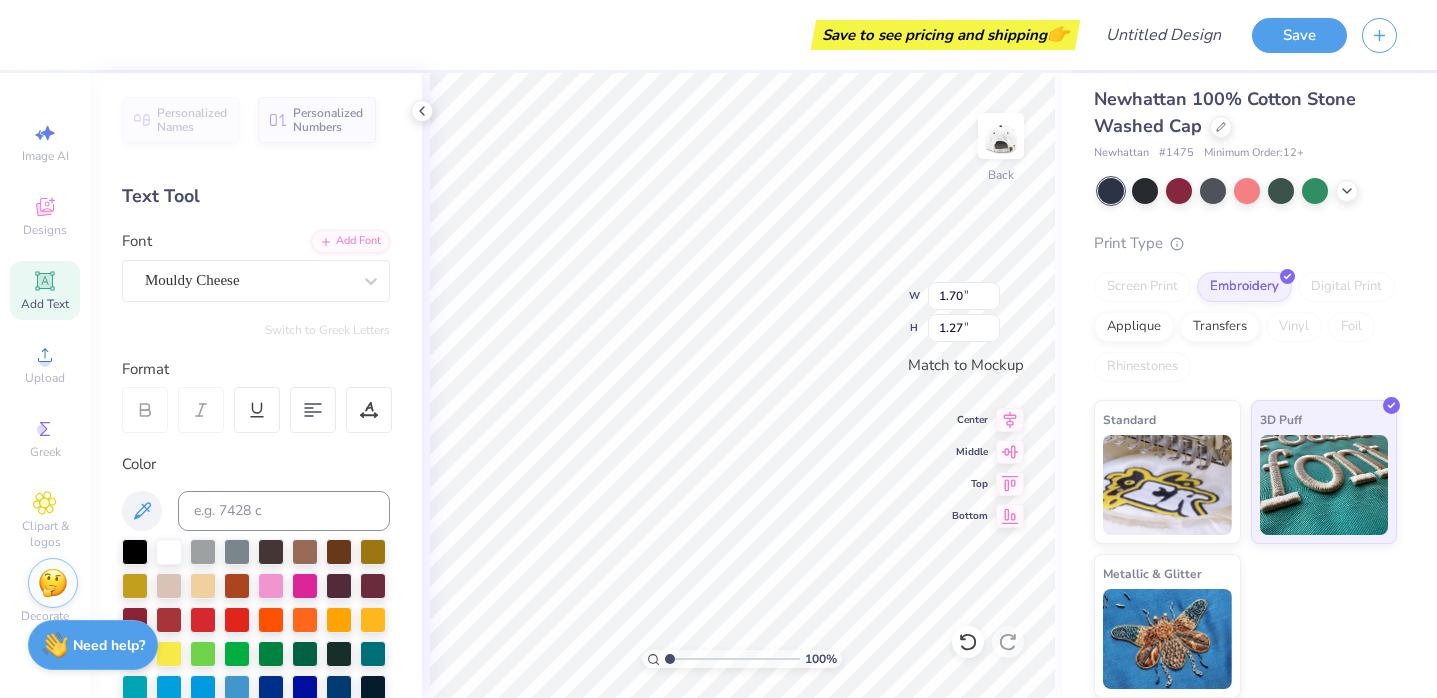 type on "1.98" 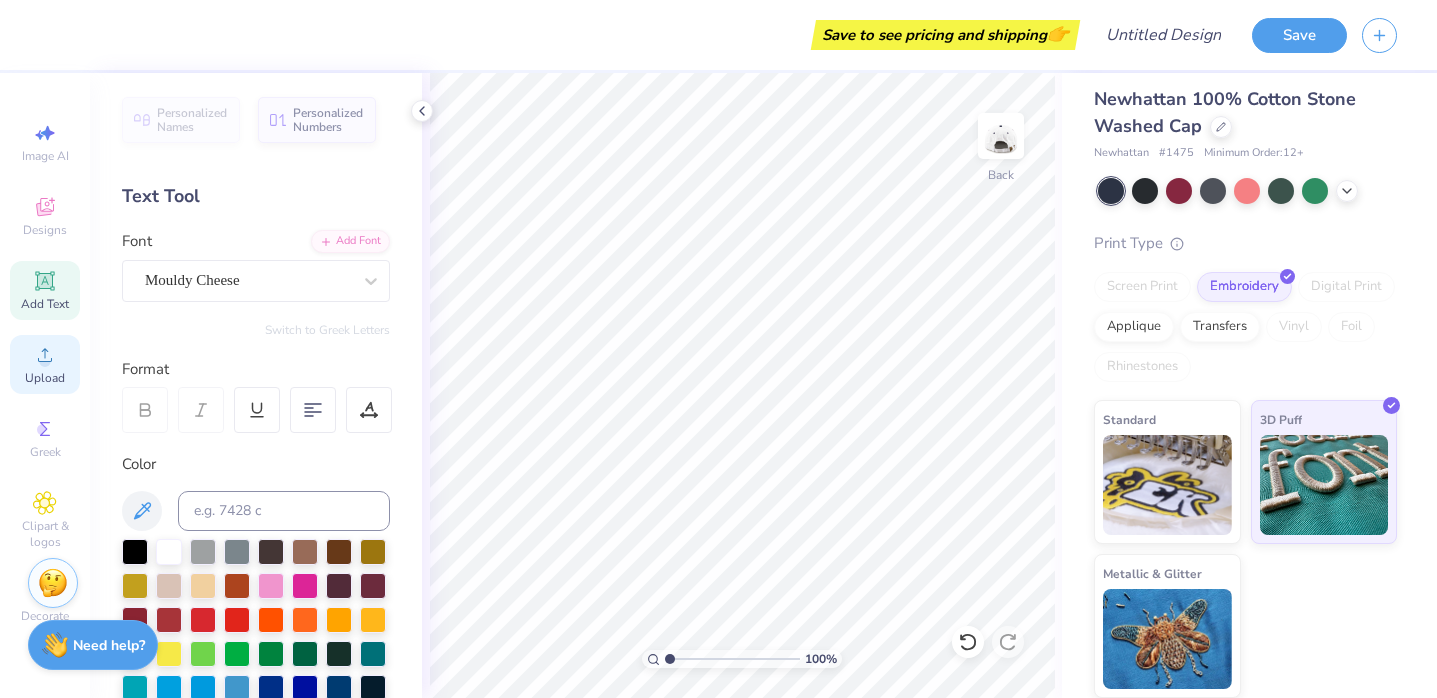 click on "Upload" at bounding box center (45, 378) 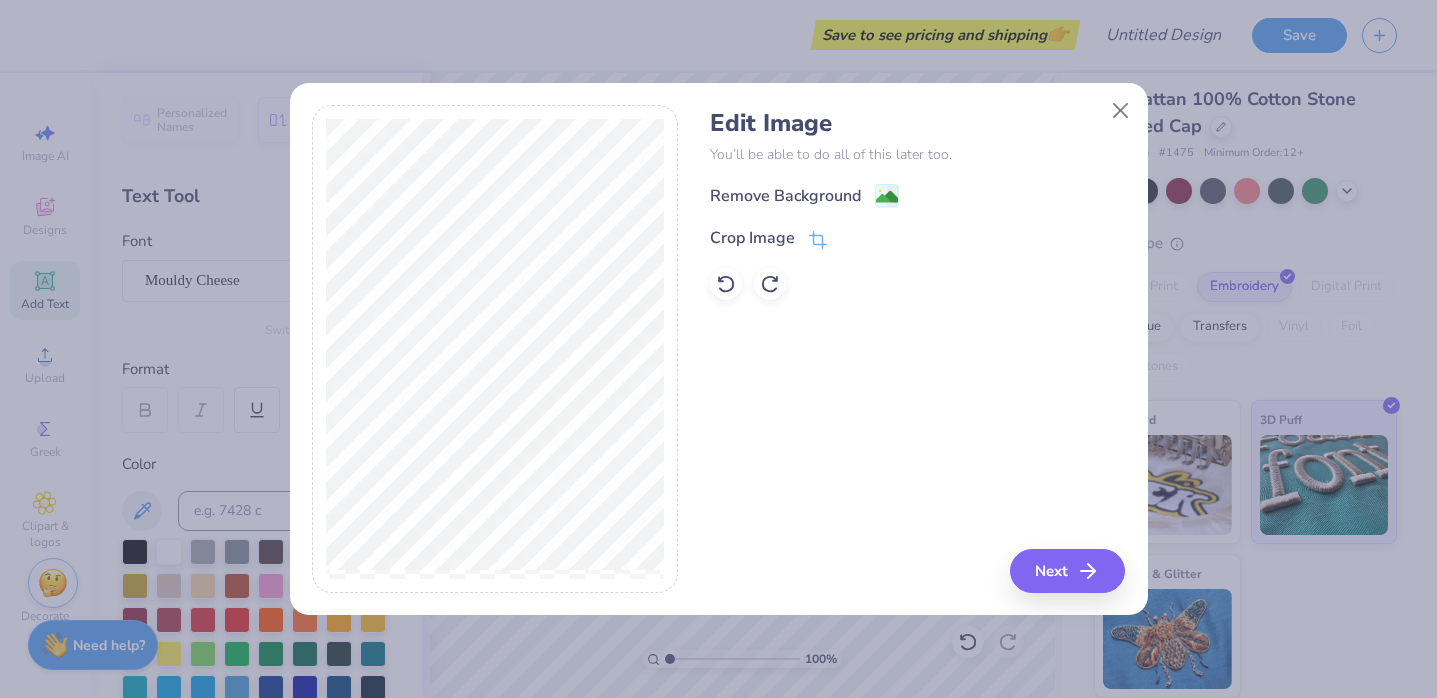 click on "Remove Background Crop Image" at bounding box center [917, 241] 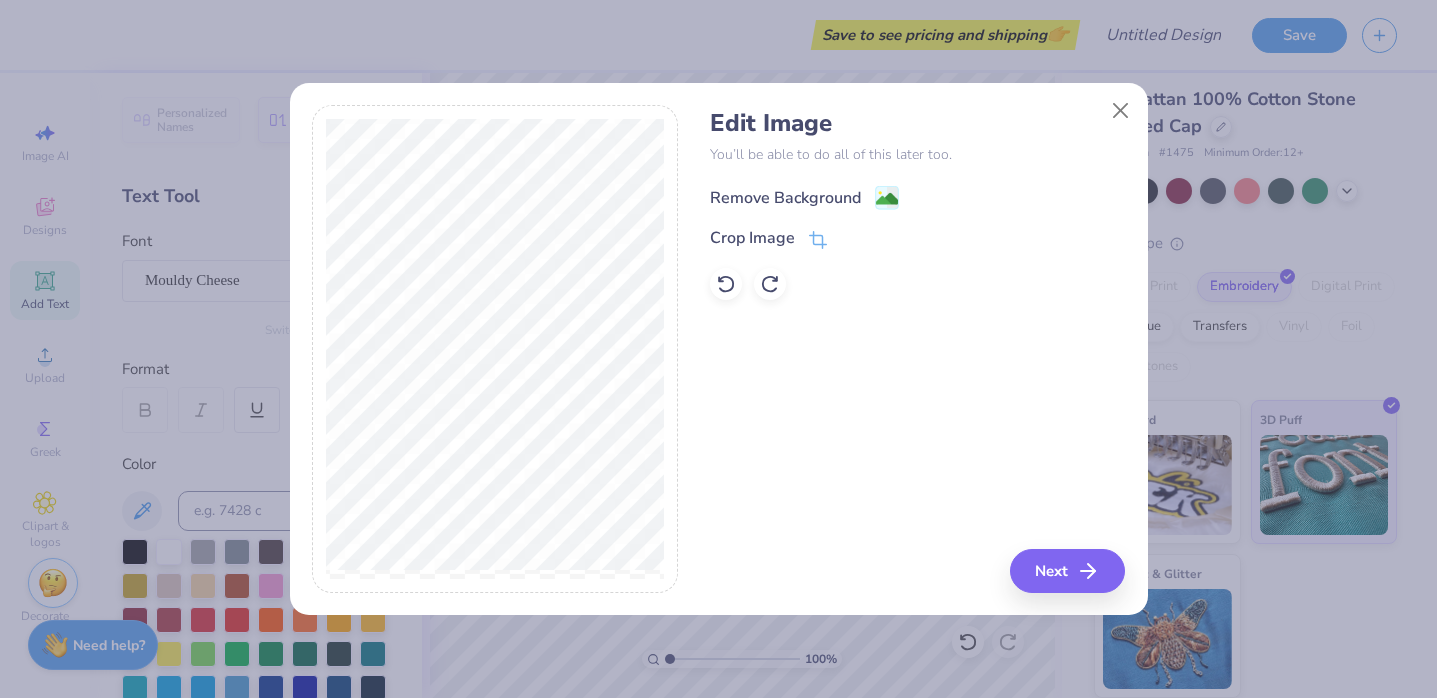 click on "Remove Background" at bounding box center (785, 198) 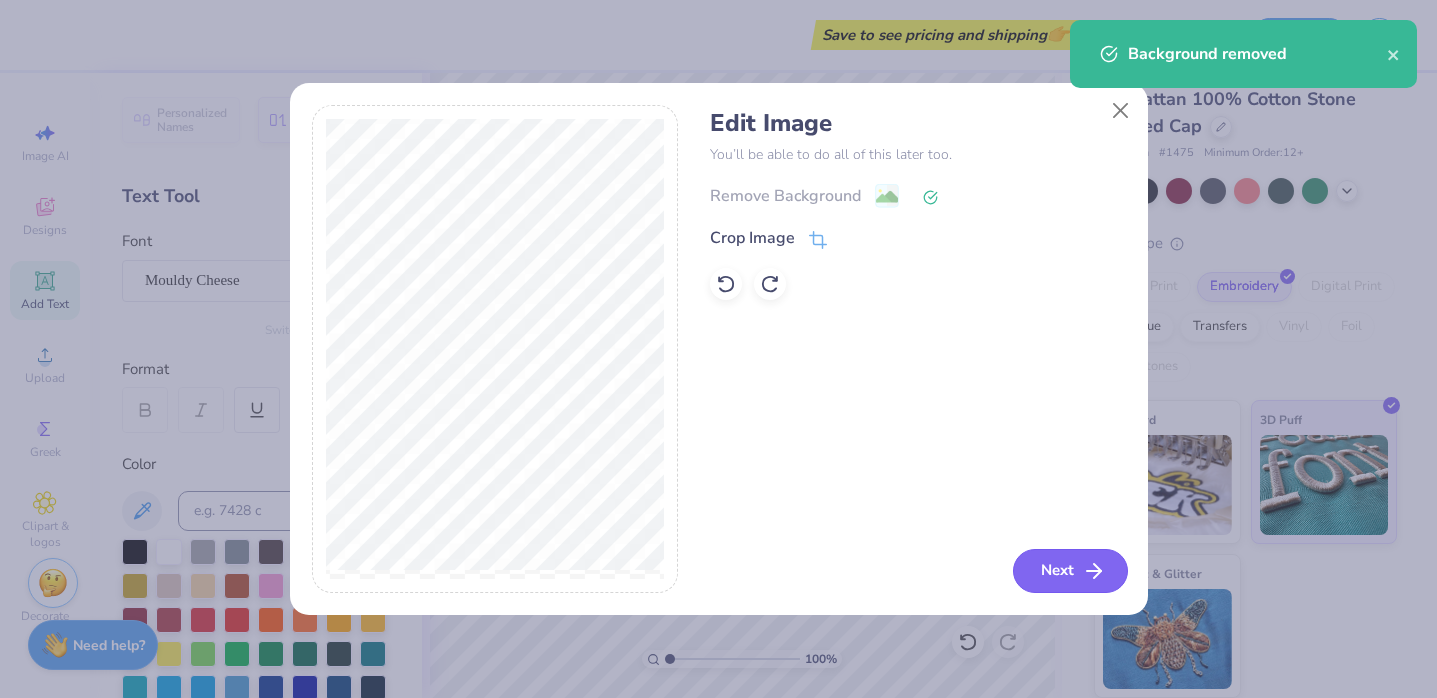 click on "Next" at bounding box center [1070, 571] 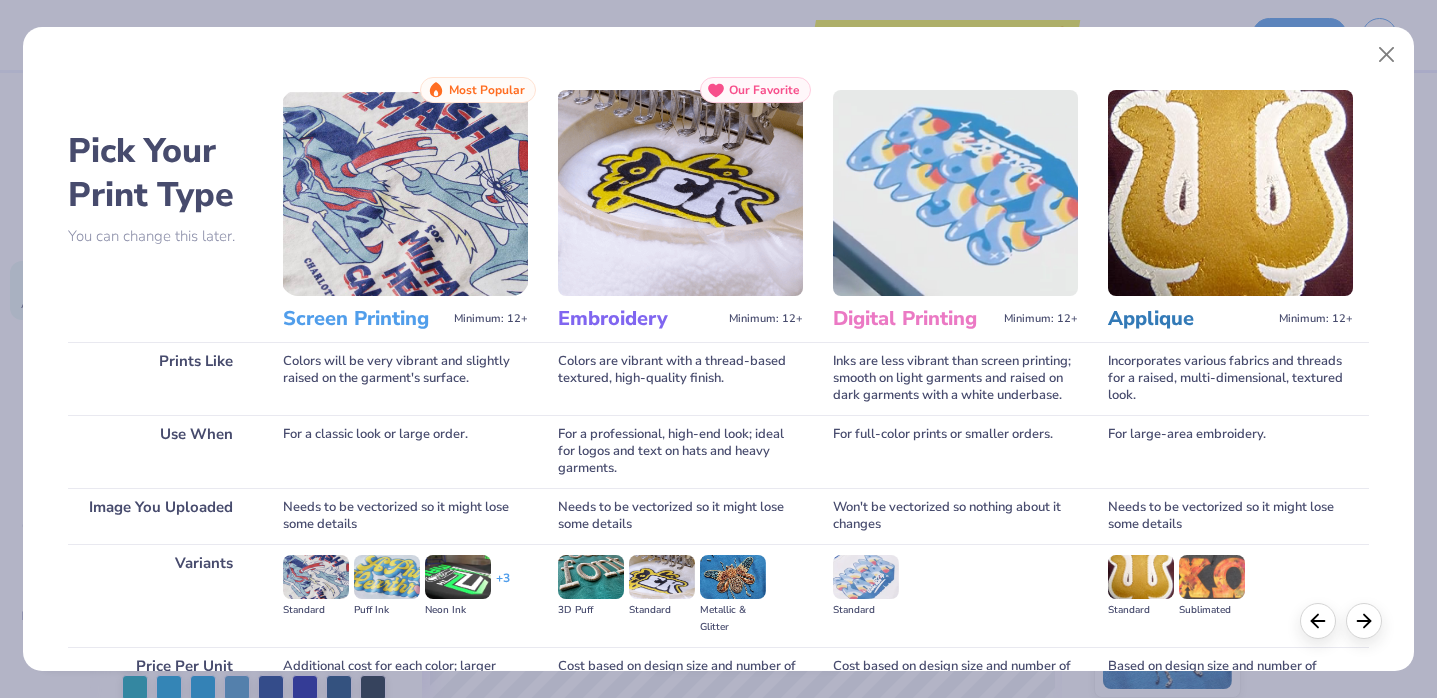 scroll, scrollTop: 199, scrollLeft: 0, axis: vertical 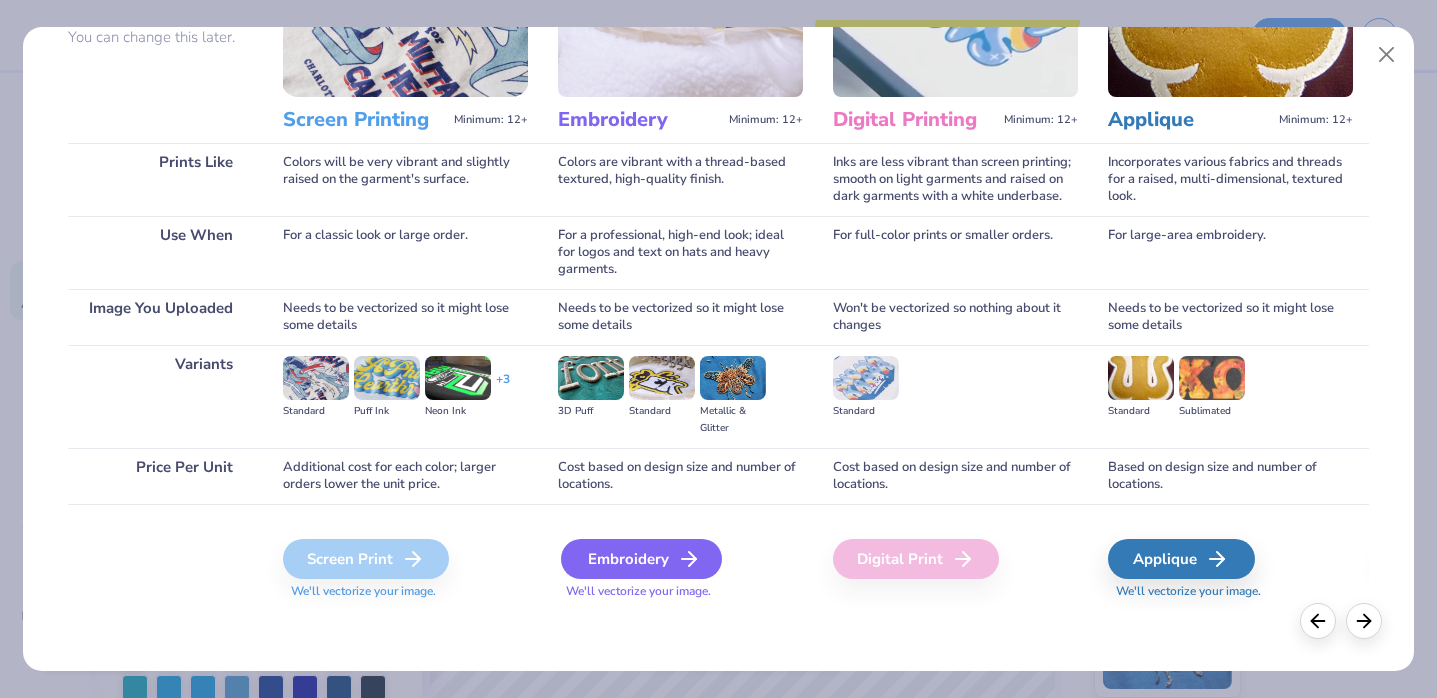 click on "Embroidery" at bounding box center [641, 559] 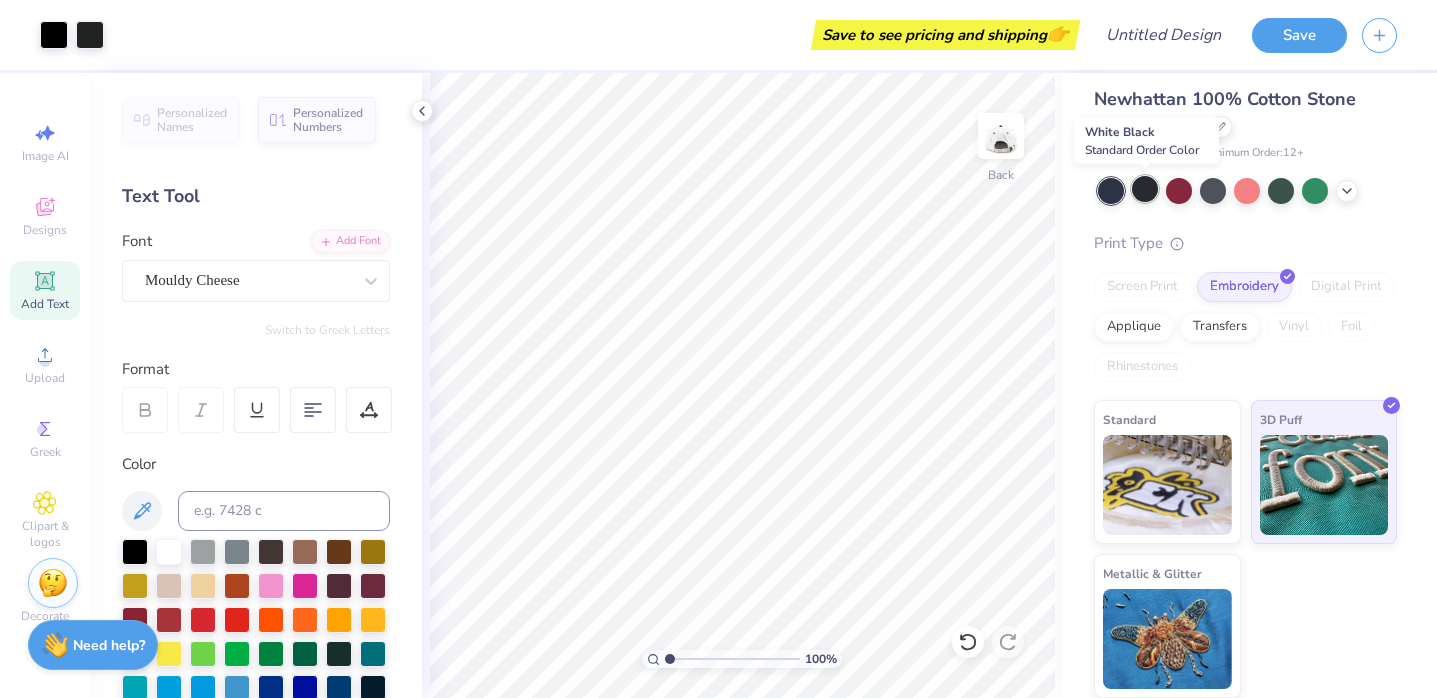 click at bounding box center [1145, 189] 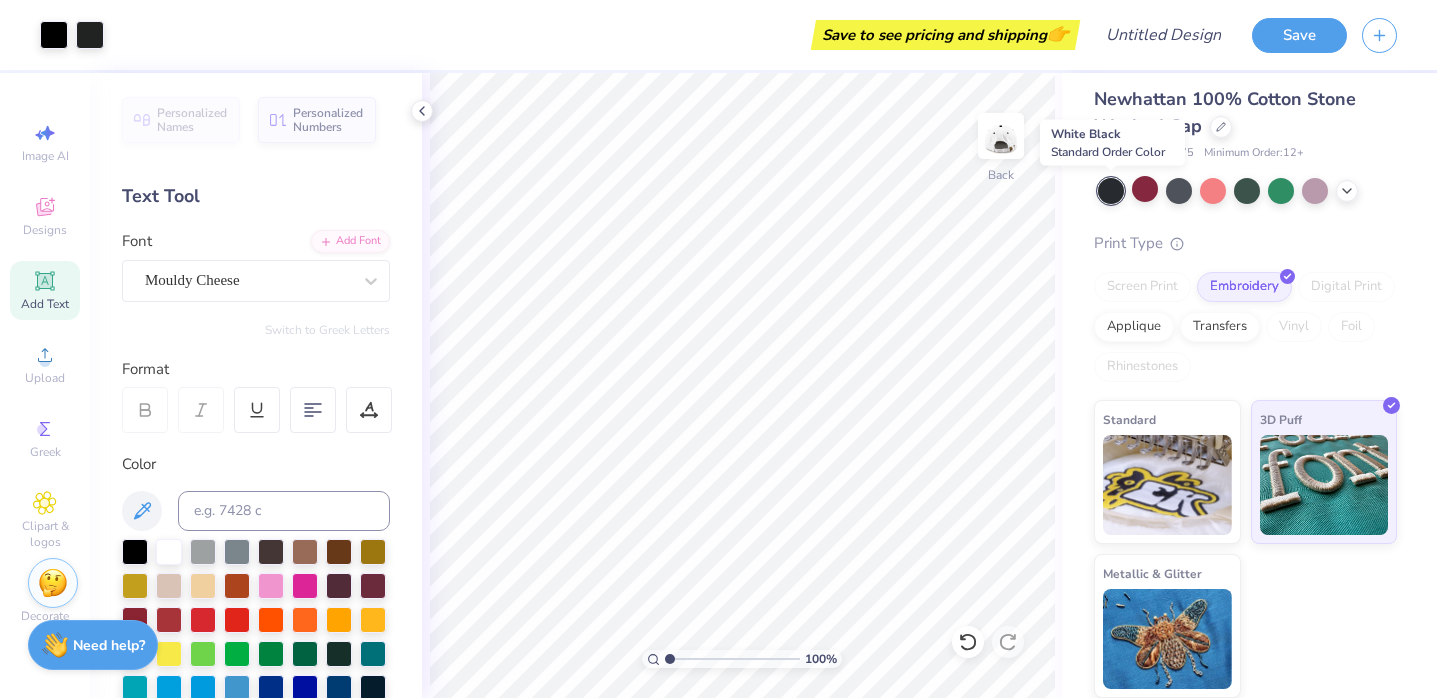 click at bounding box center (1111, 191) 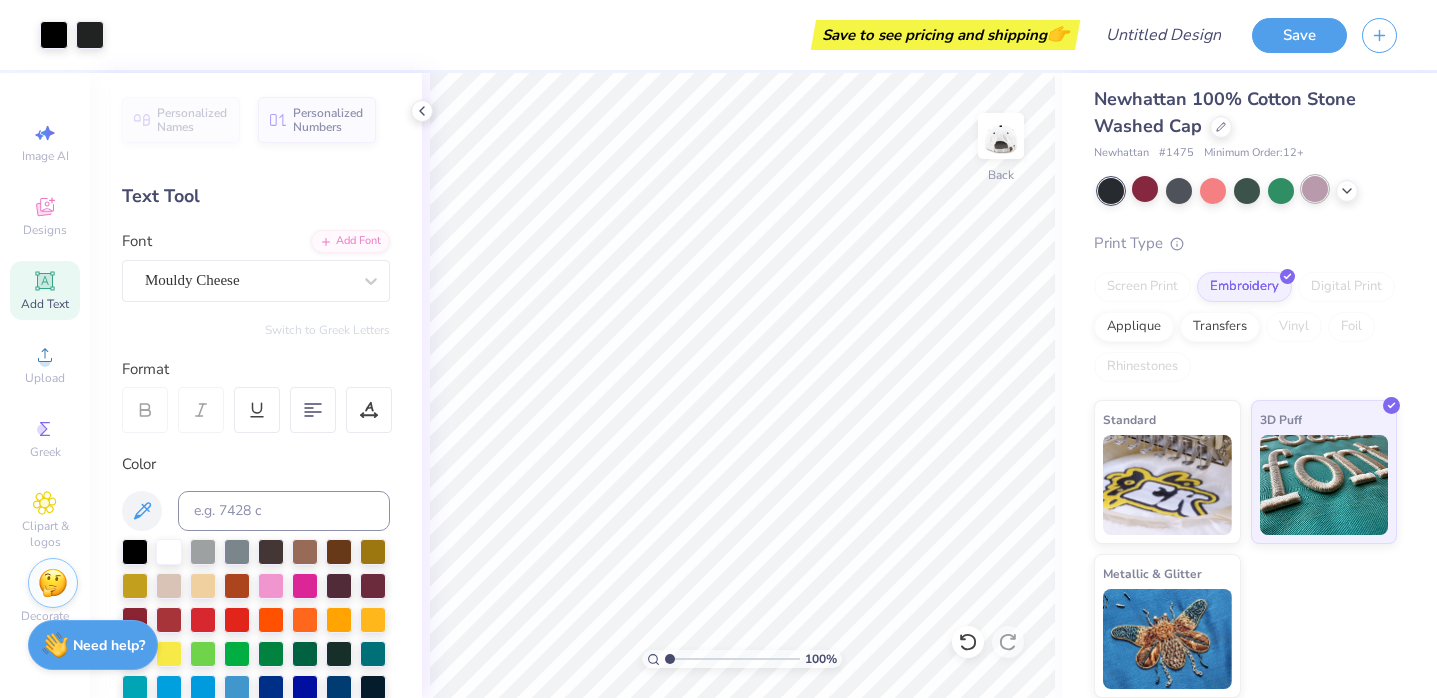 click at bounding box center (1315, 189) 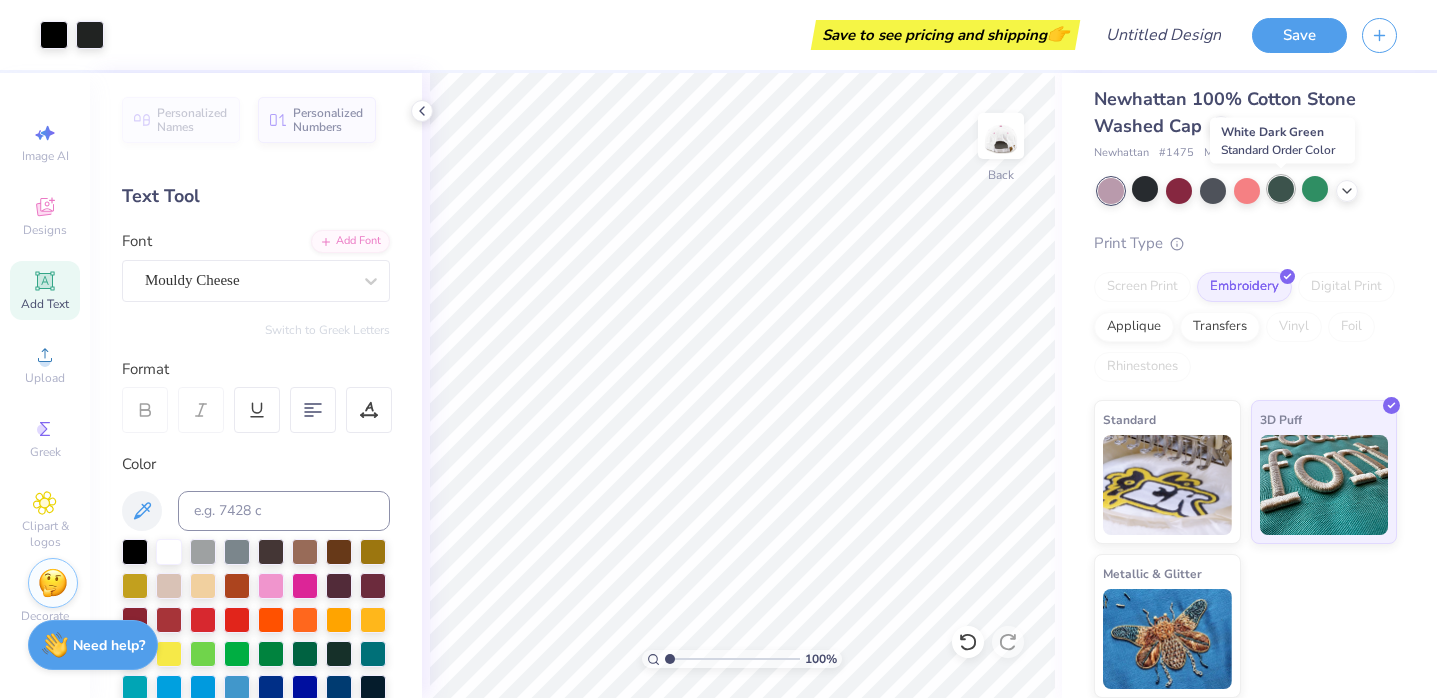 click at bounding box center [1281, 189] 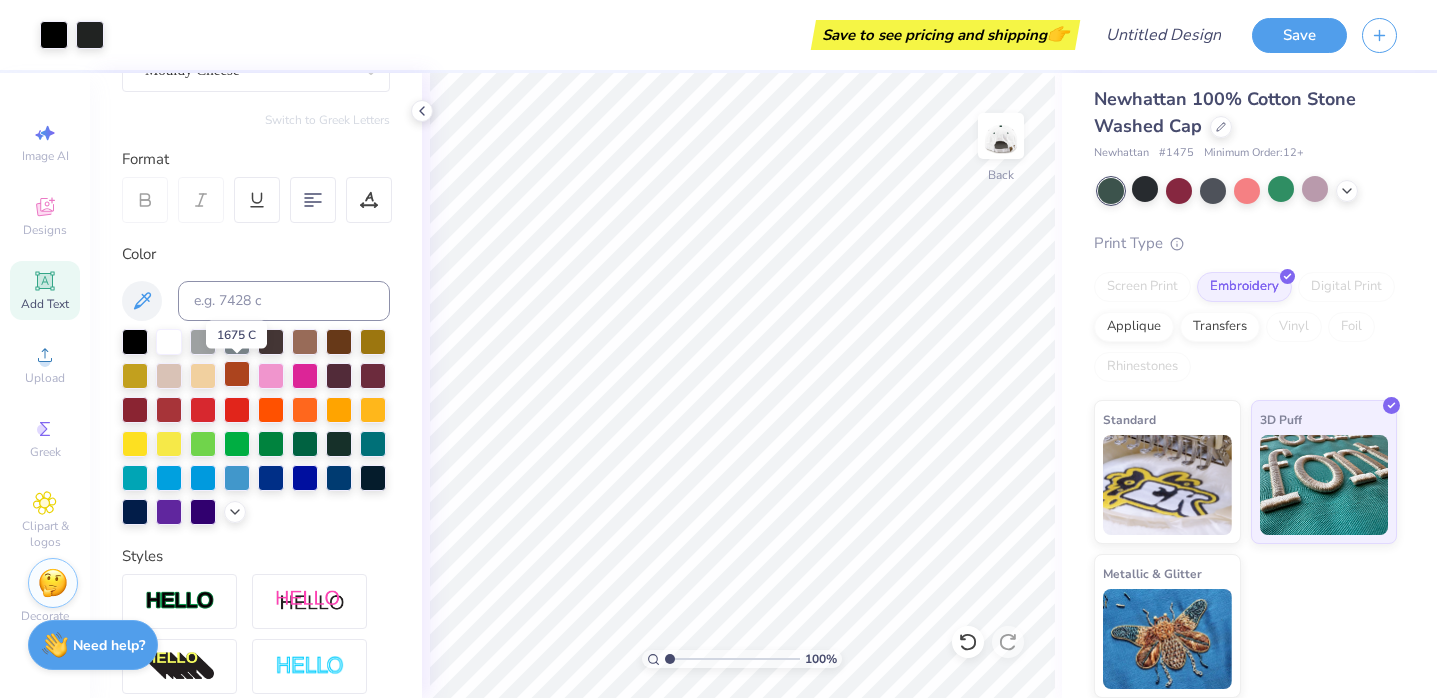 scroll, scrollTop: 236, scrollLeft: 0, axis: vertical 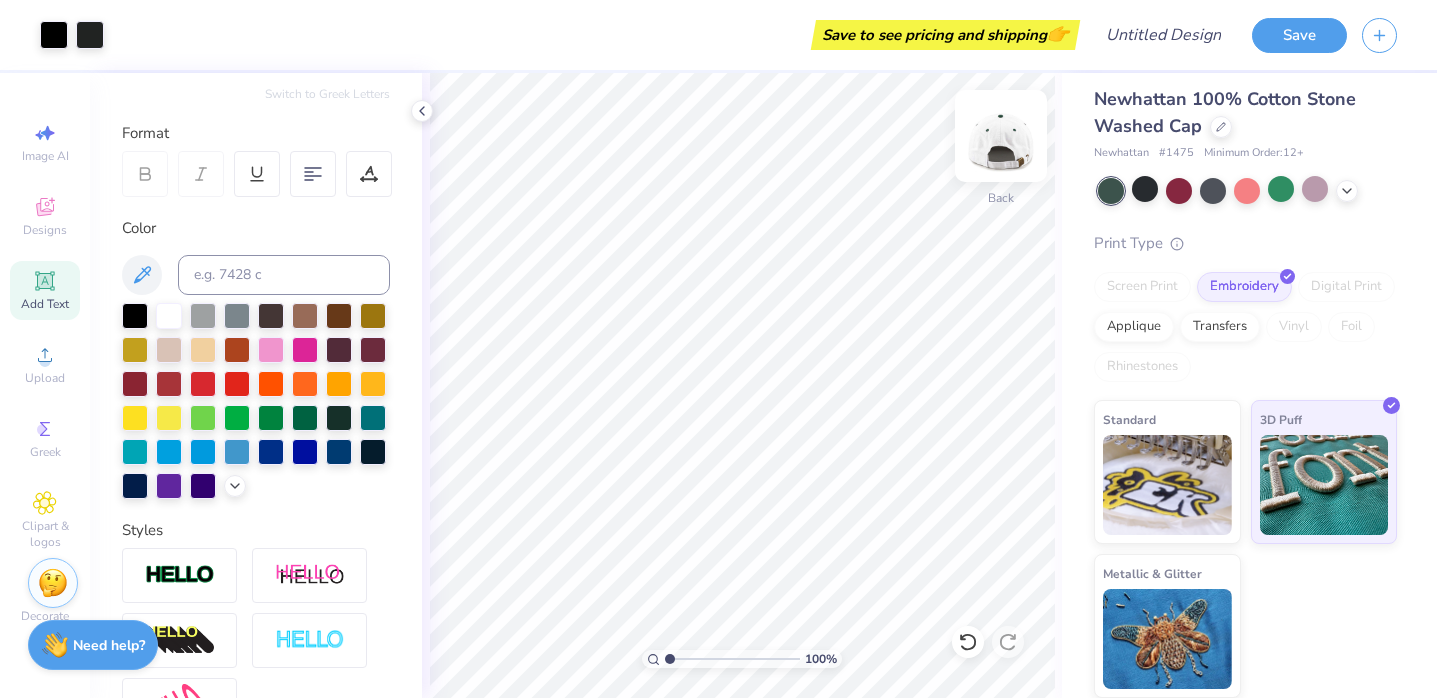 click at bounding box center (1001, 136) 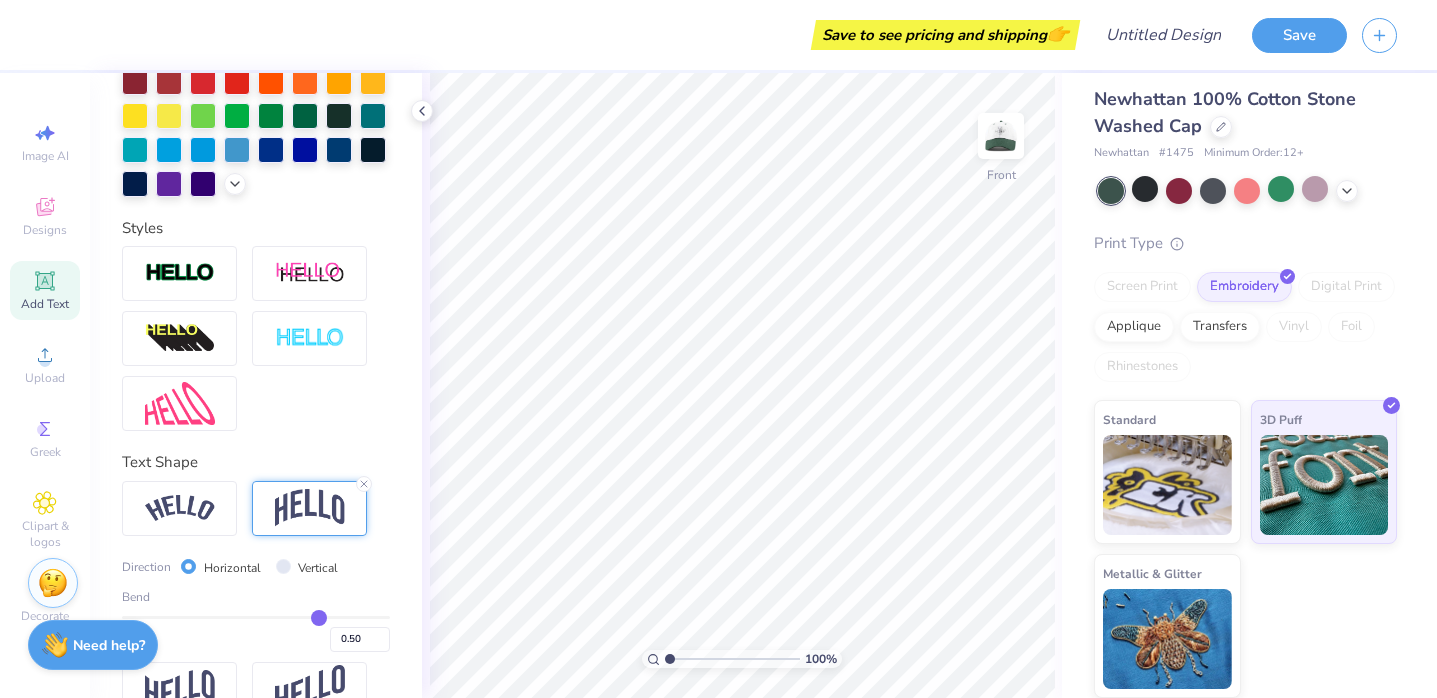 scroll, scrollTop: 581, scrollLeft: 0, axis: vertical 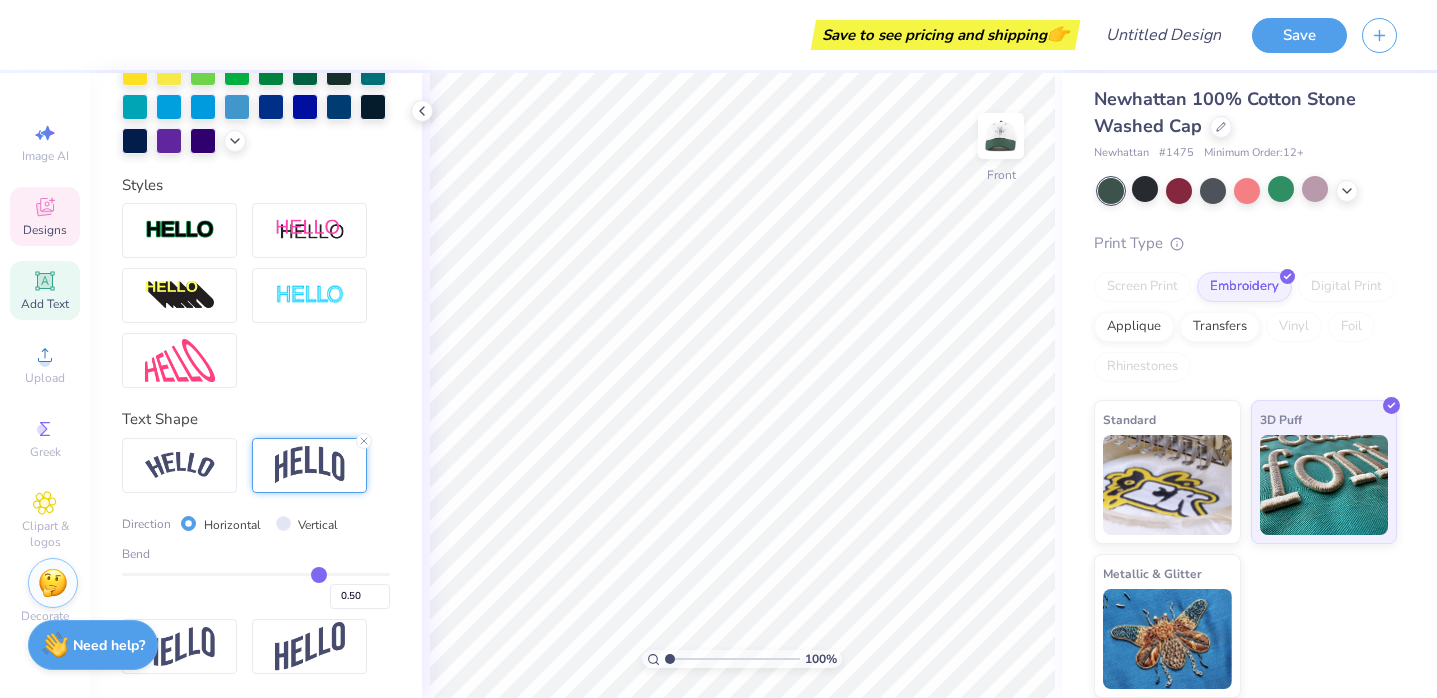click on "Designs" at bounding box center (45, 216) 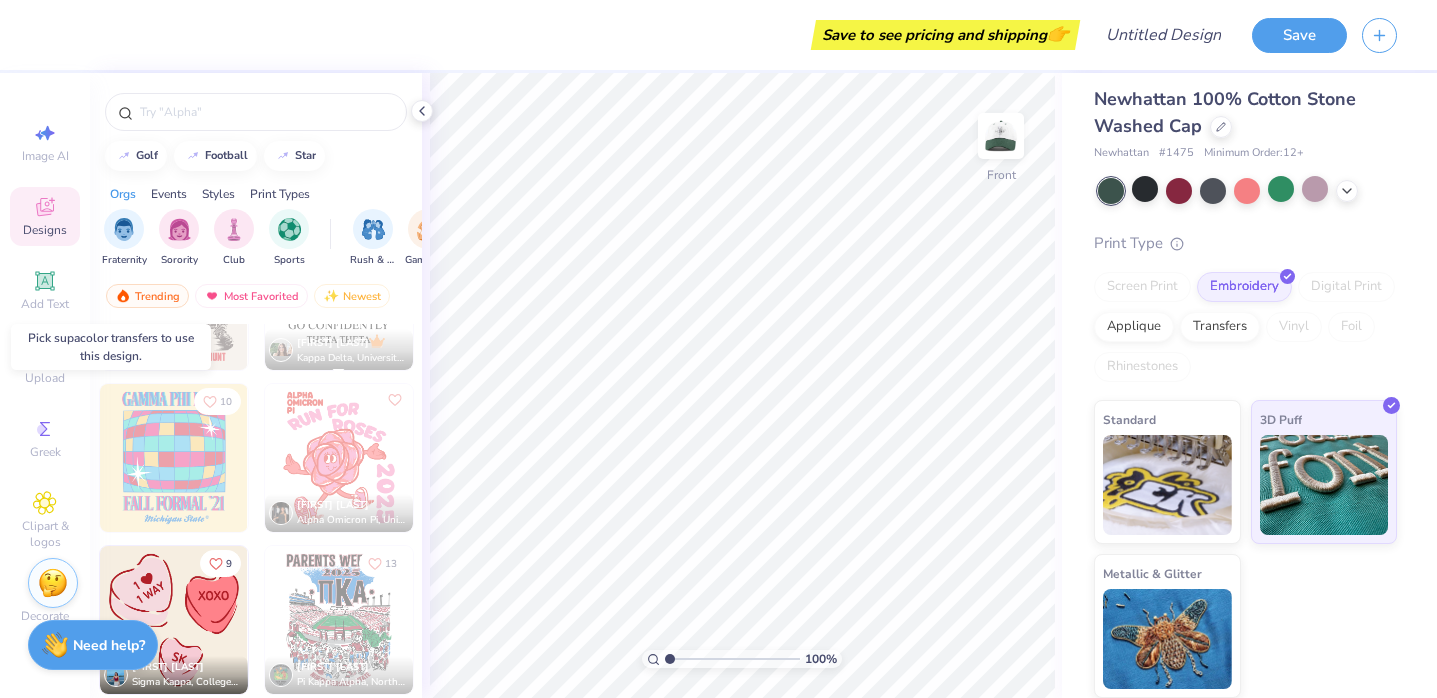 scroll, scrollTop: 1988, scrollLeft: 0, axis: vertical 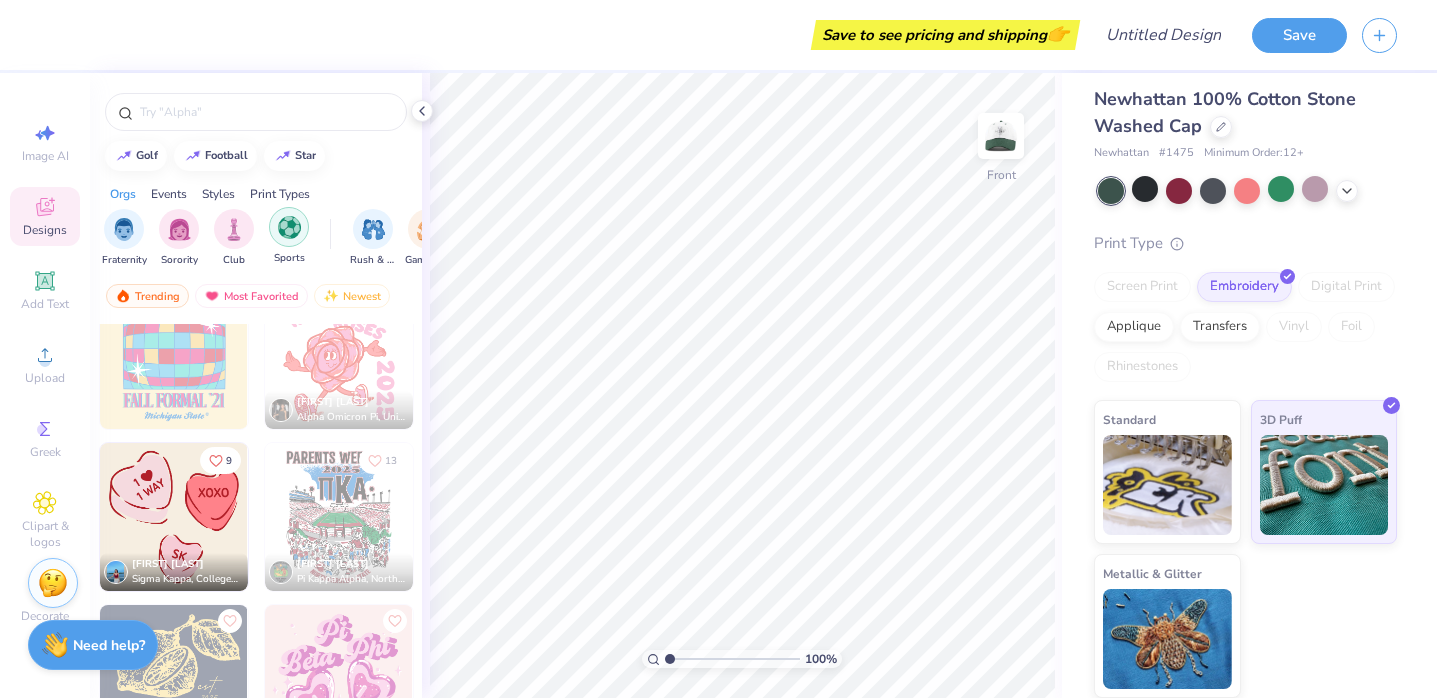 click at bounding box center [289, 227] 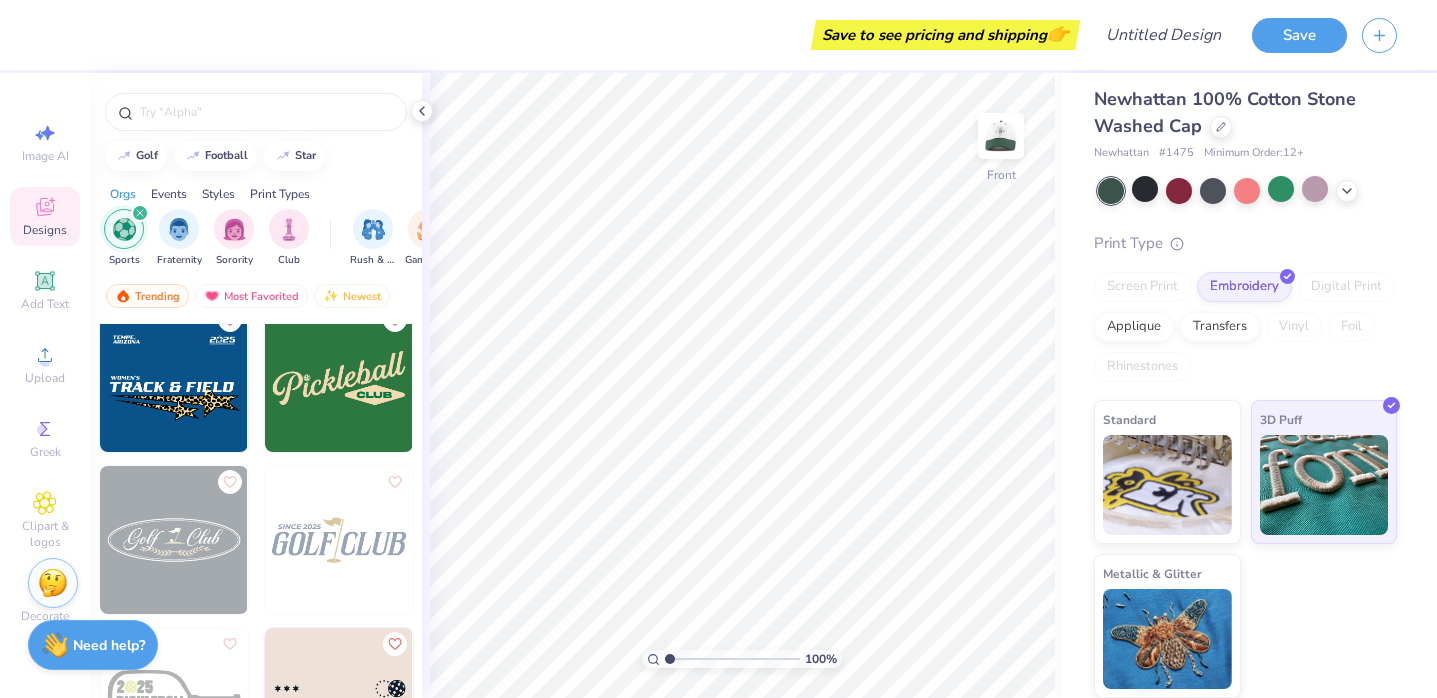 scroll, scrollTop: 1318, scrollLeft: 0, axis: vertical 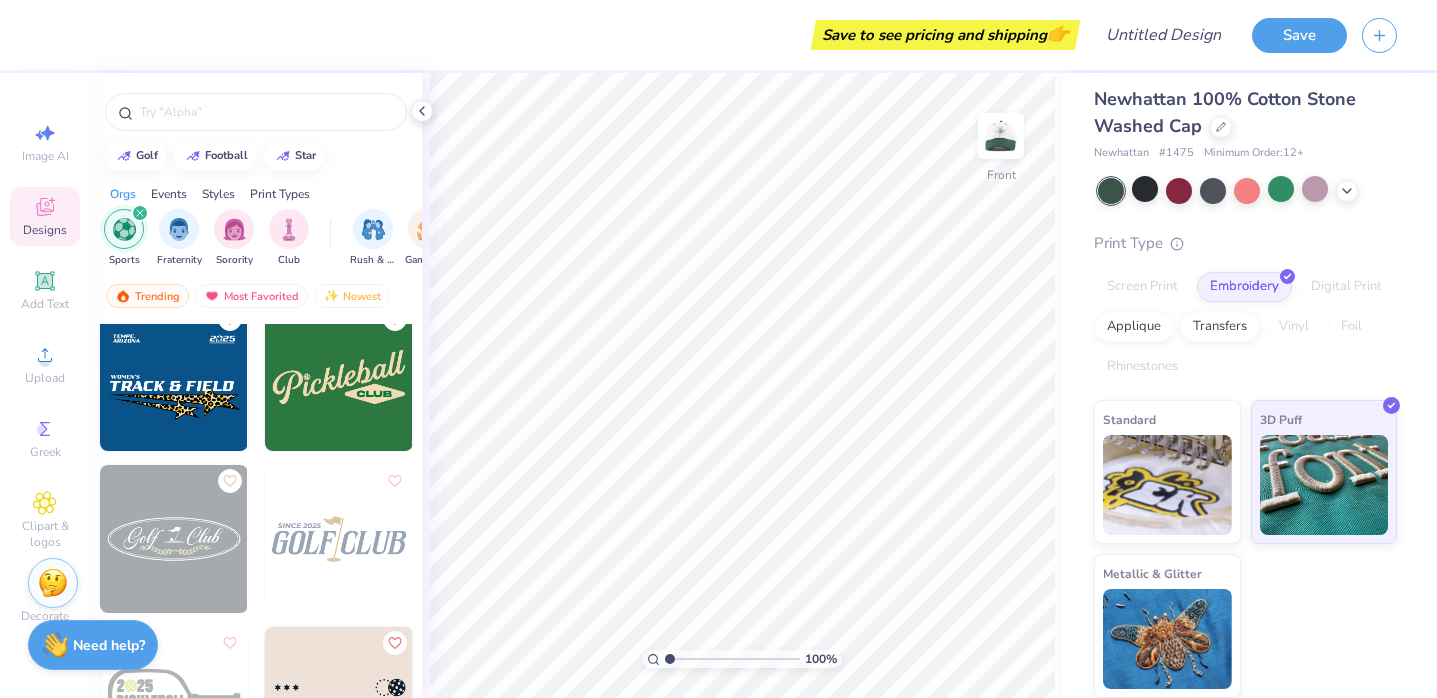 click at bounding box center [339, 377] 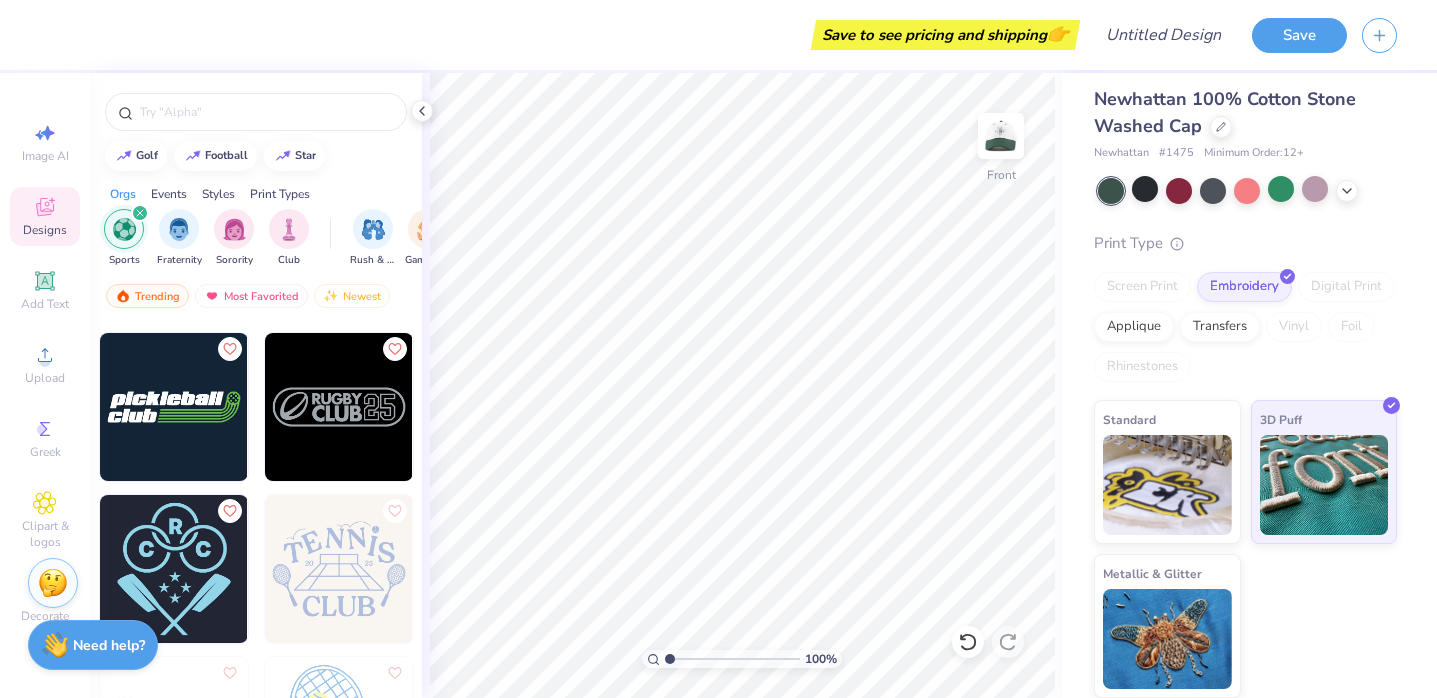 scroll, scrollTop: 1785, scrollLeft: 0, axis: vertical 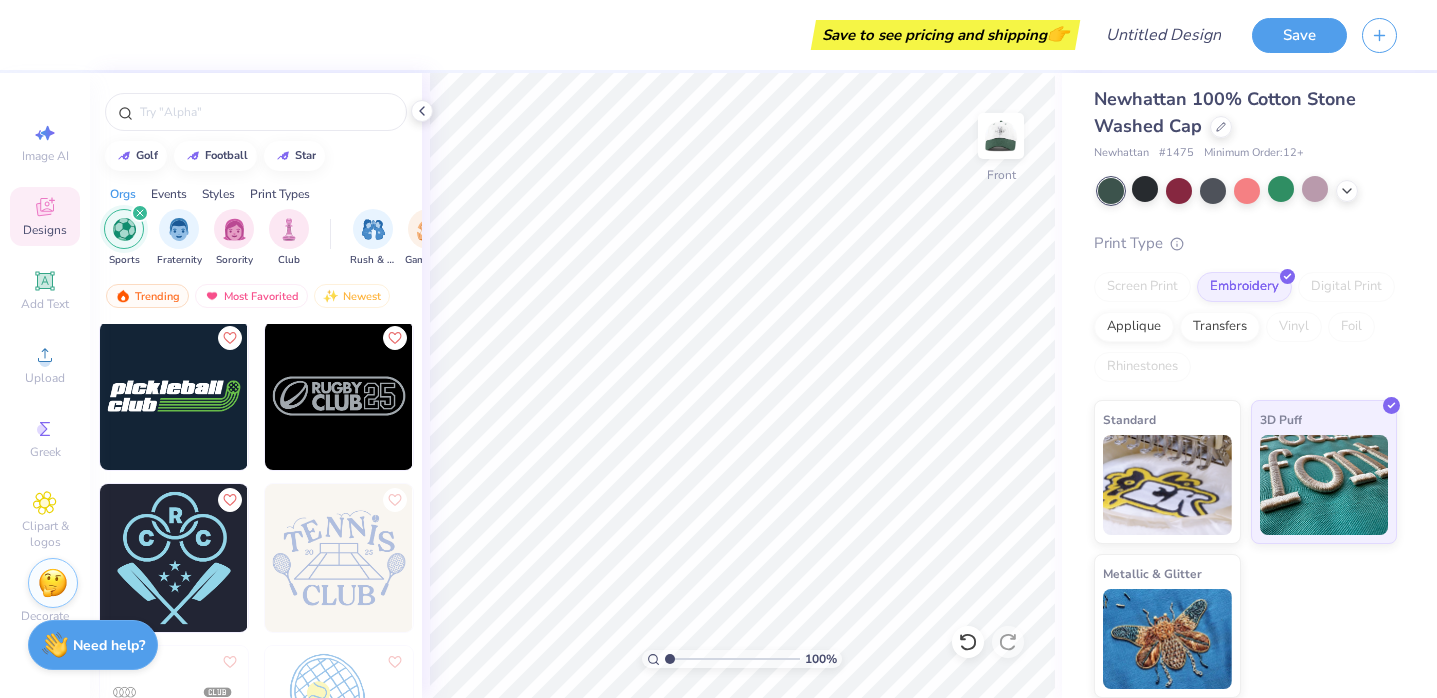 click at bounding box center (339, 396) 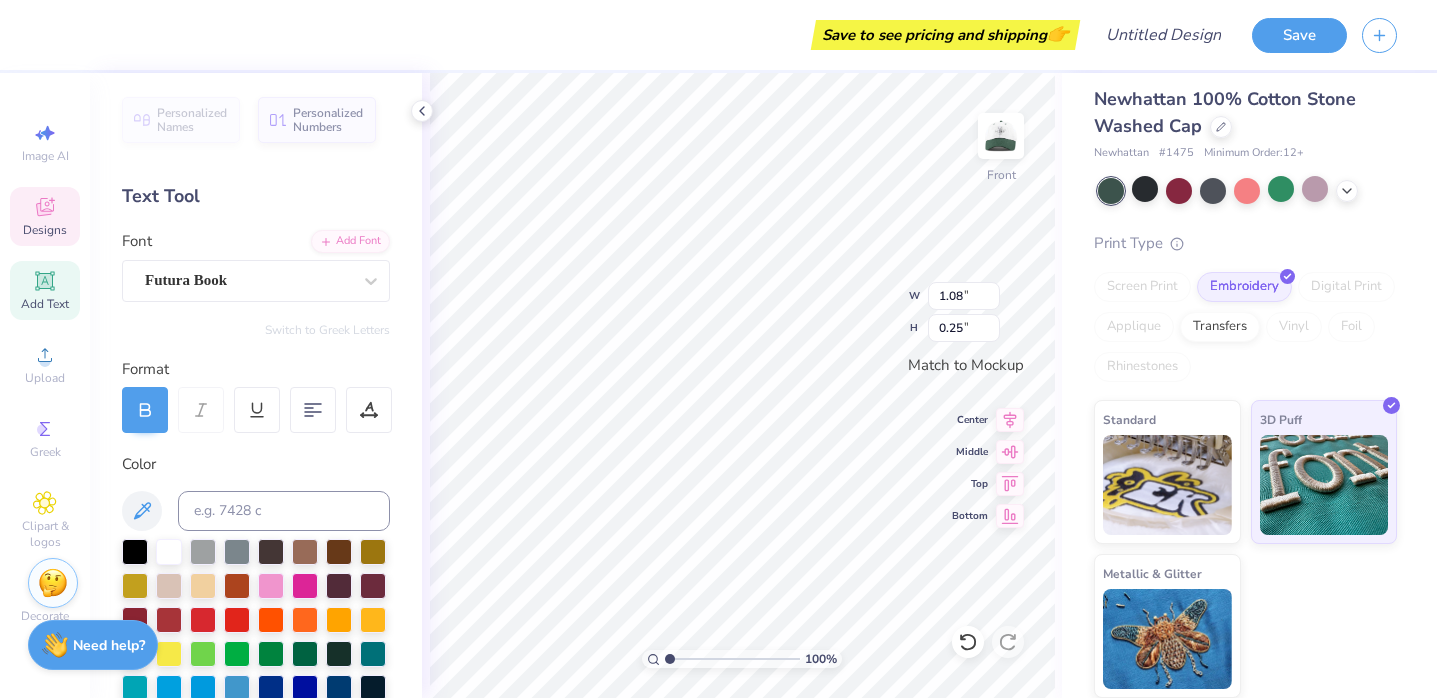 scroll, scrollTop: 0, scrollLeft: 1, axis: horizontal 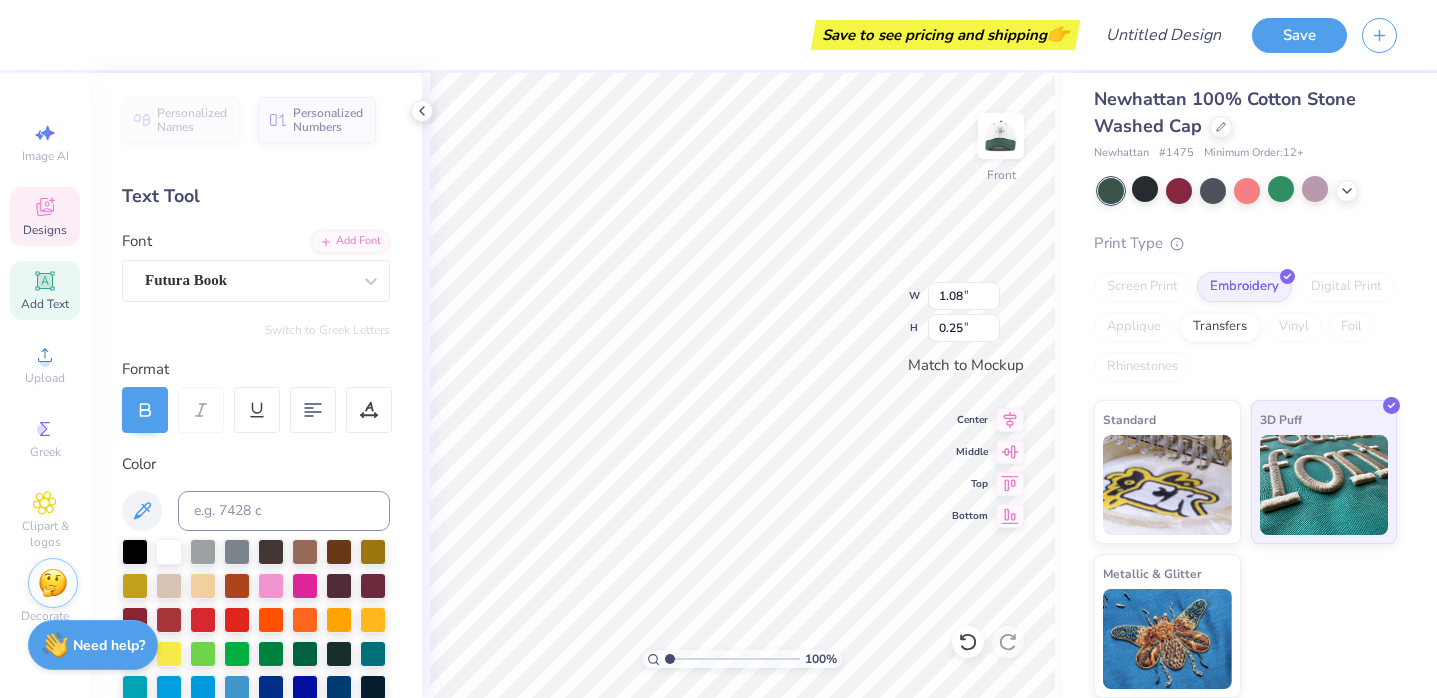 type on "1.07" 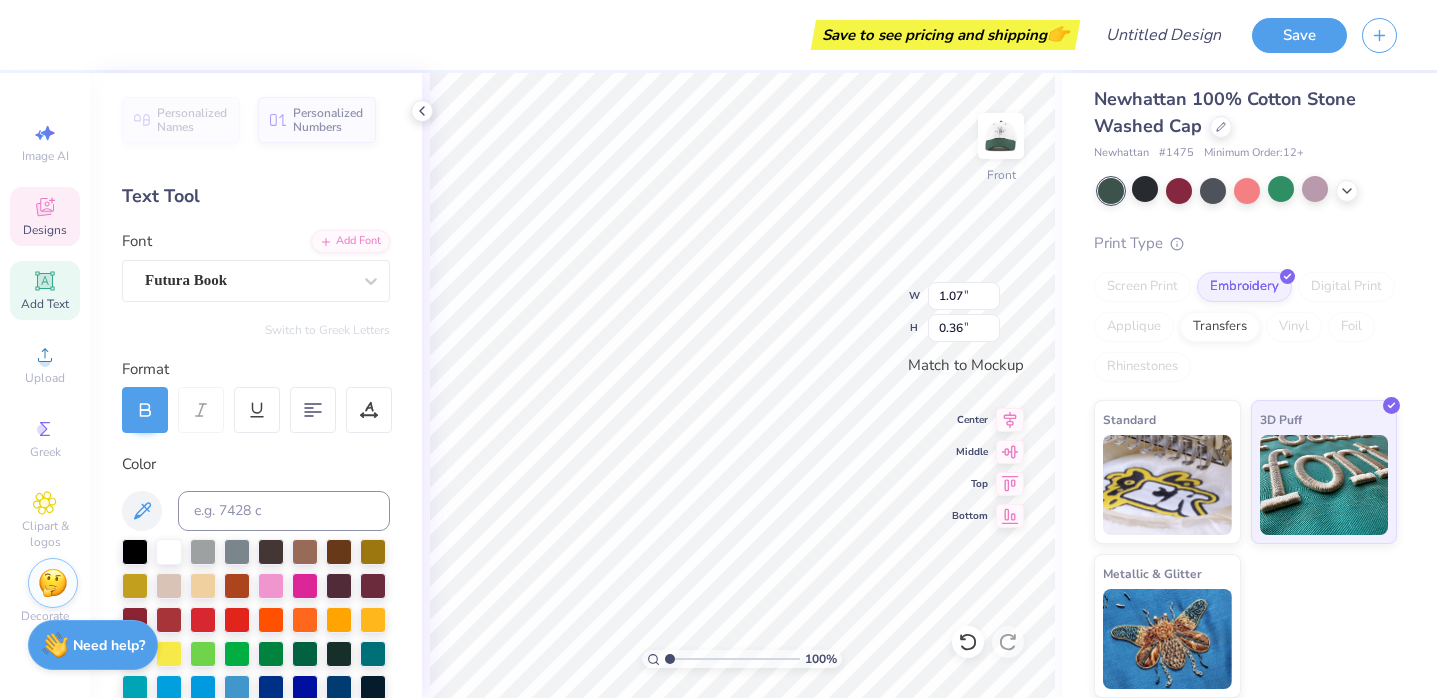 type on "BUILT" 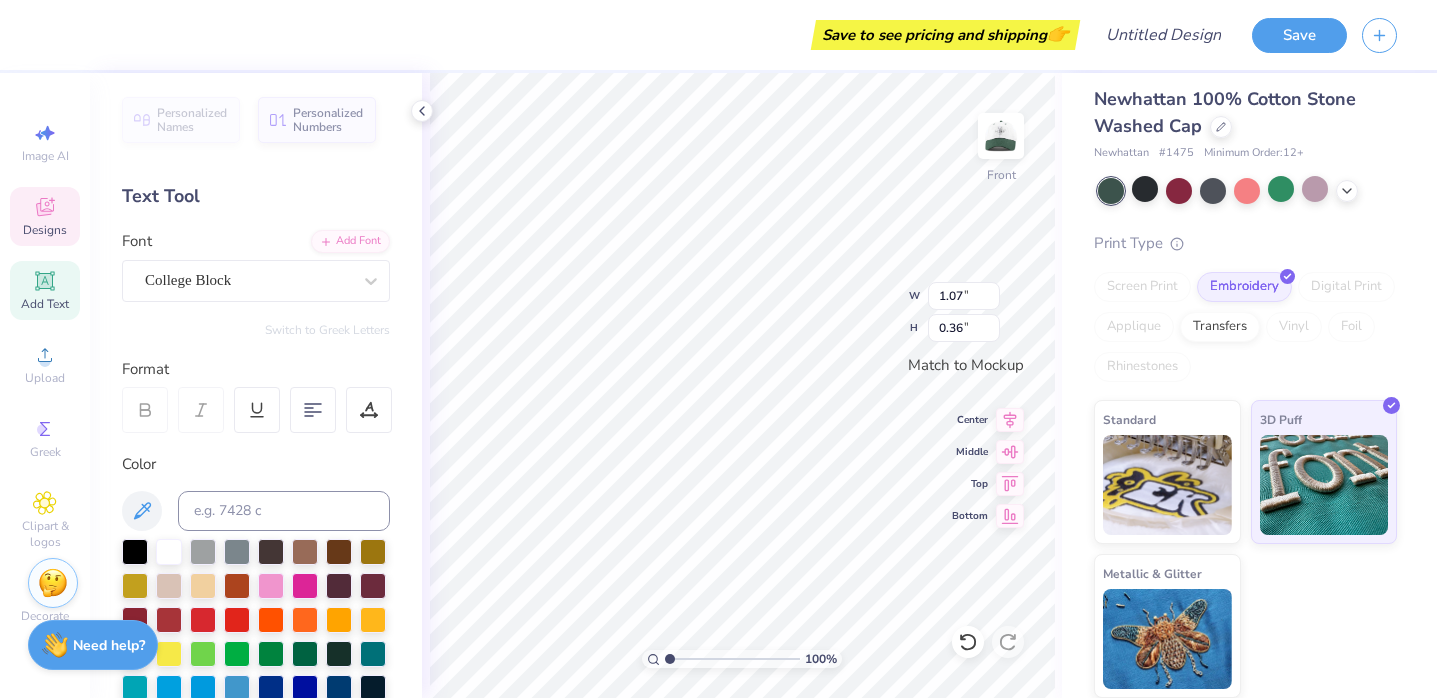 type on "0.68" 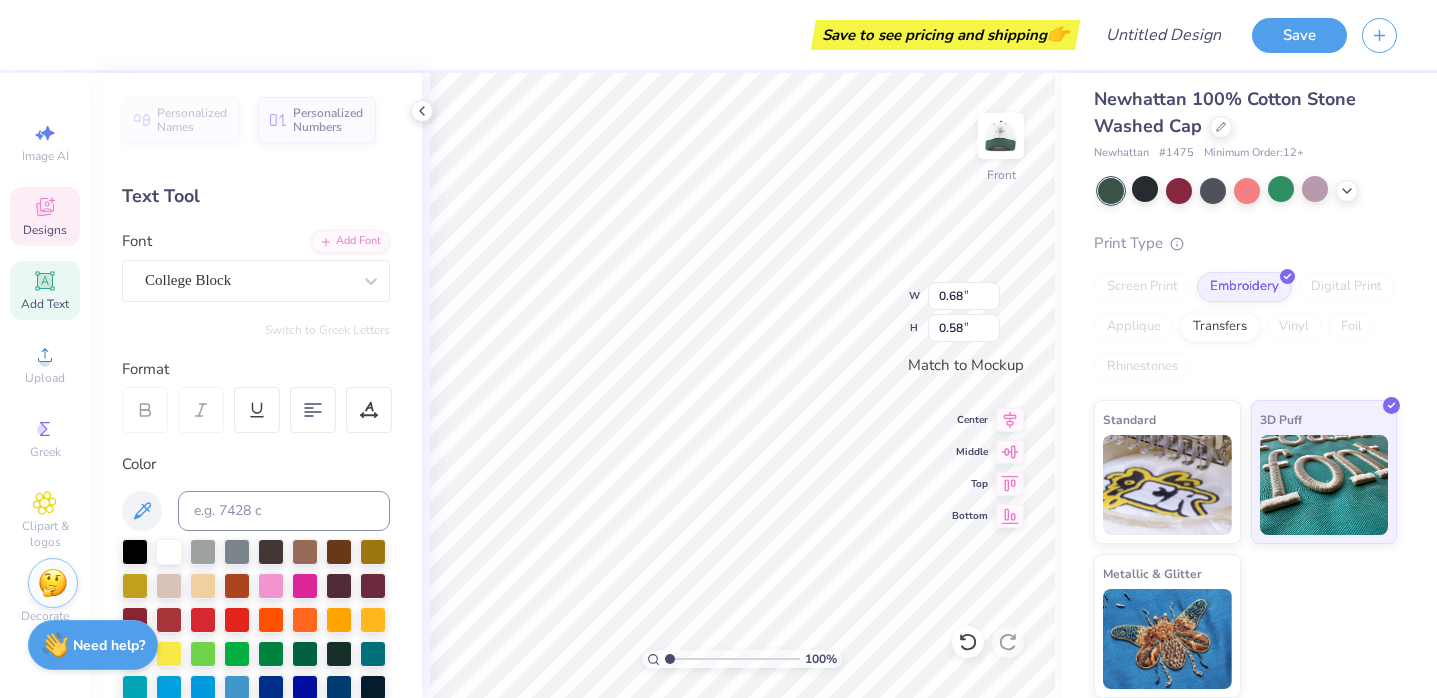 type on "21" 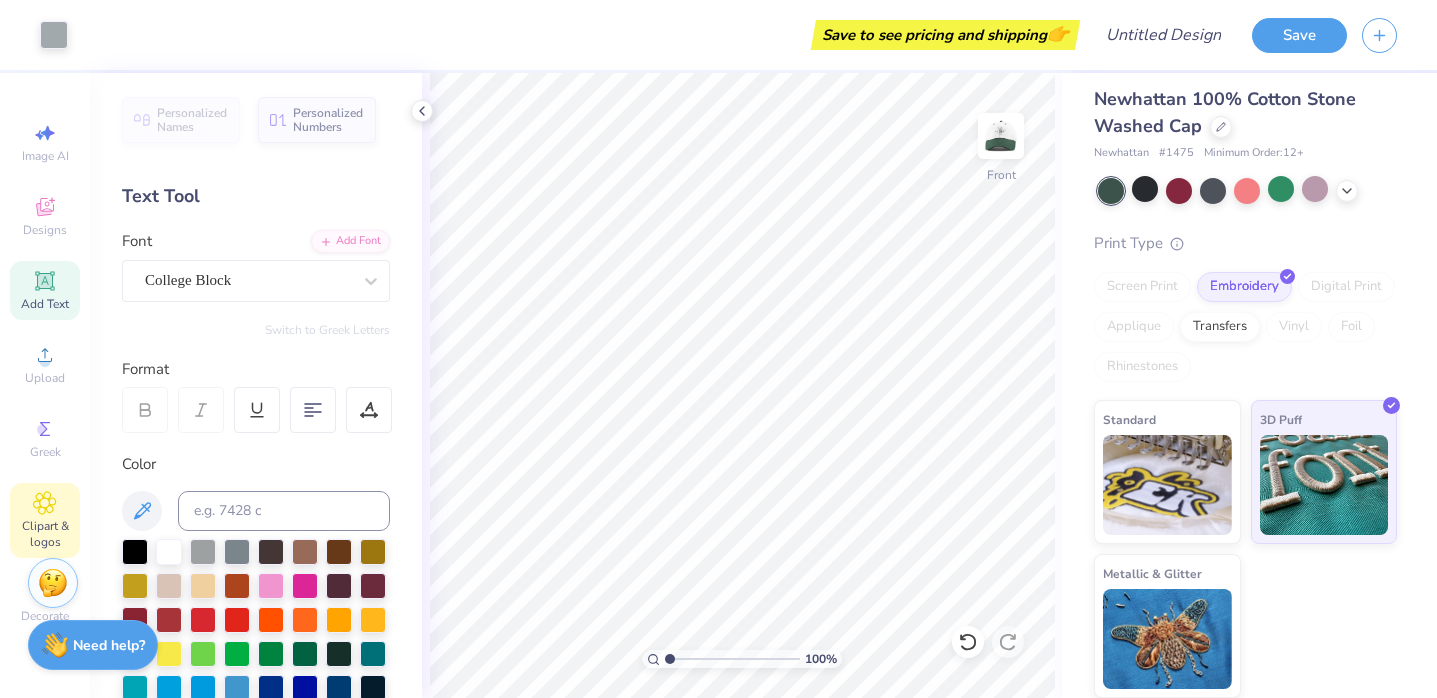 click on "Clipart & logos" at bounding box center (45, 520) 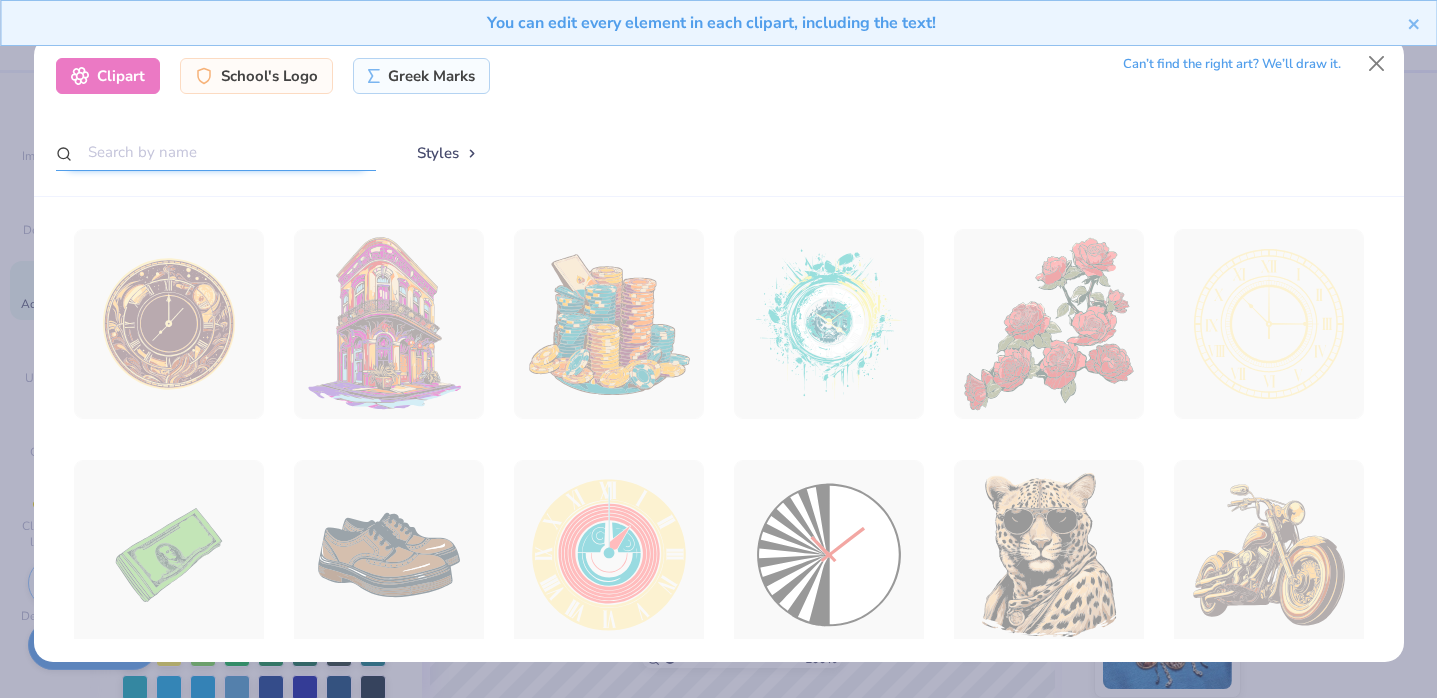 click at bounding box center [216, 152] 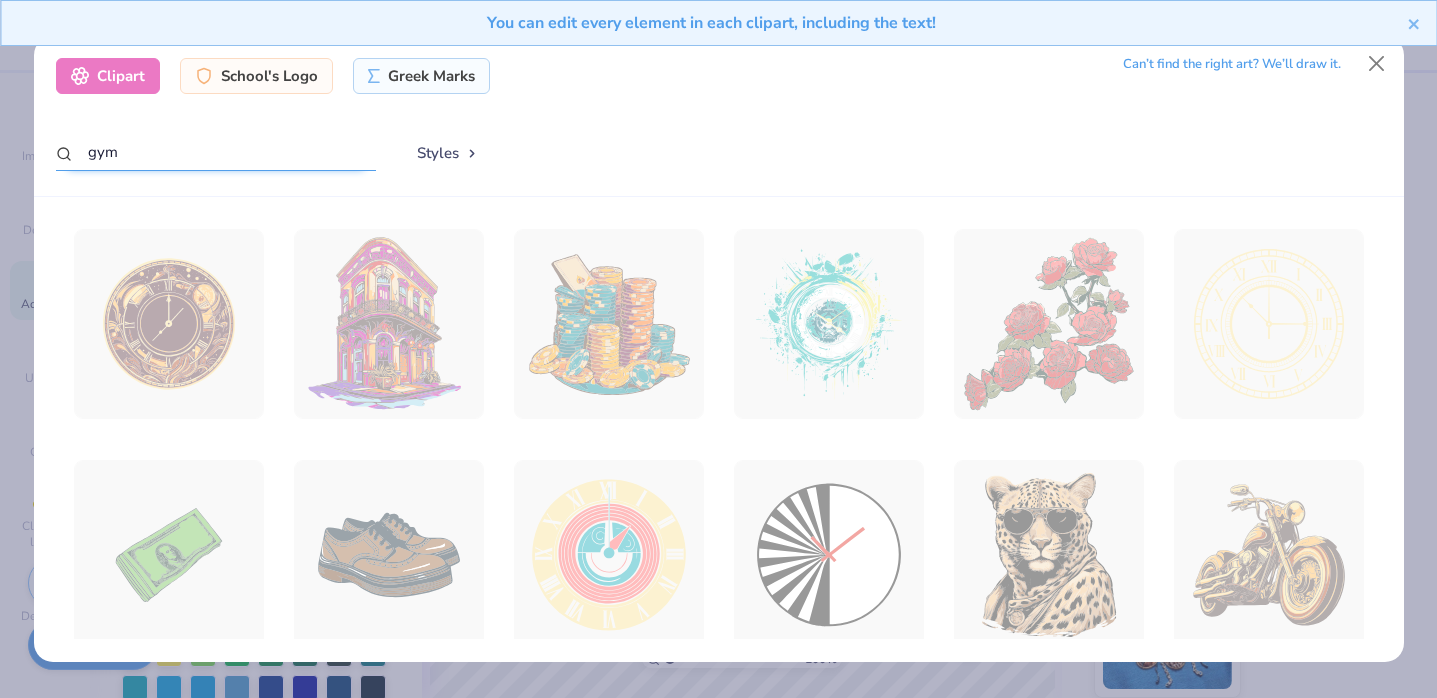 type on "gym" 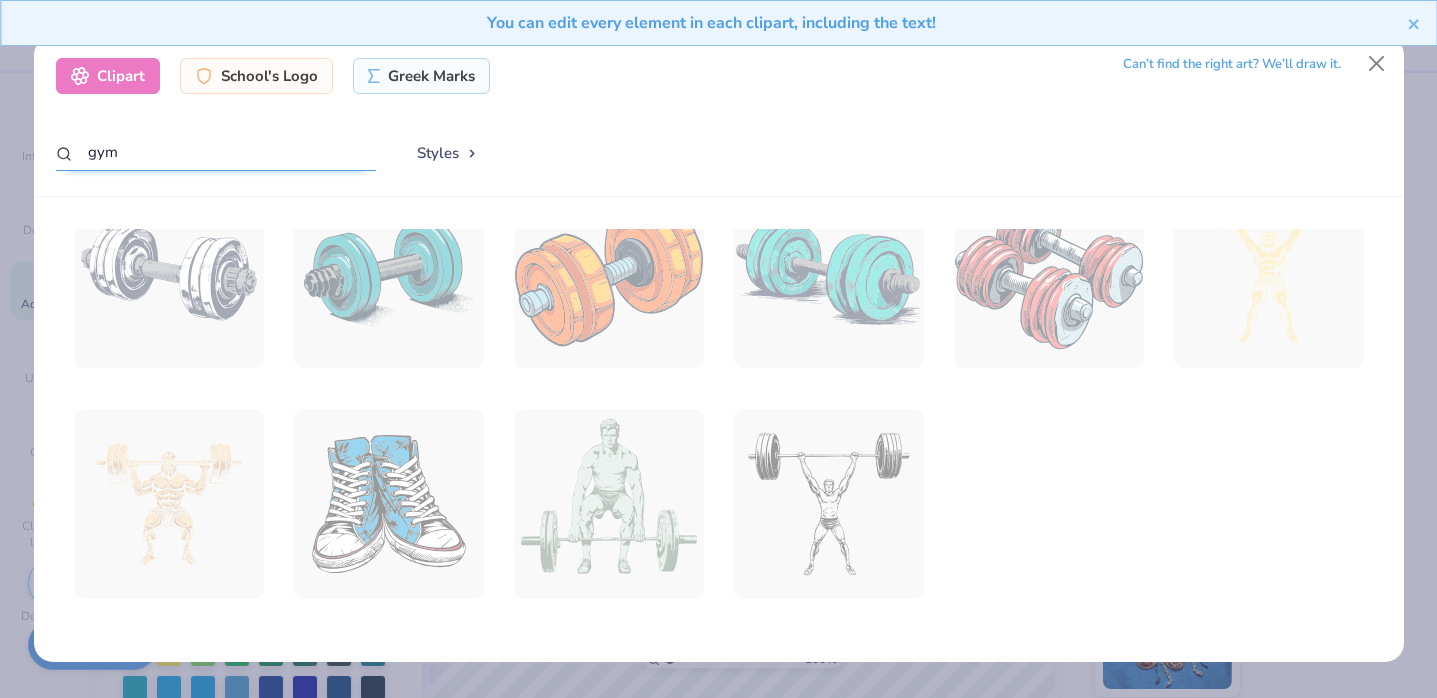 scroll, scrollTop: 273, scrollLeft: 0, axis: vertical 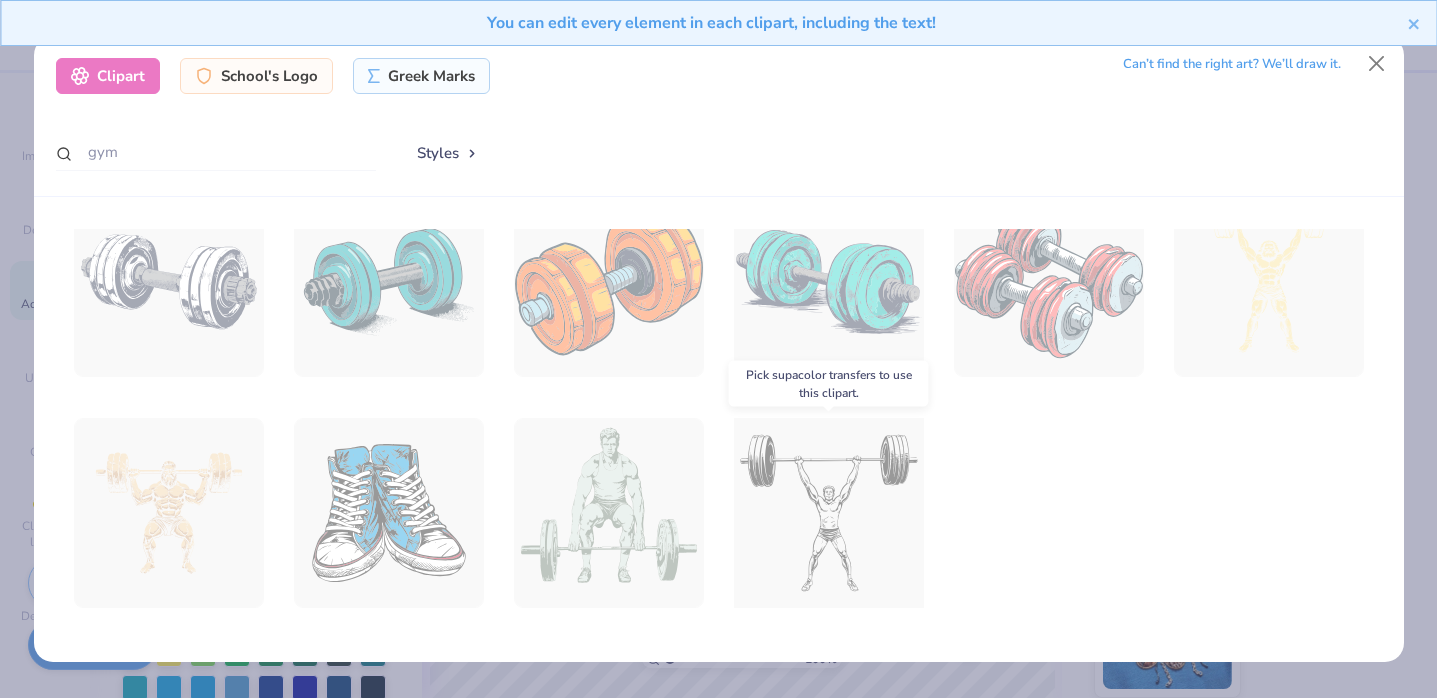 click at bounding box center (828, 513) 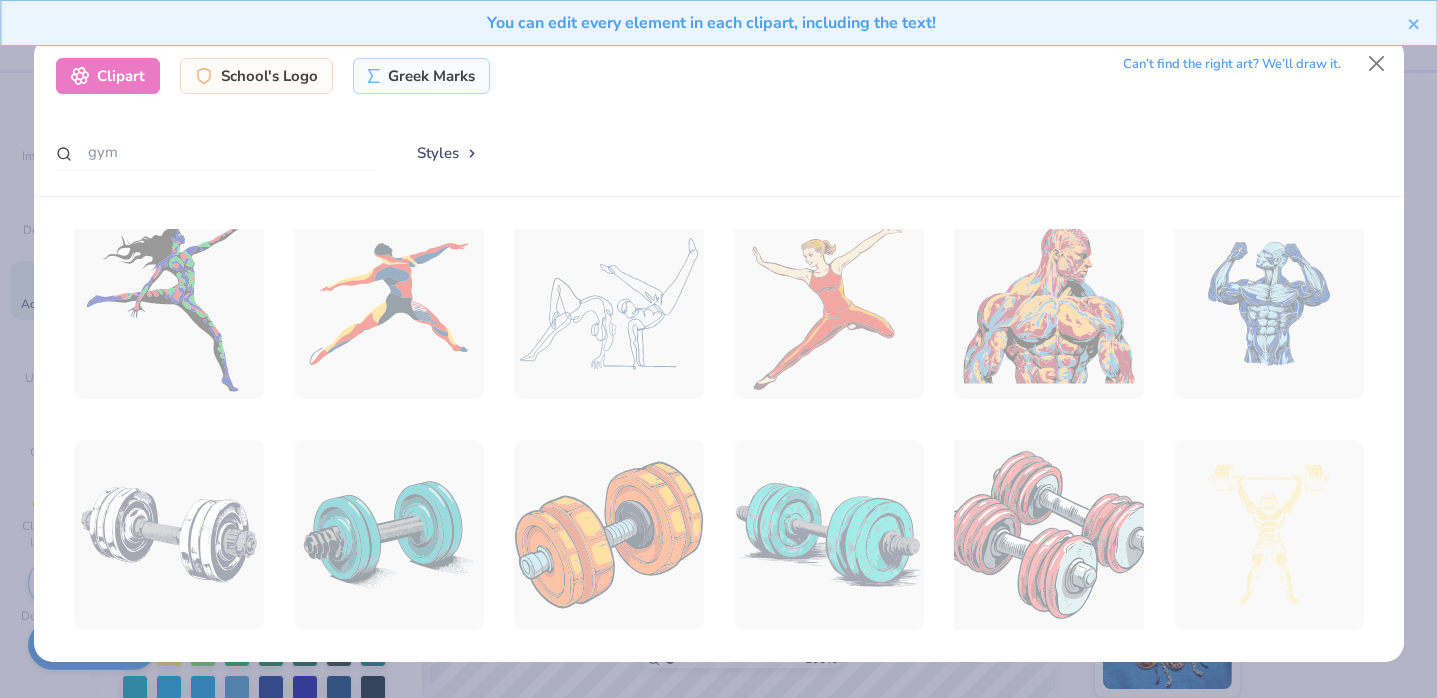 scroll, scrollTop: 0, scrollLeft: 0, axis: both 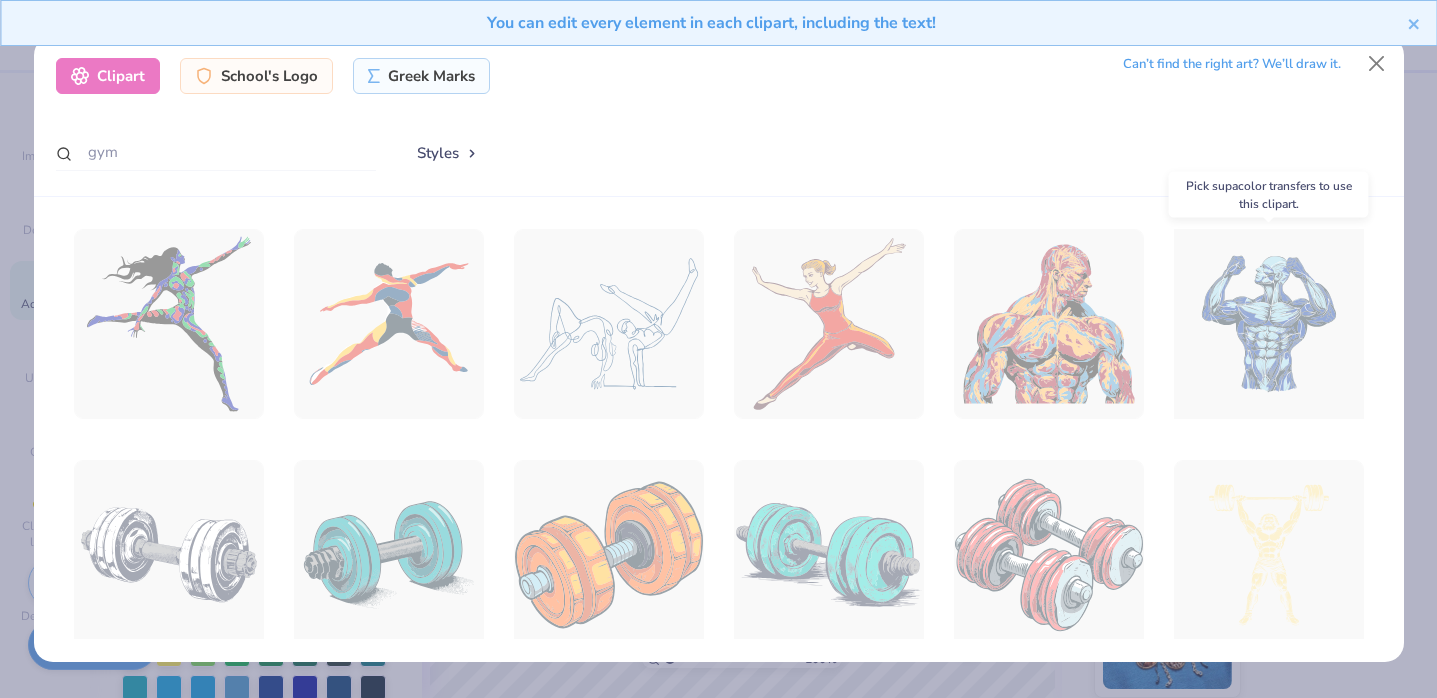 click at bounding box center (1268, 324) 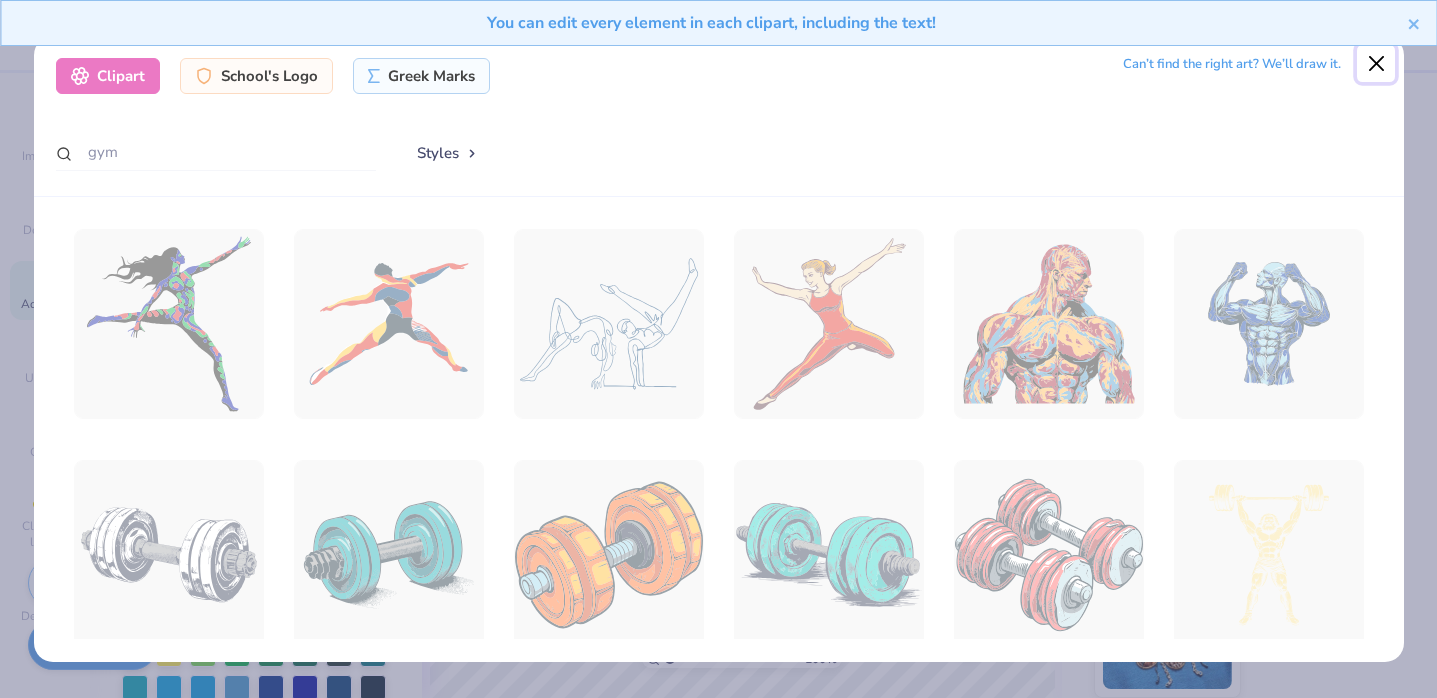 click at bounding box center [1376, 64] 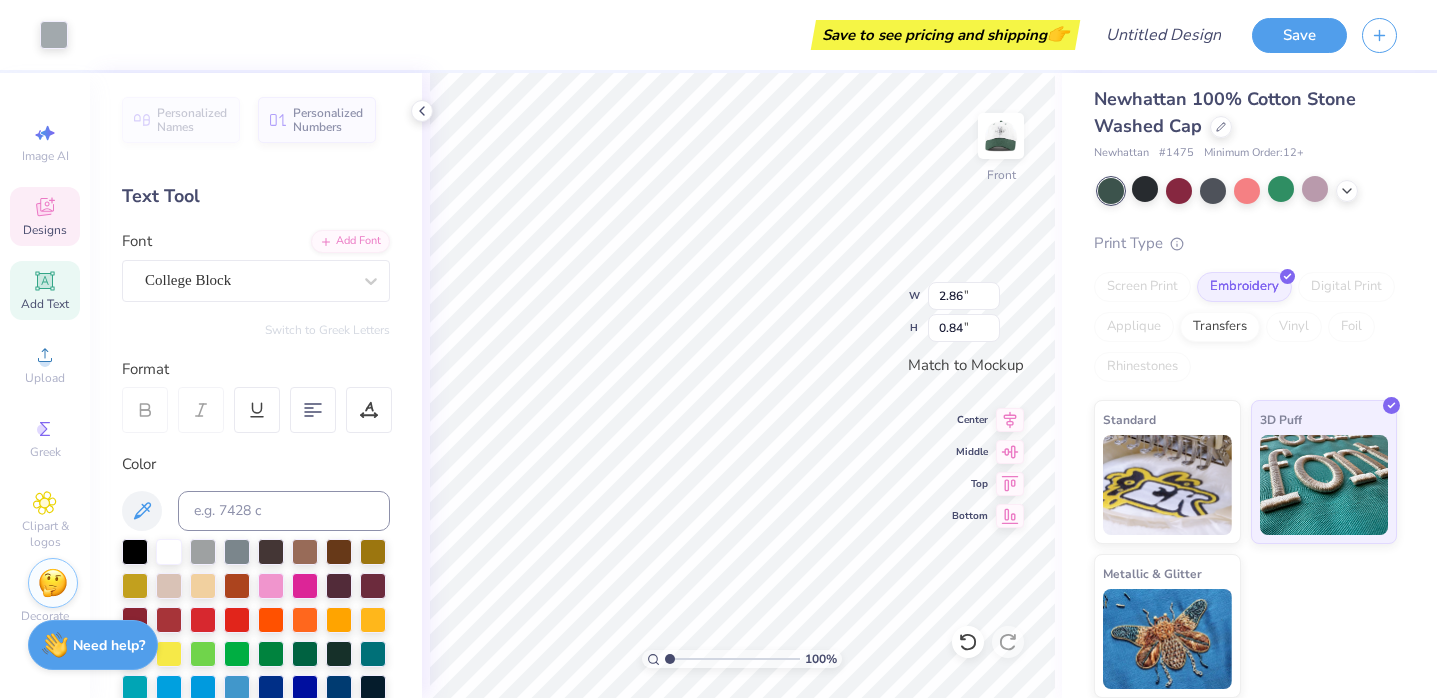 type on "0.92" 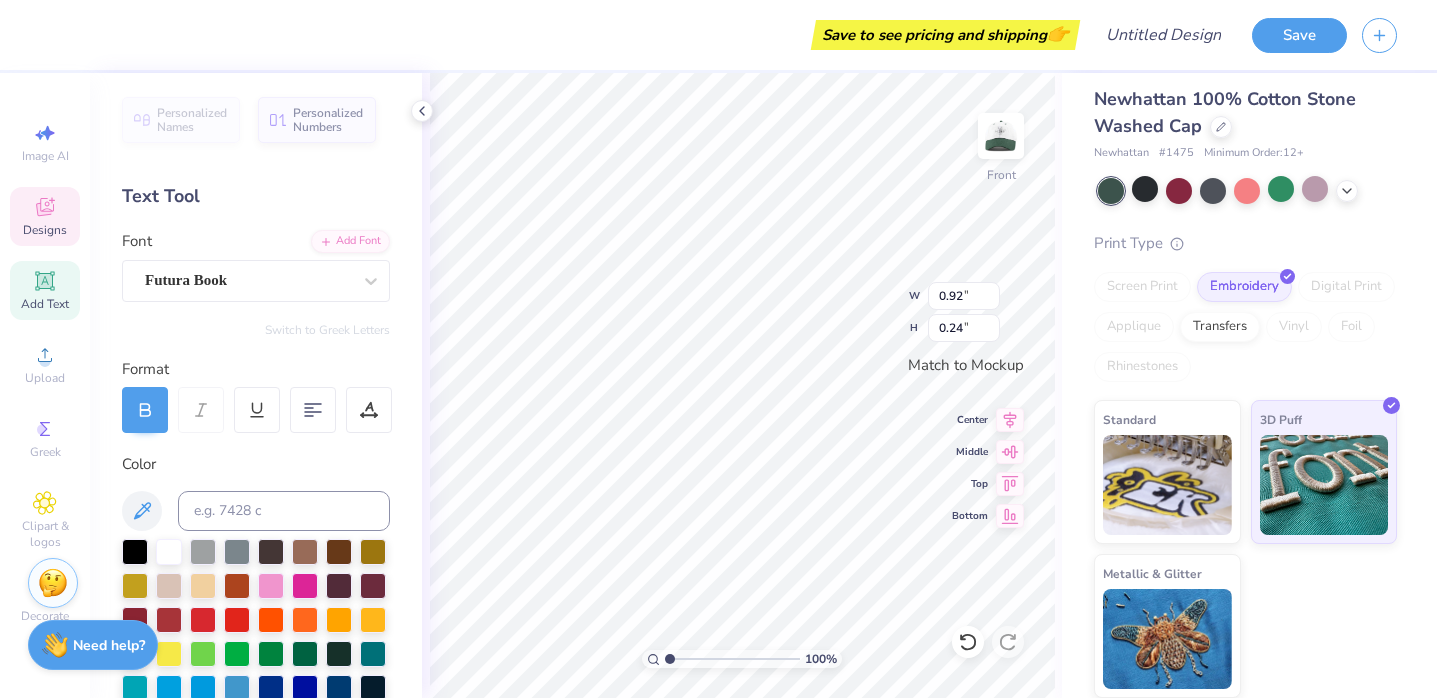 type on "2.86" 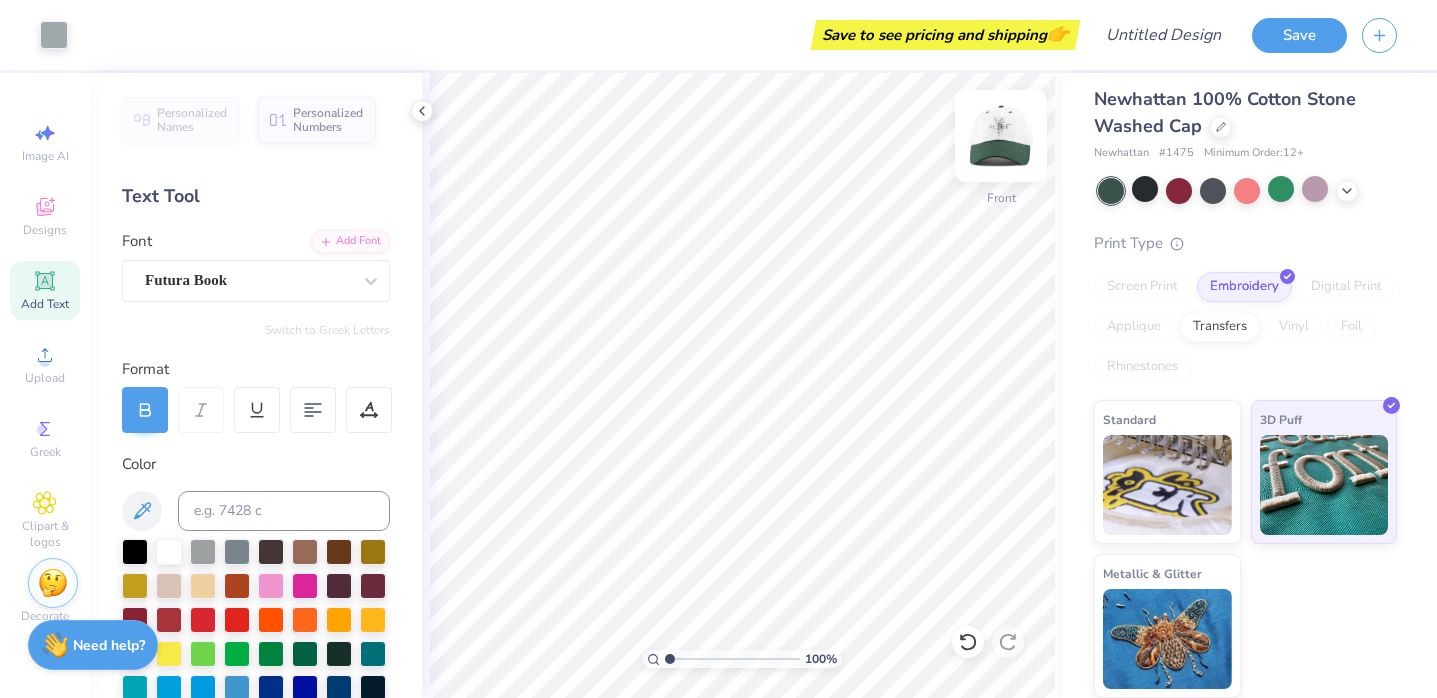 click at bounding box center (1001, 136) 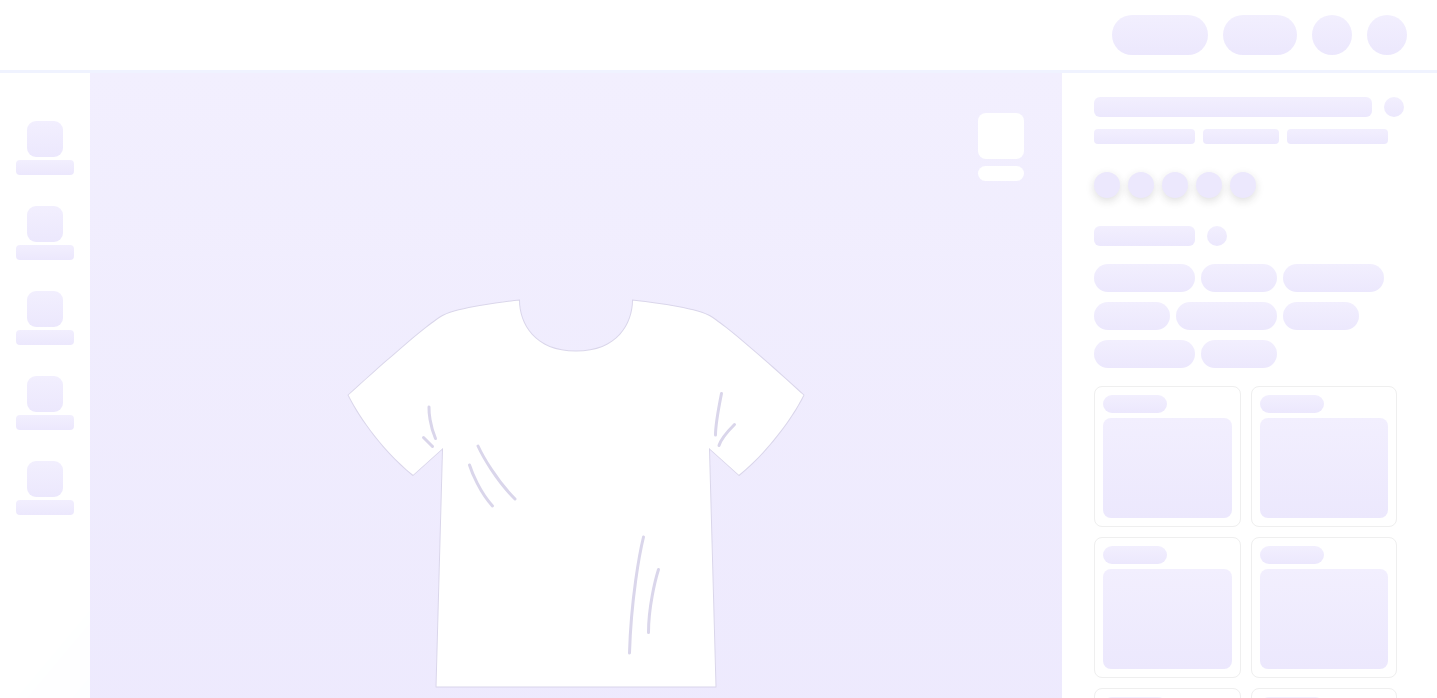 scroll, scrollTop: 0, scrollLeft: 0, axis: both 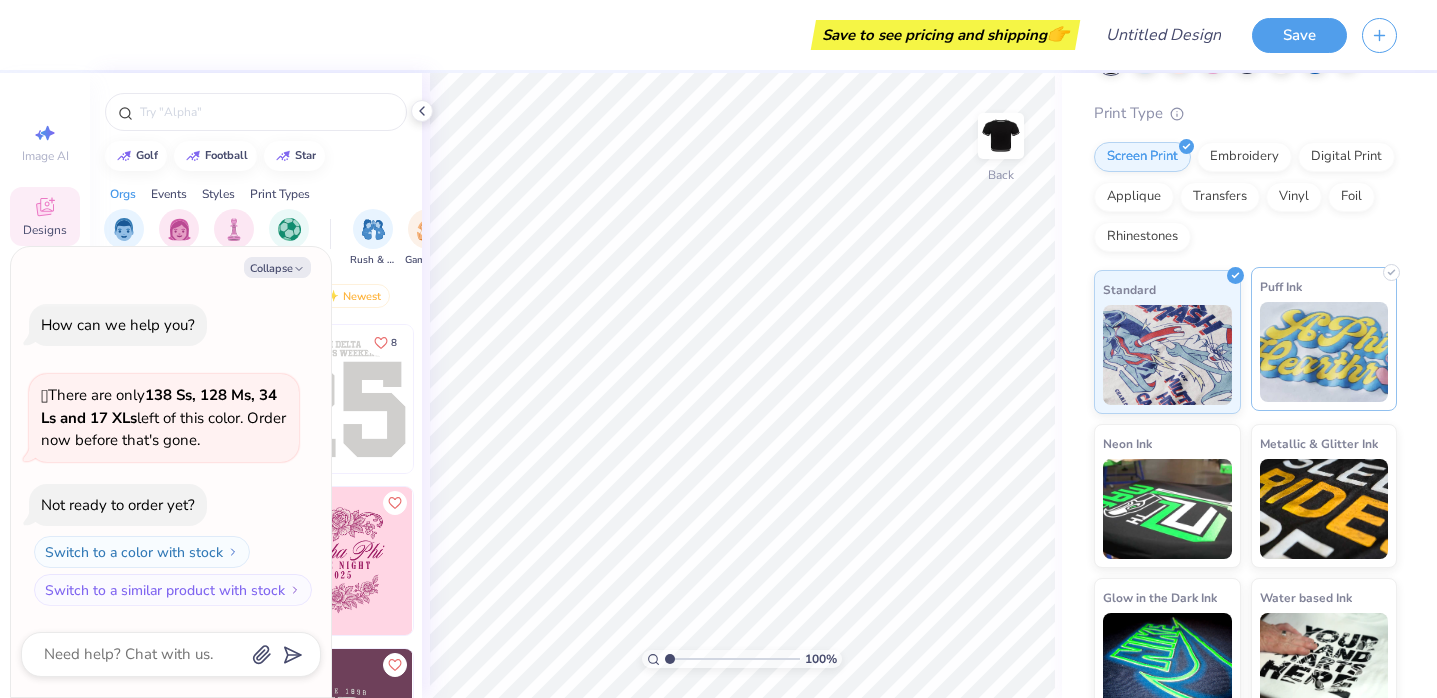 click at bounding box center [1324, 352] 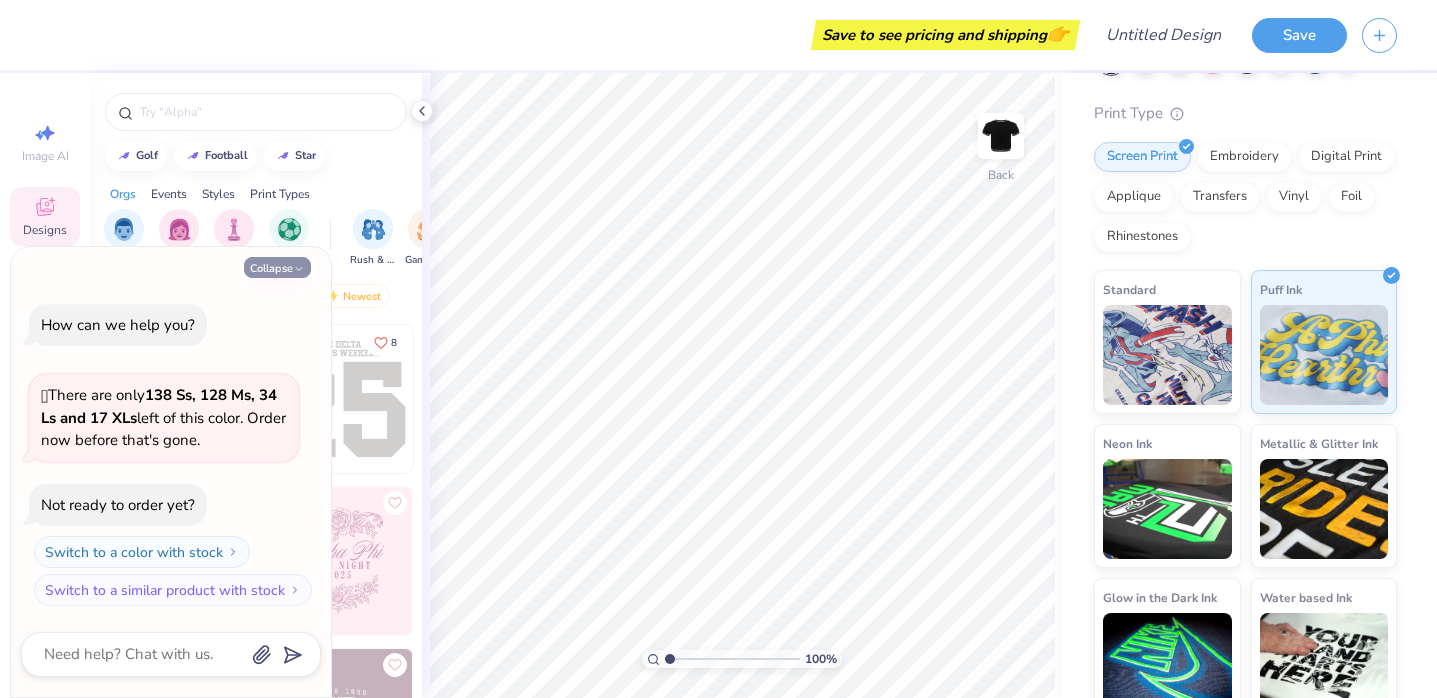 click on "Collapse" at bounding box center [277, 267] 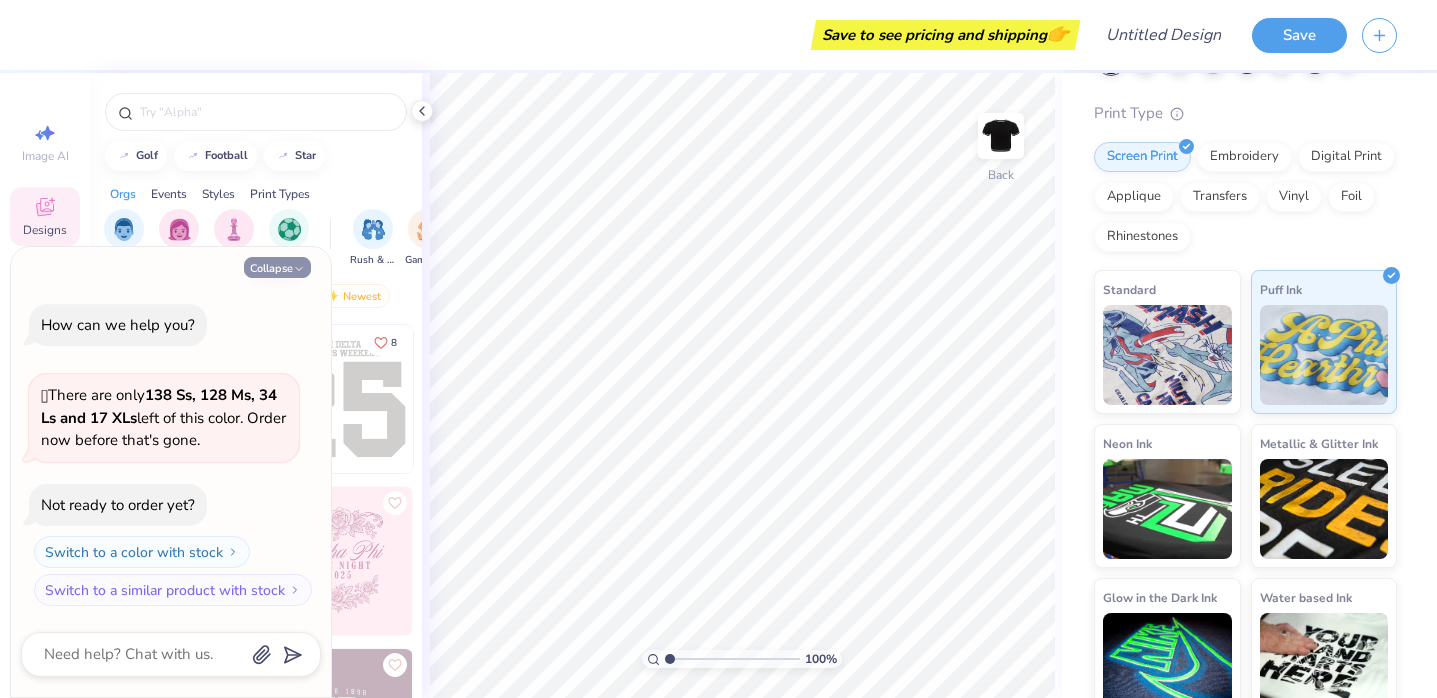 type on "x" 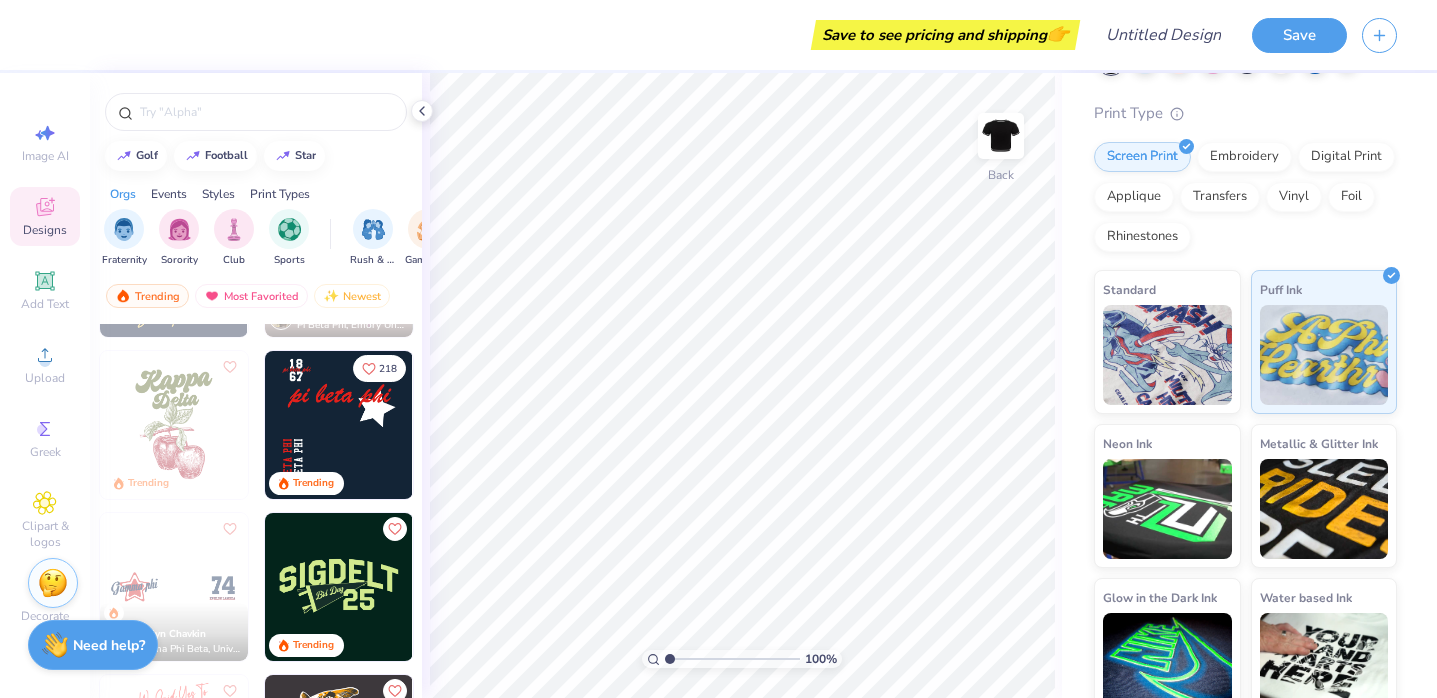 scroll, scrollTop: 2403, scrollLeft: 0, axis: vertical 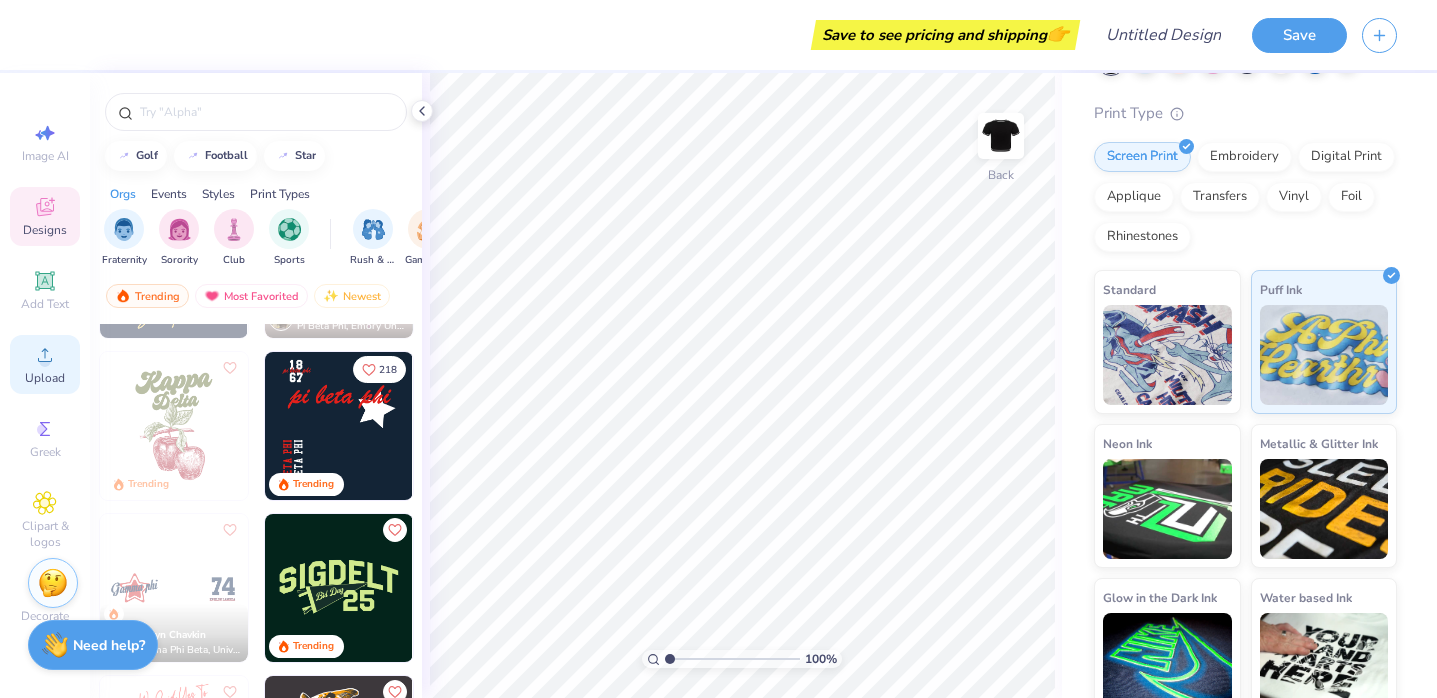 click on "Upload" at bounding box center (45, 378) 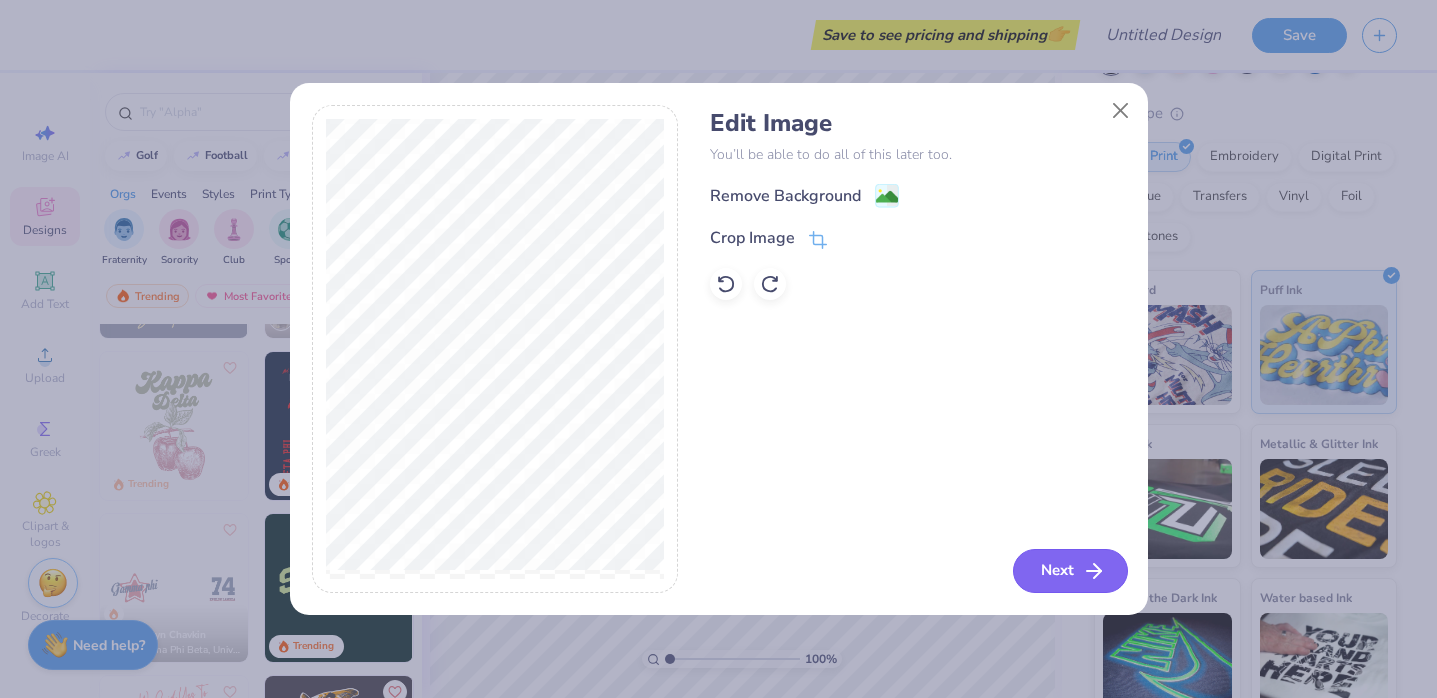 click on "Next" at bounding box center [1070, 571] 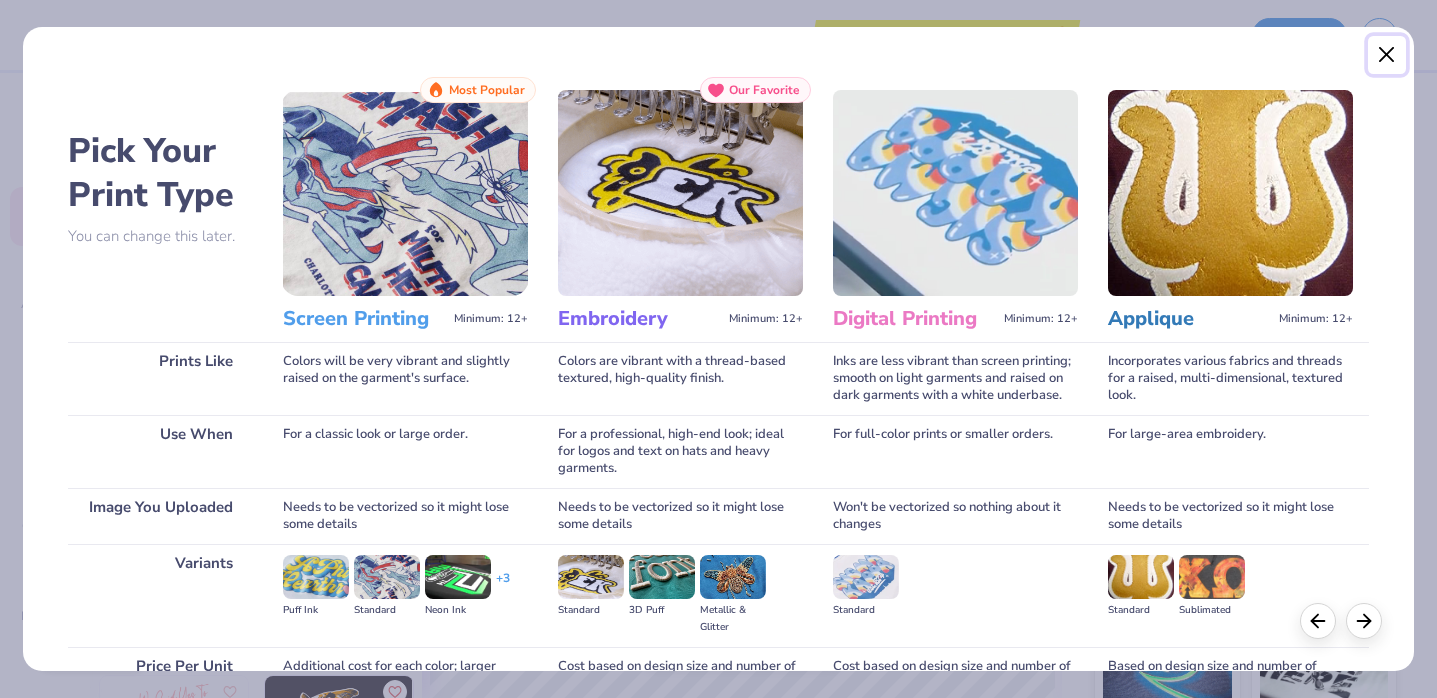 click at bounding box center [1387, 55] 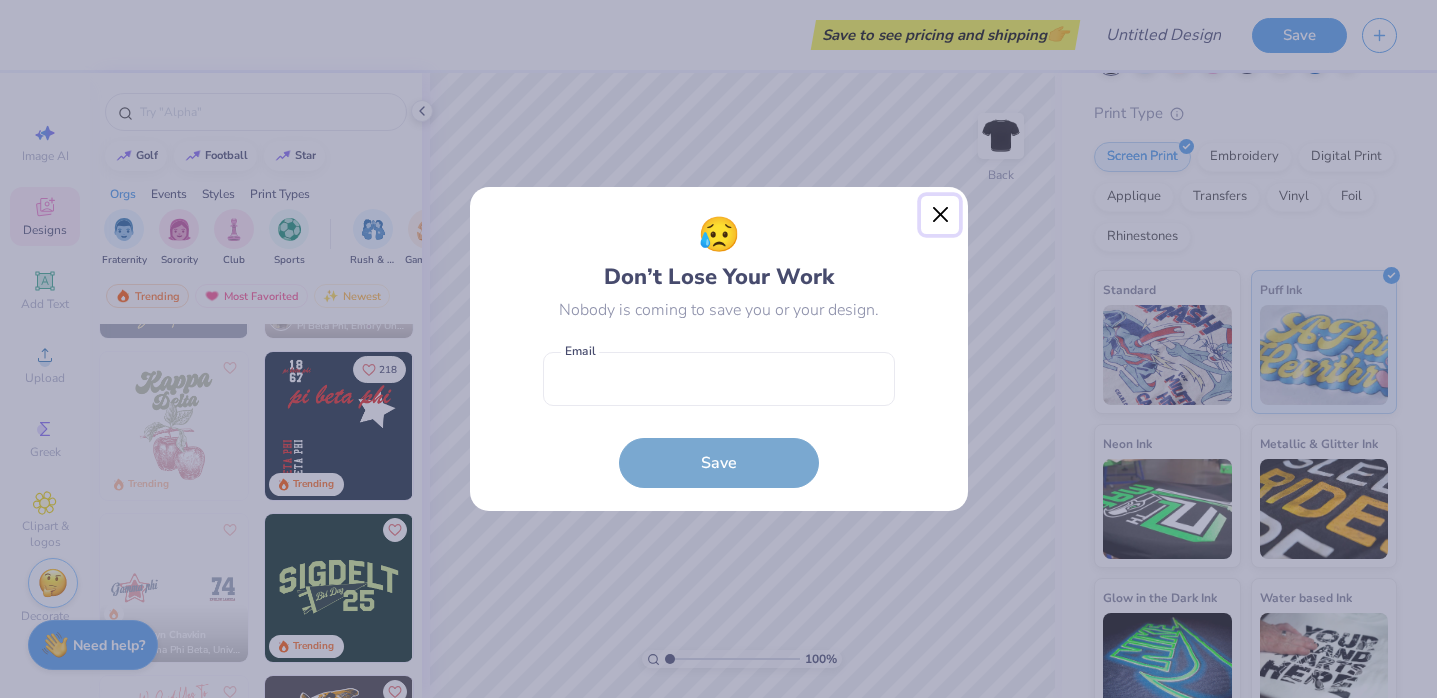 click at bounding box center (940, 215) 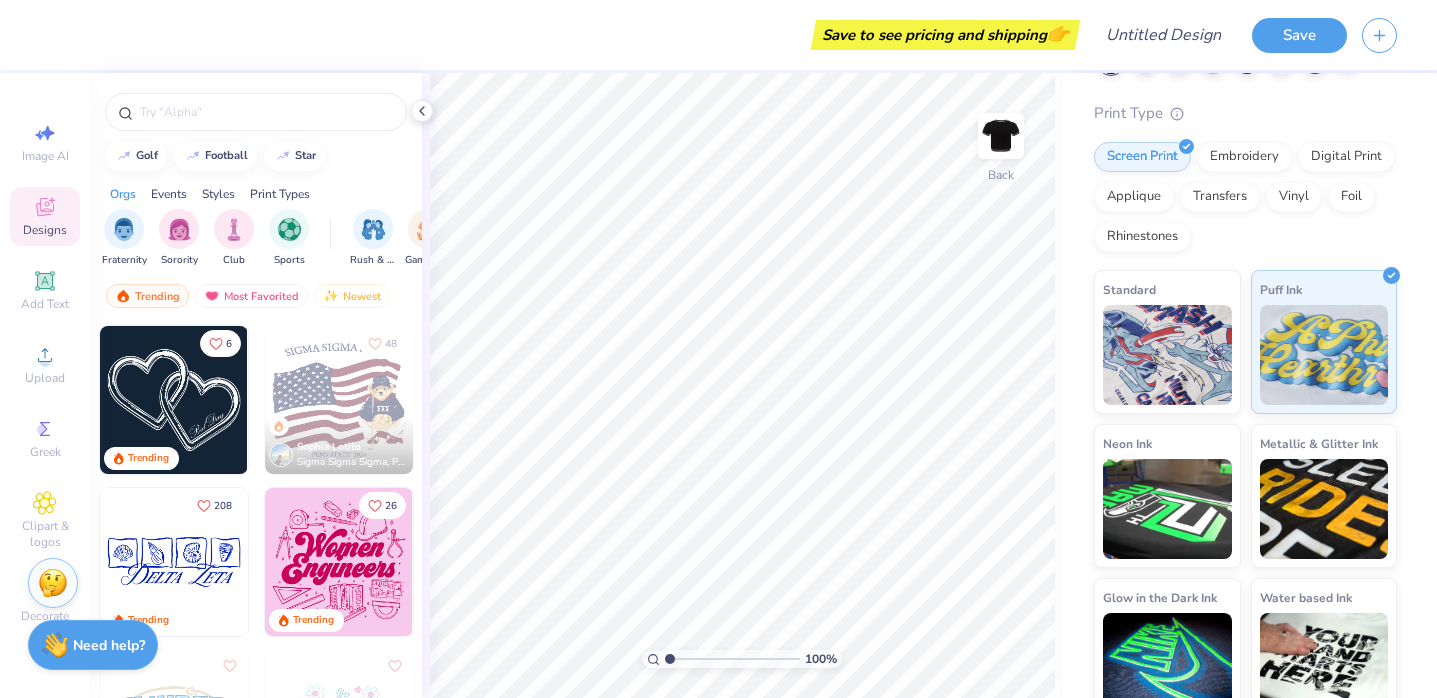 scroll, scrollTop: 4248, scrollLeft: 0, axis: vertical 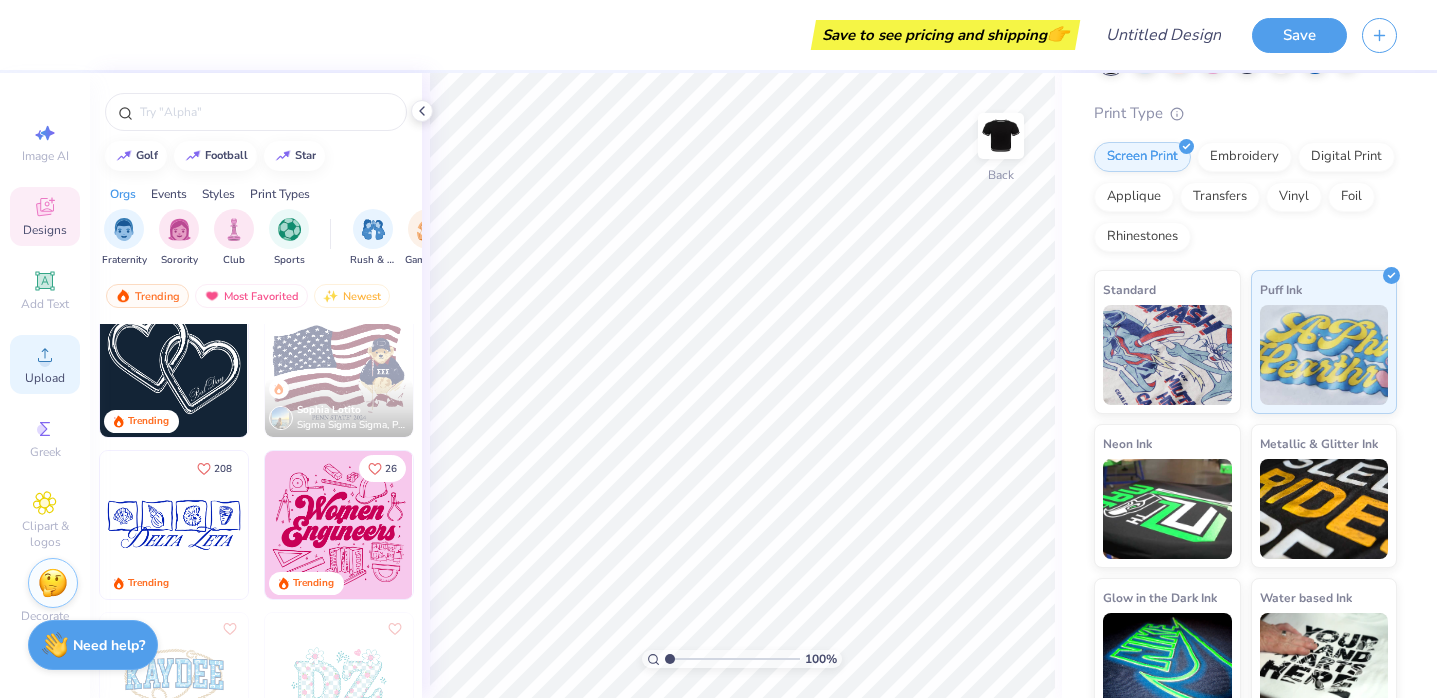 click 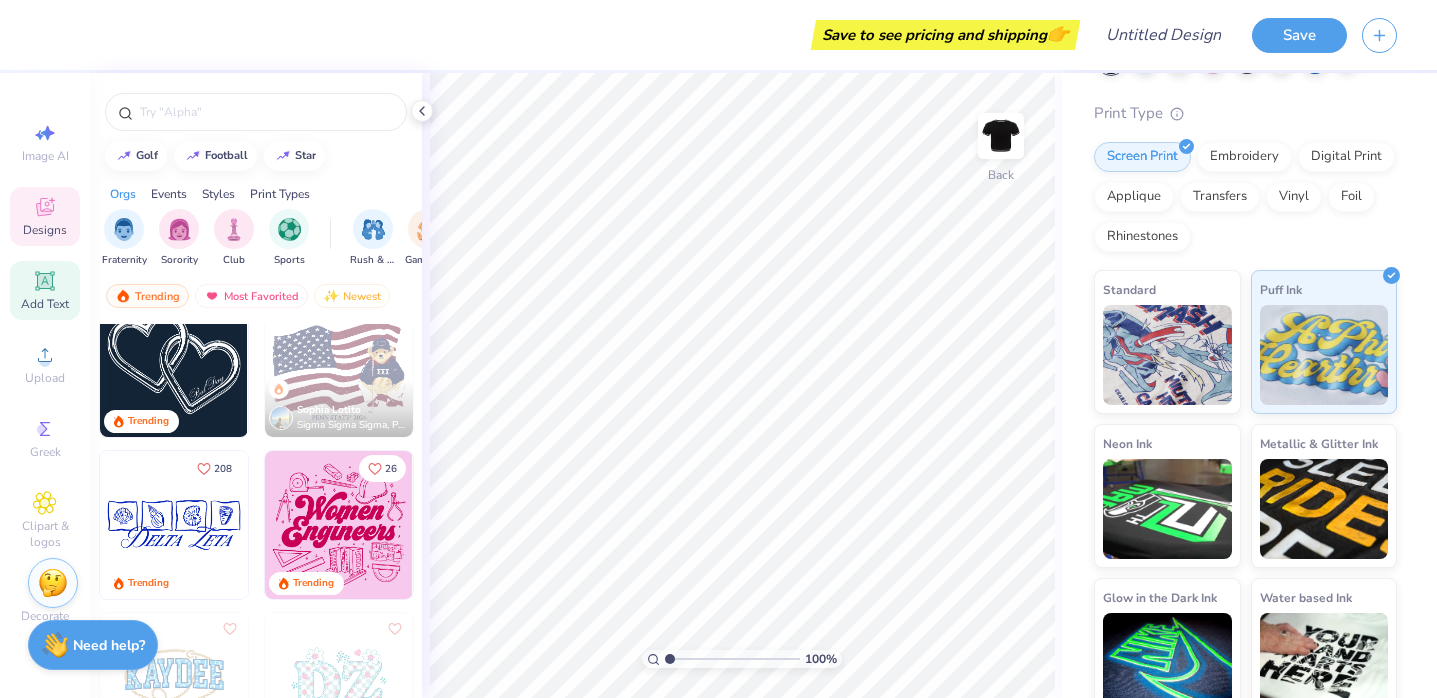 click 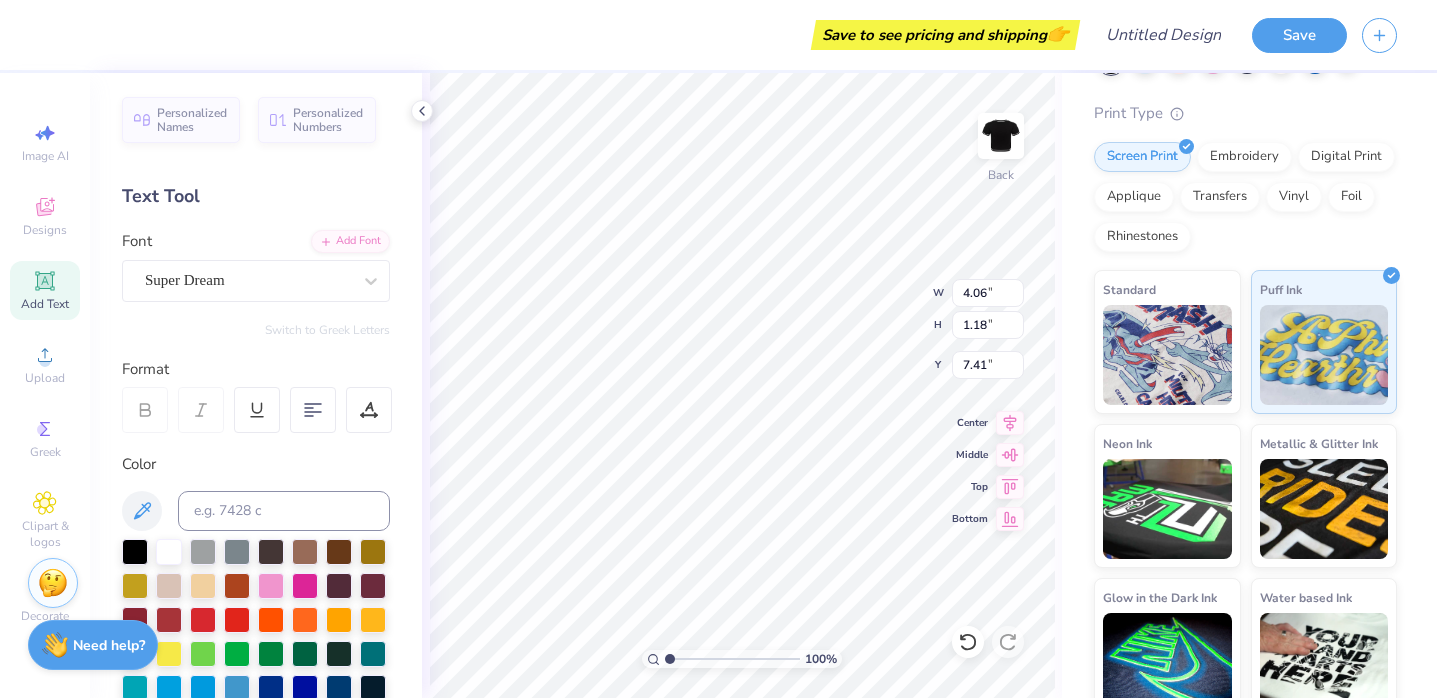 type on "H" 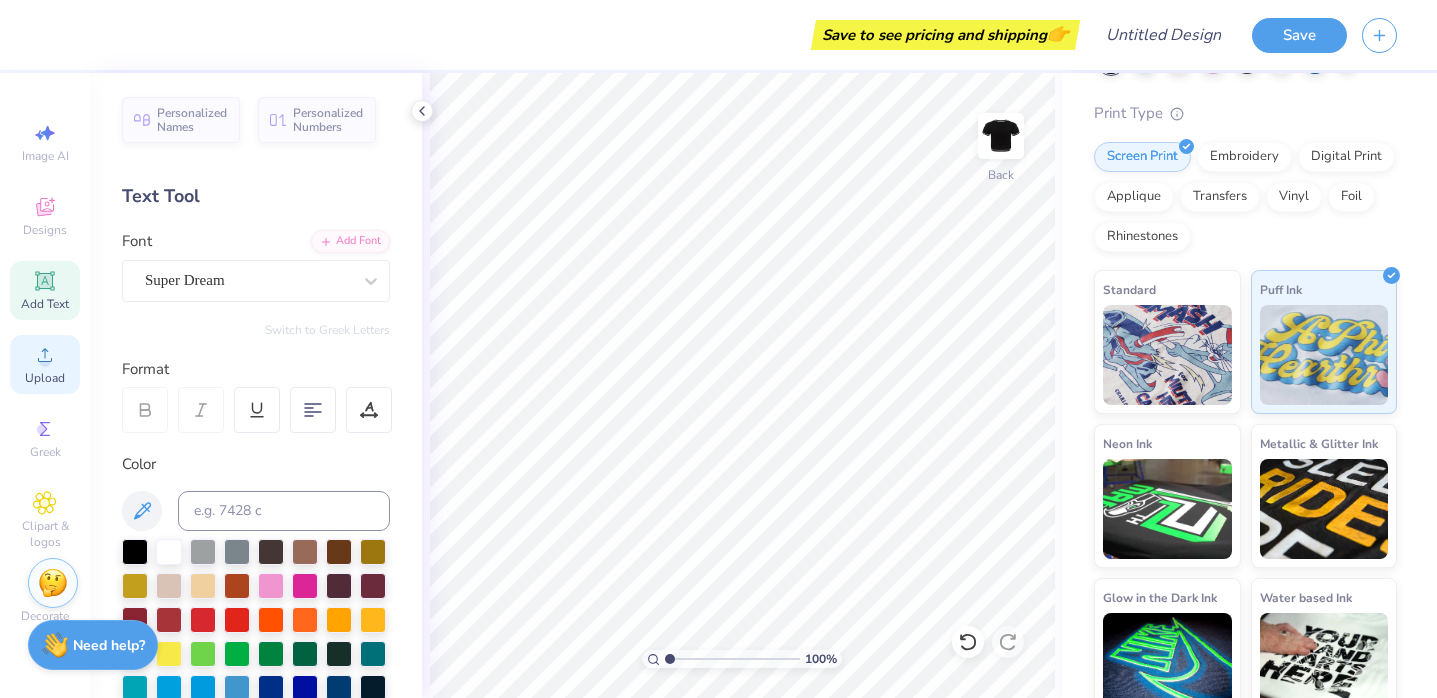 click on "Upload" at bounding box center [45, 378] 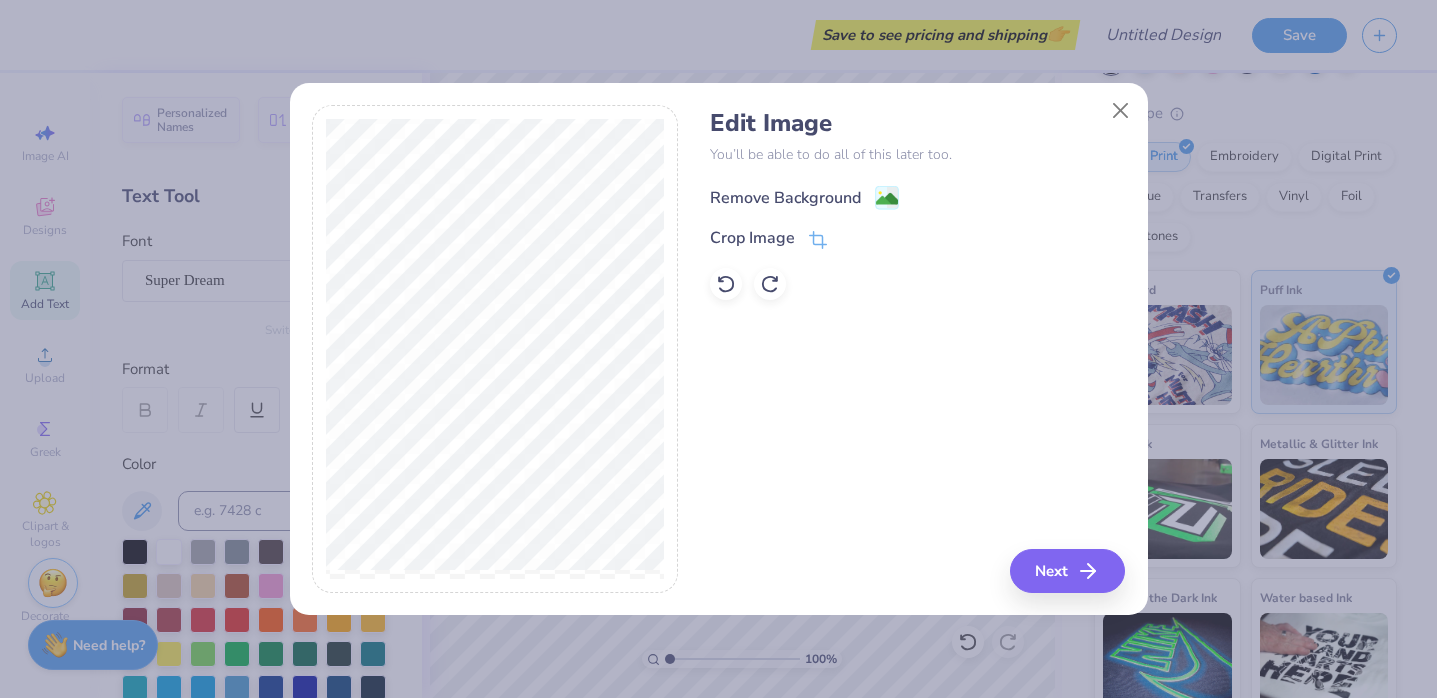 click on "Remove Background" at bounding box center [785, 198] 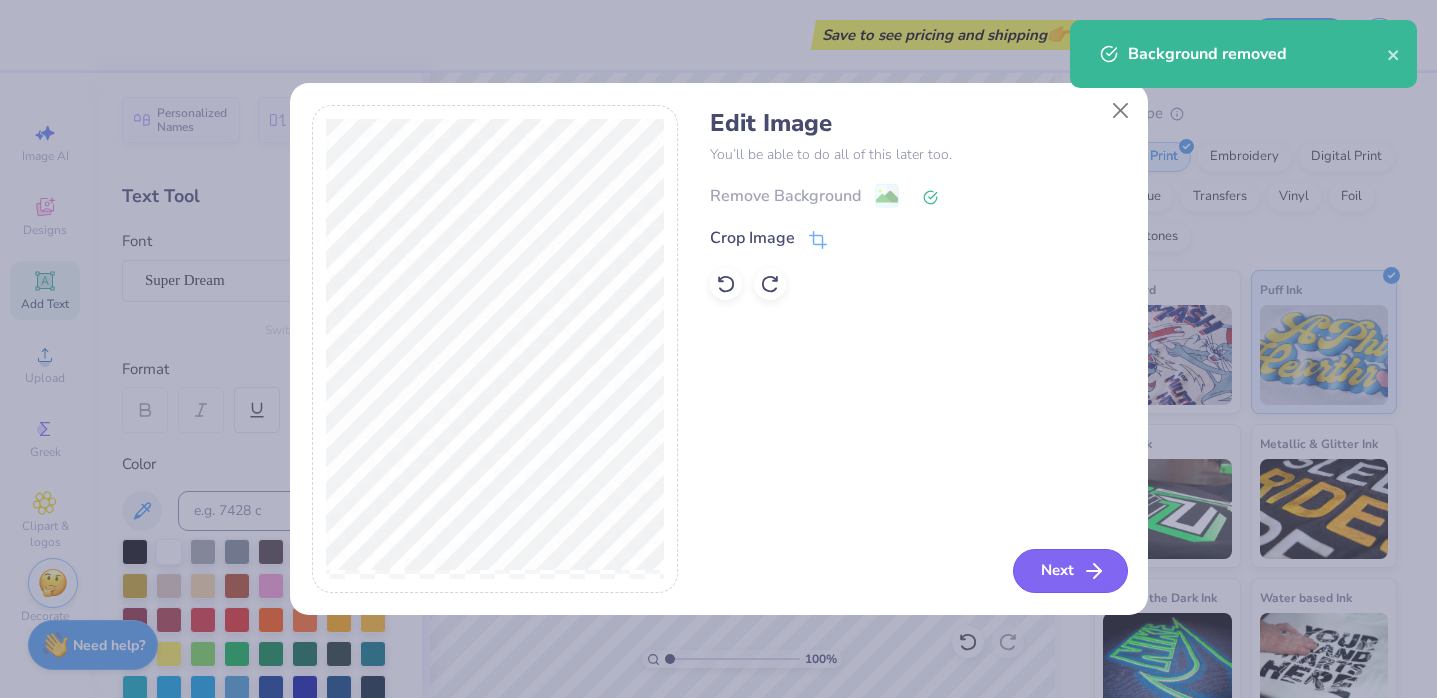 click on "Next" at bounding box center (1070, 571) 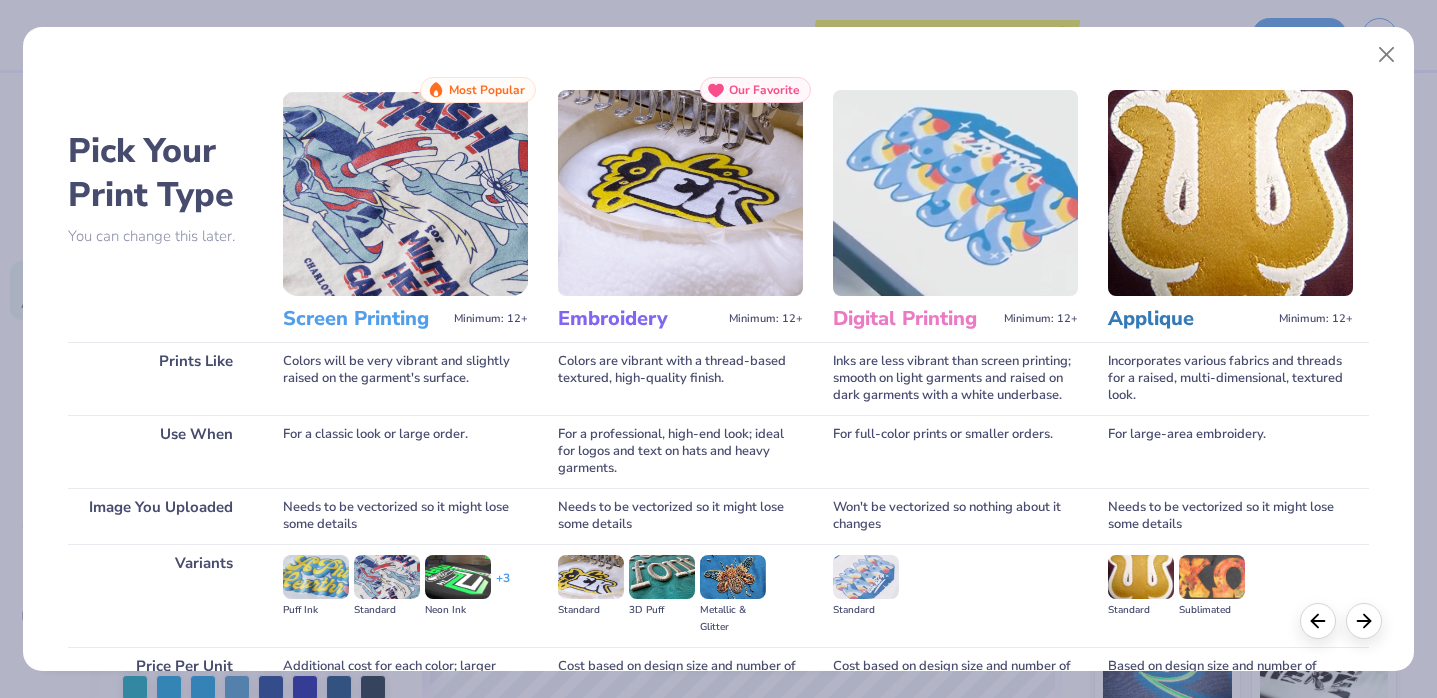 scroll, scrollTop: 199, scrollLeft: 0, axis: vertical 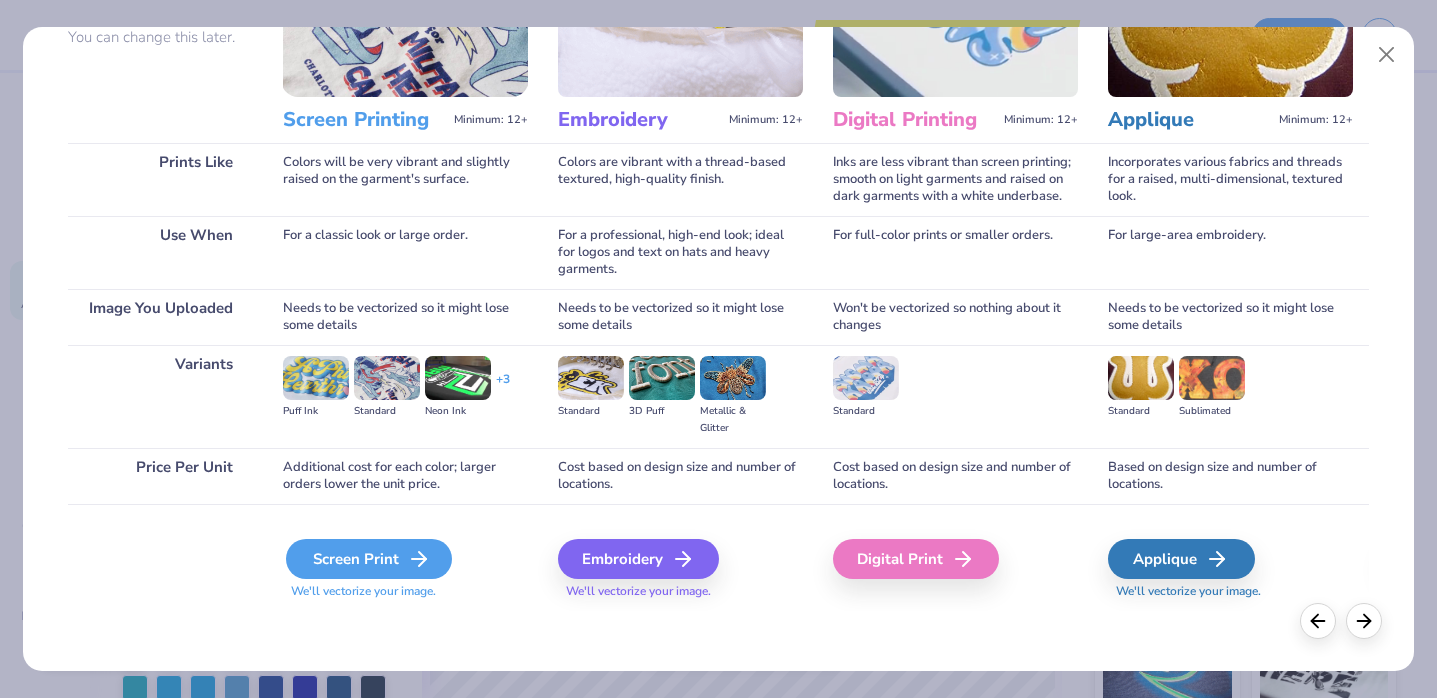 click on "Screen Print" at bounding box center (369, 559) 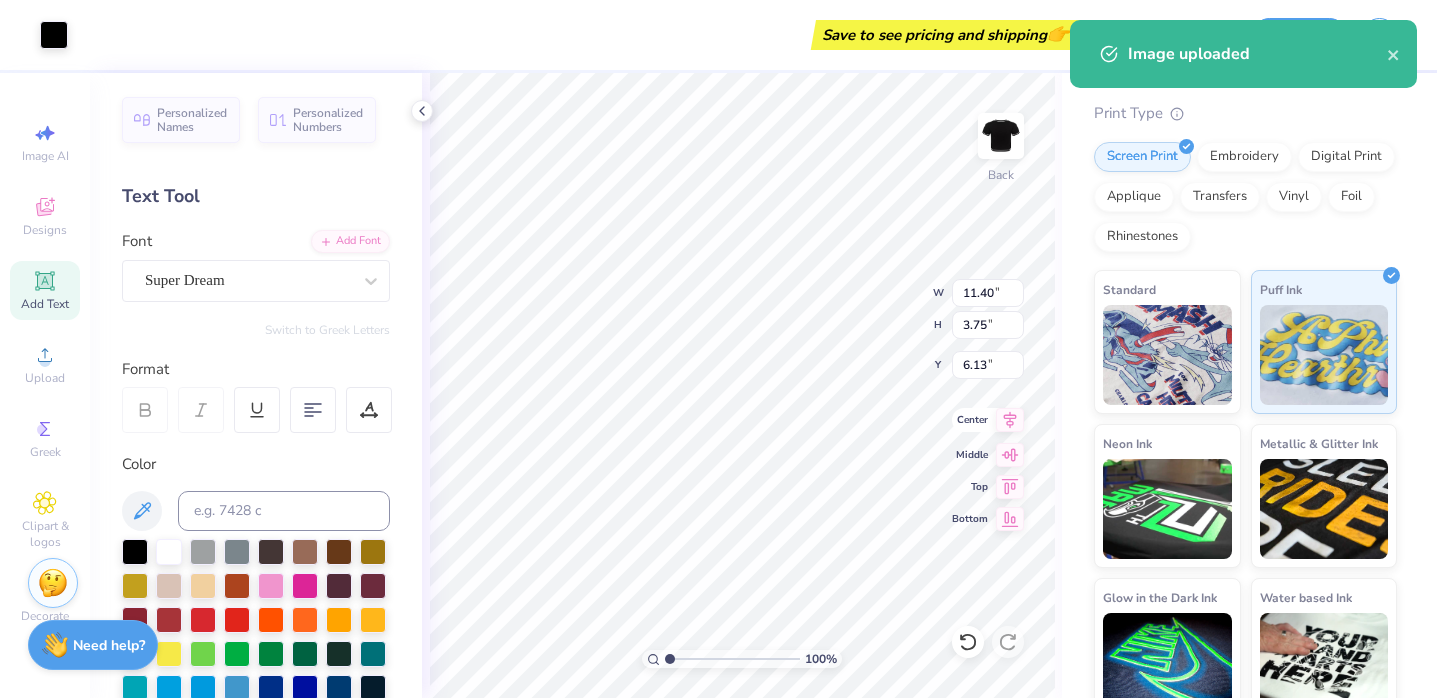 click on "Art colors Save to see pricing and shipping  👉 Design Title Save Image AI Designs Add Text Upload Greek Clipart & logos Decorate Personalized Names Personalized Numbers Text Tool  Add Font Font Super Dream Switch to Greek Letters Format Color Styles Text Shape 100  % Back W 11.40 11.40 " H 3.75 3.75 " Y 6.13 6.13 " Center Middle Top Bottom Fresh Prints Cover Stitched Mini Tee Fresh Prints # FP47 Minimum Order:  50 +   Print Type Screen Print Embroidery Digital Print Applique Transfers Vinyl Foil Rhinestones Standard Puff Ink Neon Ink Metallic & Glitter Ink Glow in the Dark Ink Water based Ink Stuck?  Our Art team will finish your design for free. Need help?  Chat with us. Image uploaded
x" at bounding box center [718, 349] 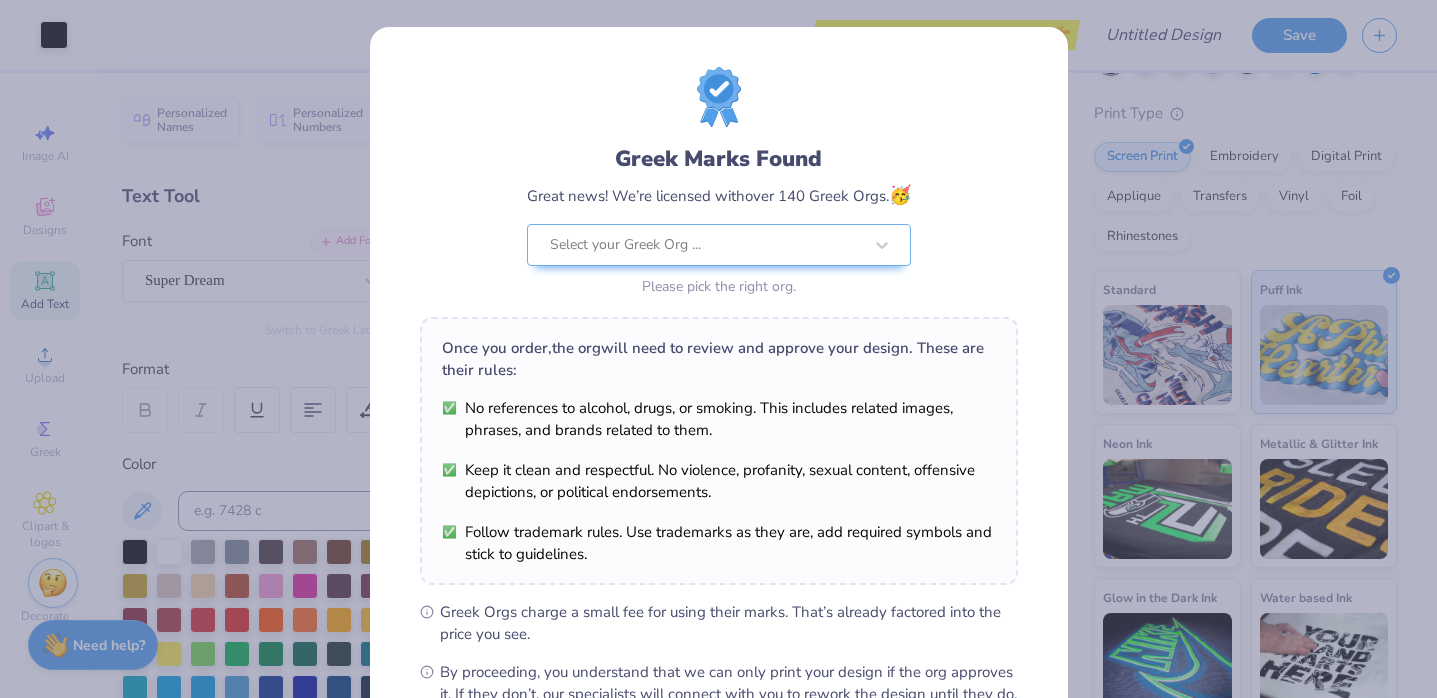 click on "Greek Marks Found Great news! We’re licensed with  over 140 Greek Orgs. 🥳 Select your Greek Org ... Please pick the right org. Once you order,  the org  will need to review and approve your design. These are their rules: No references to alcohol, drugs, or smoking. This includes related images, phrases, and brands related to them. Keep it clean and respectful. No violence, profanity, sexual content, offensive depictions, or political endorsements. Follow trademark rules. Use trademarks as they are, add required symbols and stick to guidelines. Greek Orgs charge a small fee for using their marks. That’s already factored into the price you see. By proceeding, you understand that we can only print your design if the org approves it. If they don’t, our specialists will connect with you to rework the design until they do. We’ll only submit the design if you order. I Understand! No  Greek  marks in your design?" at bounding box center [718, 349] 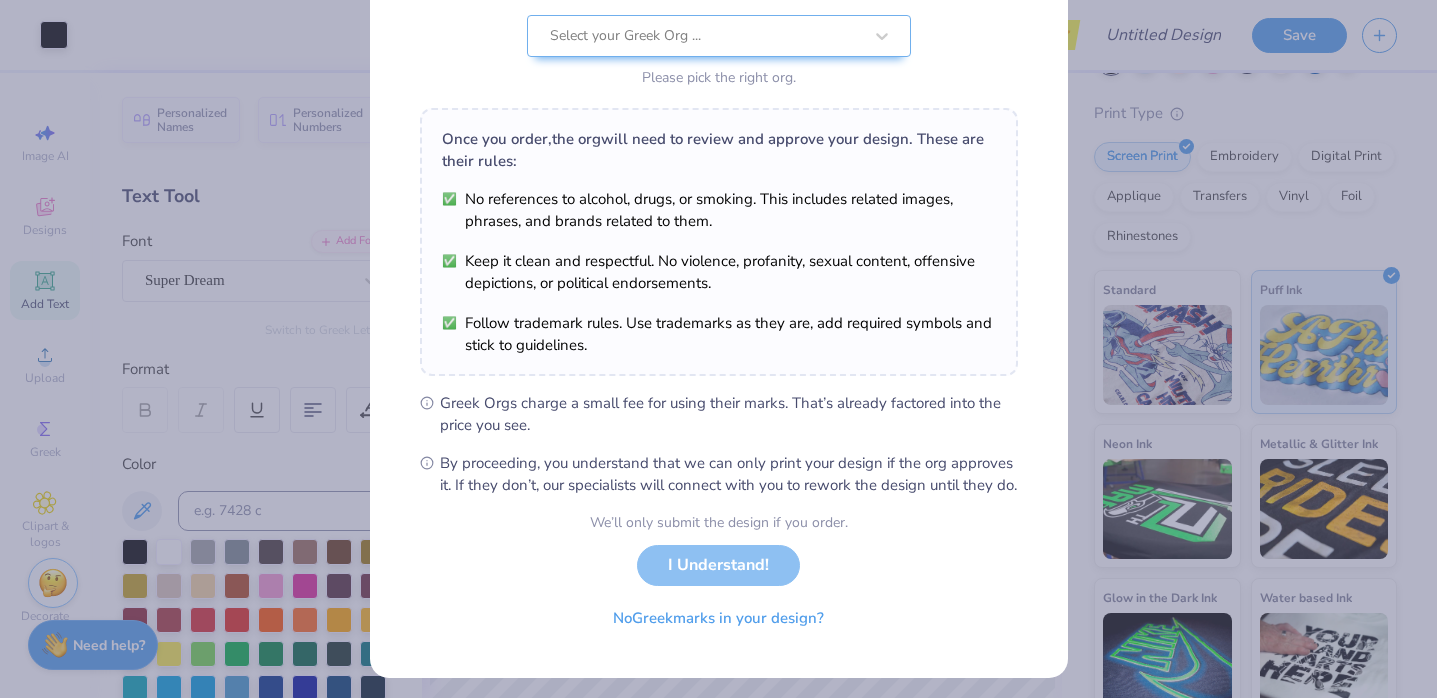 scroll, scrollTop: 238, scrollLeft: 0, axis: vertical 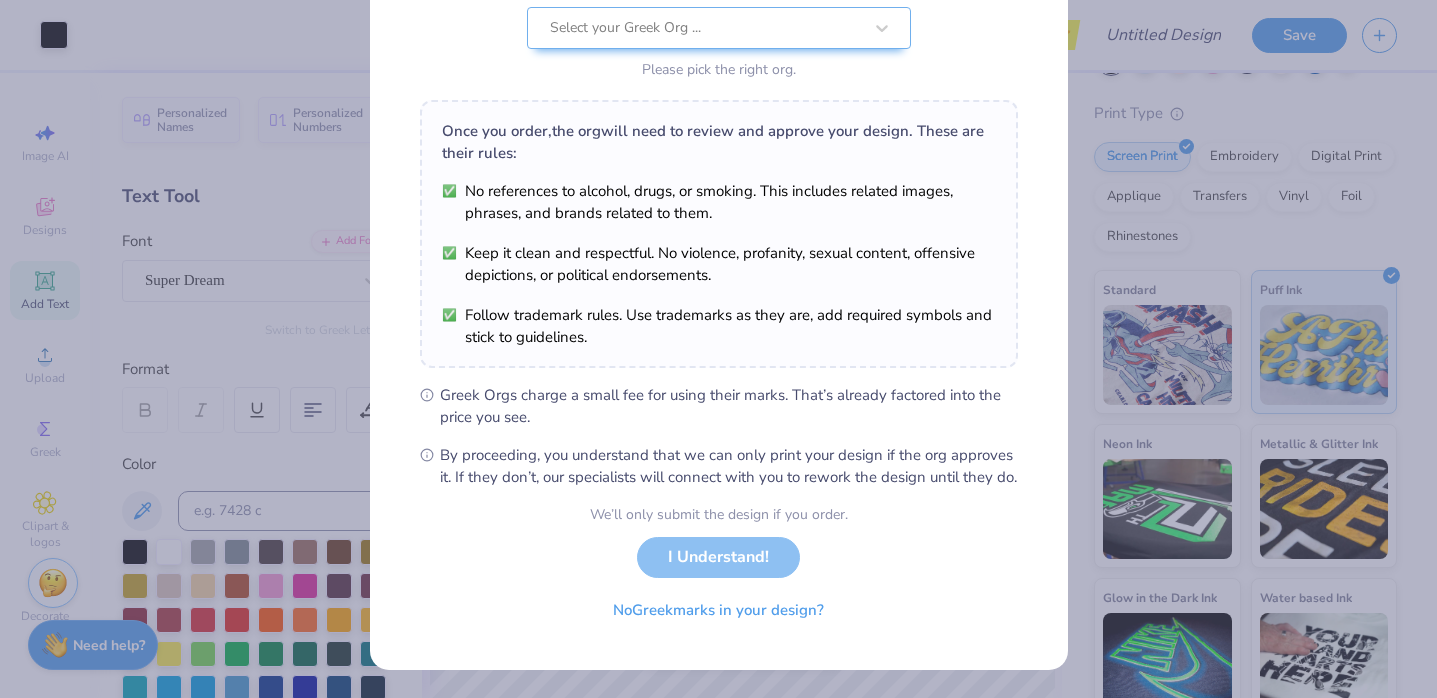 click on "We’ll only submit the design if you order." at bounding box center [719, 514] 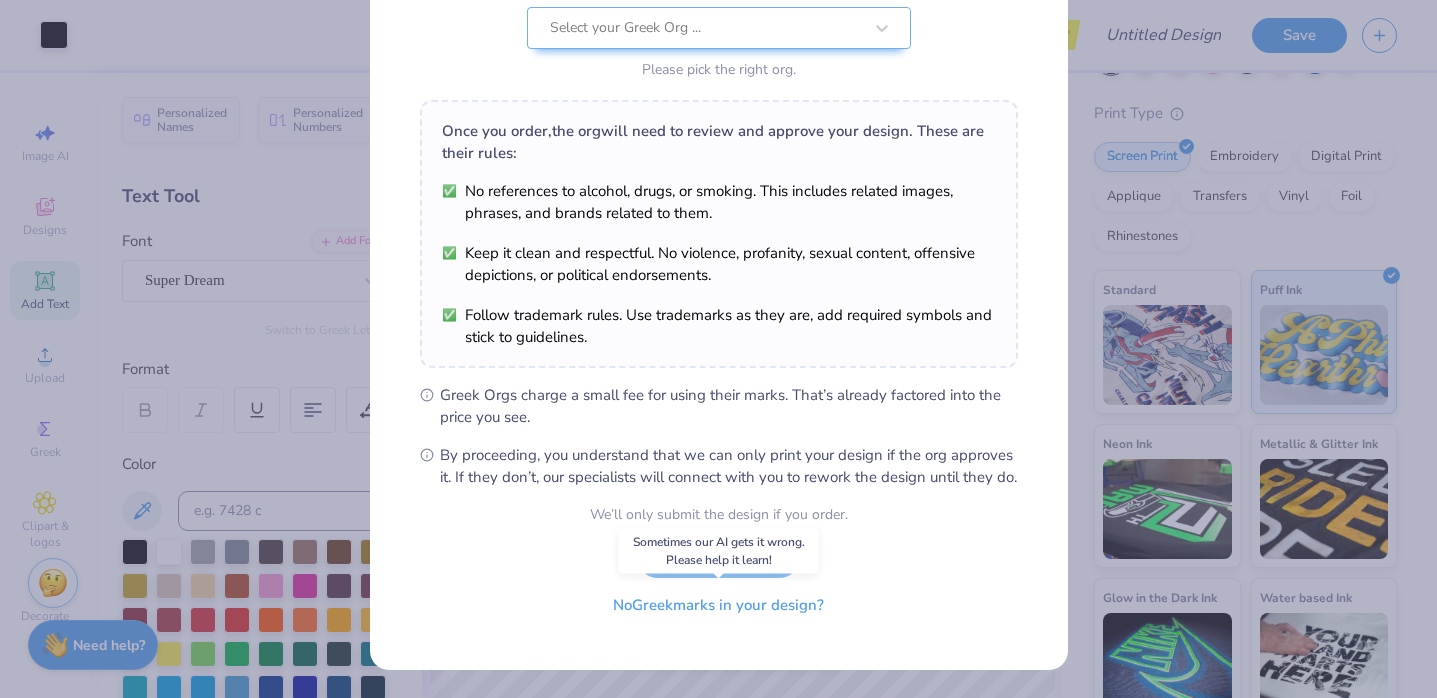 click on "No  Greek  marks in your design?" at bounding box center (718, 605) 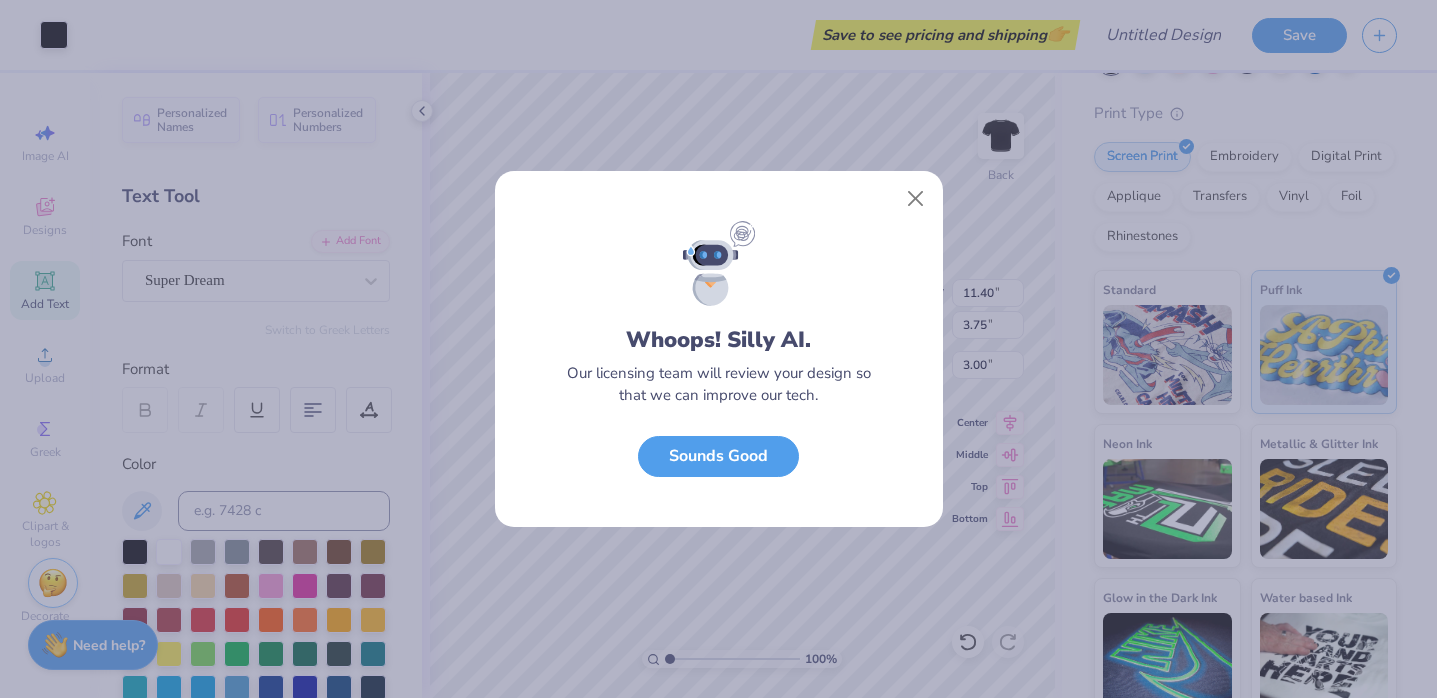 scroll, scrollTop: 0, scrollLeft: 0, axis: both 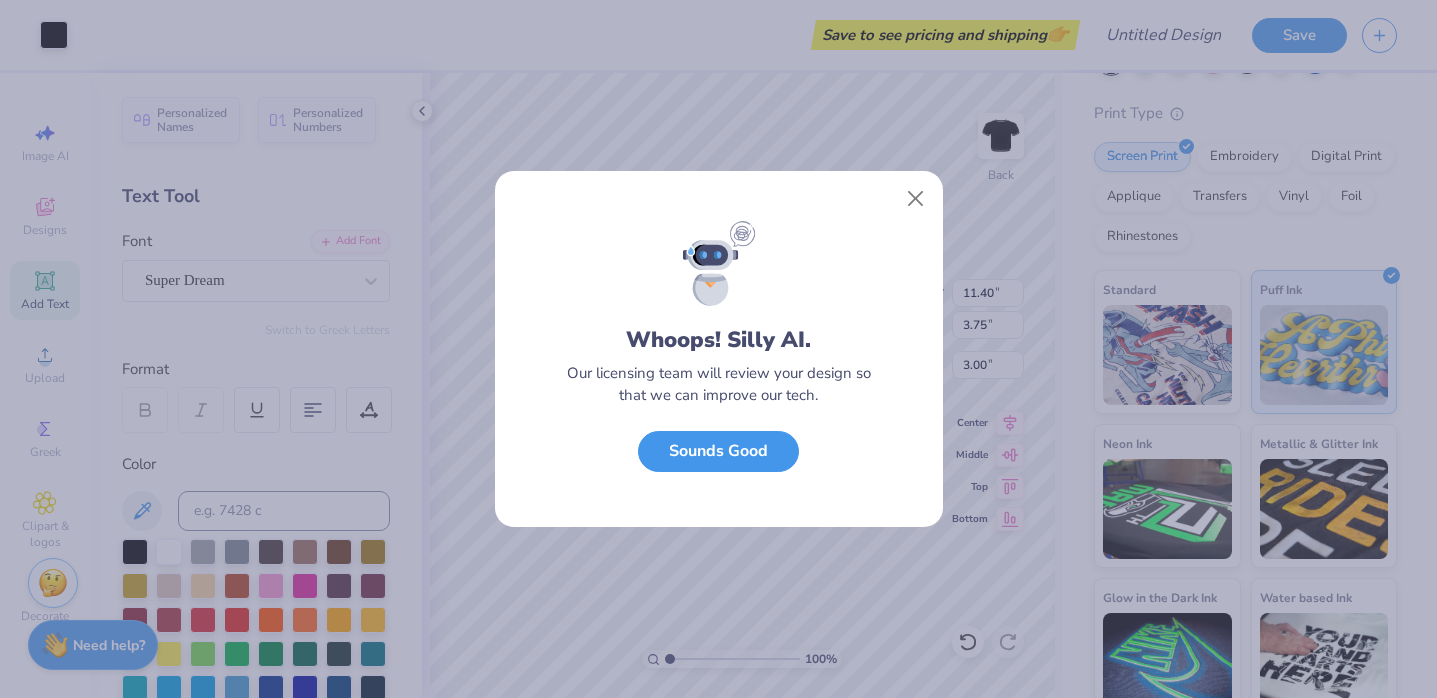 click on "Sounds Good" at bounding box center [718, 451] 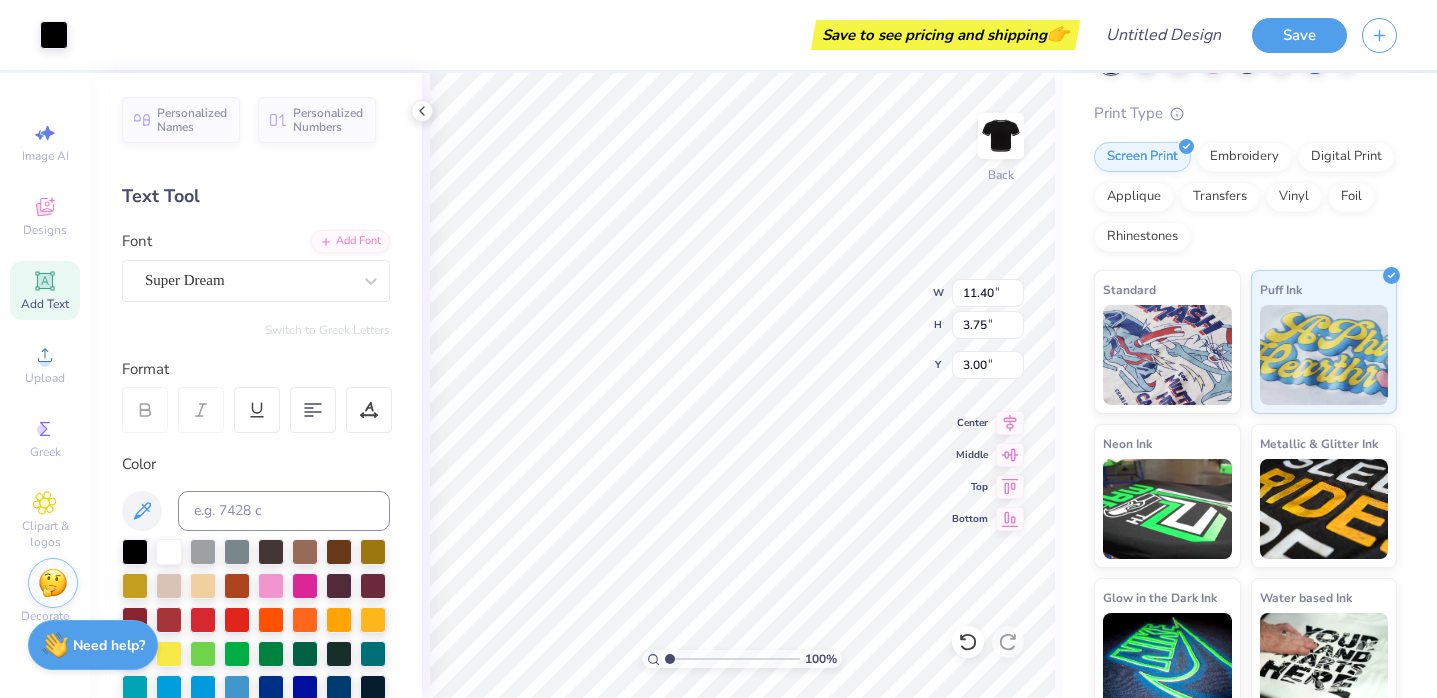 type on "3.47" 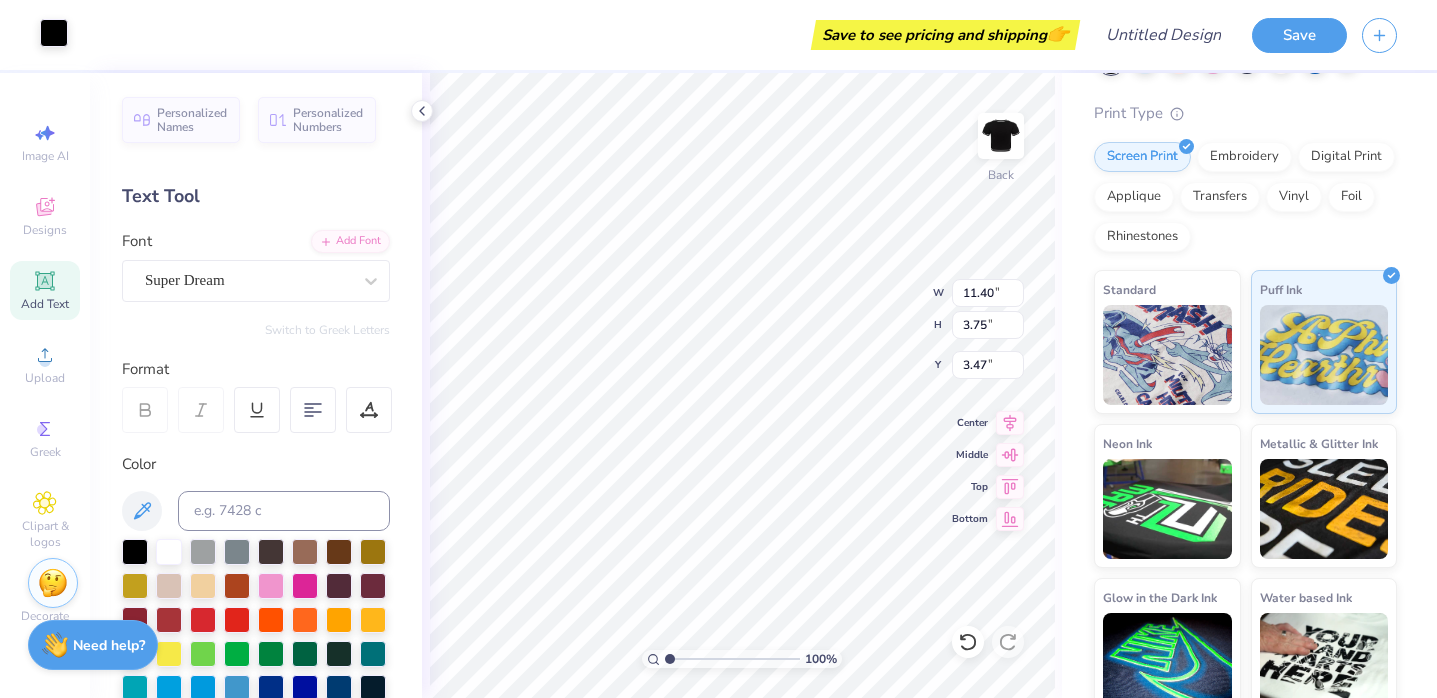 click at bounding box center (54, 33) 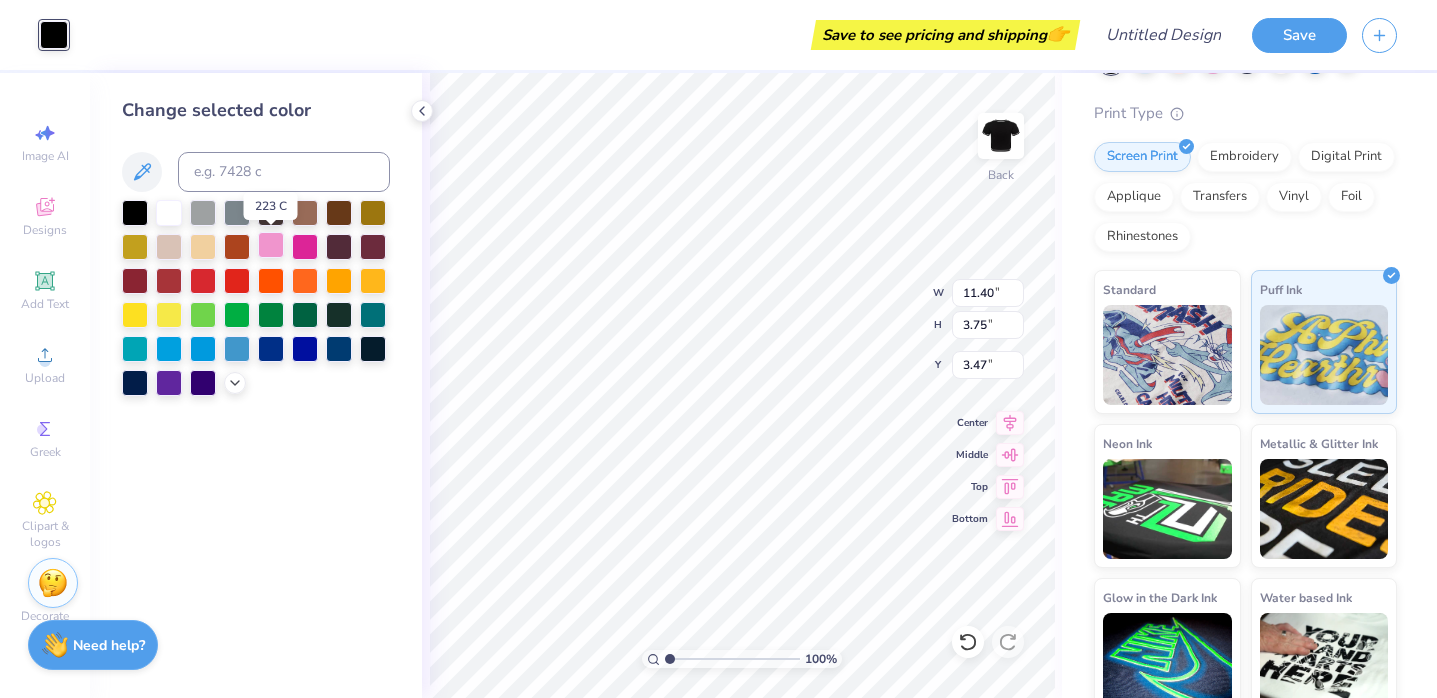 click at bounding box center (271, 245) 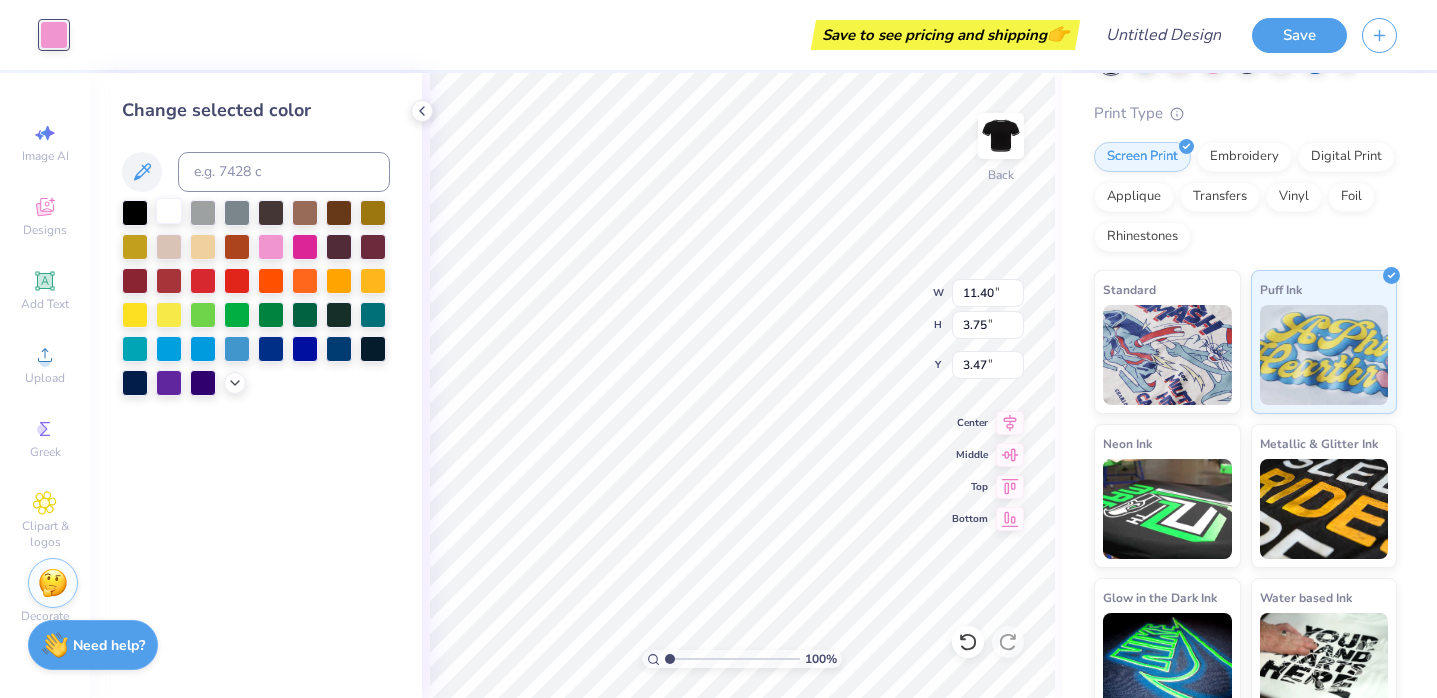 click at bounding box center (169, 211) 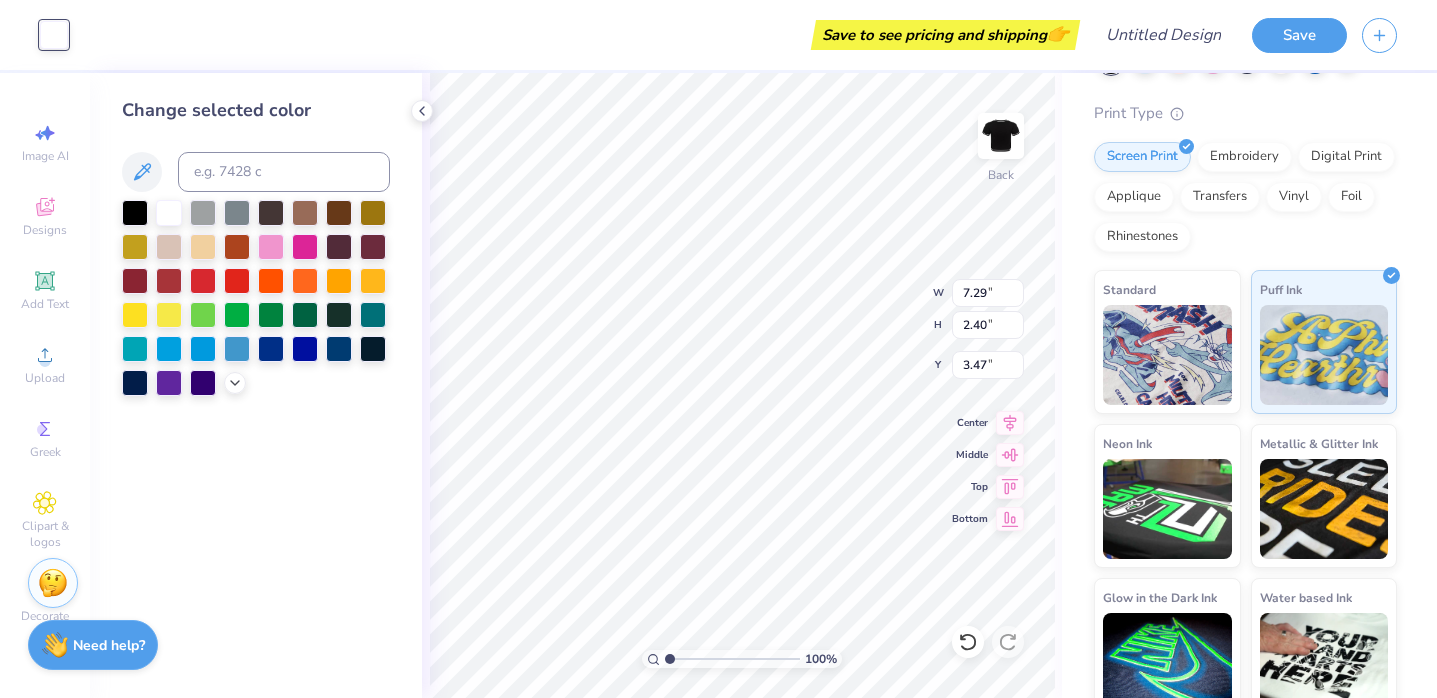 type on "7.29" 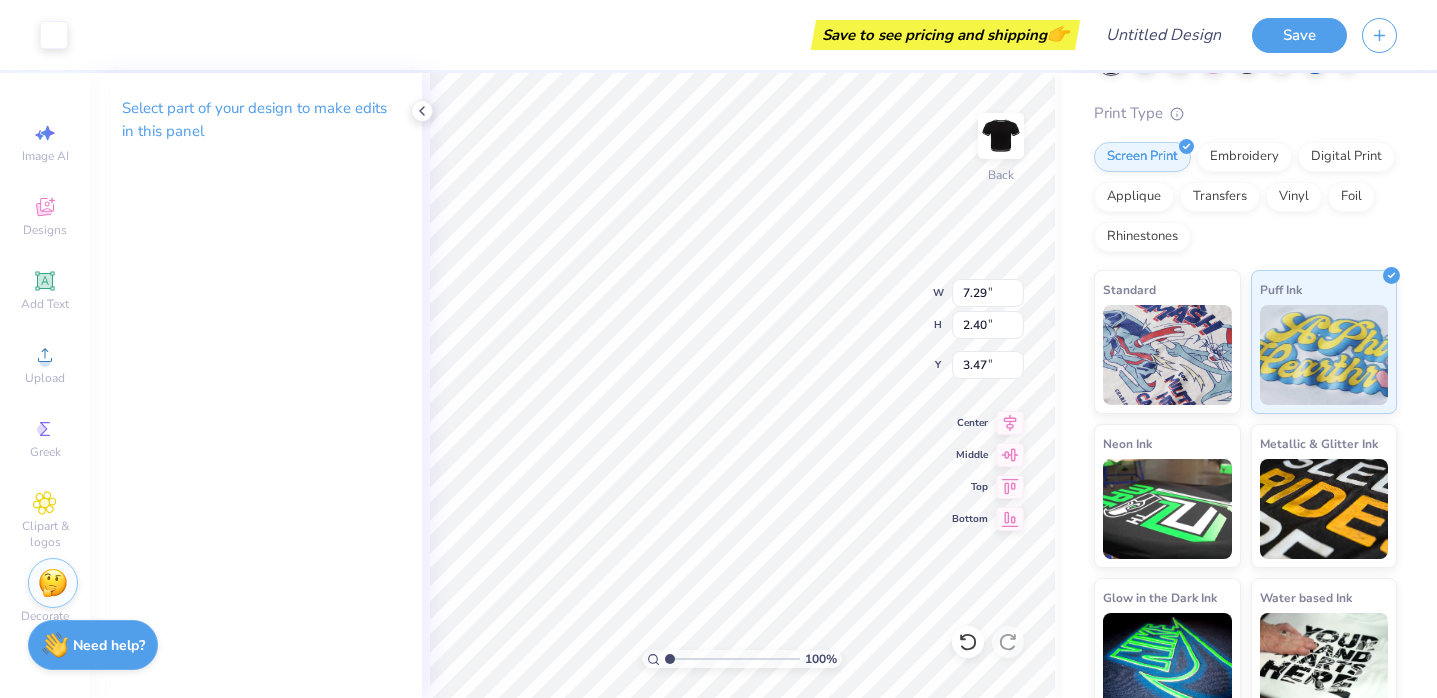 type on "3.19" 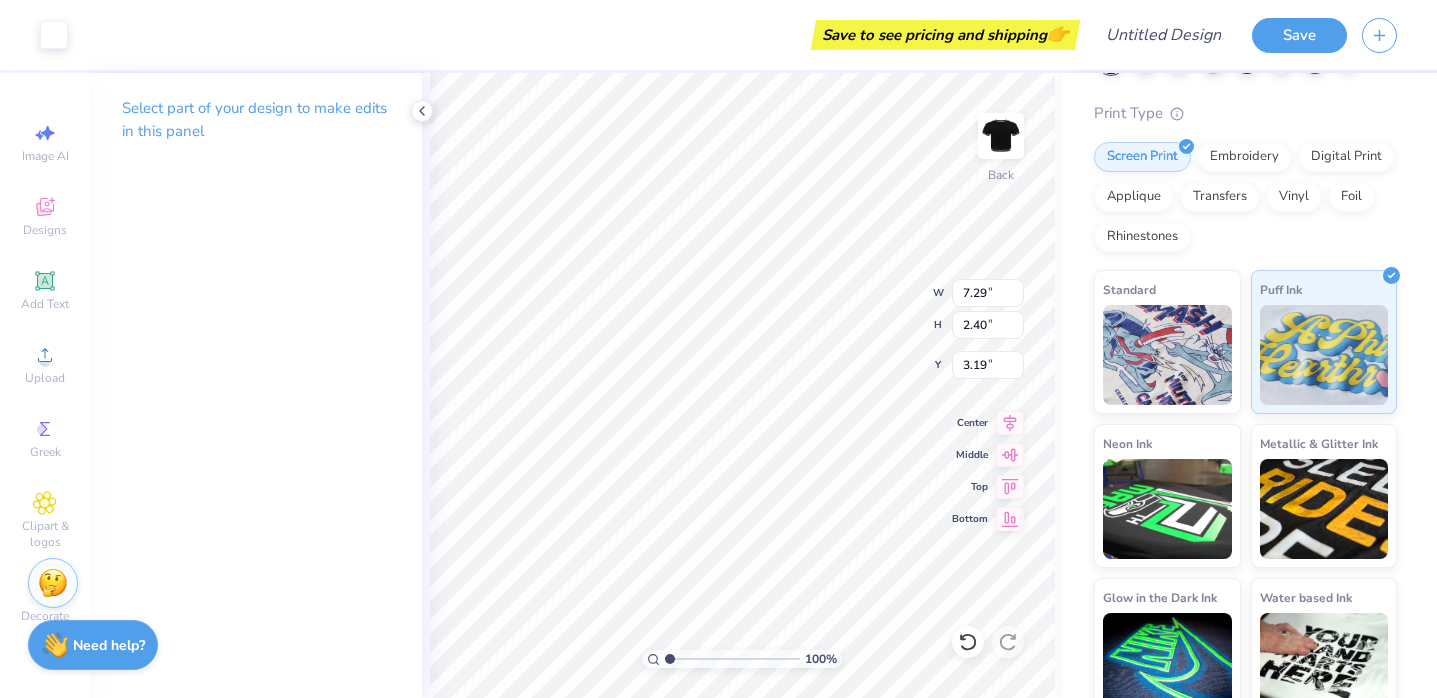 type on "5.71" 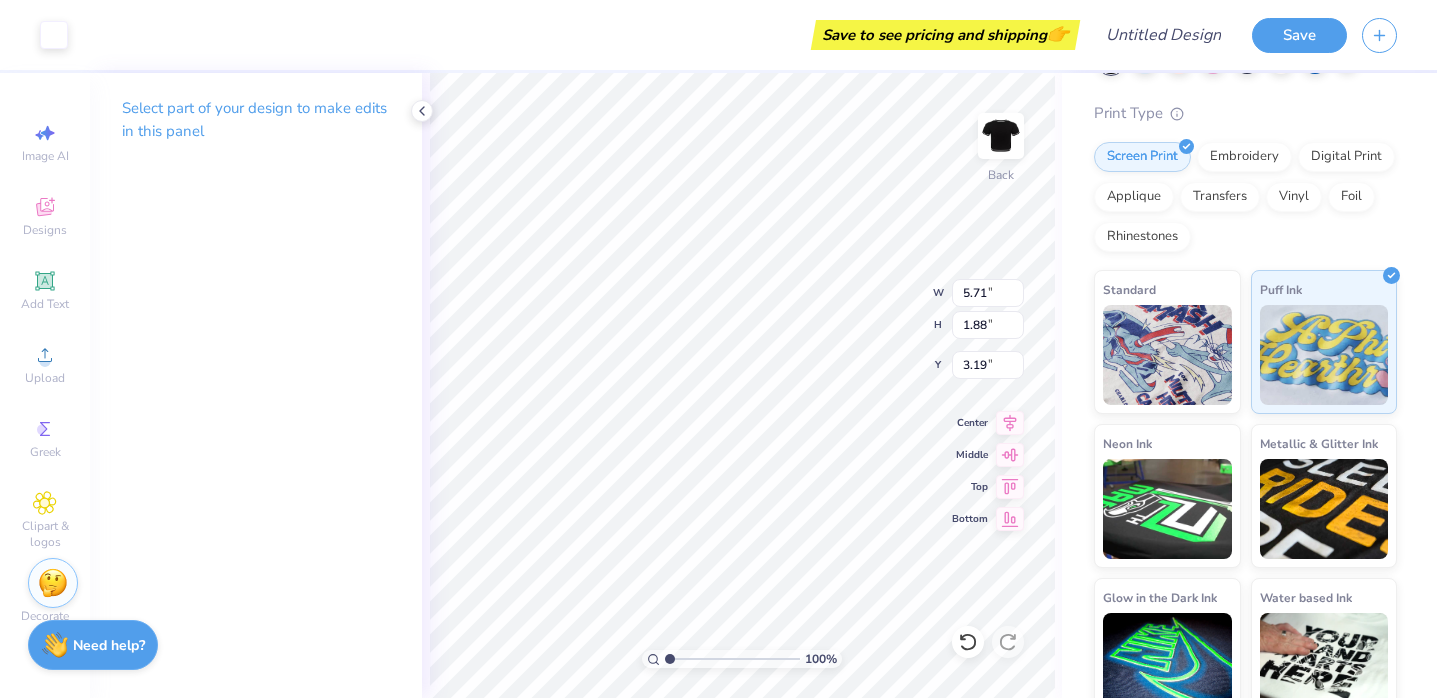 type on "3.27" 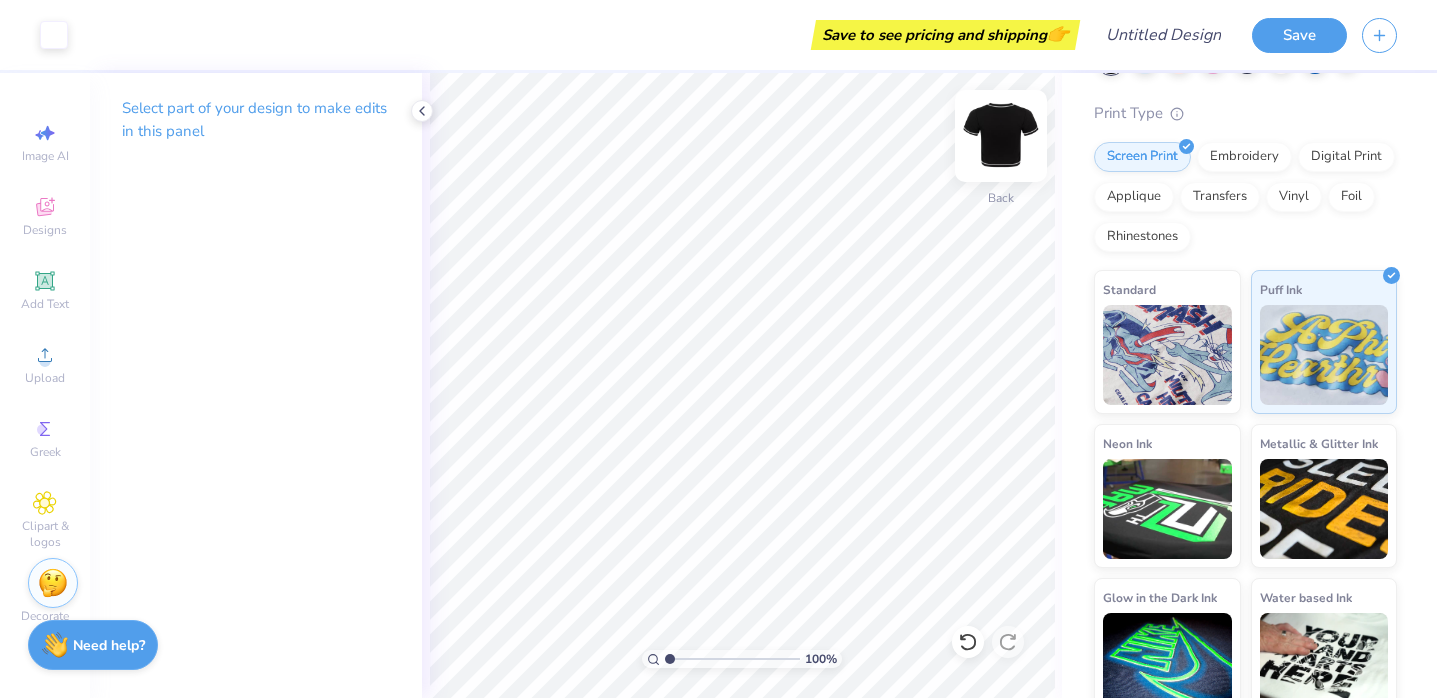 click at bounding box center (1001, 136) 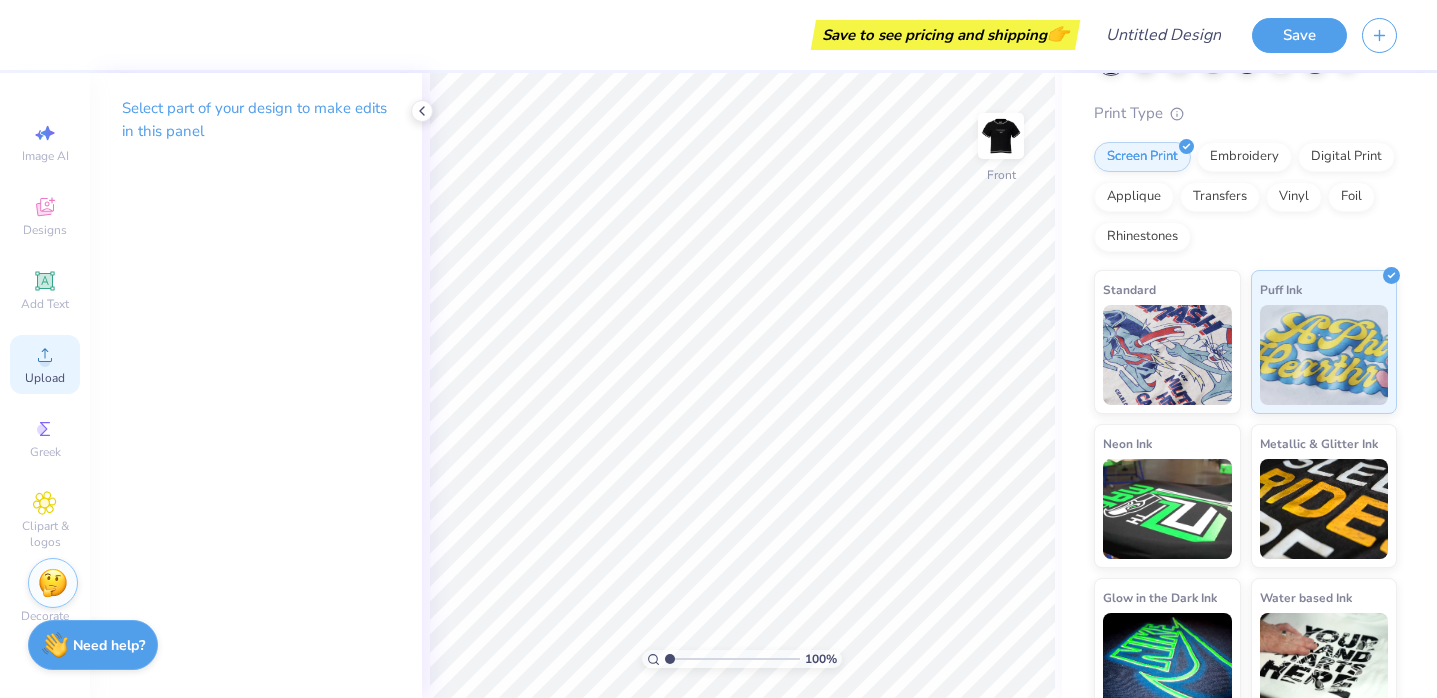 click 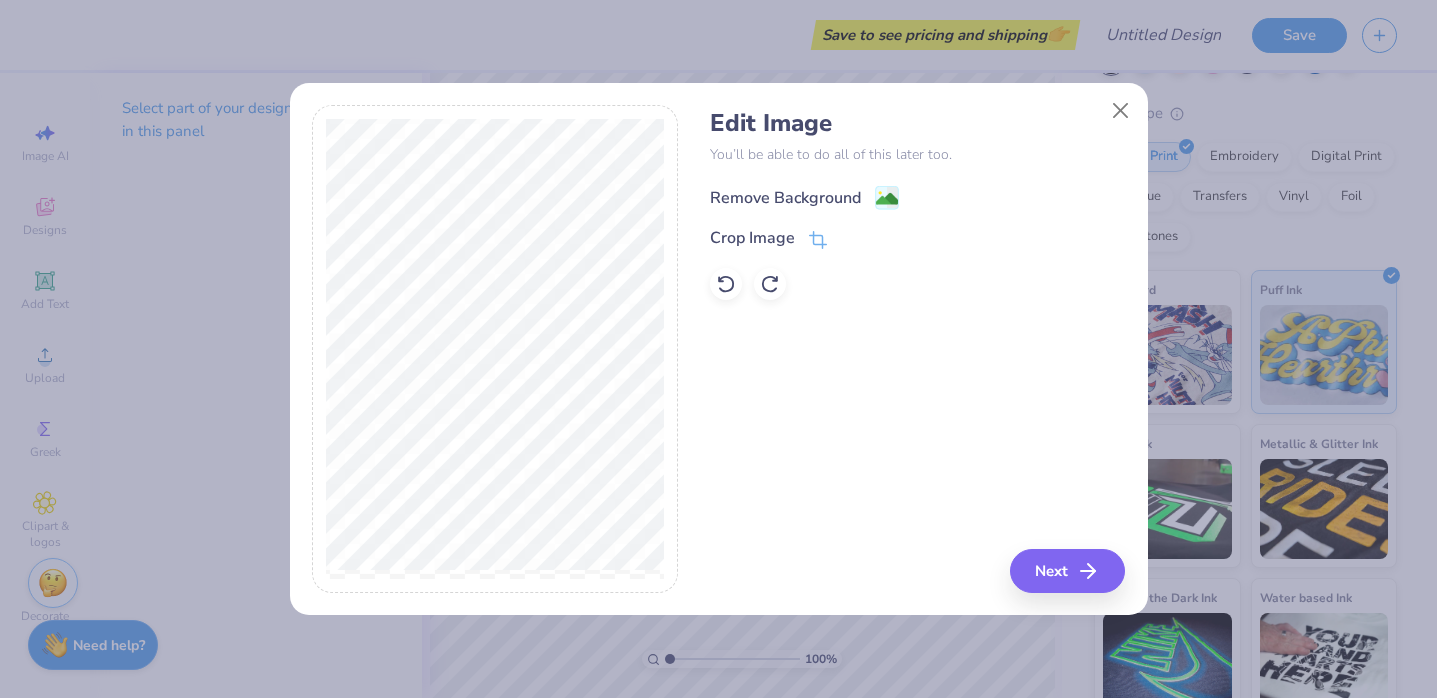 click on "Remove Background" at bounding box center (785, 198) 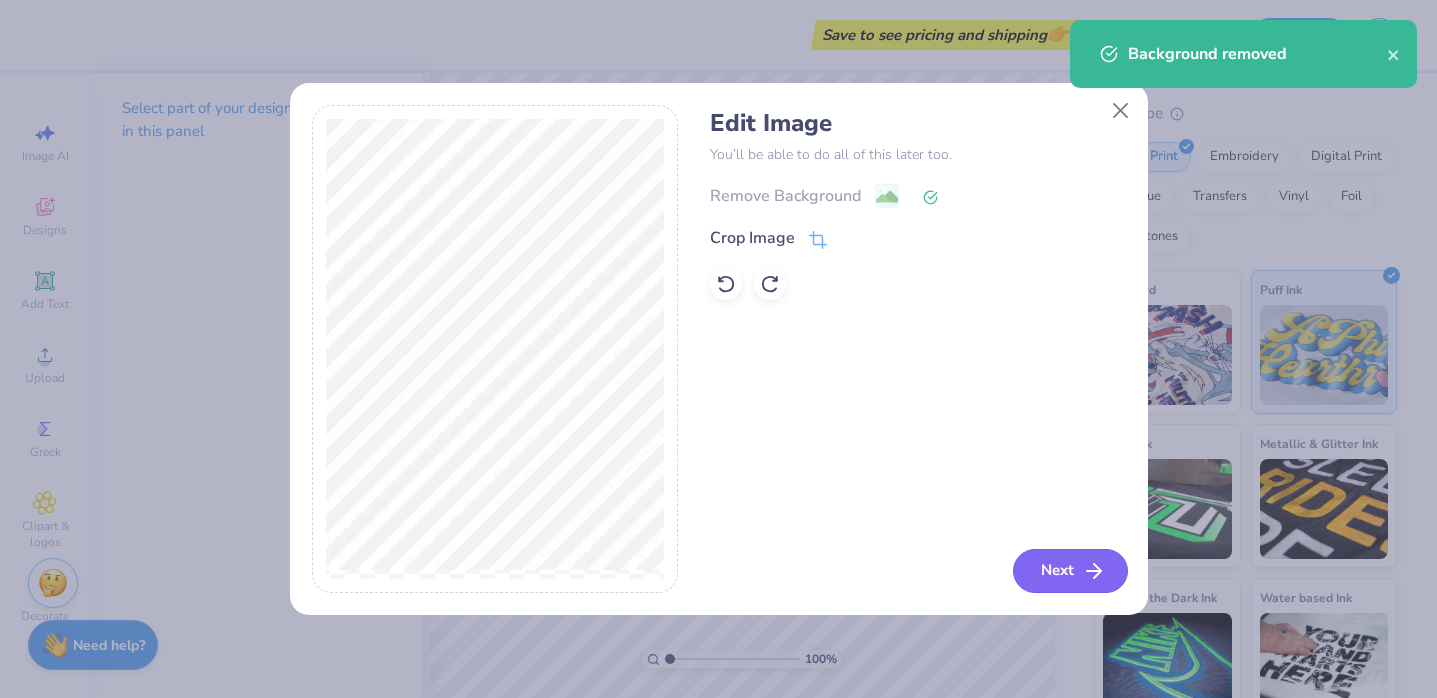 click on "Next" at bounding box center [1070, 571] 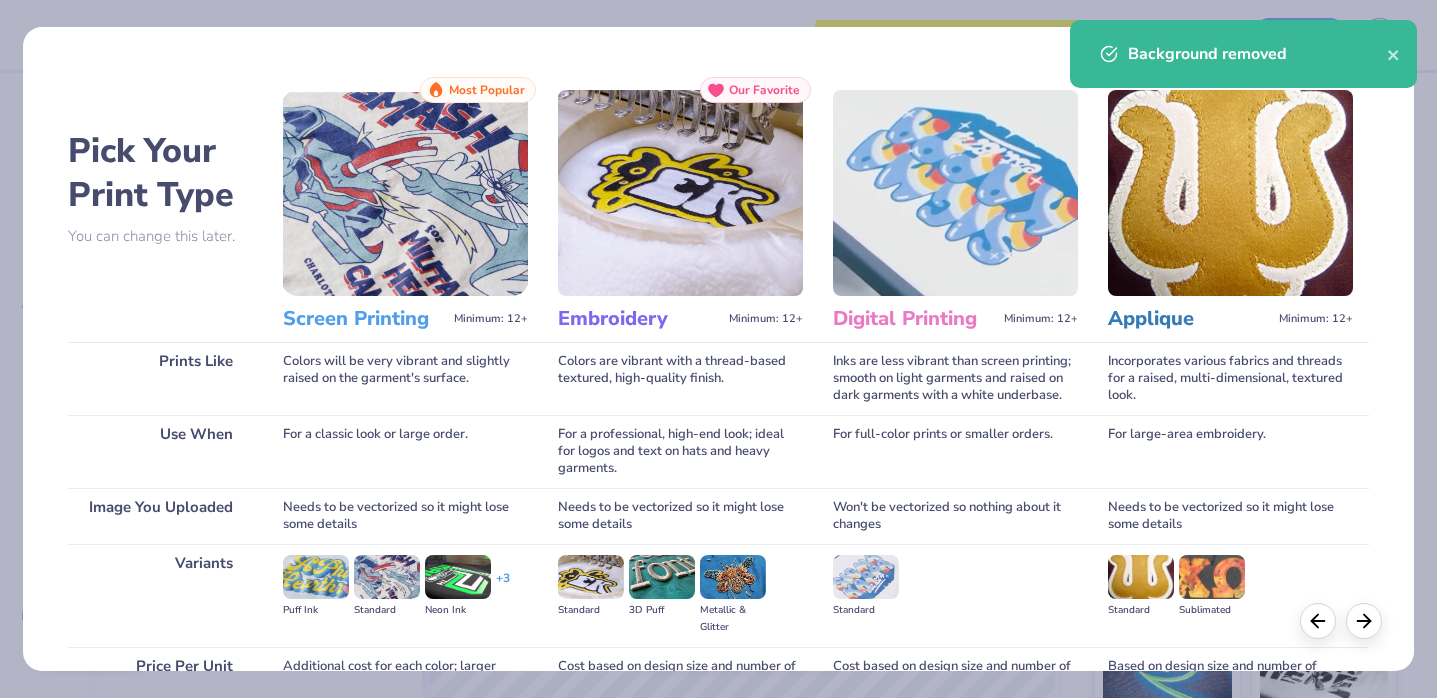 scroll, scrollTop: 199, scrollLeft: 0, axis: vertical 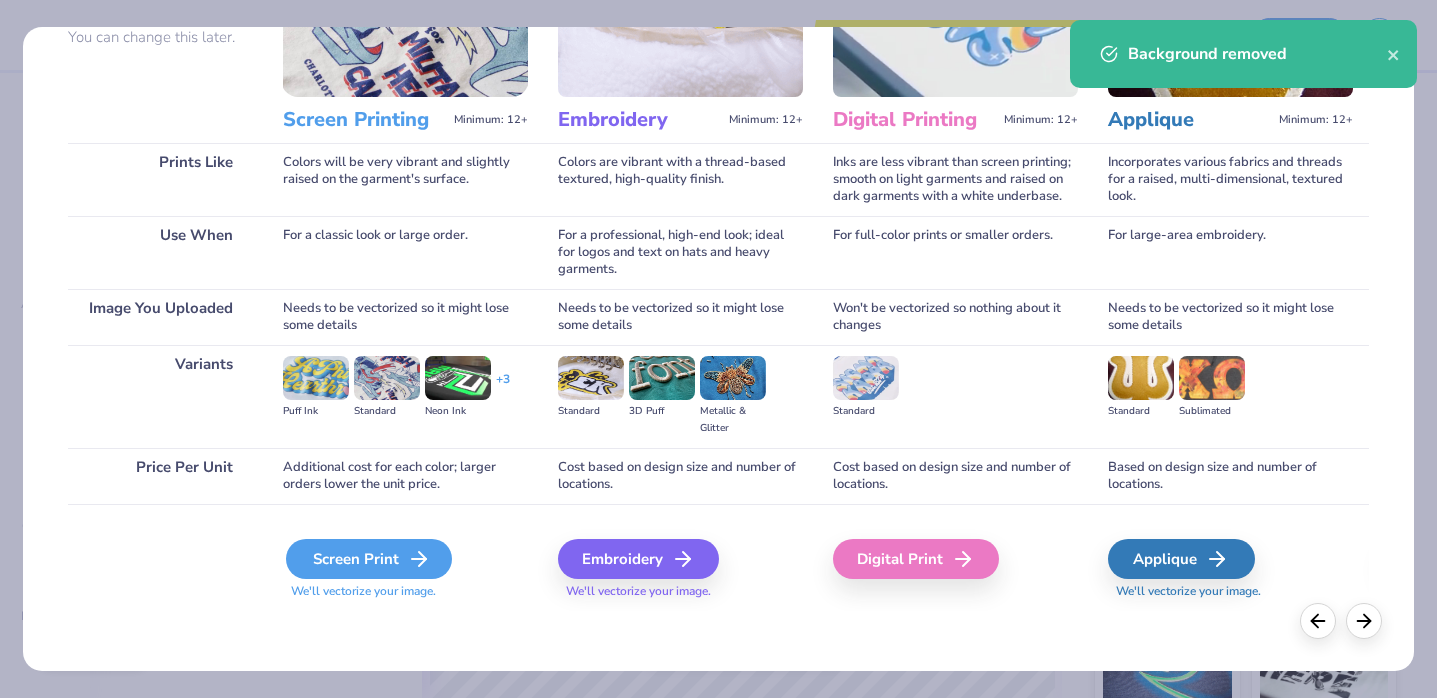 click on "Screen Print" at bounding box center [369, 559] 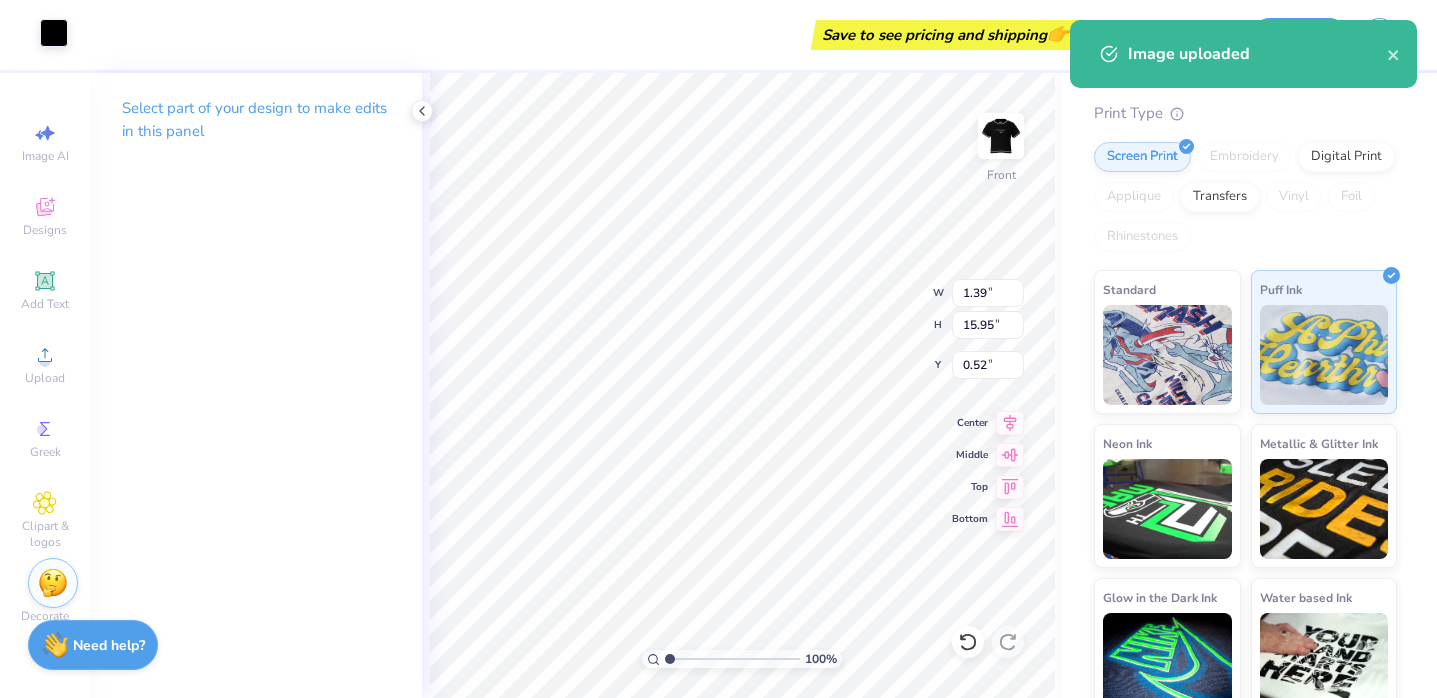 click at bounding box center [54, 33] 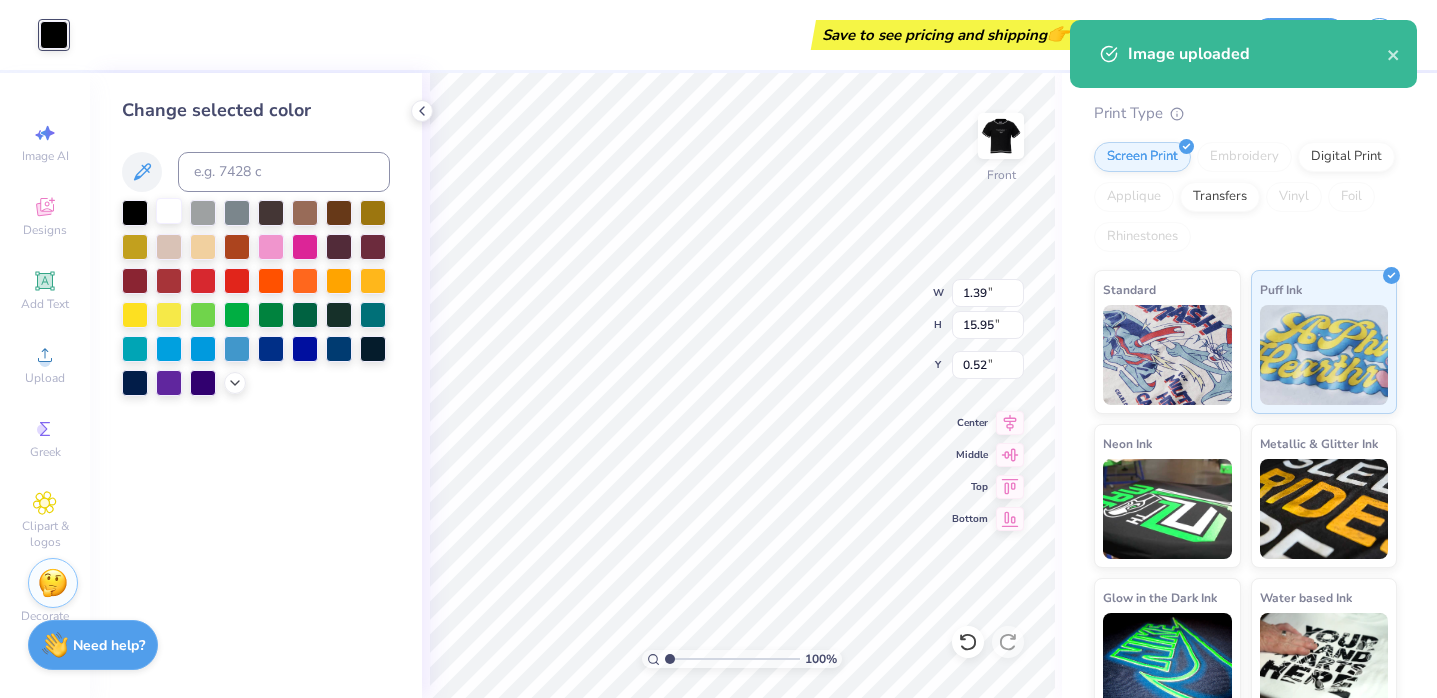 click at bounding box center [169, 211] 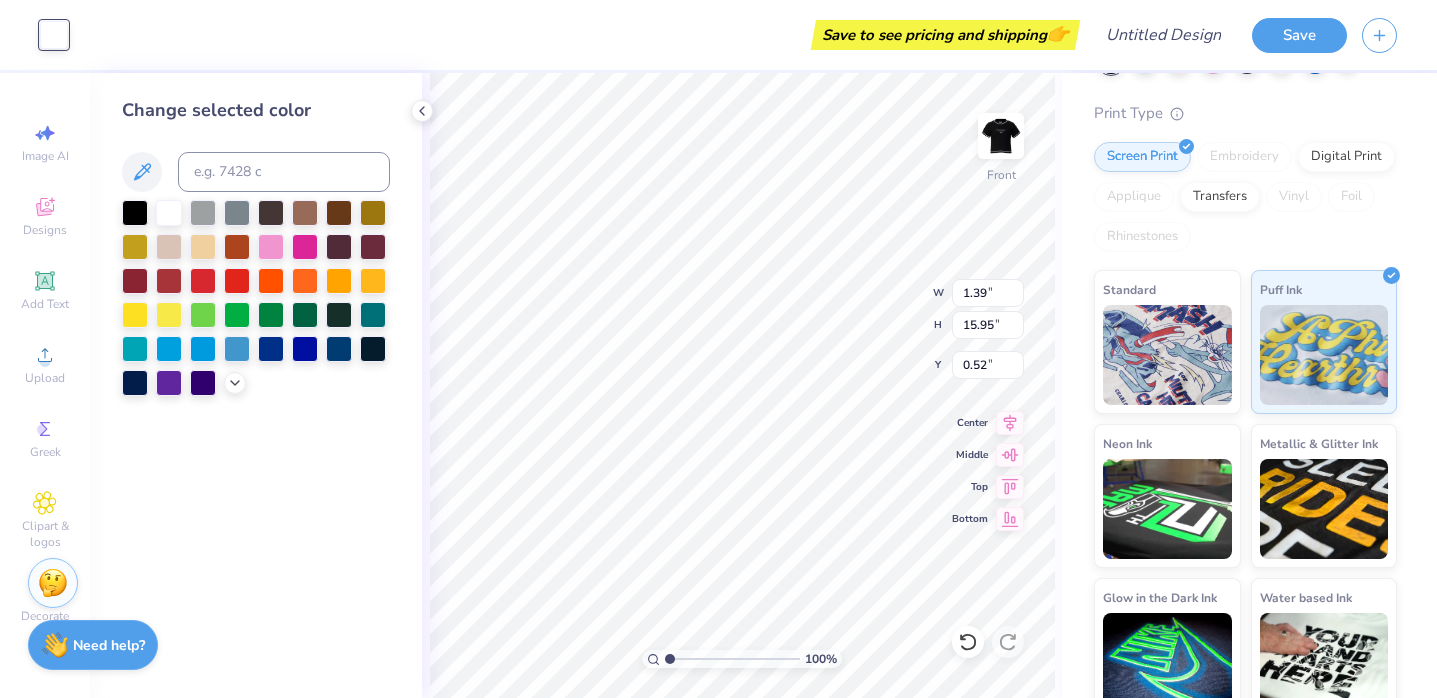 type on "1.21" 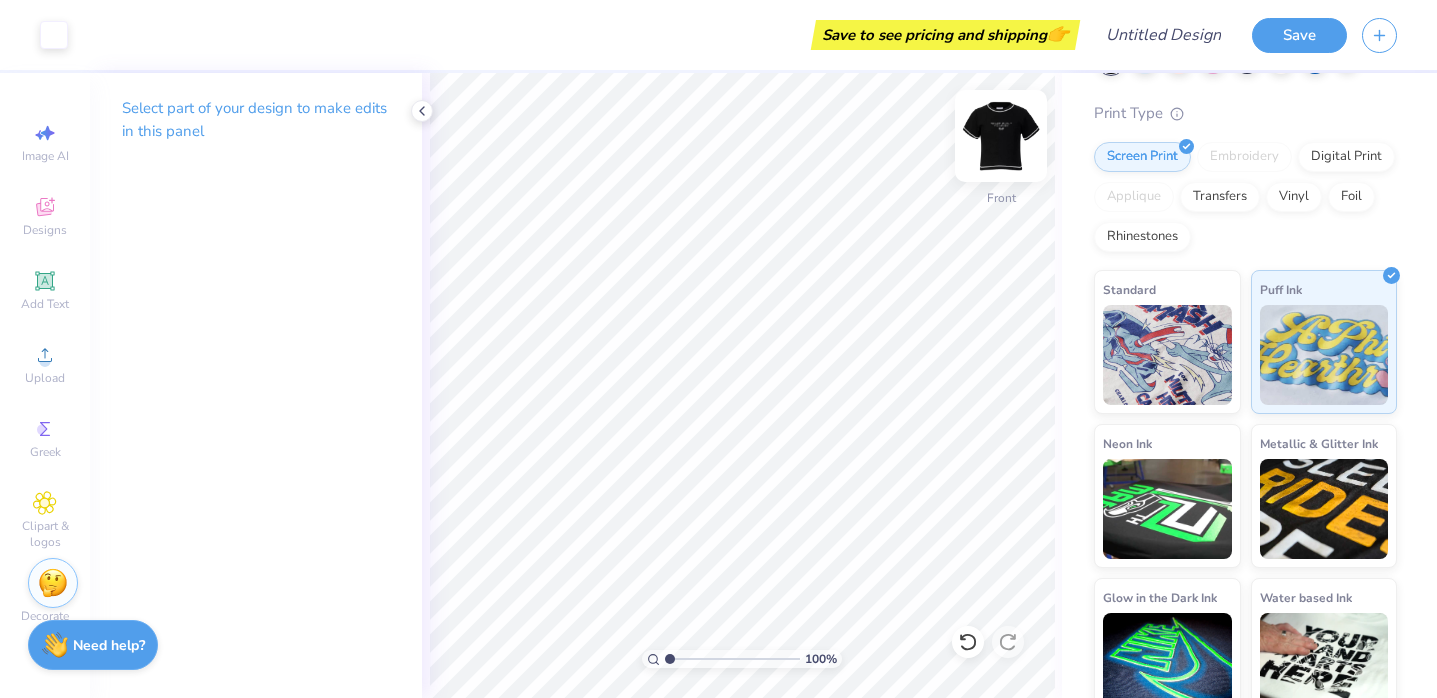 click at bounding box center (1001, 136) 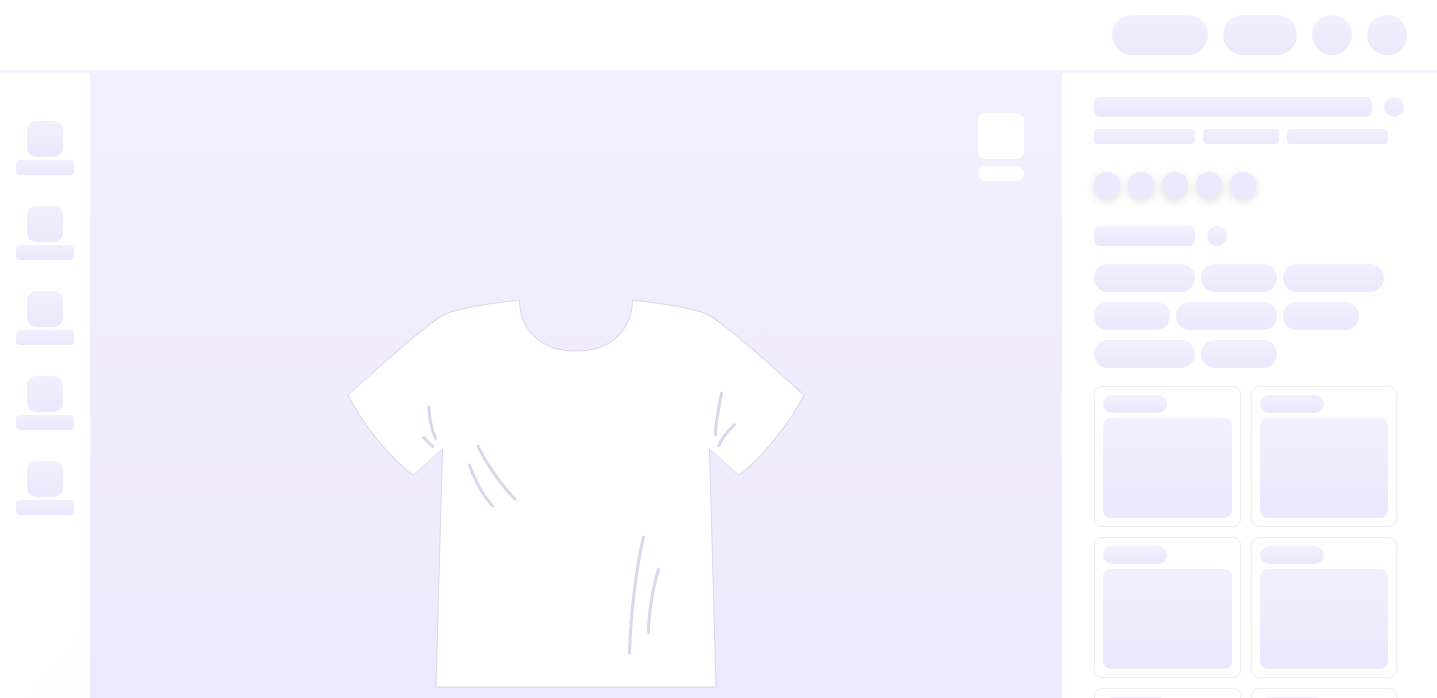 scroll, scrollTop: 0, scrollLeft: 0, axis: both 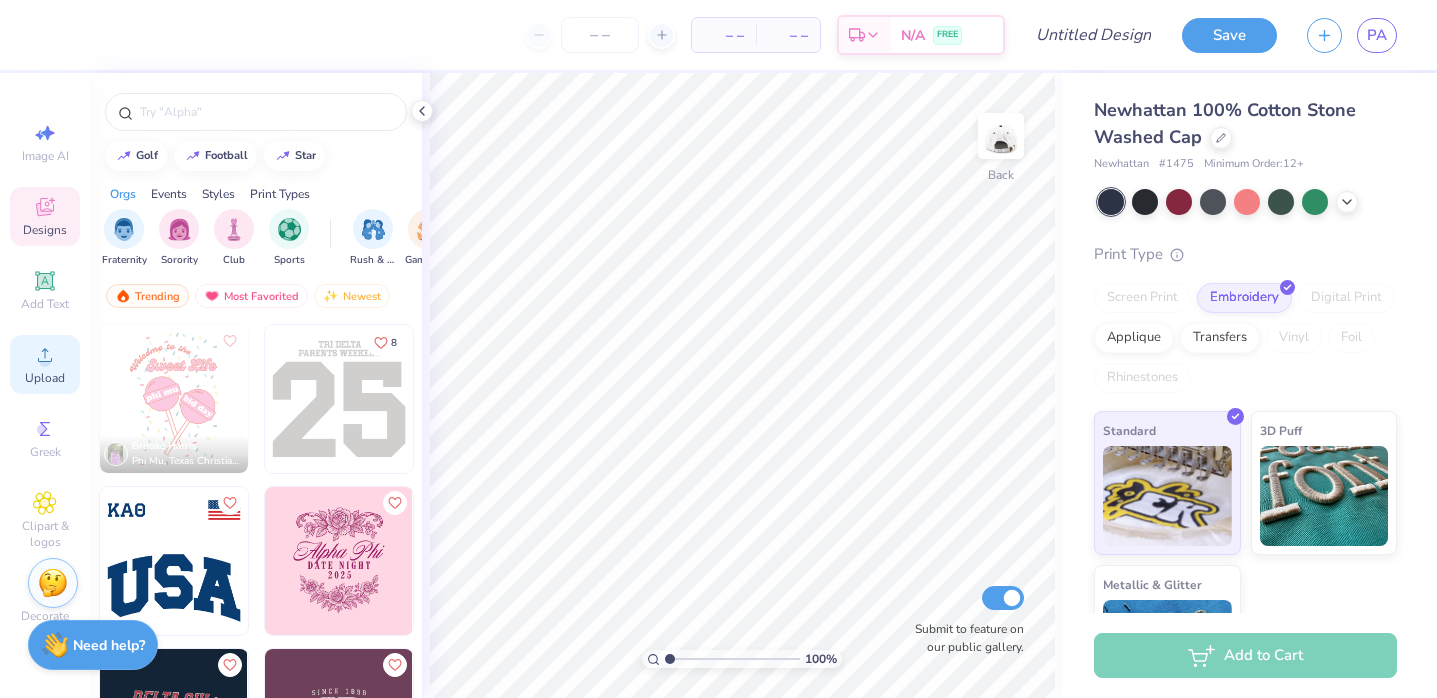 click on "Upload" at bounding box center (45, 378) 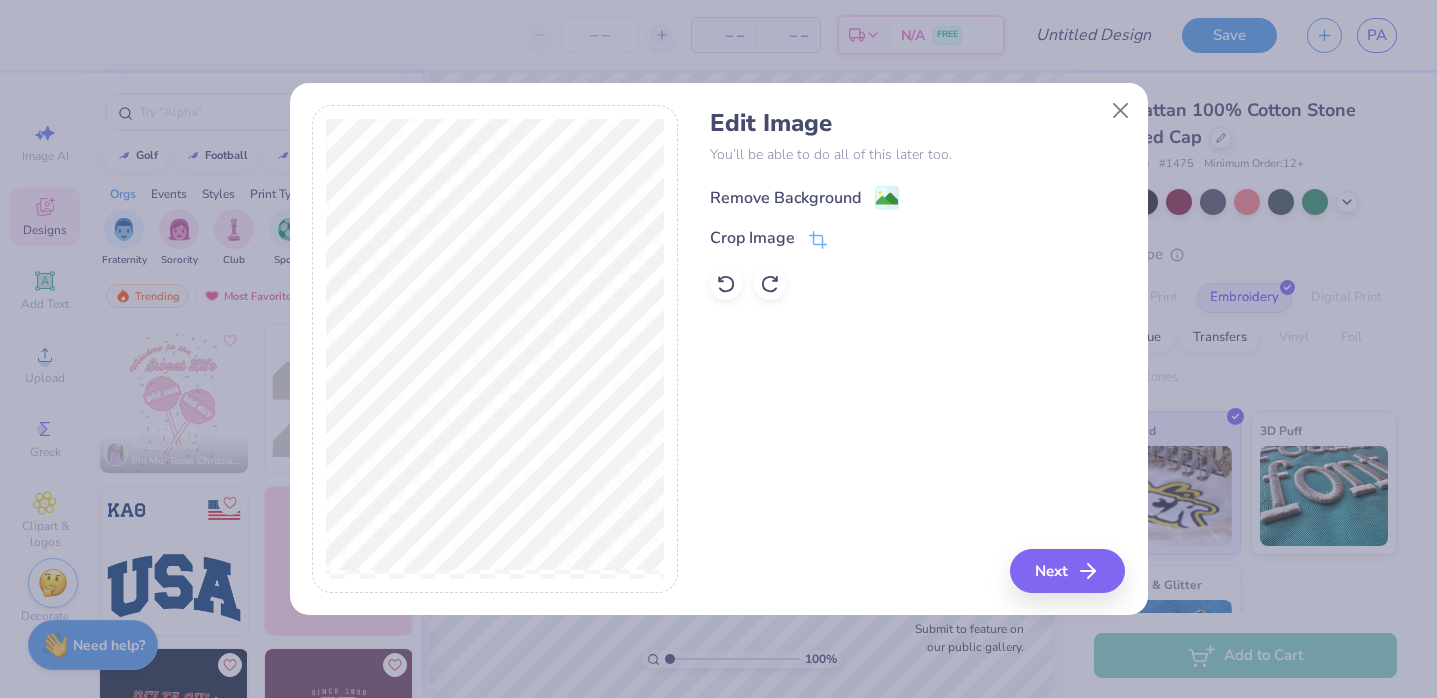 click on "Remove Background" at bounding box center [785, 198] 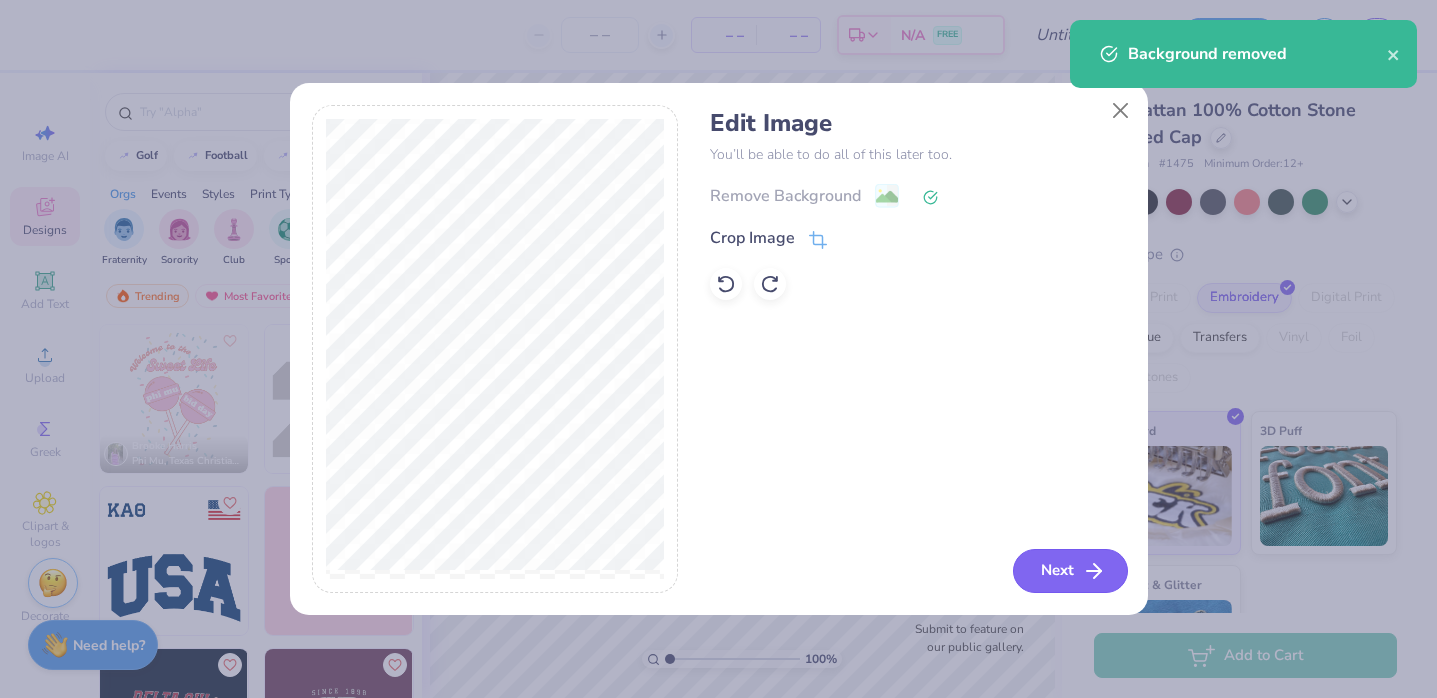 click on "Next" at bounding box center (1070, 571) 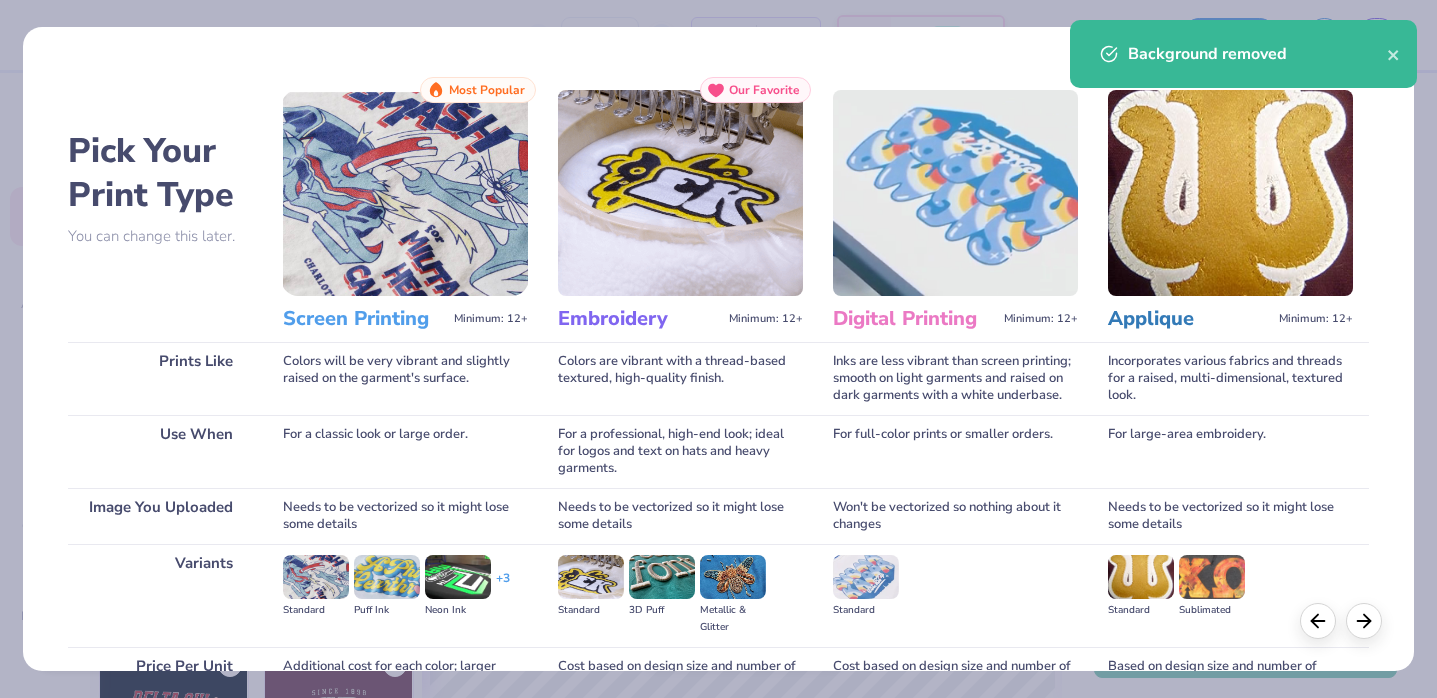 scroll, scrollTop: 199, scrollLeft: 0, axis: vertical 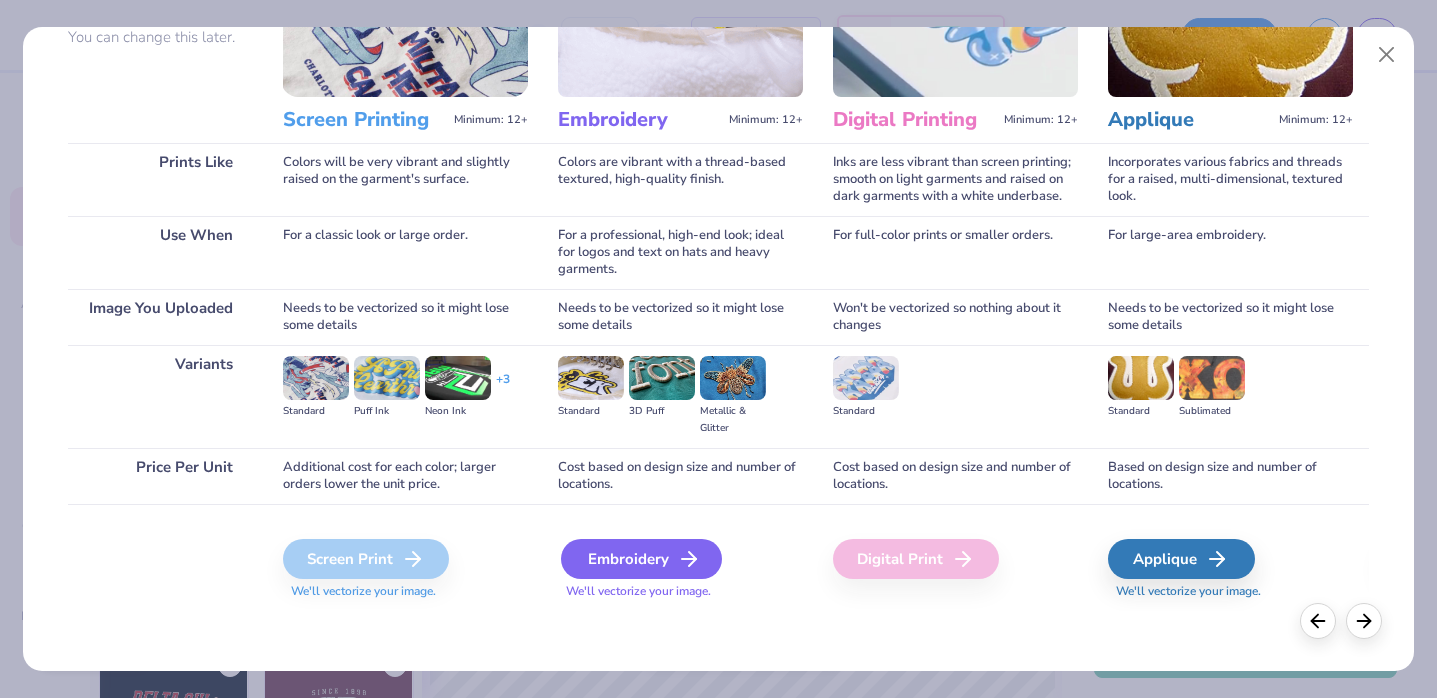 click on "Embroidery" at bounding box center [641, 559] 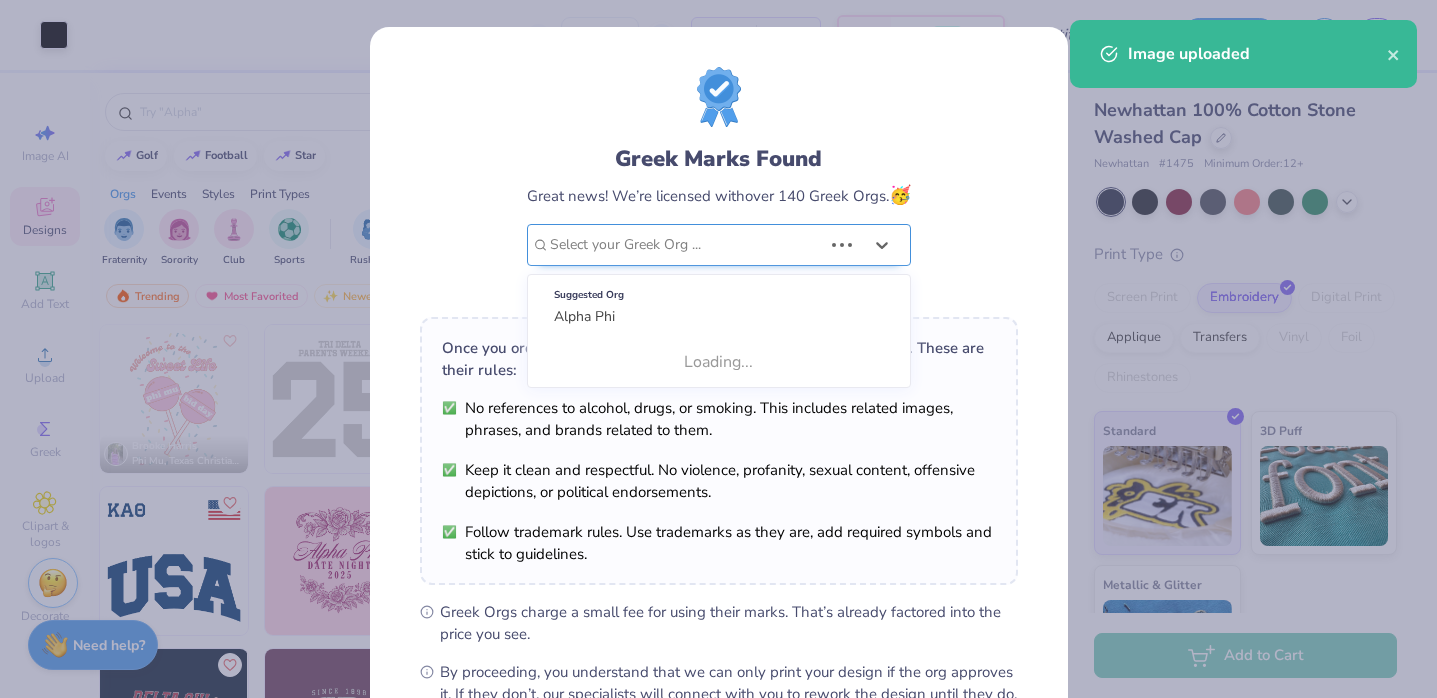 click on "Select your Greek Org ..." at bounding box center (719, 245) 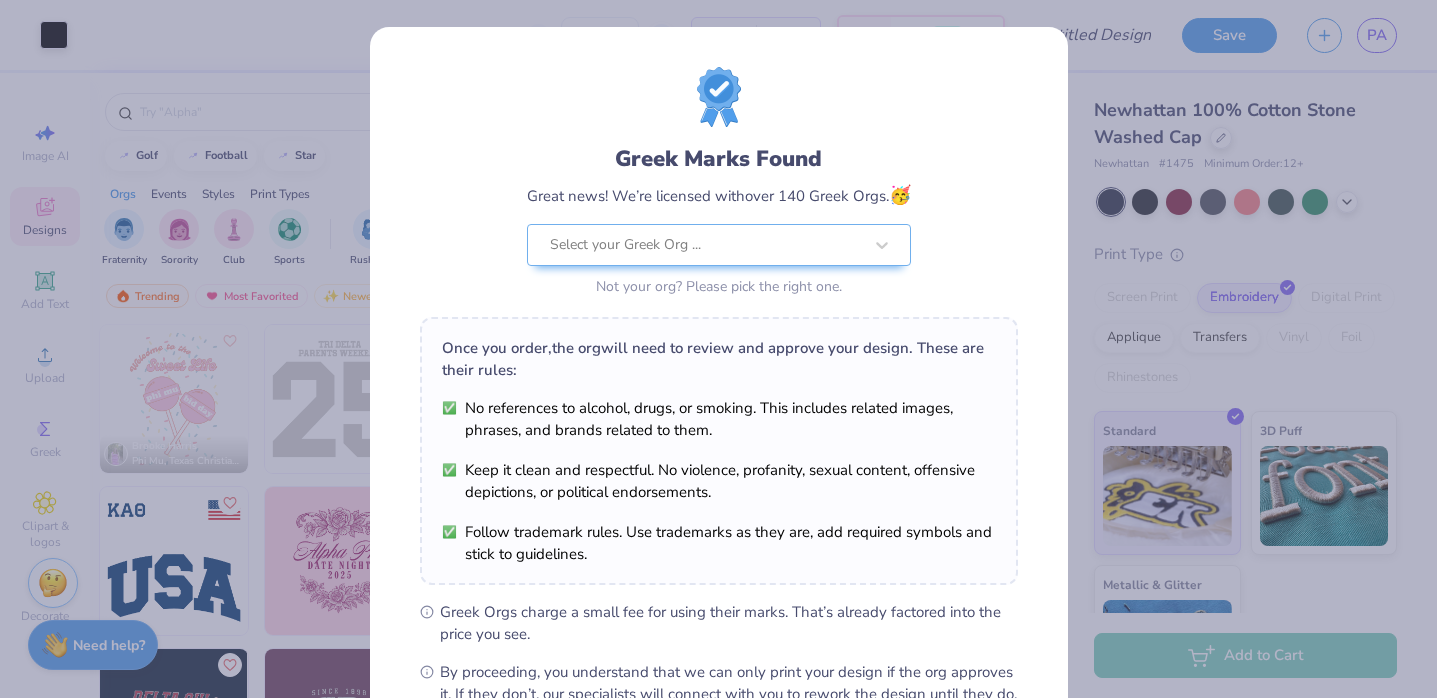 click on "Greek Marks Found Great news! We’re licensed with  over 140 Greek Orgs. 🥳 Select your Greek Org ... Not your org? Please pick the right one." at bounding box center (719, 184) 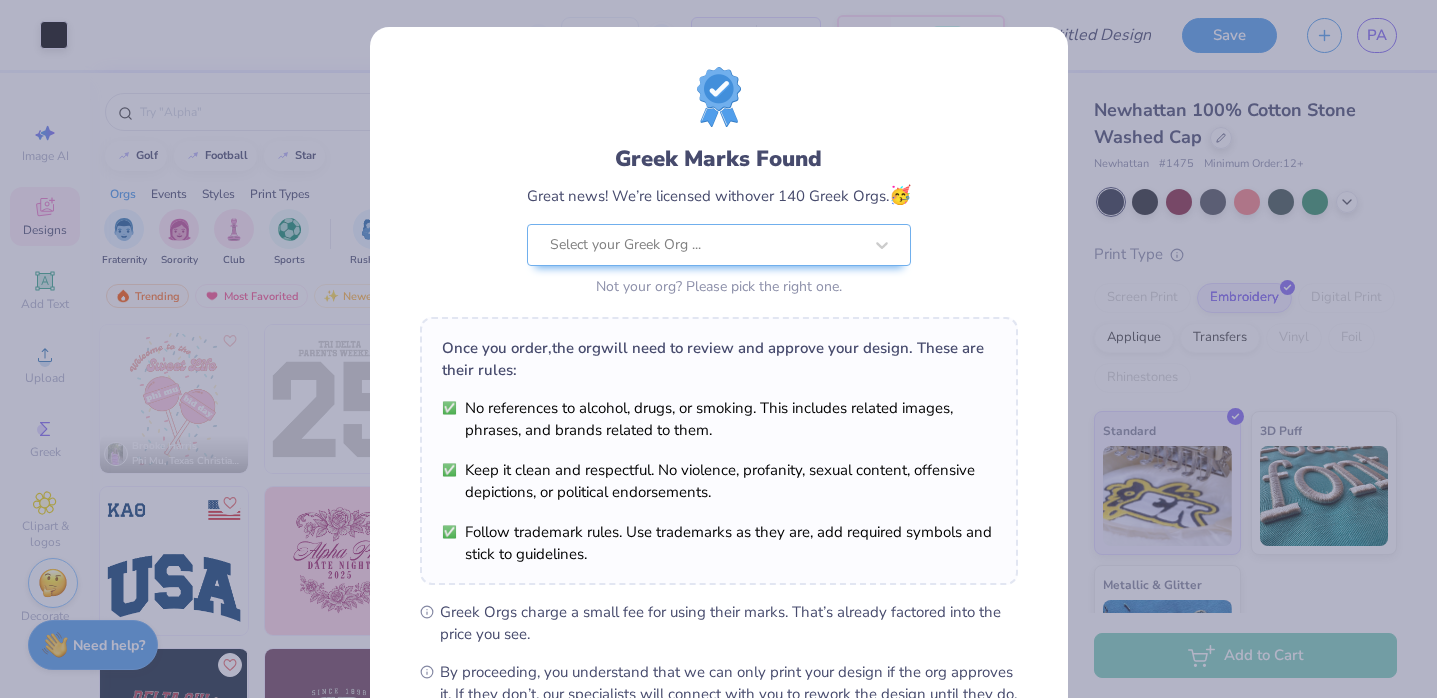 scroll, scrollTop: 238, scrollLeft: 0, axis: vertical 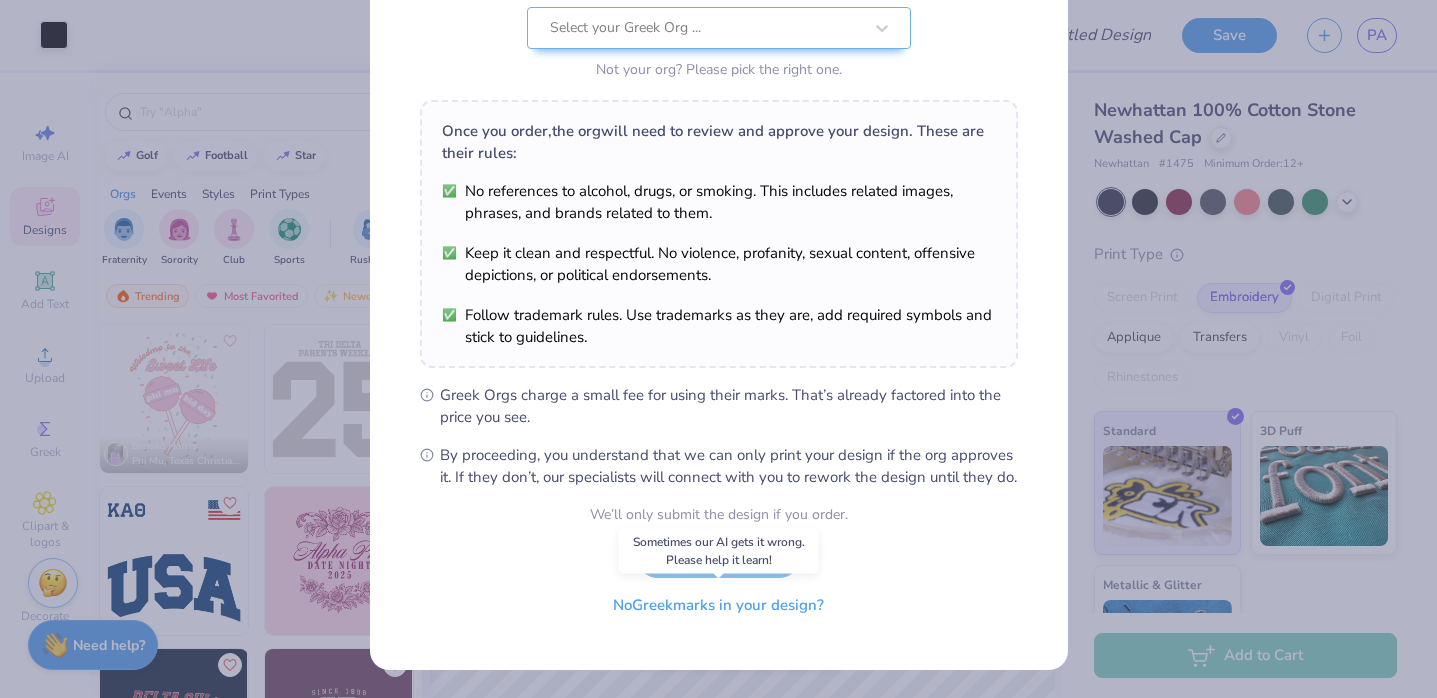 click on "No  Greek  marks in your design?" at bounding box center [718, 605] 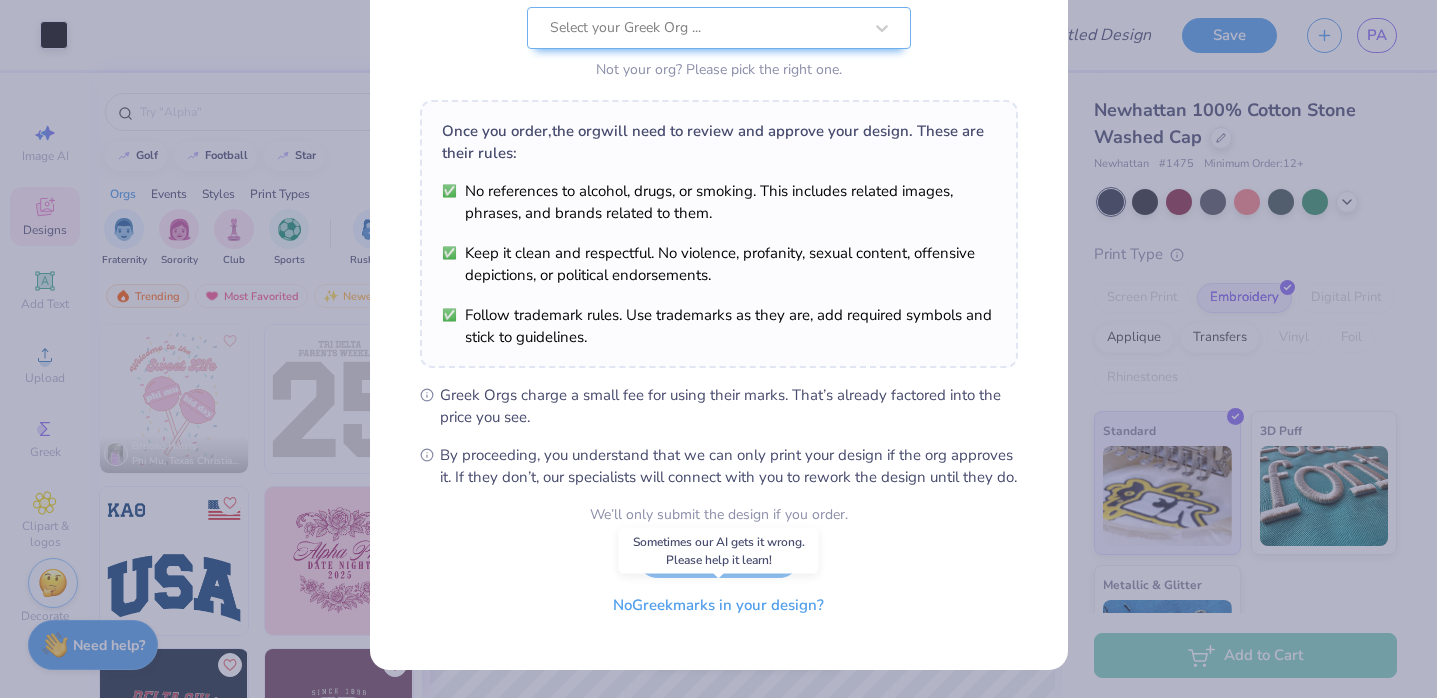 scroll, scrollTop: 0, scrollLeft: 0, axis: both 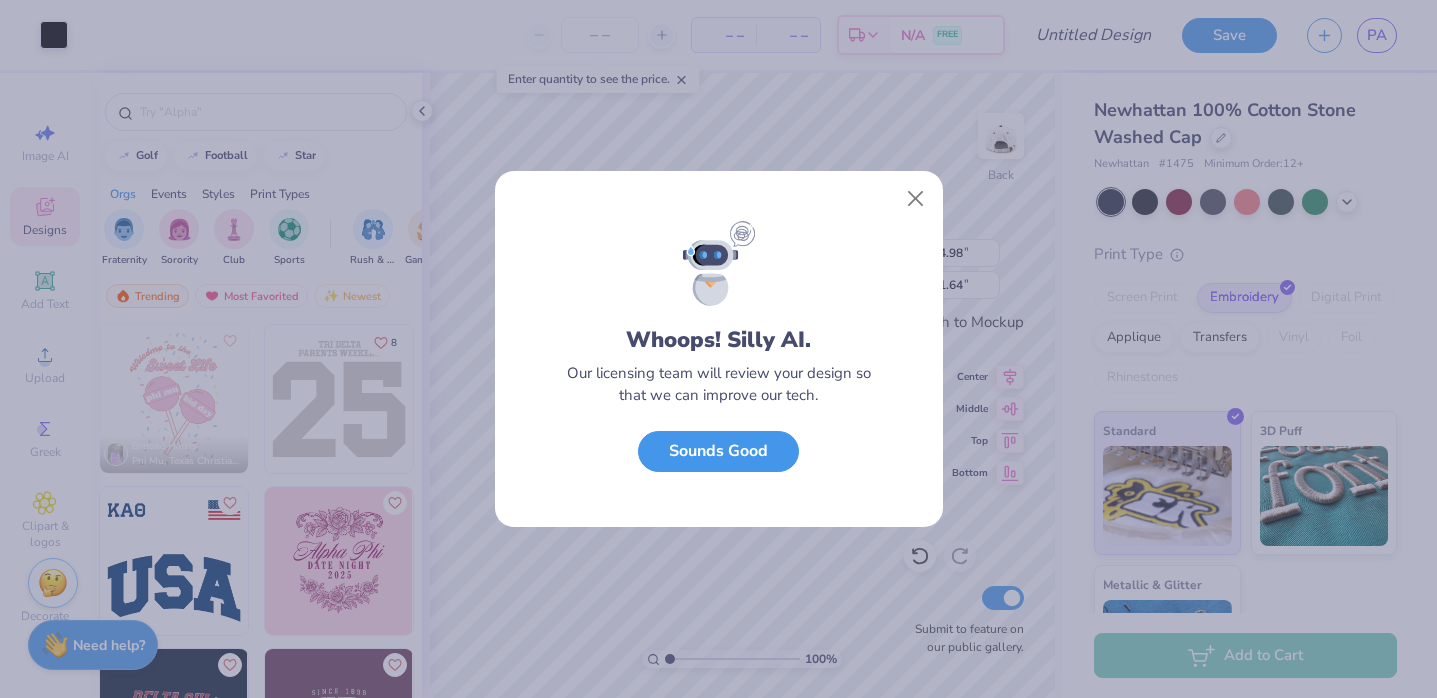 click on "Sounds Good" at bounding box center (718, 451) 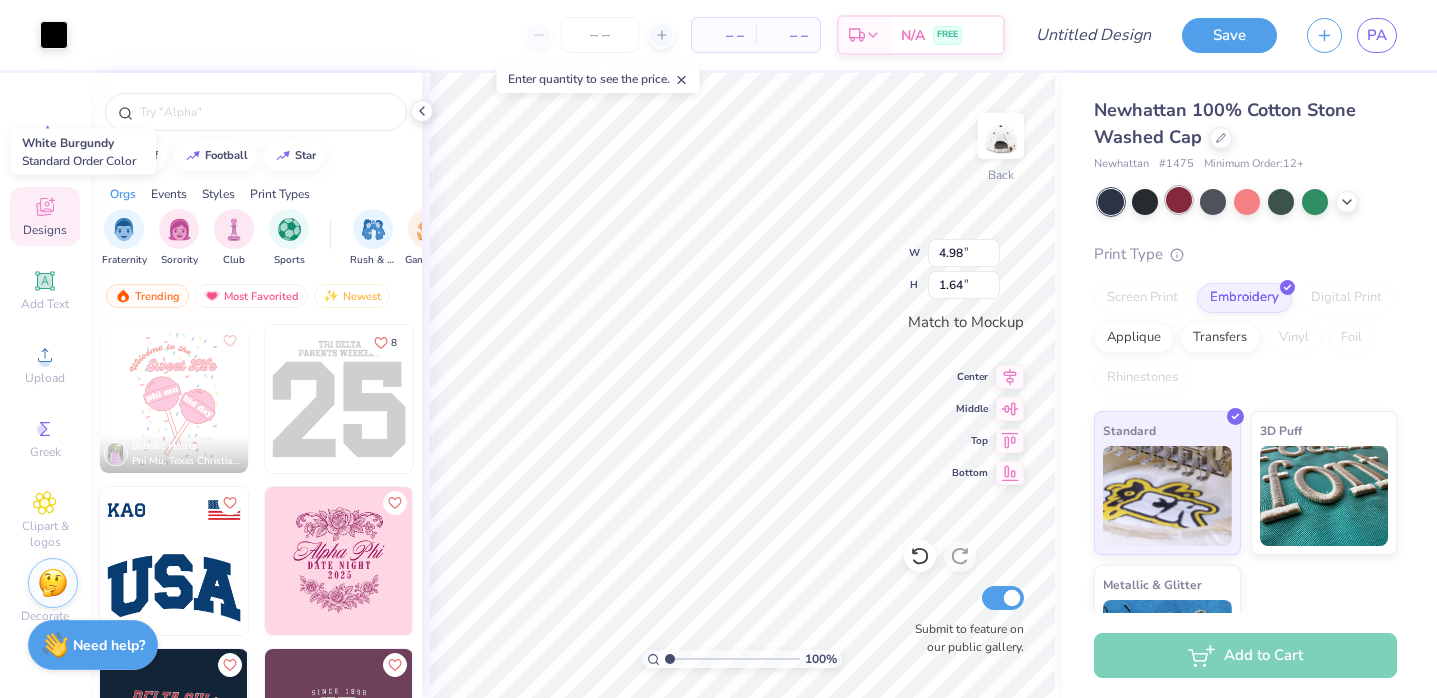 click at bounding box center [1179, 200] 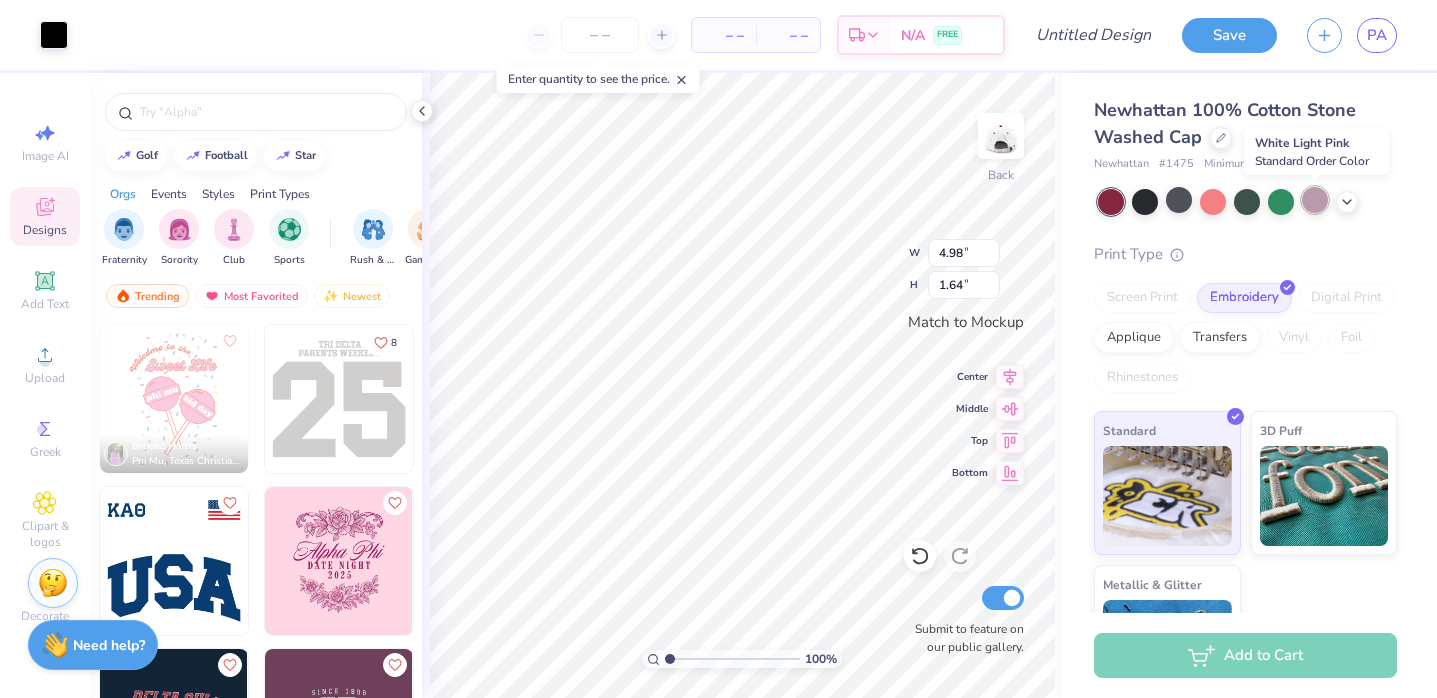 click at bounding box center (1315, 200) 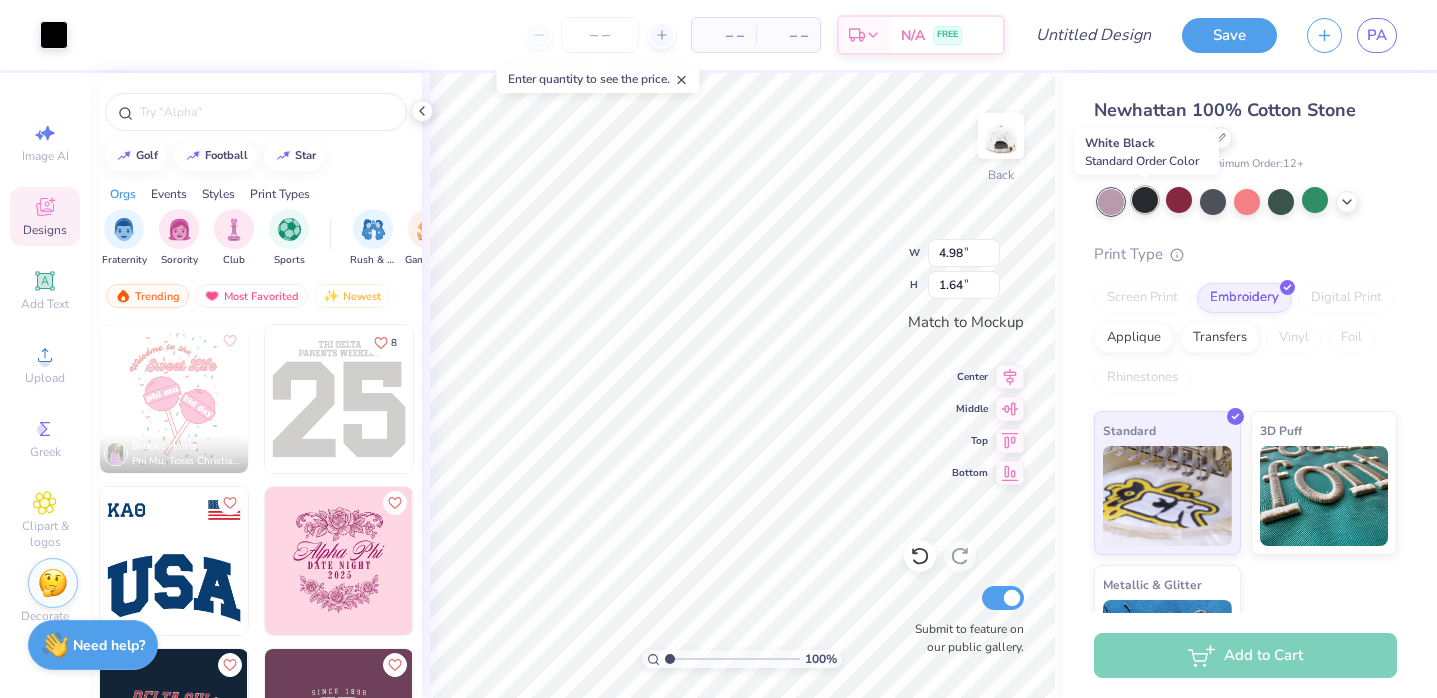 click at bounding box center (1145, 200) 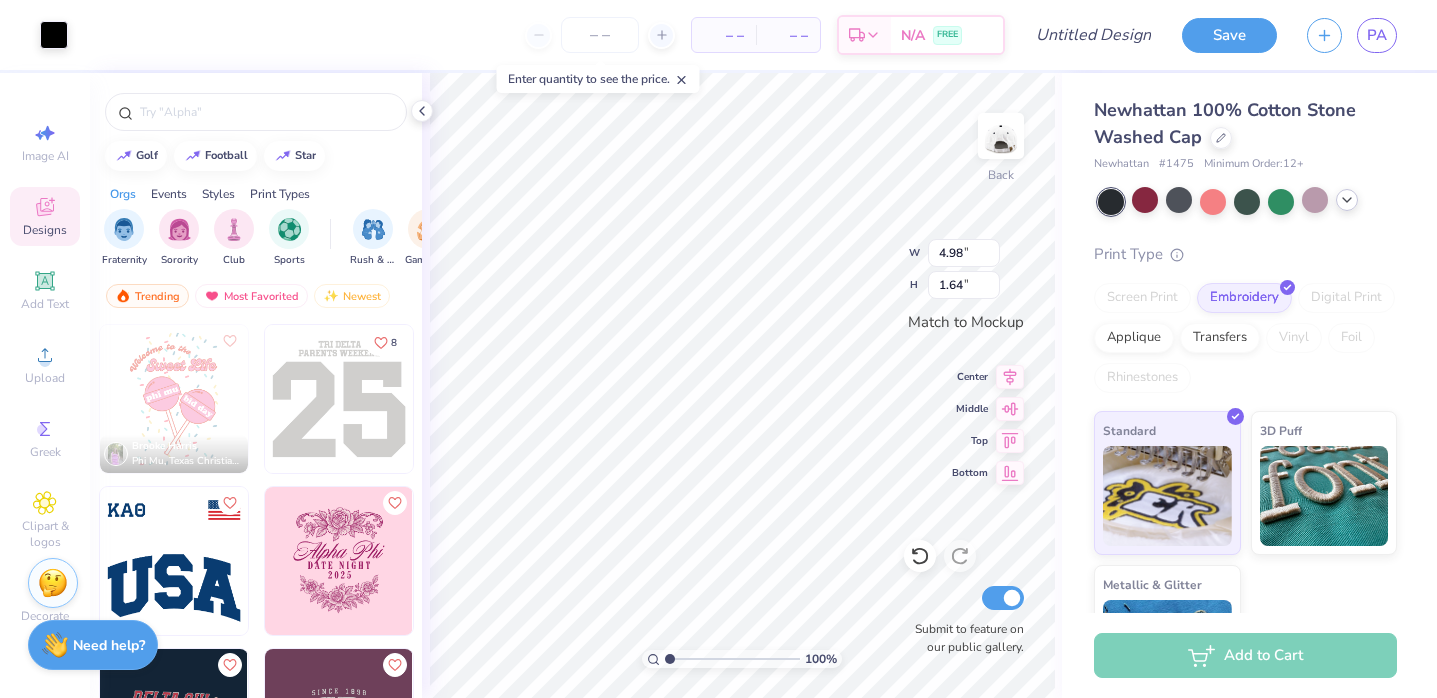 click 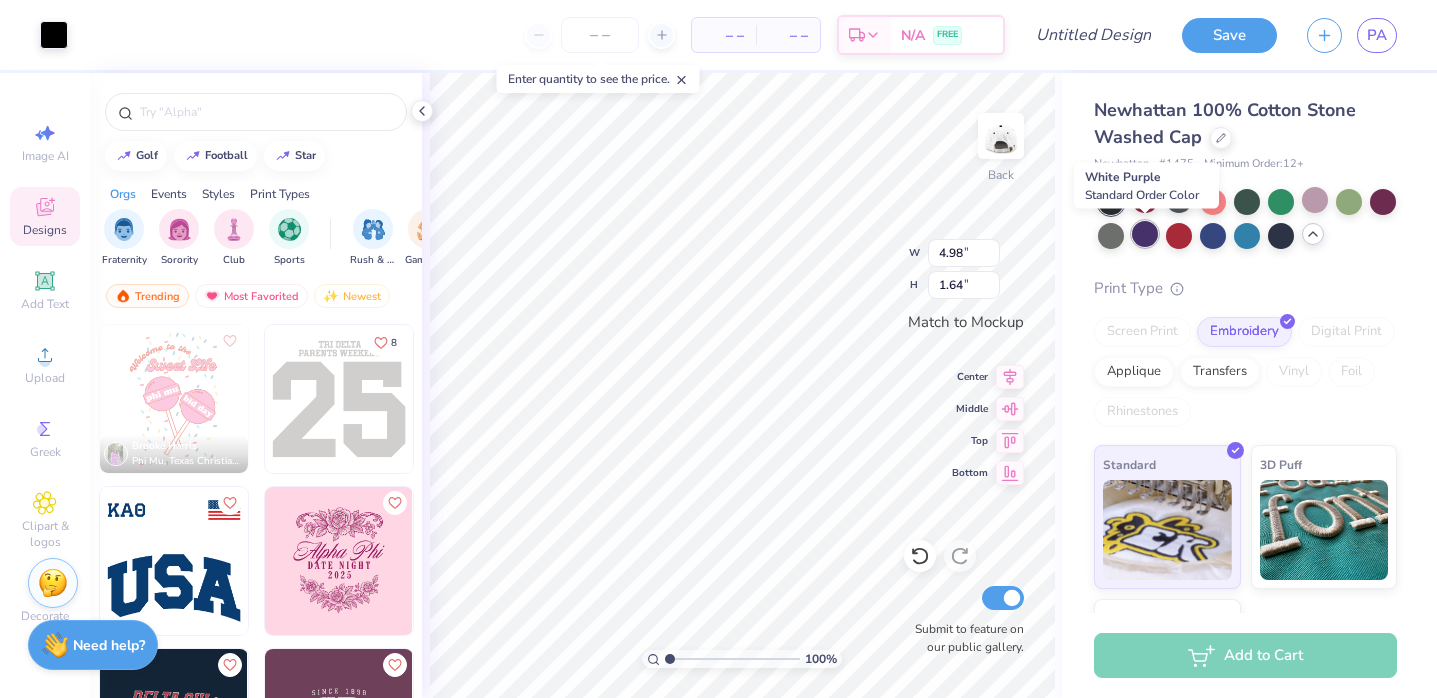 click at bounding box center [1145, 234] 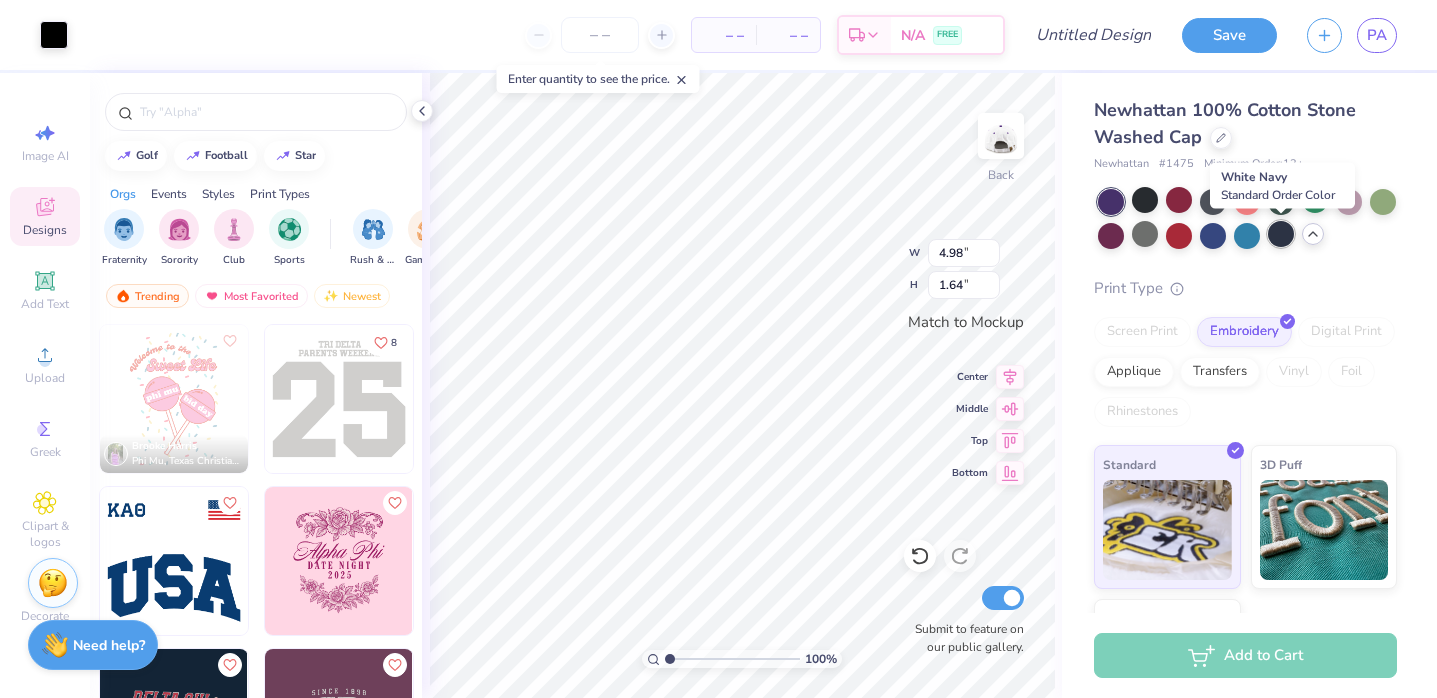 click at bounding box center [1281, 234] 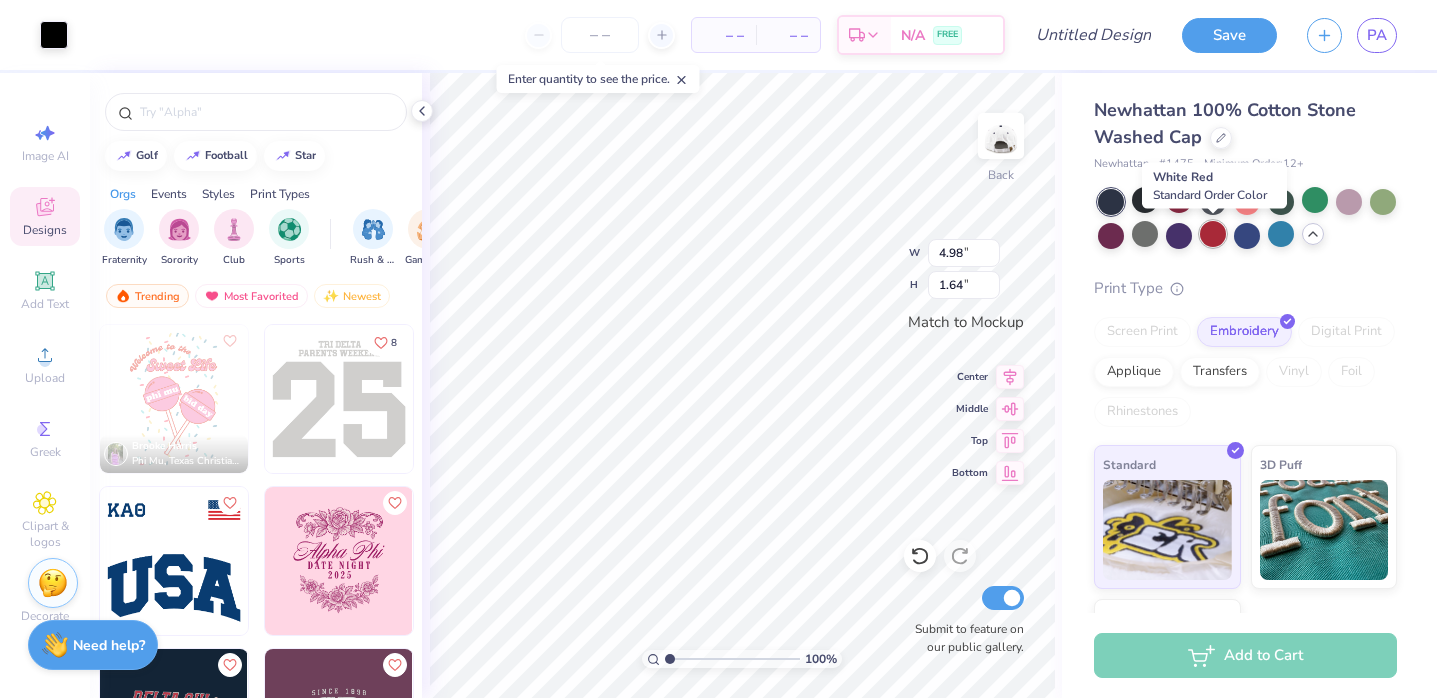 click at bounding box center (1213, 234) 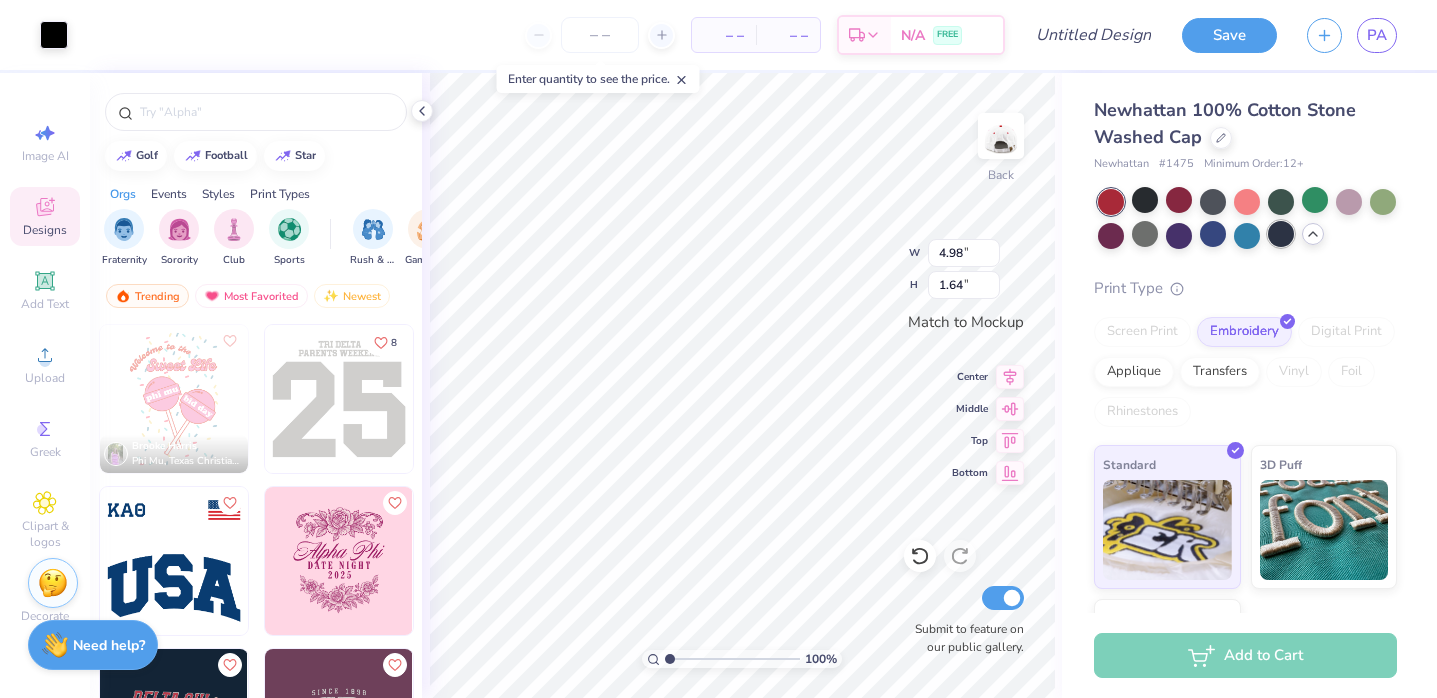 click at bounding box center (1281, 234) 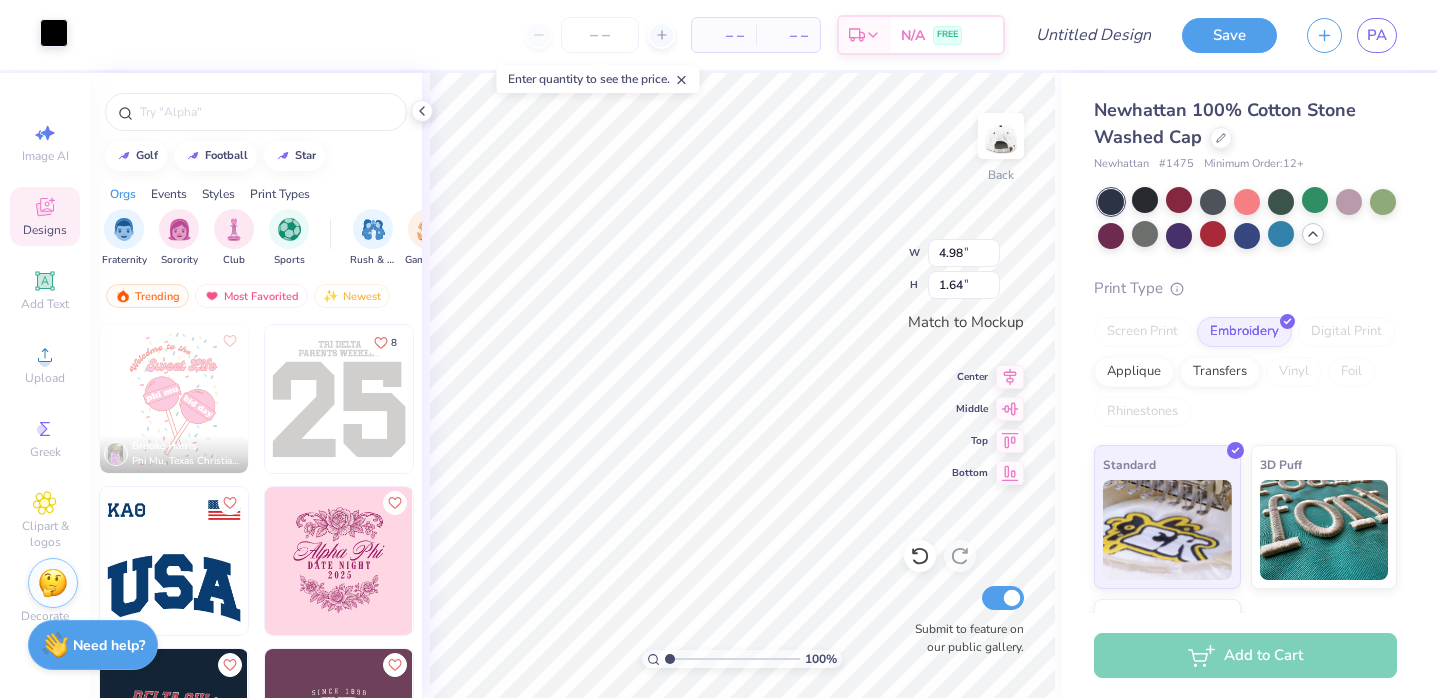 click at bounding box center [54, 33] 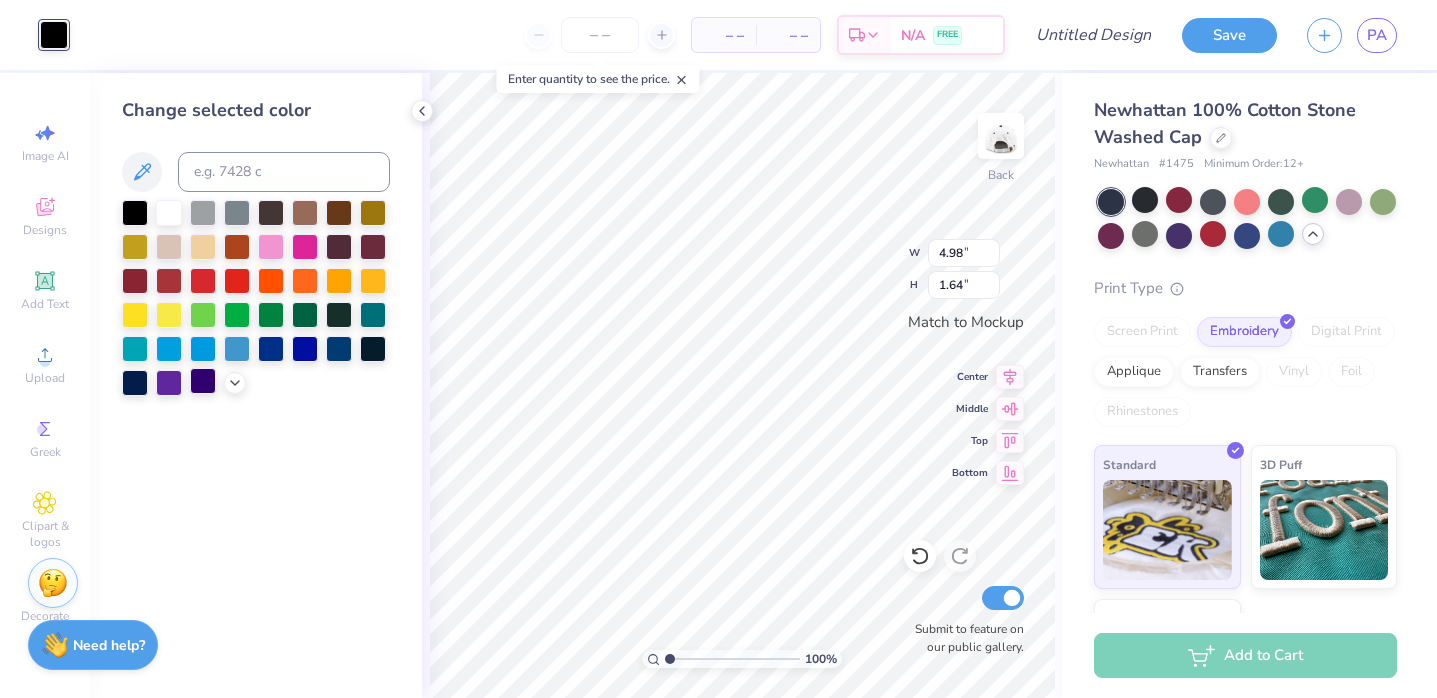 click at bounding box center (203, 381) 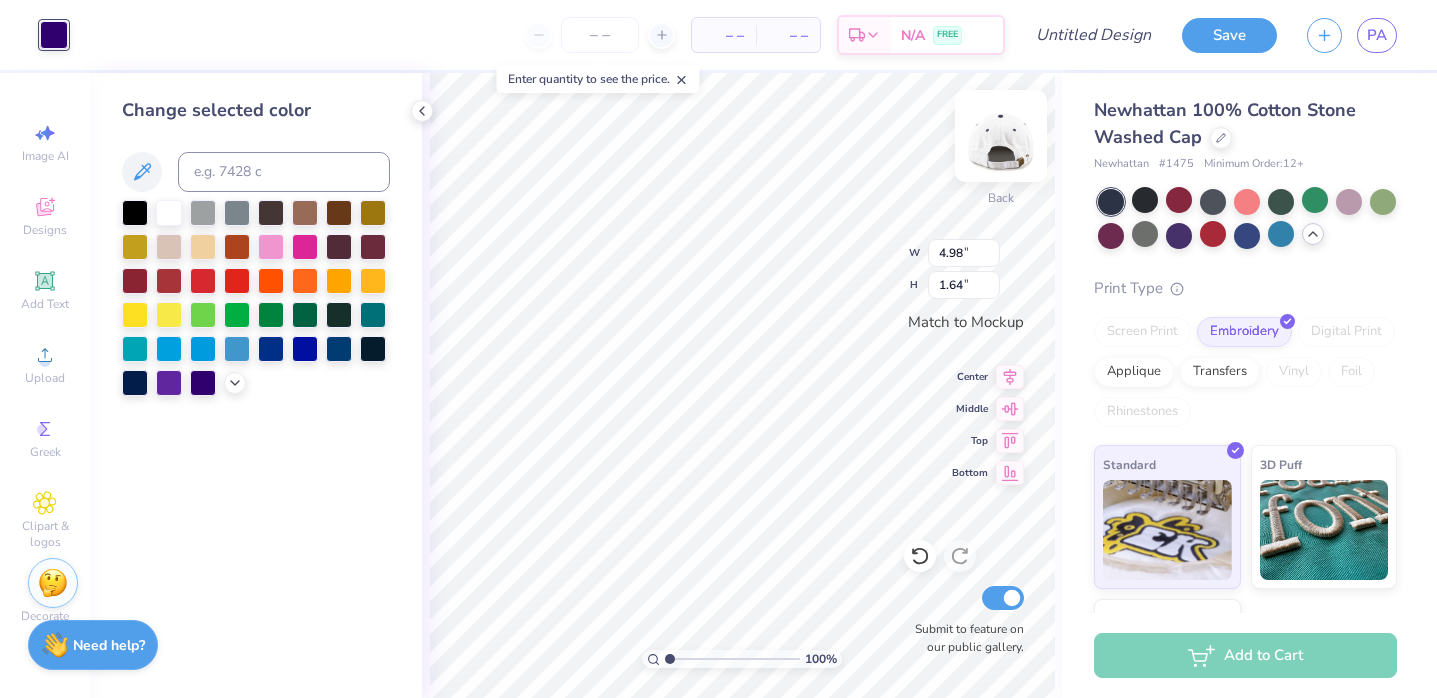 click at bounding box center [1001, 136] 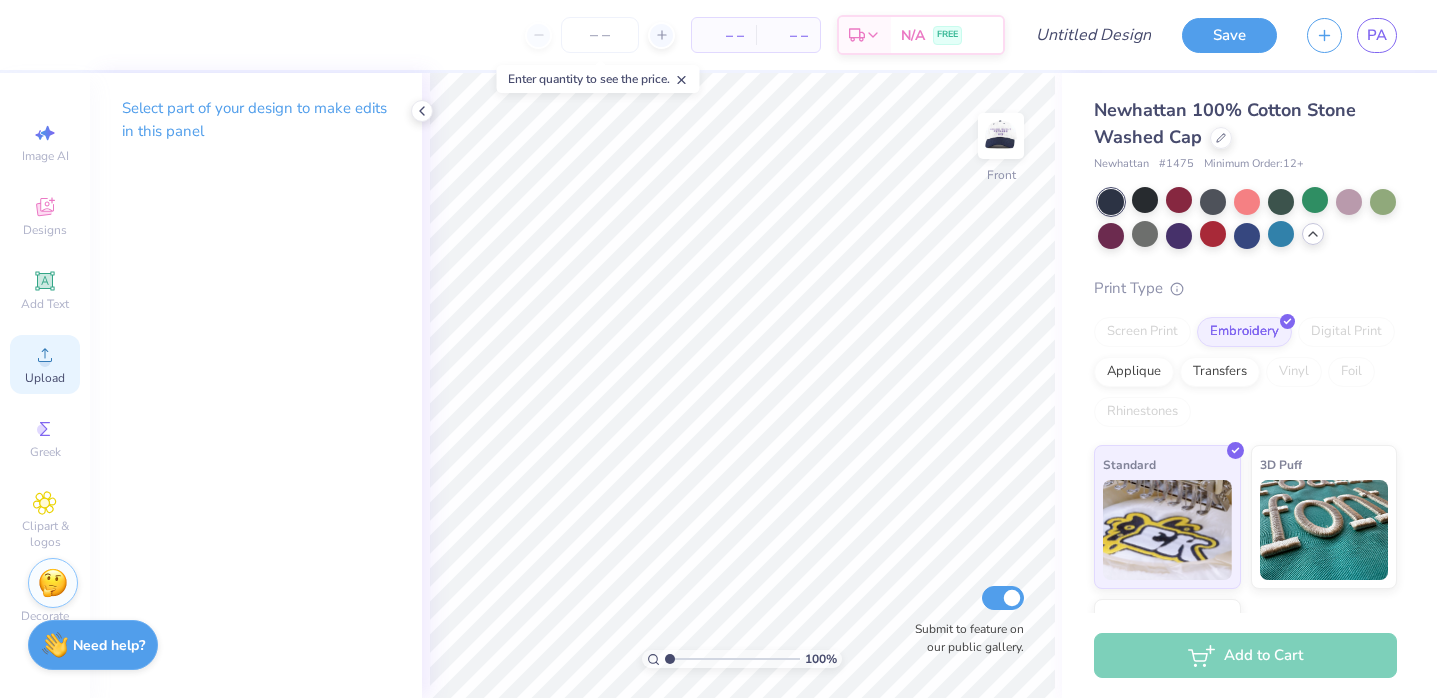click on "Upload" at bounding box center (45, 378) 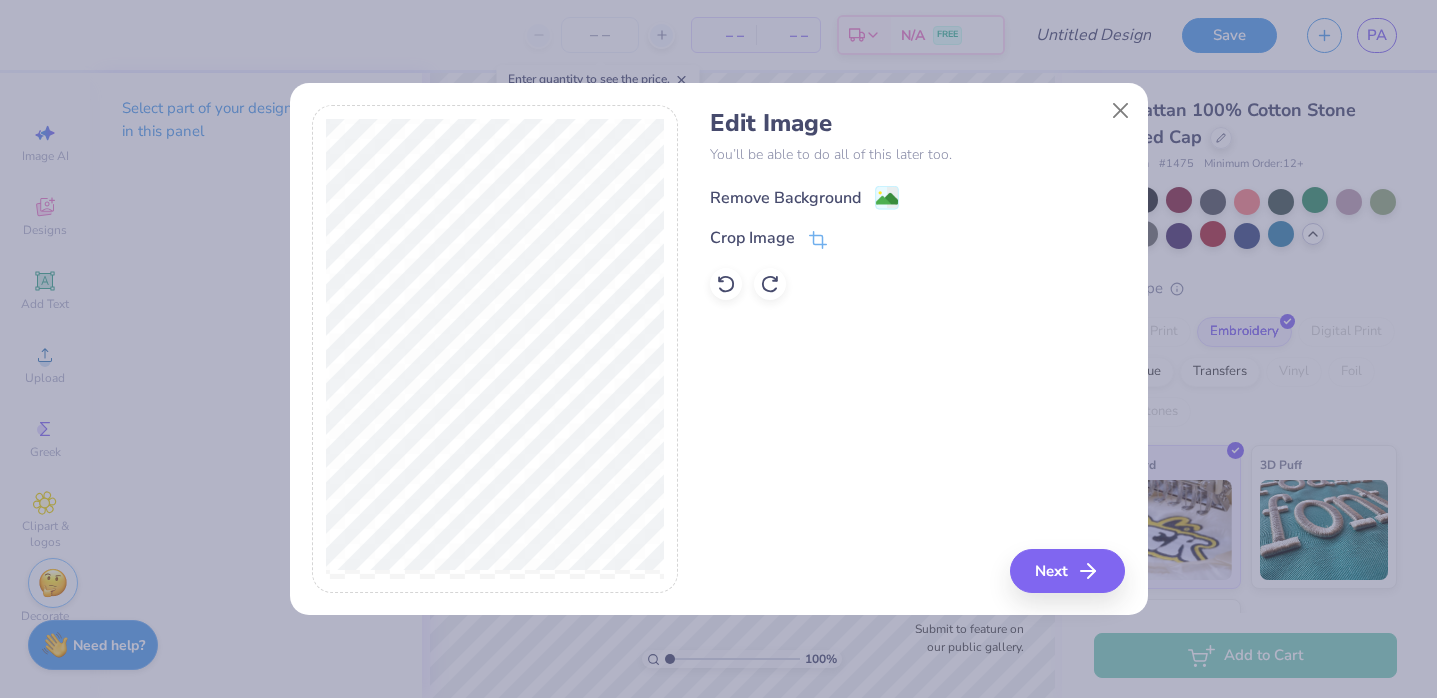 click on "Remove Background" at bounding box center [785, 198] 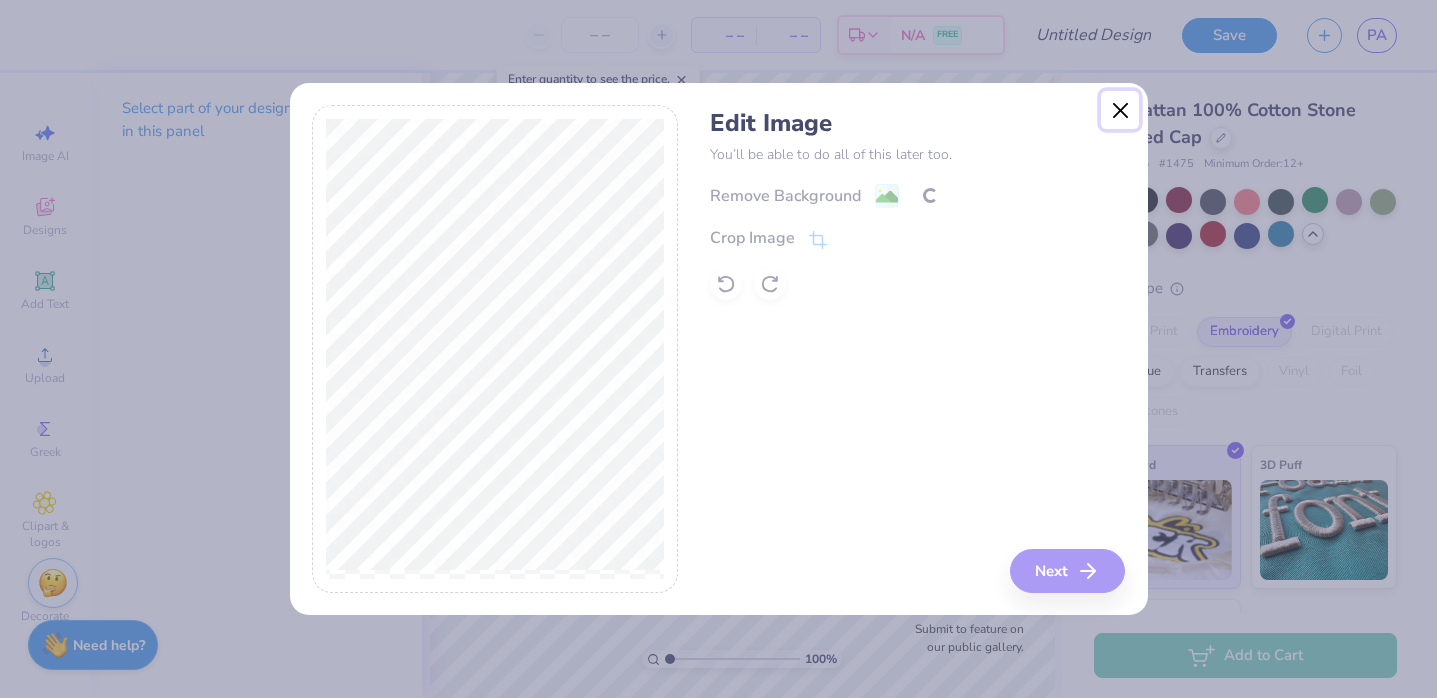 click at bounding box center (1120, 110) 